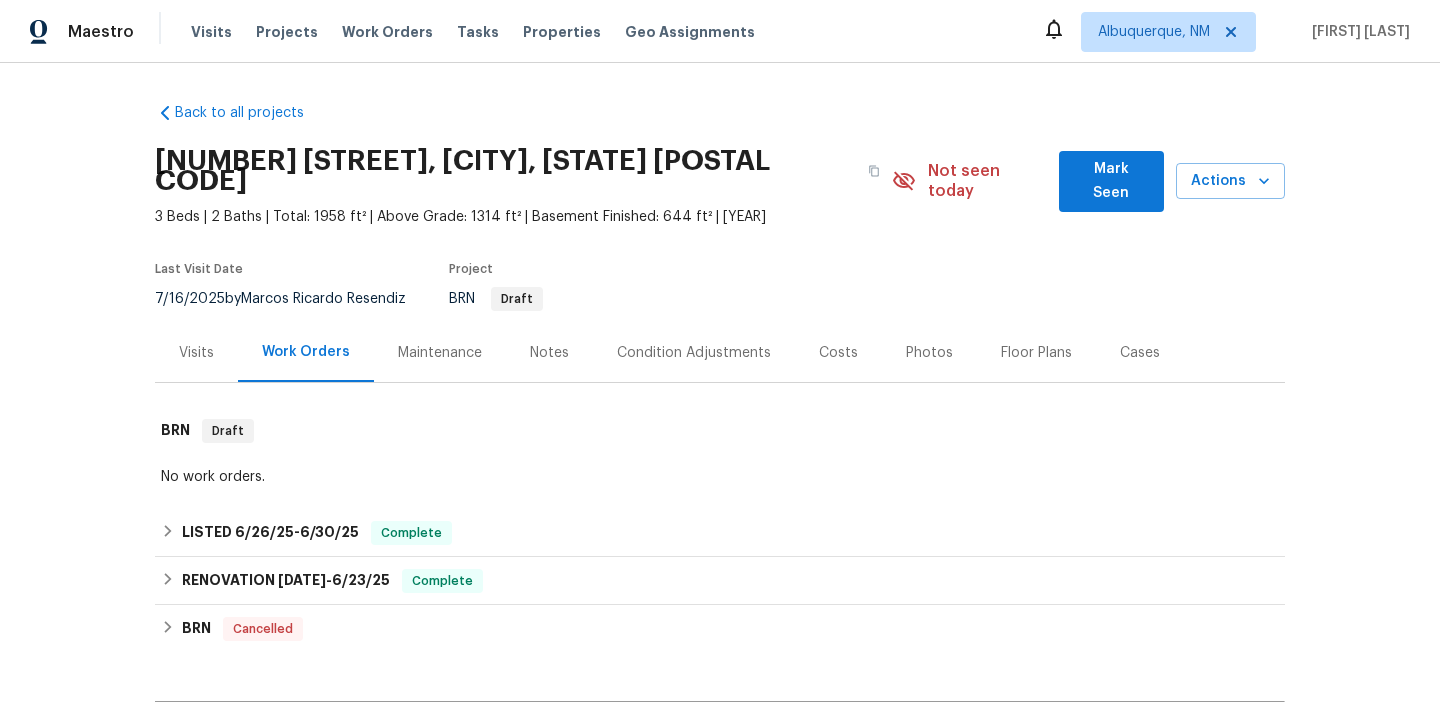 scroll, scrollTop: 0, scrollLeft: 0, axis: both 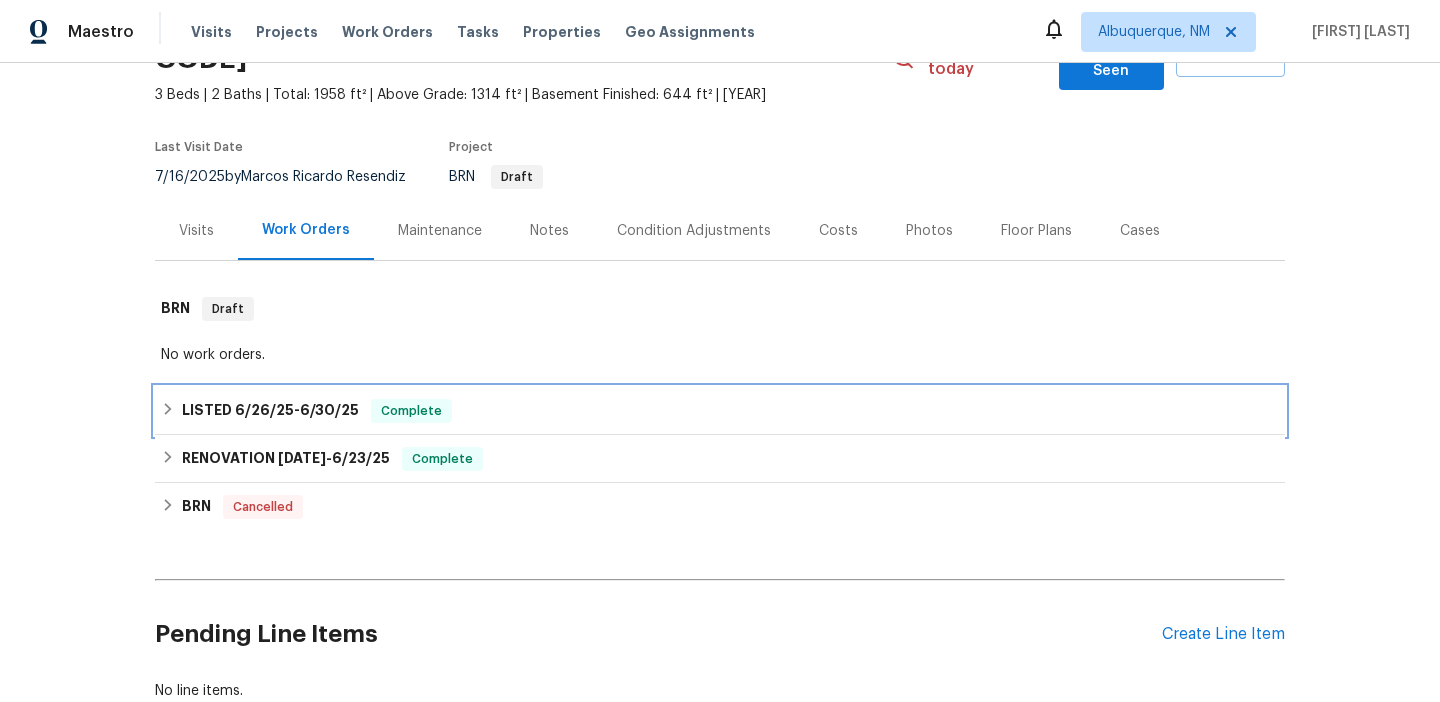 click on "LISTED   [DATE]  -  [DATE] Complete" at bounding box center (720, 411) 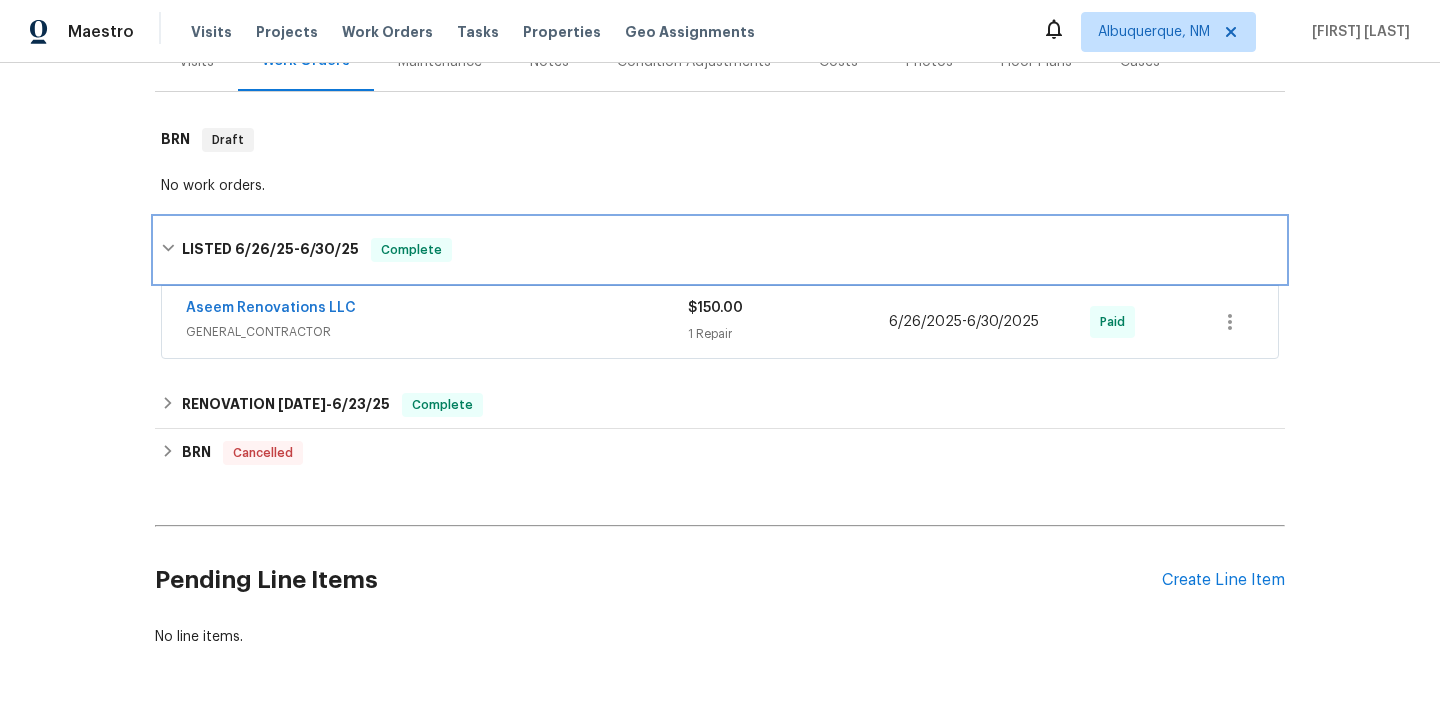 scroll, scrollTop: 352, scrollLeft: 0, axis: vertical 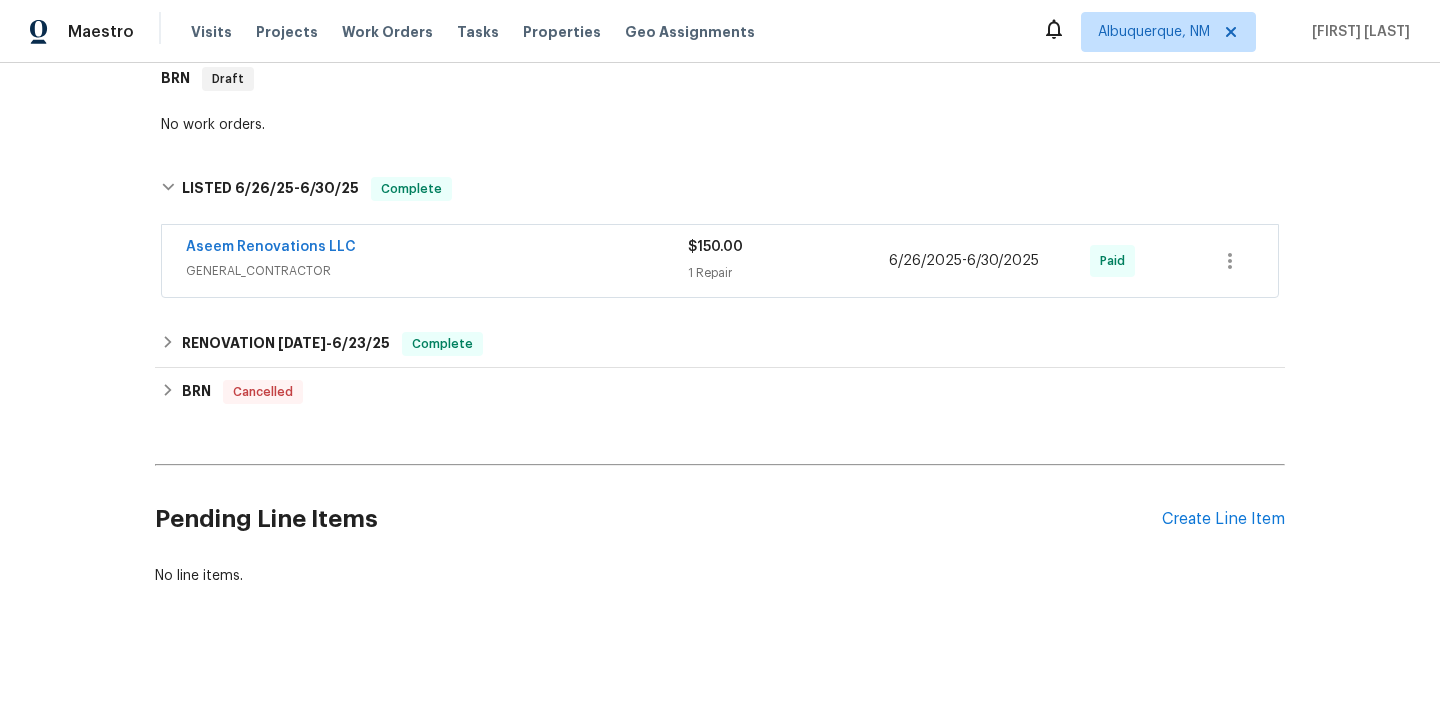 click on "Back to all projects [NUMBER] [STREET], [CITY], [STATE] [POSTAL CODE] [NUMBER] Beds | [NUMBER] Baths | Total: [NUMBER] ft² | Above Grade: [NUMBER] ft² | Basement Finished: [NUMBER] ft² | [NUMBER] Not seen today Mark Seen Actions Last Visit Date [DATE]  by  [FIRST] [LAST]   Project BRN   Draft Visits Work Orders Maintenance Notes Condition Adjustments Costs Photos Floor Plans Cases BRN   Draft No work orders. LISTED   [DATE]  -  [DATE] Complete [COMPANY] GENERAL_CONTRACTOR $[PRICE] [NUMBER] Repair [DATE]  -  [DATE] Paid [COMPANY] FOUNDATION, BRN_AND_LRR $[PRICE] [NUMBER] Repair [DATE]  -  [DATE] Paid [COMPANY] FOUNDATION, BRN_AND_LRR $[PRICE] [NUMBER] Repair [DATE]  -  [DATE] Paid [COMPANY] PAINTING, APPLIANCE, CABINETS, OD_SELECT $[PRICE] [NUMBER] Repair [DATE]  -  [DATE] Complete [COMPANY] GENERAL_CONTRACTOR $[PRICE] [NUMBER] Repairs [DATE]  -  [DATE] Paid [COMPANY] FLOORING $[PRICE] [NUMBER] Repairs [DATE]  -  Paid" at bounding box center (720, 168) 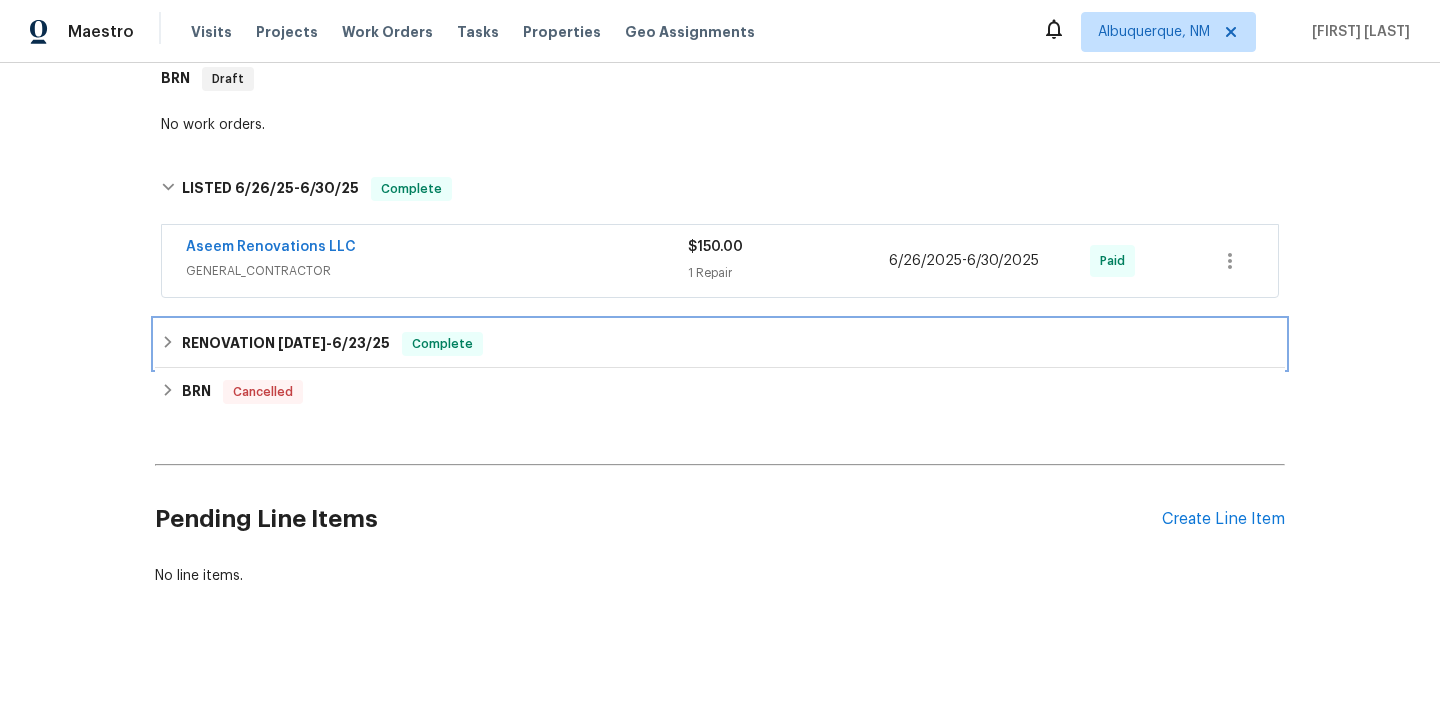 click on "RENOVATION   3/25/25  -  6/23/25" at bounding box center (286, 344) 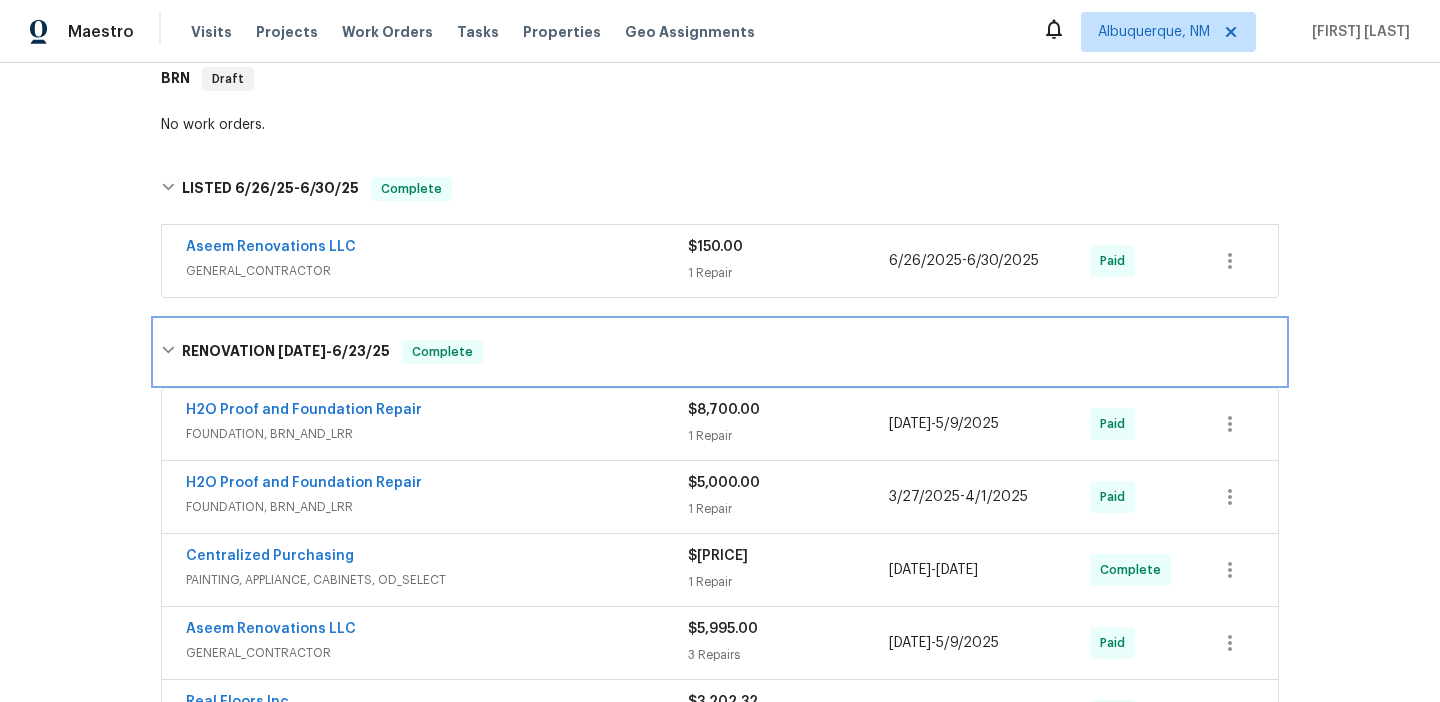 scroll, scrollTop: 1051, scrollLeft: 0, axis: vertical 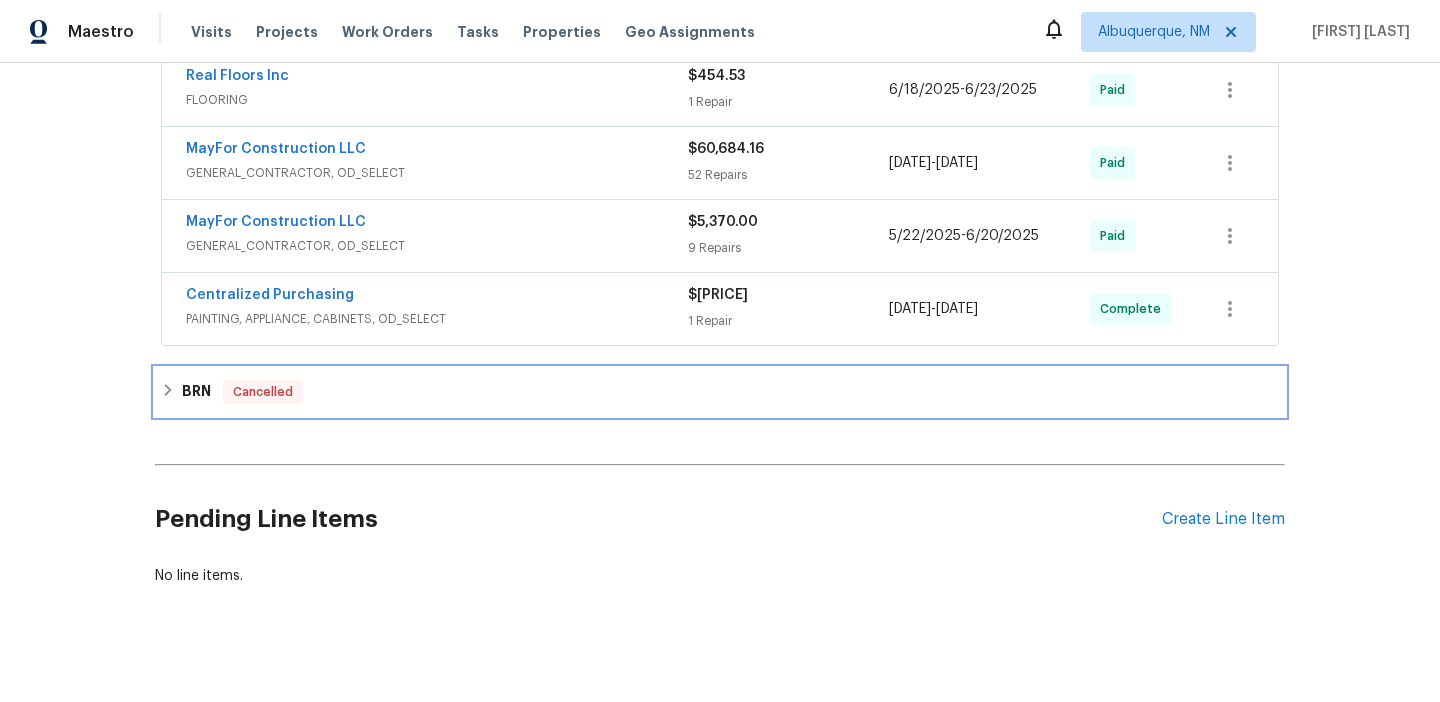 click on "BRN   Cancelled" at bounding box center [720, 392] 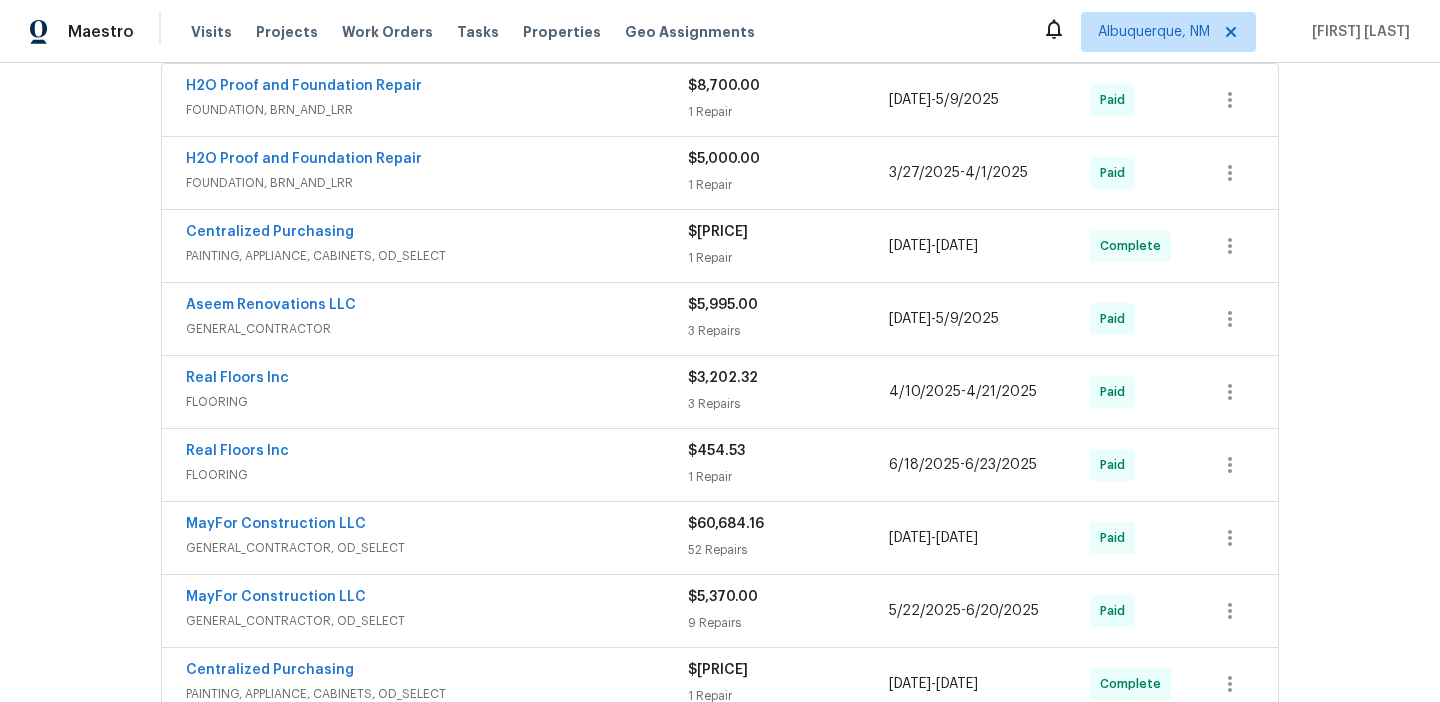 scroll, scrollTop: 229, scrollLeft: 0, axis: vertical 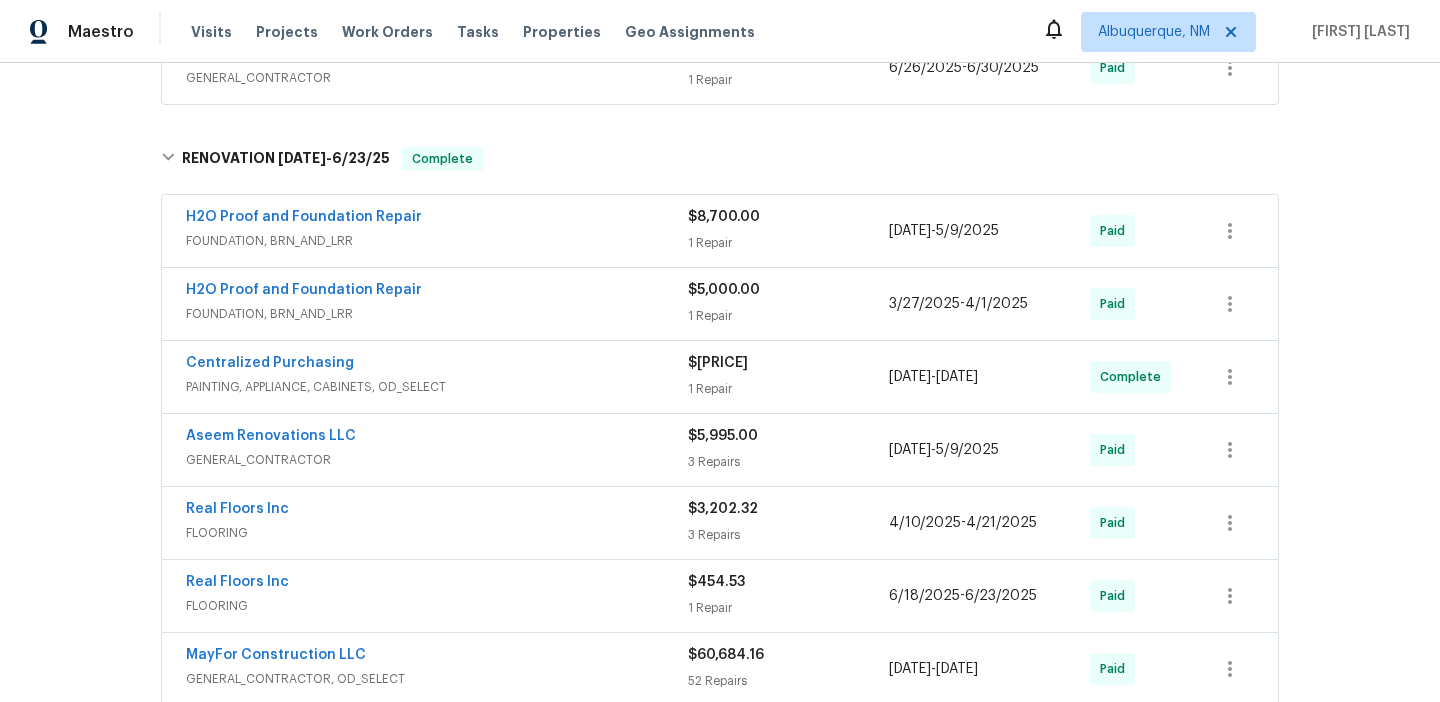 click on "H2O Proof and Foundation Repair" at bounding box center (437, 219) 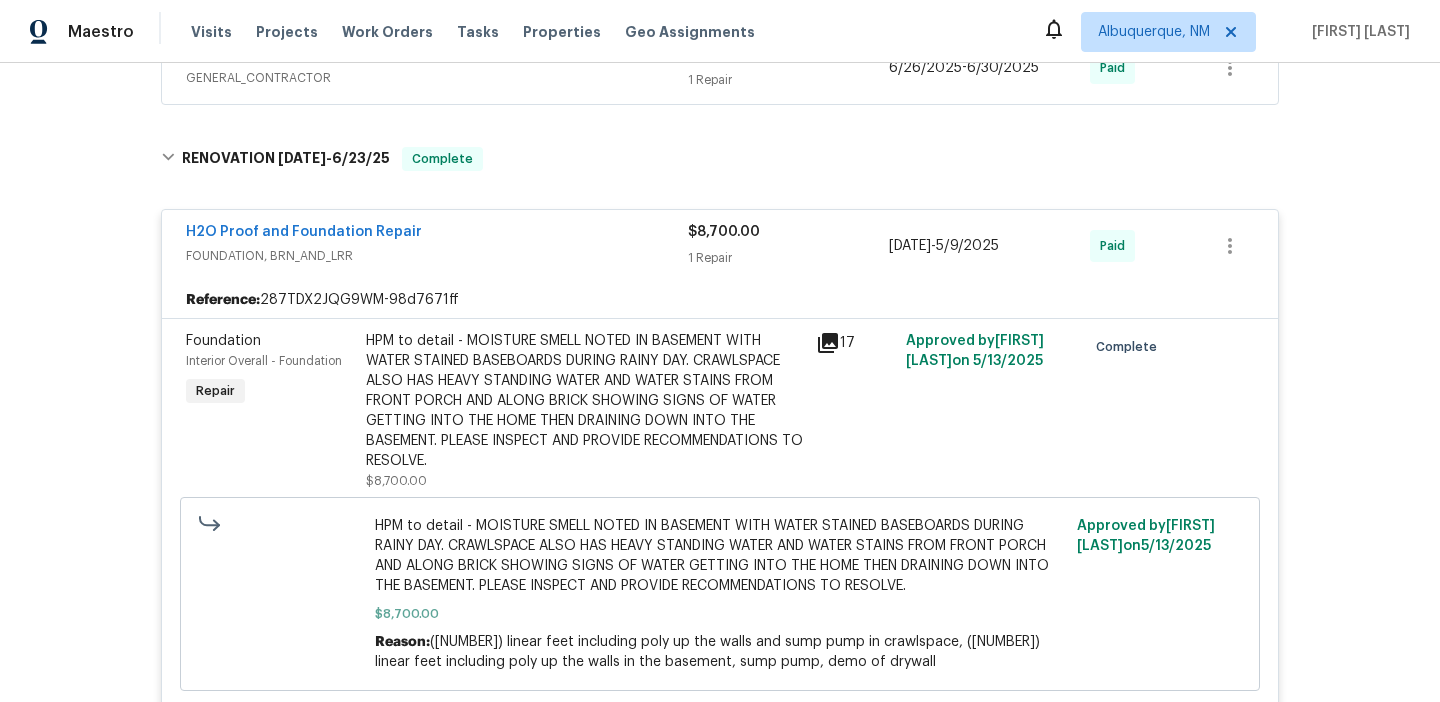 click on "H2O Proof and Foundation Repair" at bounding box center [304, 232] 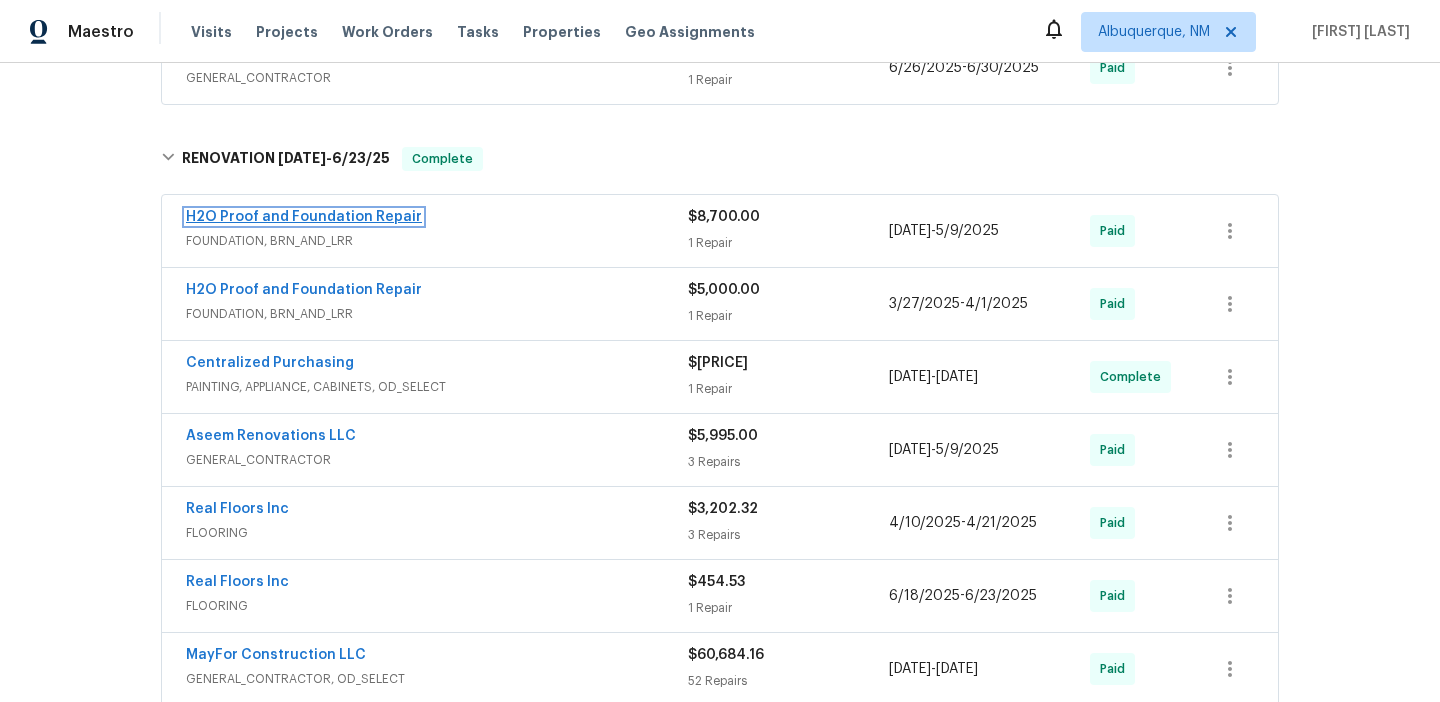 click on "H2O Proof and Foundation Repair" at bounding box center [304, 217] 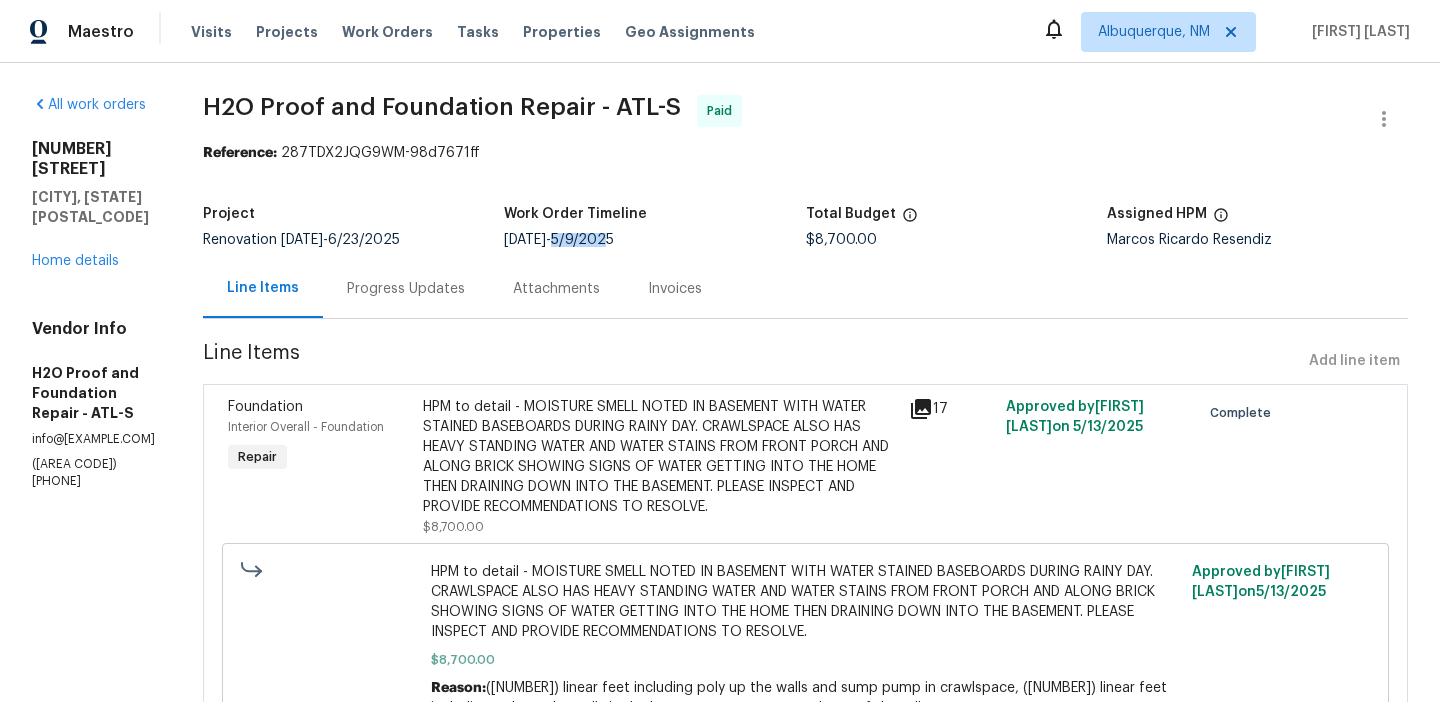 drag, startPoint x: 571, startPoint y: 242, endPoint x: 623, endPoint y: 242, distance: 52 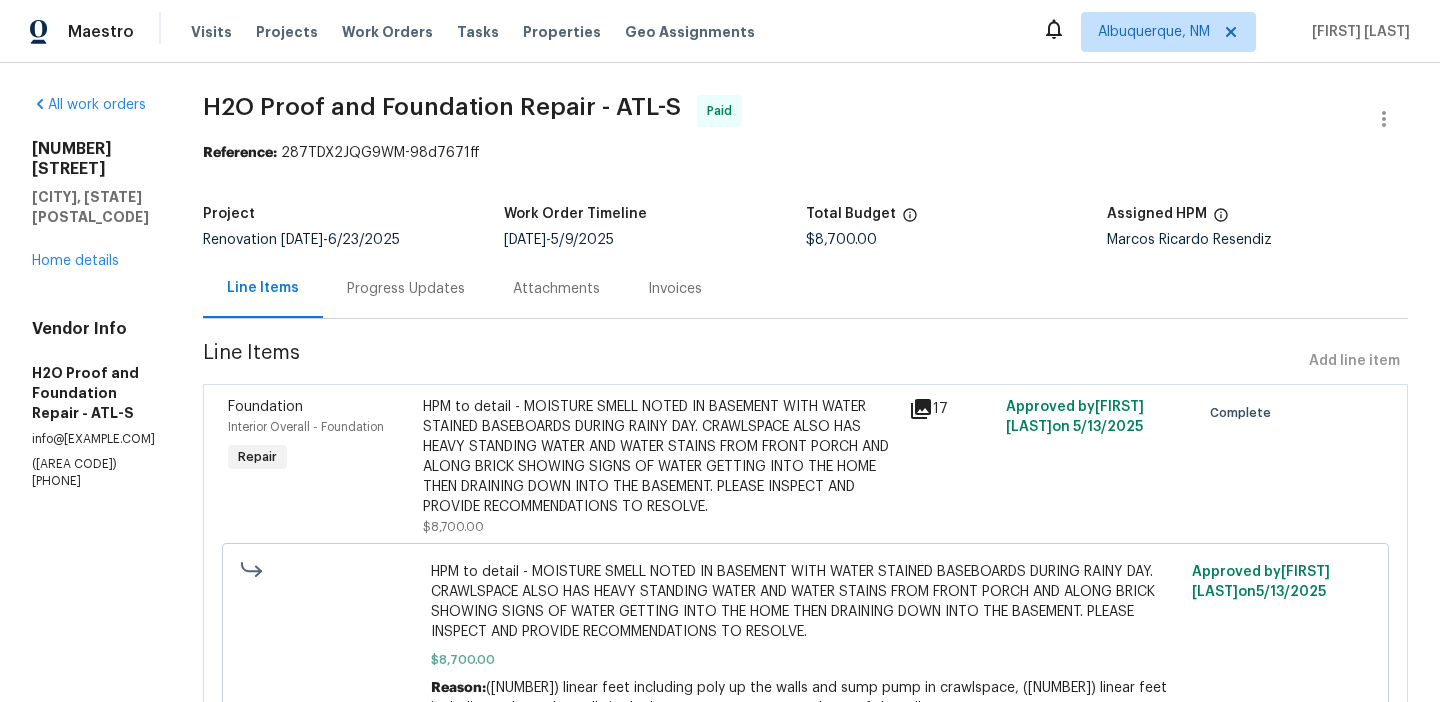 click on "Invoices" at bounding box center [675, 288] 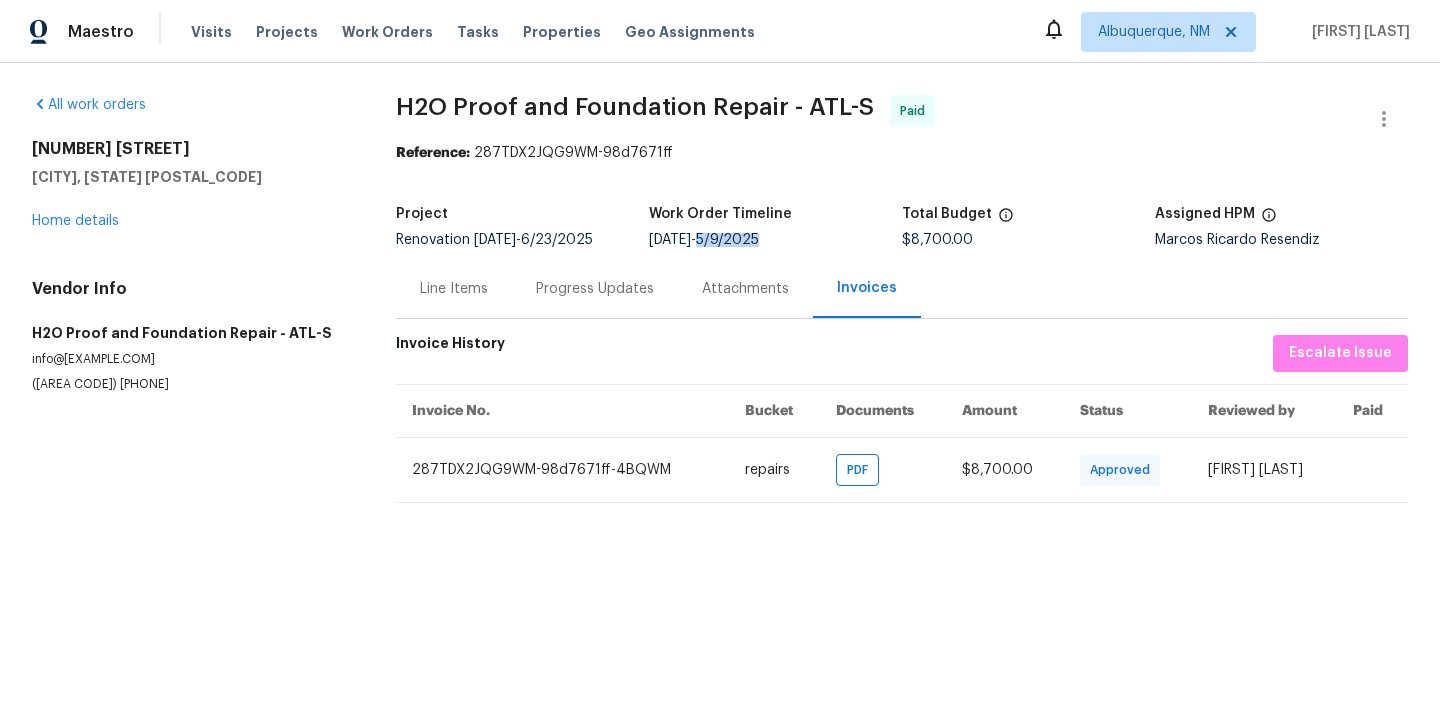 drag, startPoint x: 787, startPoint y: 238, endPoint x: 720, endPoint y: 239, distance: 67.00746 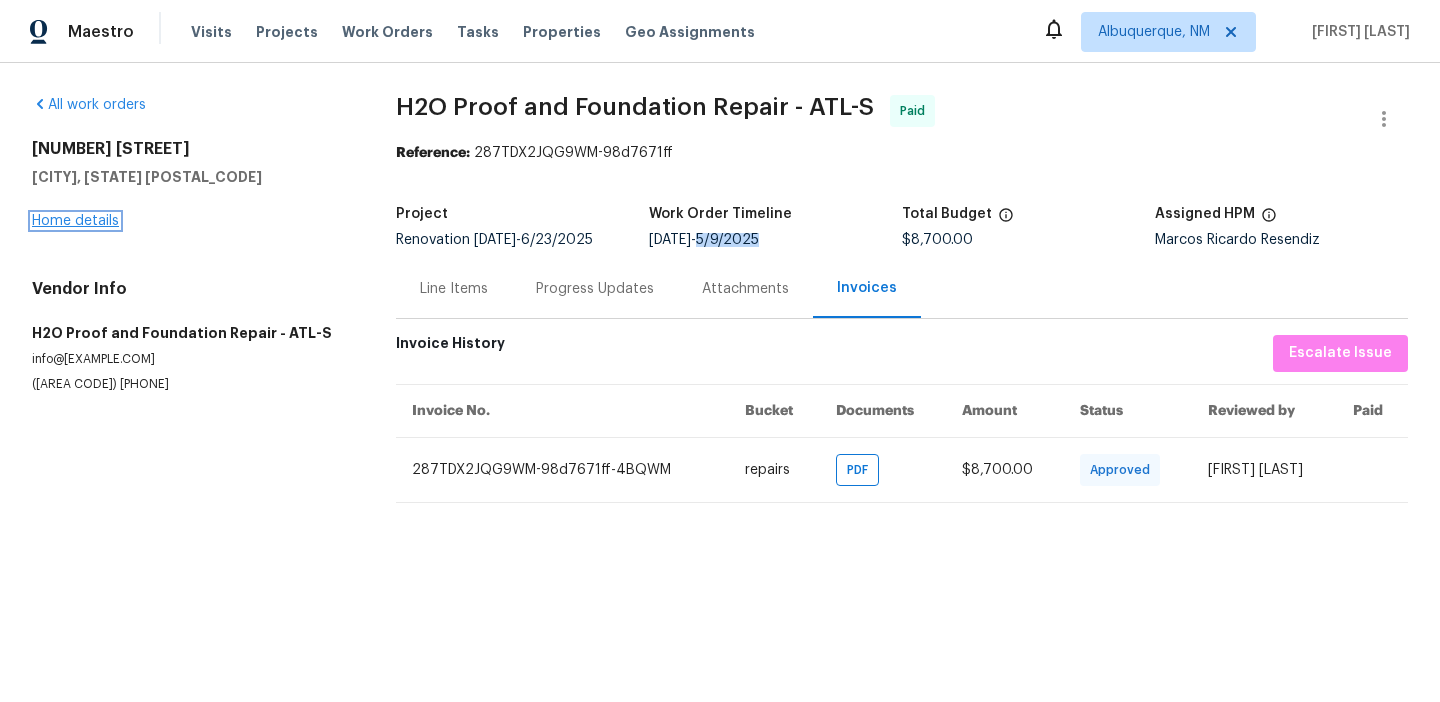 click on "Home details" at bounding box center (75, 221) 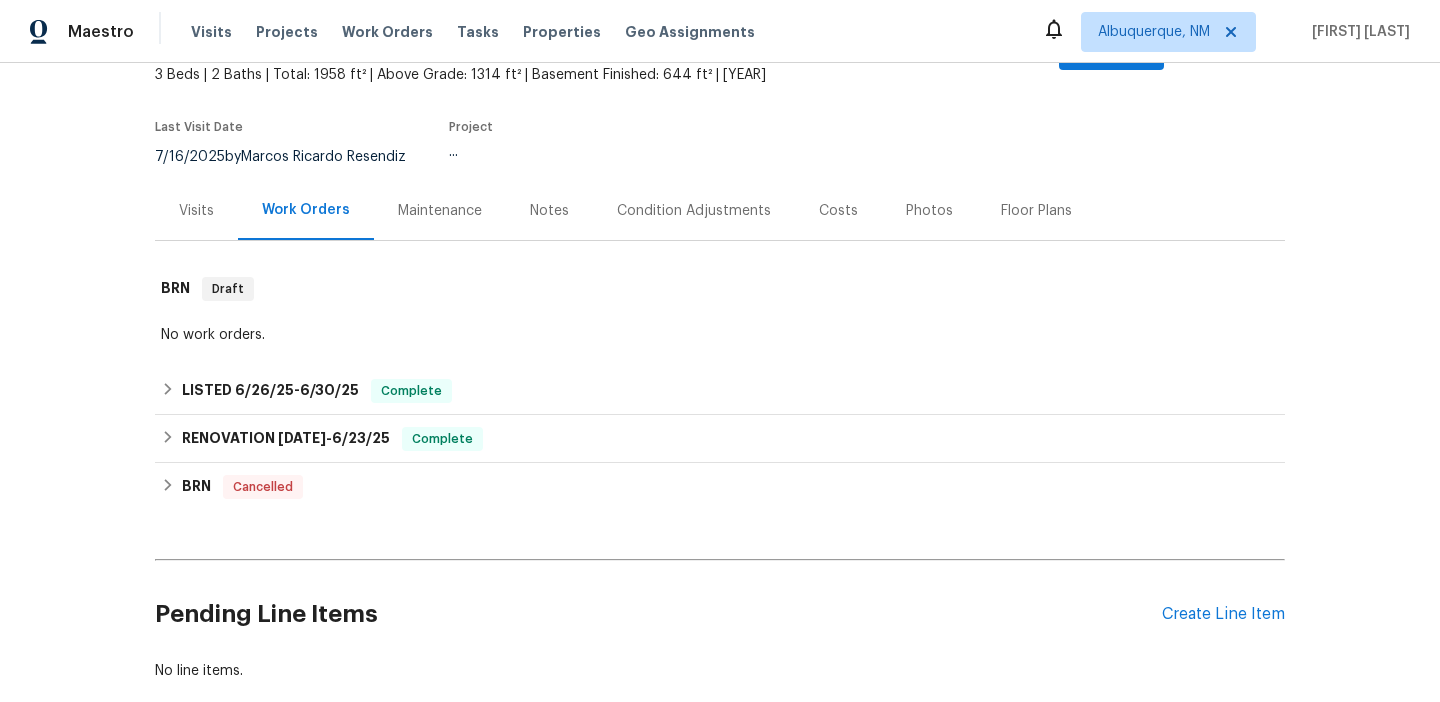 scroll, scrollTop: 237, scrollLeft: 0, axis: vertical 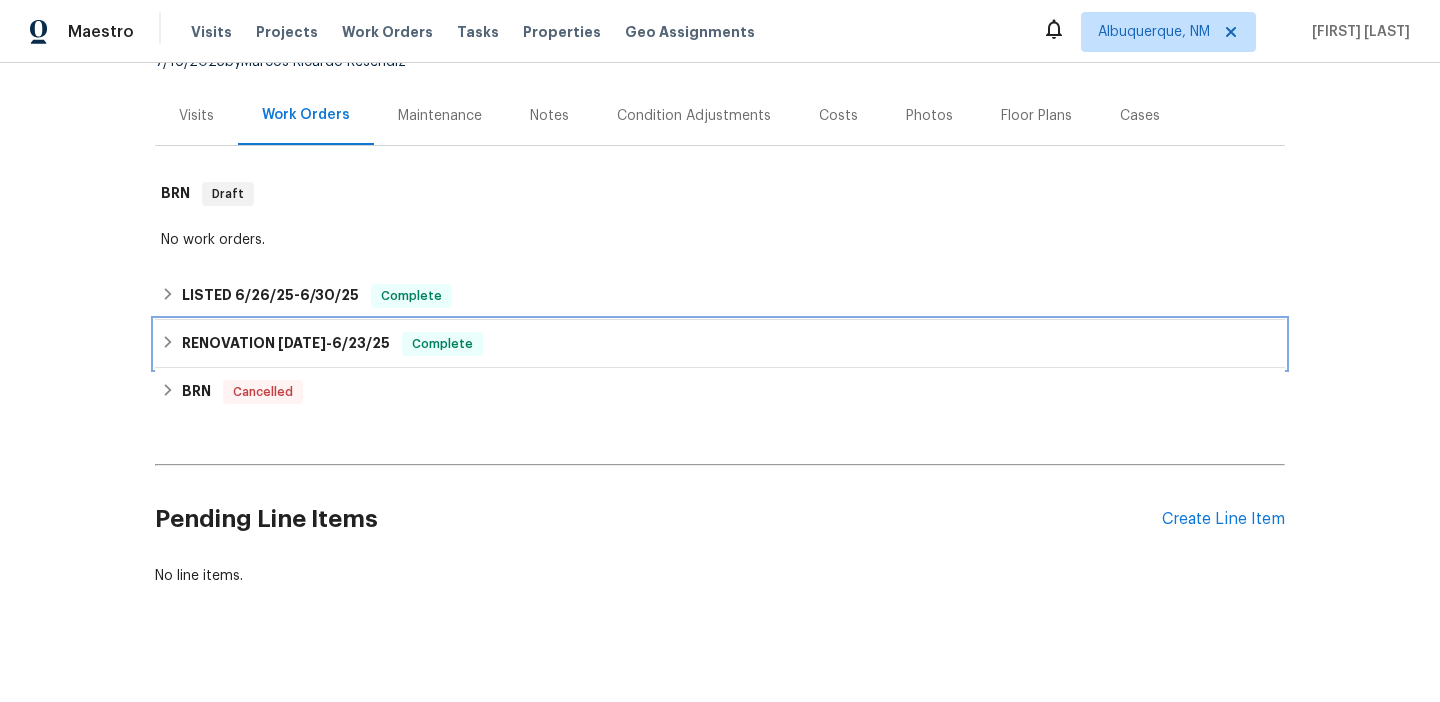 click on "RENOVATION   3/25/25  -  6/23/25 Complete H2O Proof and Foundation Repair FOUNDATION, BRN_AND_LRR $8,700.00 1 Repair 5/7/2025  -  5/9/2025 Paid H2O Proof and Foundation Repair FOUNDATION, BRN_AND_LRR $5,000.00 1 Repair 3/27/2025  -  4/1/2025 Paid Centralized Purchasing PAINTING, APPLIANCE, CABINETS, OD_SELECT $907.36 1 Repair 3/25/2025  -  3/25/2025 Complete Aseem Renovations LLC GENERAL_CONTRACTOR $5,995.00 3 Repairs 5/7/2025  -  5/9/2025 Paid Real Floors Inc FLOORING $3,202.32 3 Repairs 4/10/2025  -  4/21/2025 Paid Real Floors Inc FLOORING $454.53 1 Repair 6/18/2025  -  6/23/2025 Paid MayFor Construction LLC GENERAL_CONTRACTOR, OD_SELECT $60,684.16 52 Repairs 3/25/2025  -  4/23/2025 Paid MayFor Construction LLC GENERAL_CONTRACTOR, OD_SELECT $5,370.00 9 Repairs 5/22/2025  -  6/20/2025 Paid Centralized Purchasing PAINTING, APPLIANCE, CABINETS, OD_SELECT $1,267.51 1 Repair 4/23/2025  -  4/23/2025 Complete" at bounding box center (720, 344) 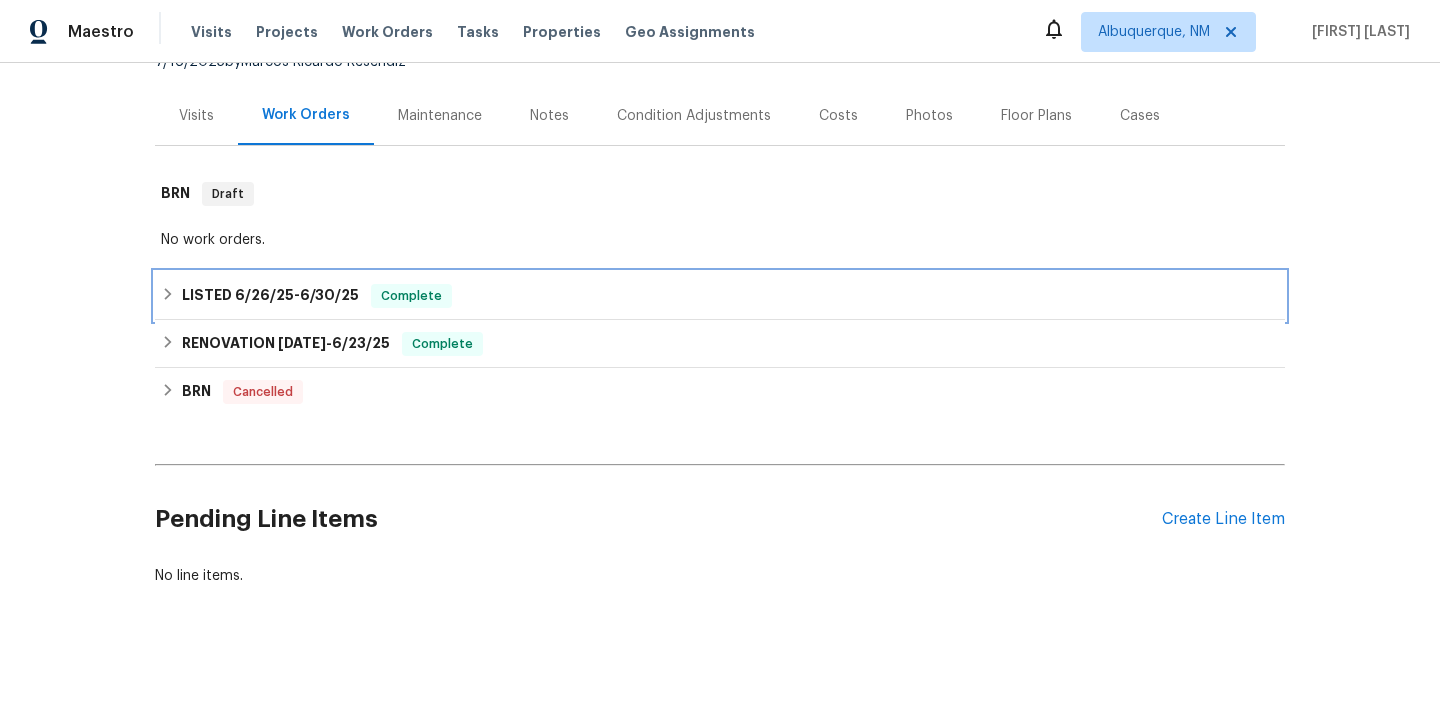 click on "Back to all projects 8272 Magnolia Dr, Jonesboro, GA 30238 3 Beds | 2 Baths | Total: 1958 ft² | Above Grade: 1314 ft² | Basement Finished: 644 ft² | 1969 Not seen today Mark Seen Actions Last Visit Date 7/16/2025  by  Marcos Ricardo Resendiz   Project ... Visits Work Orders Maintenance Notes Condition Adjustments Costs Photos Floor Plans Cases BRN   Draft No work orders. LISTED   6/26/25  -  6/30/25 Complete Aseem Renovations LLC GENERAL_CONTRACTOR $150.00 1 Repair 6/26/2025  -  6/30/2025 Paid RENOVATION   3/25/25  -  6/23/25 Complete H2O Proof and Foundation Repair FOUNDATION, BRN_AND_LRR $8,700.00 1 Repair 5/7/2025  -  5/9/2025 Paid H2O Proof and Foundation Repair FOUNDATION, BRN_AND_LRR $5,000.00 1 Repair 3/27/2025  -  4/1/2025 Paid Centralized Purchasing PAINTING, APPLIANCE, CABINETS, OD_SELECT $907.36 1 Repair 3/25/2025  -  3/25/2025 Complete Aseem Renovations LLC GENERAL_CONTRACTOR $5,995.00 3 Repairs 5/7/2025  -  5/9/2025 Paid Real Floors Inc FLOORING $3,202.32 3 Repairs 4/10/2025  -  4/21/2025 Paid" at bounding box center (720, 226) 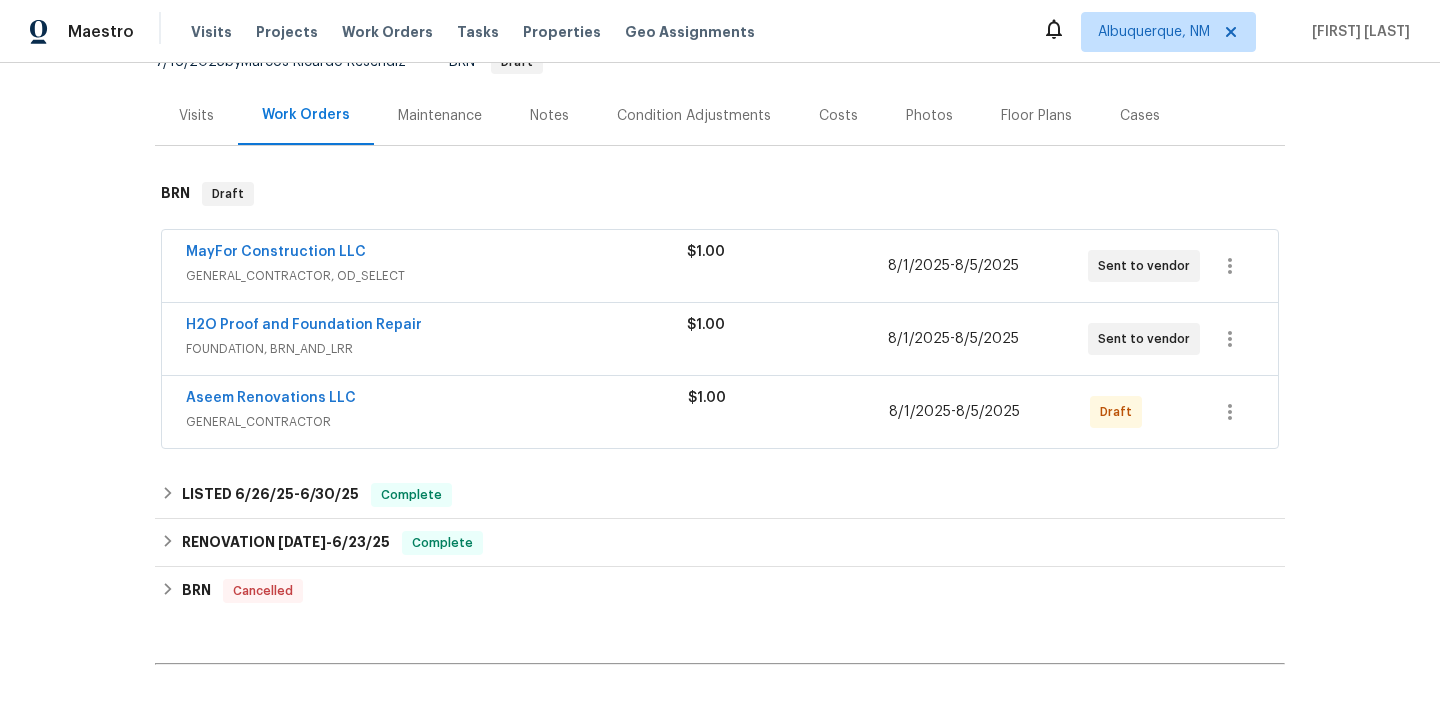 click on "MayFor Construction LLC" at bounding box center (436, 254) 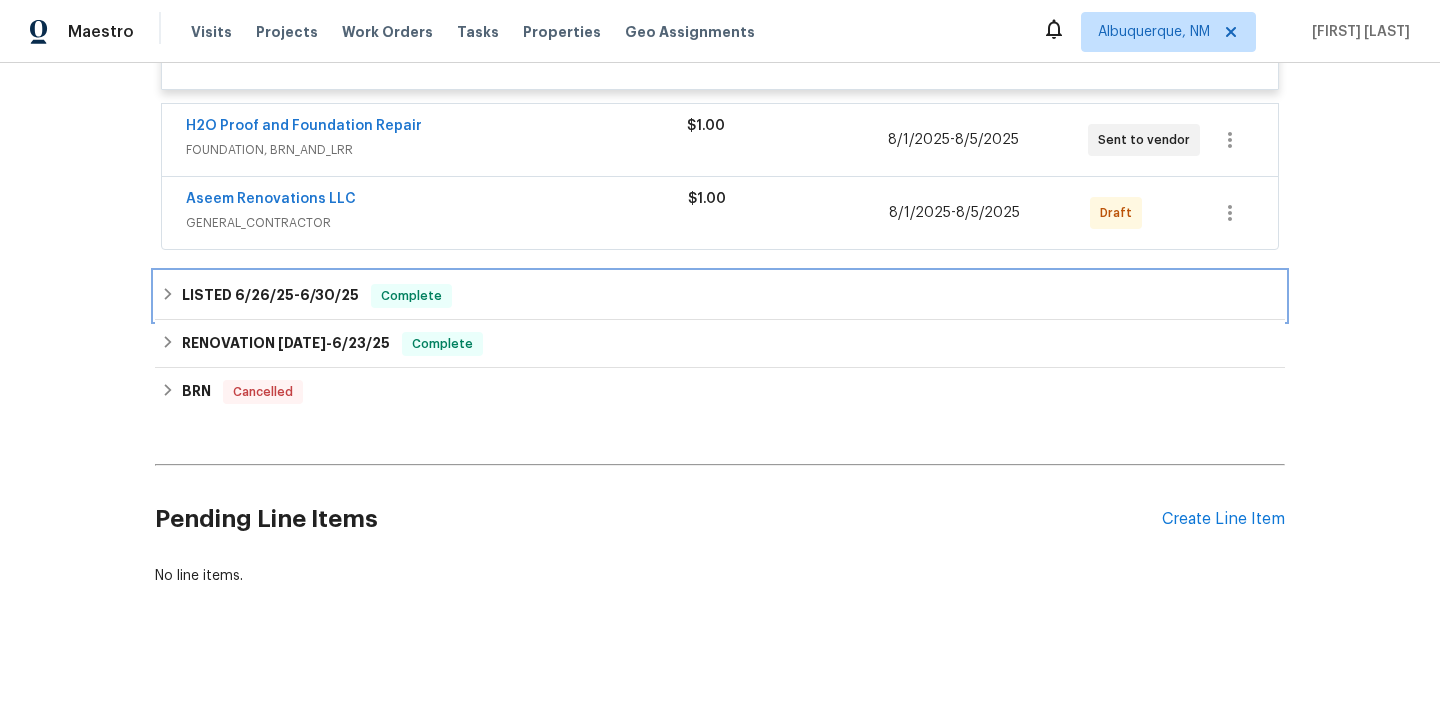 click on "Complete" at bounding box center [411, 296] 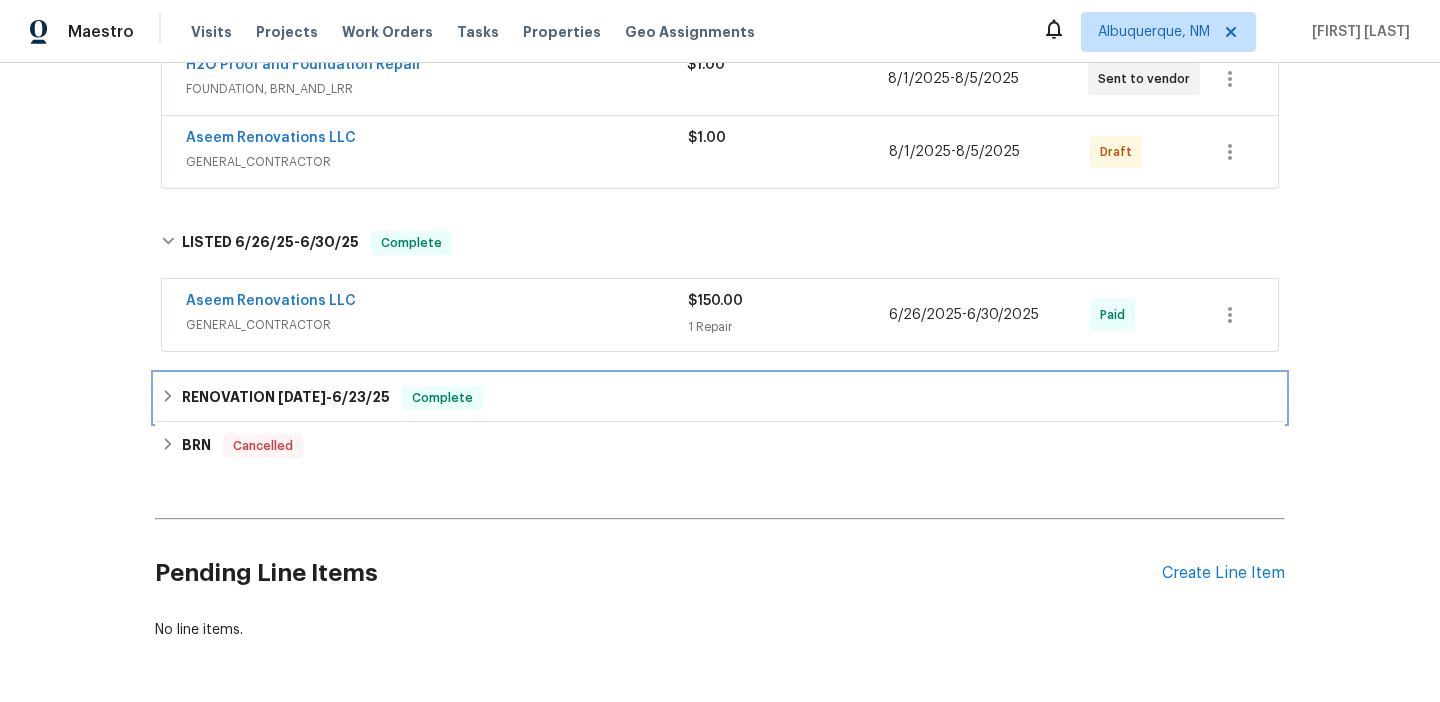 click on "6/23/25" at bounding box center (361, 397) 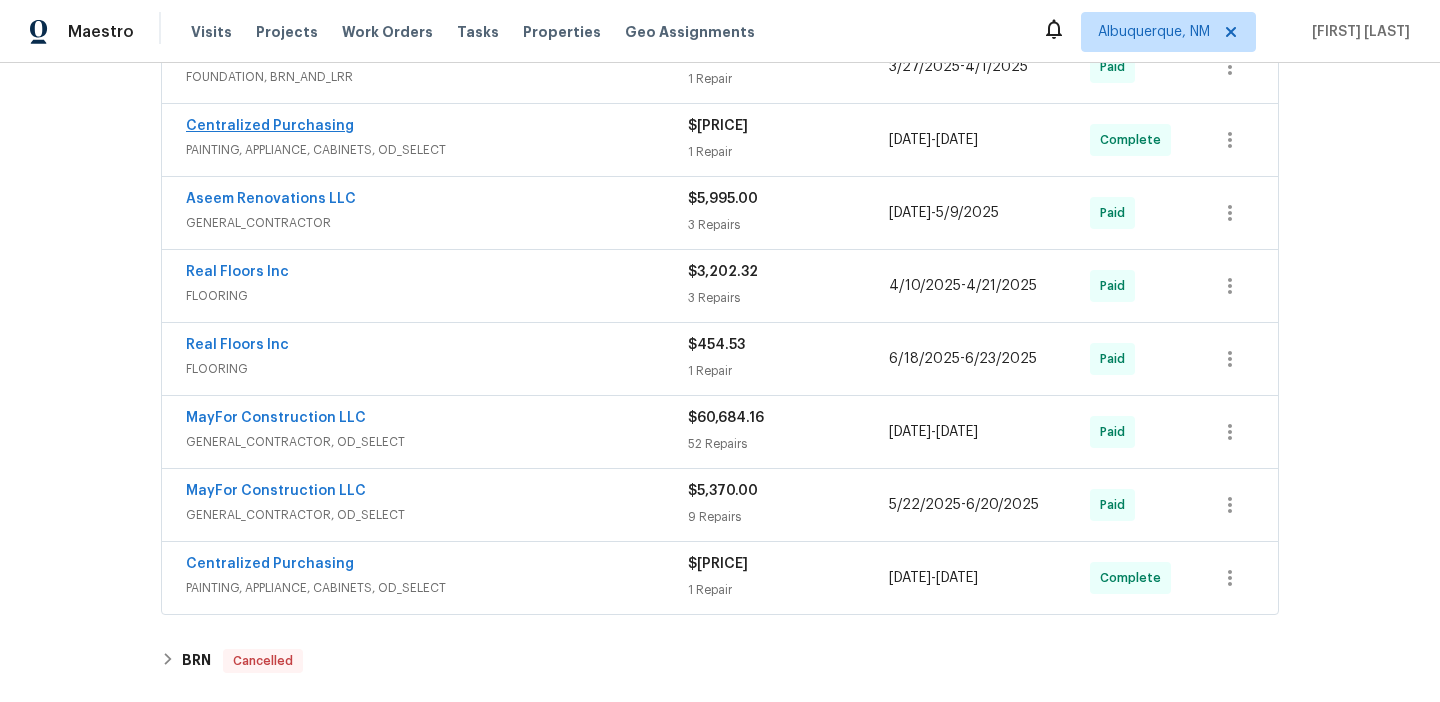 scroll, scrollTop: 1192, scrollLeft: 0, axis: vertical 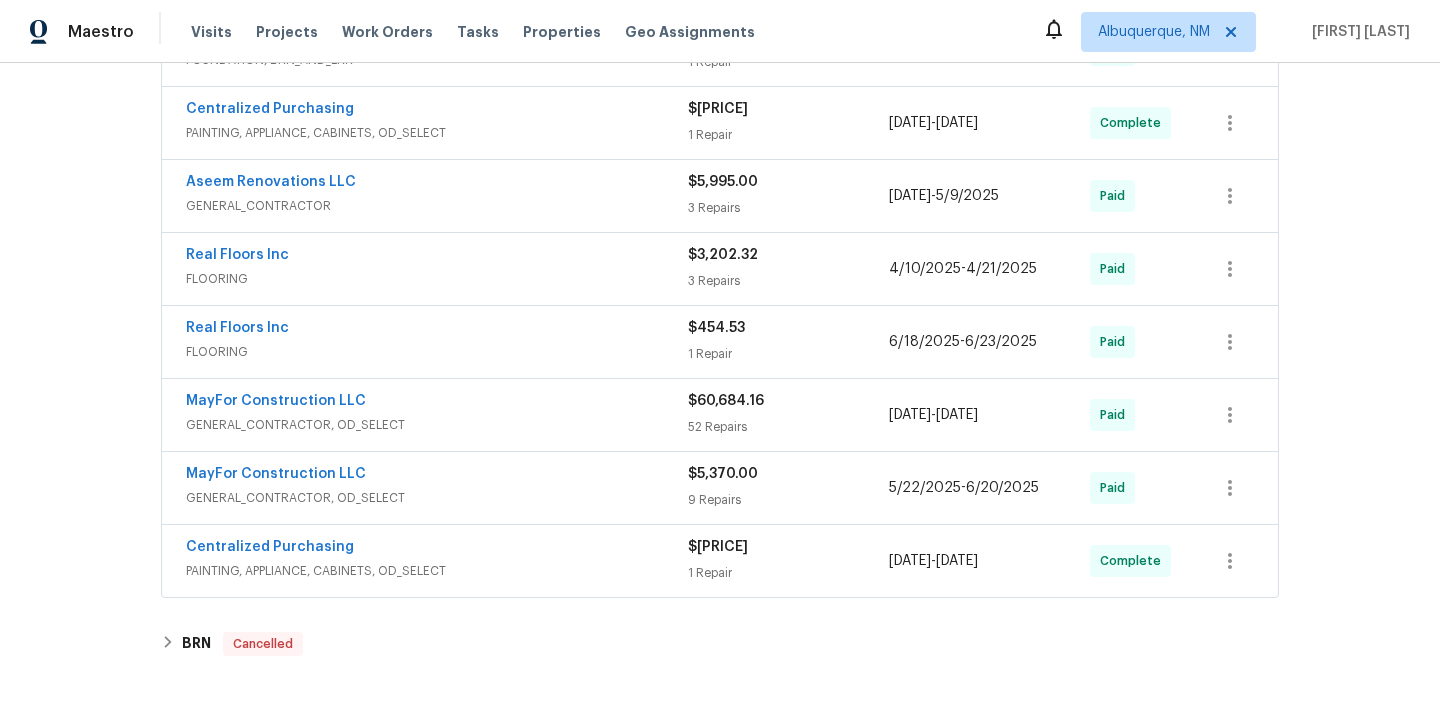 click on "MayFor Construction LLC" at bounding box center [437, 403] 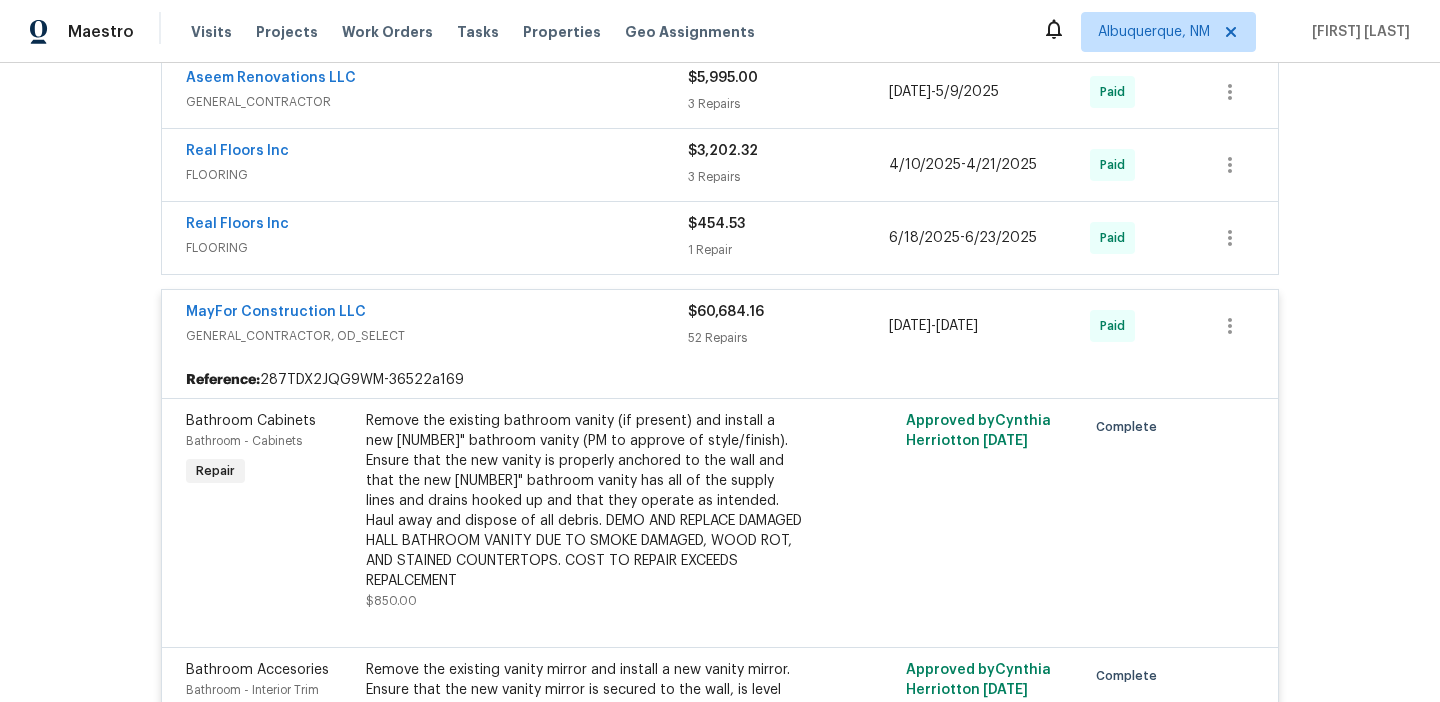 scroll, scrollTop: 1193, scrollLeft: 0, axis: vertical 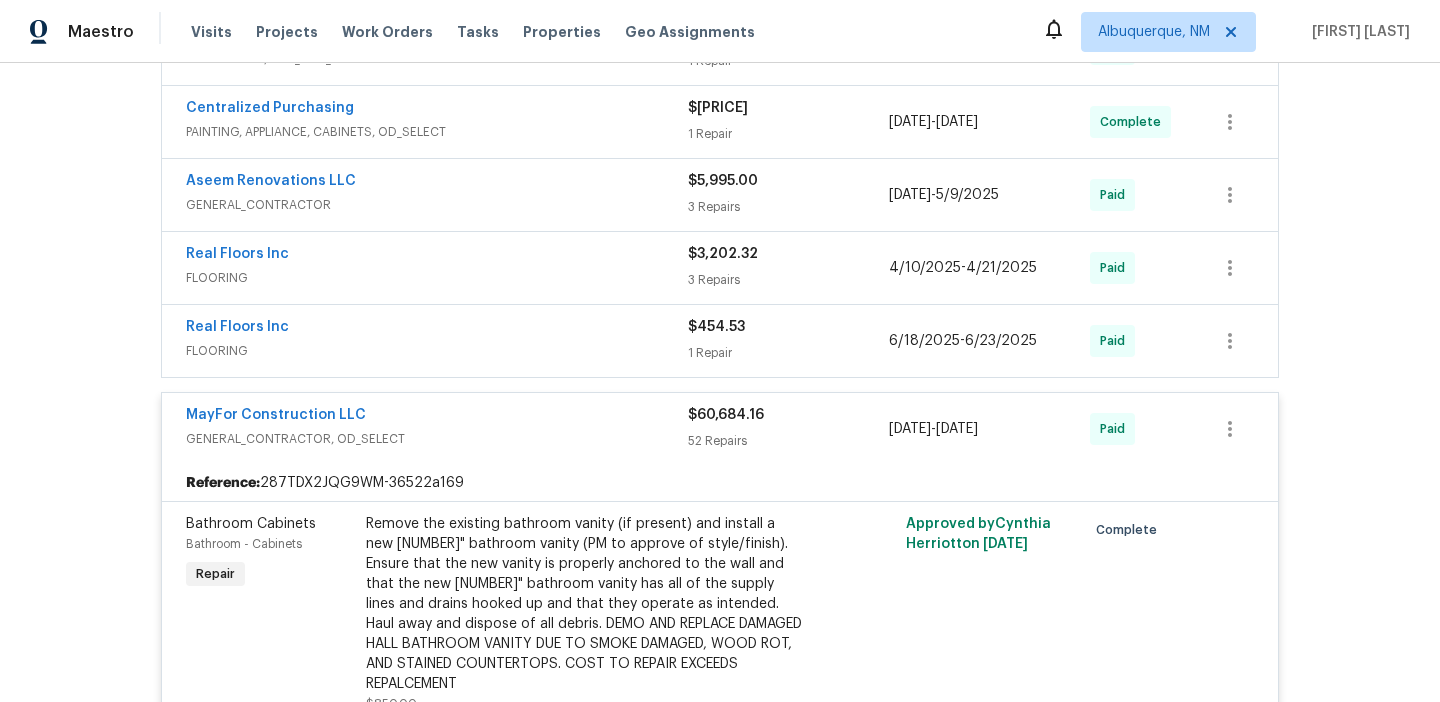 drag, startPoint x: 1057, startPoint y: 407, endPoint x: 970, endPoint y: 406, distance: 87.005745 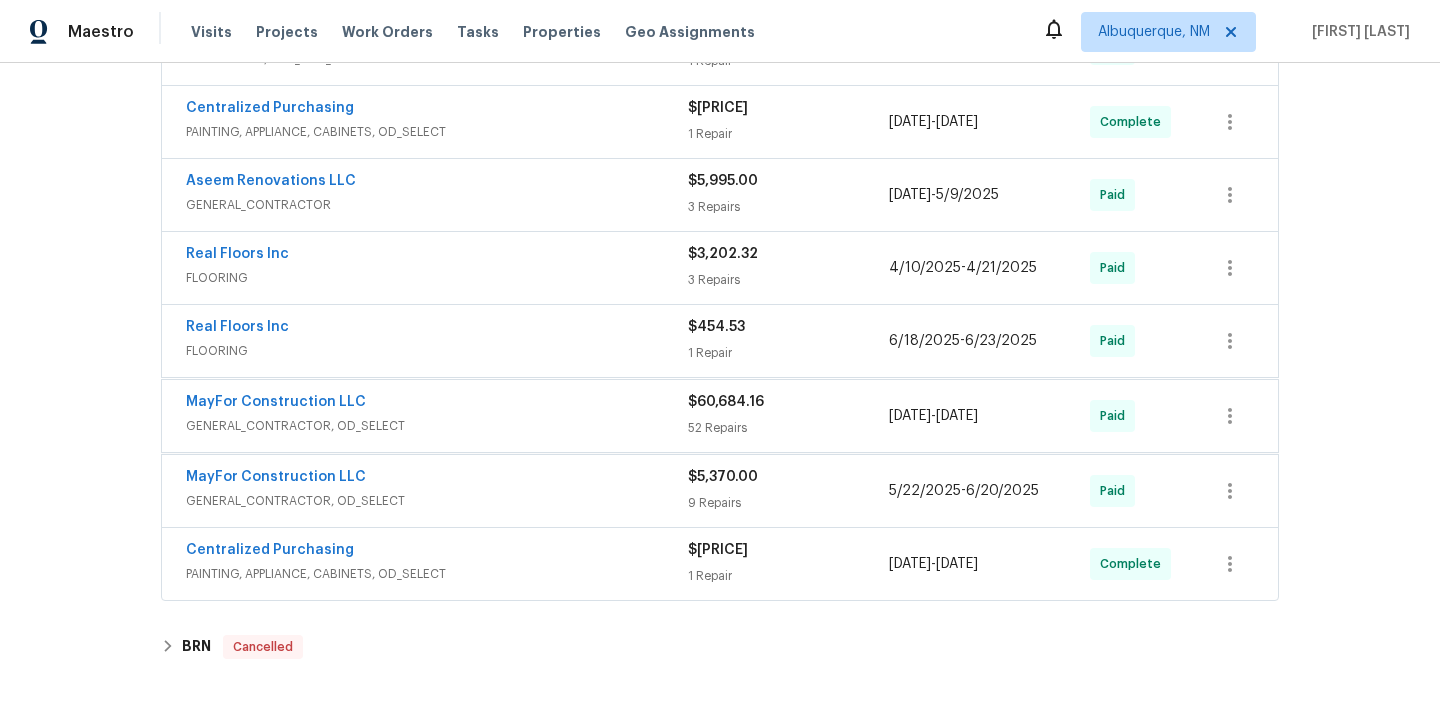 copy on "[DATE]" 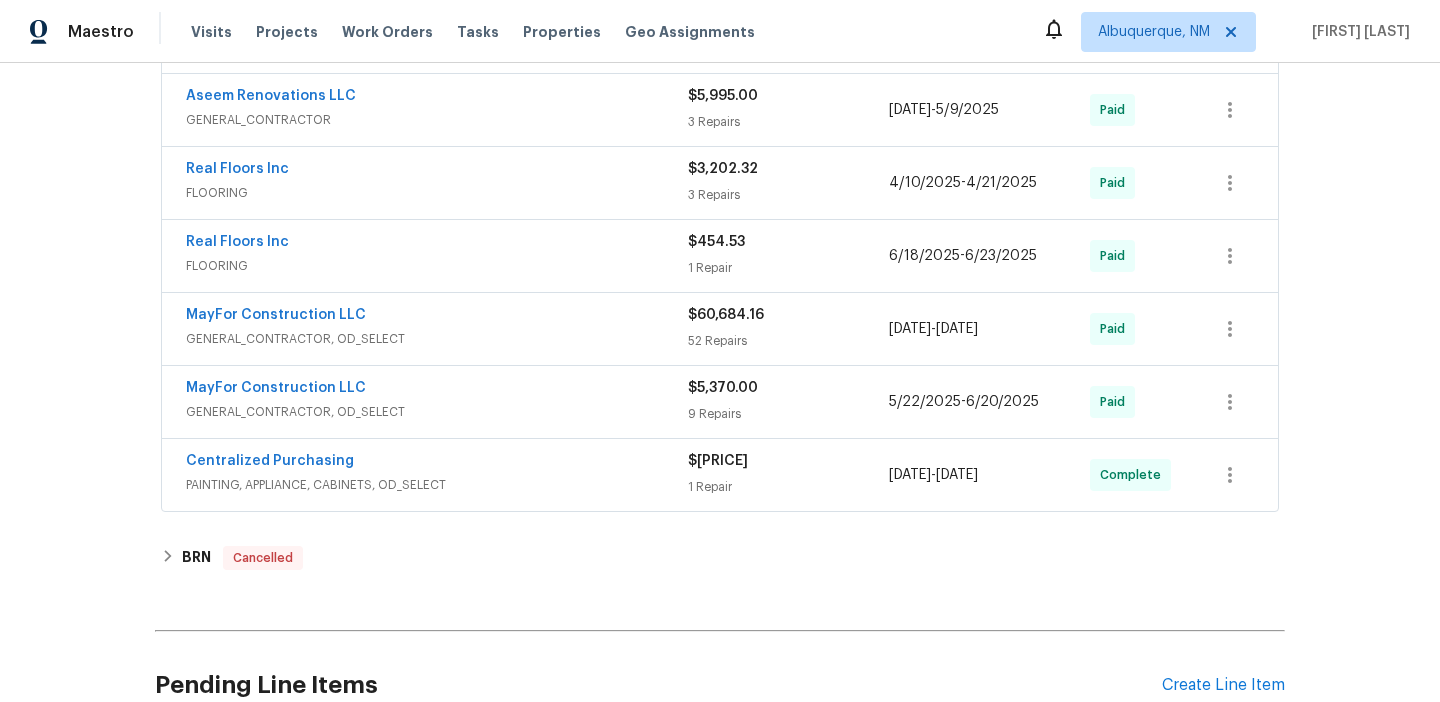 scroll, scrollTop: 1215, scrollLeft: 0, axis: vertical 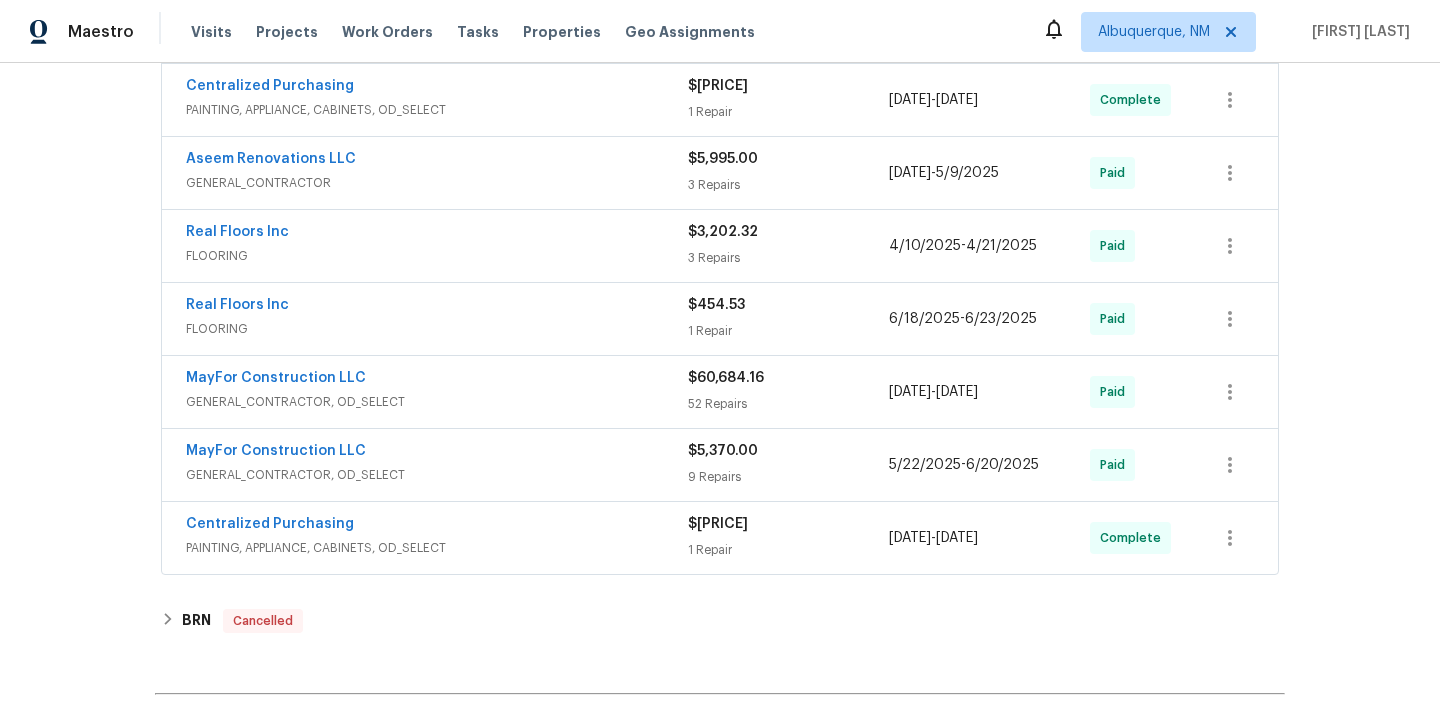 click on "Aseem Renovations LLC" at bounding box center [437, 161] 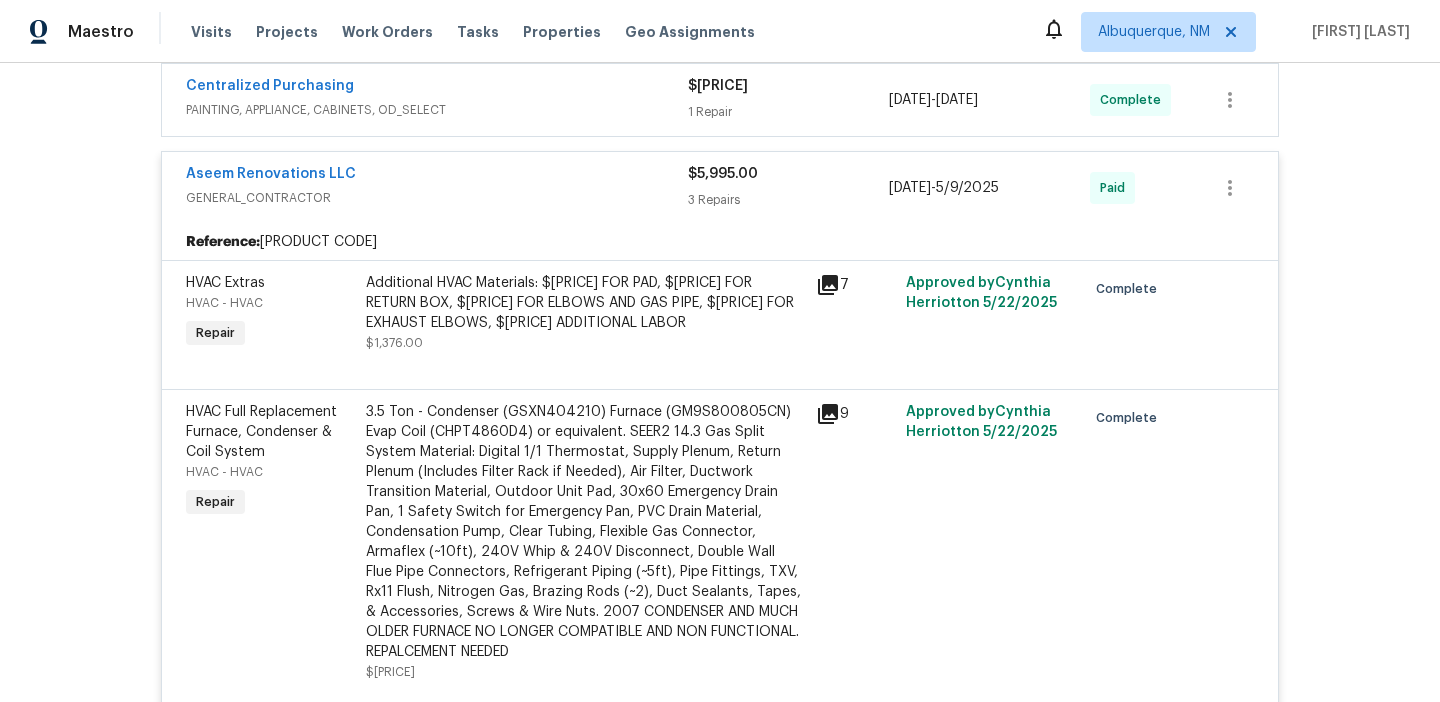 scroll, scrollTop: 1151, scrollLeft: 0, axis: vertical 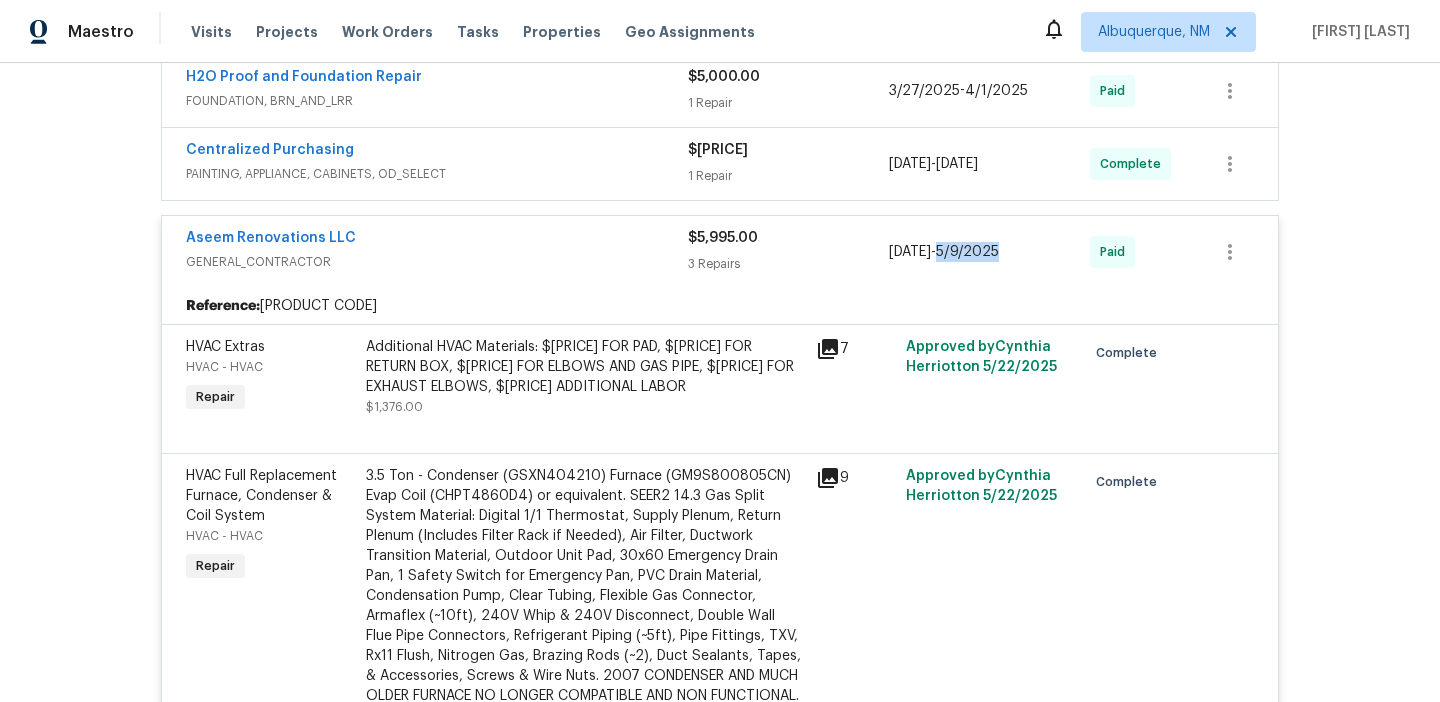 drag, startPoint x: 1039, startPoint y: 227, endPoint x: 960, endPoint y: 228, distance: 79.00633 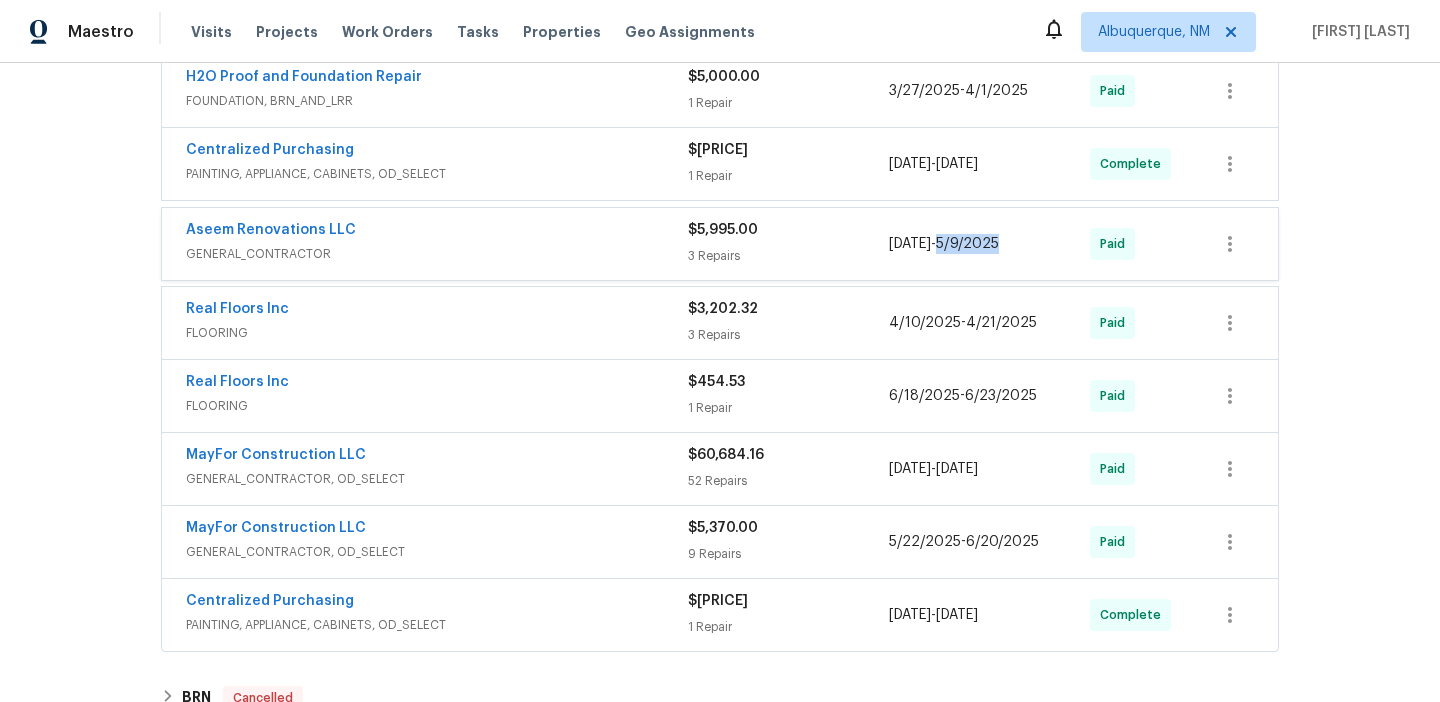 copy on "5/9/2025" 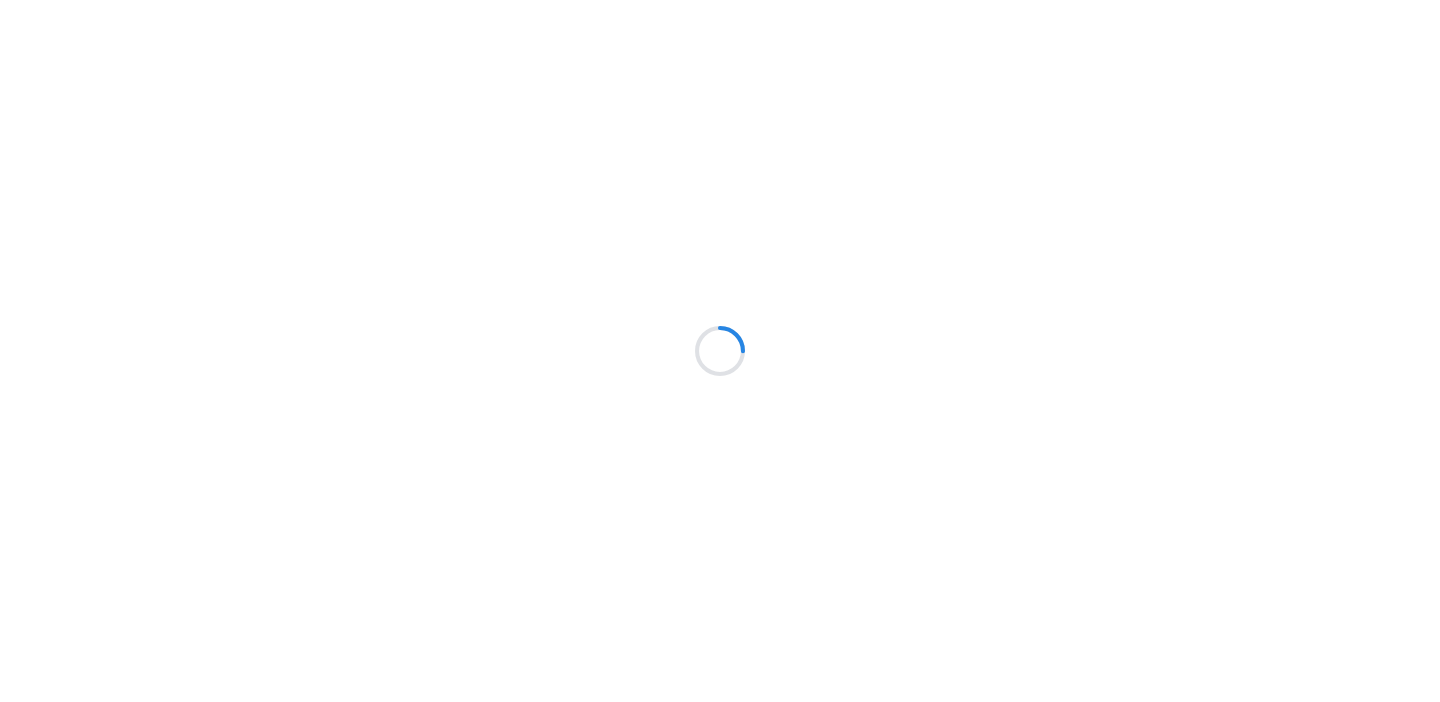 scroll, scrollTop: 0, scrollLeft: 0, axis: both 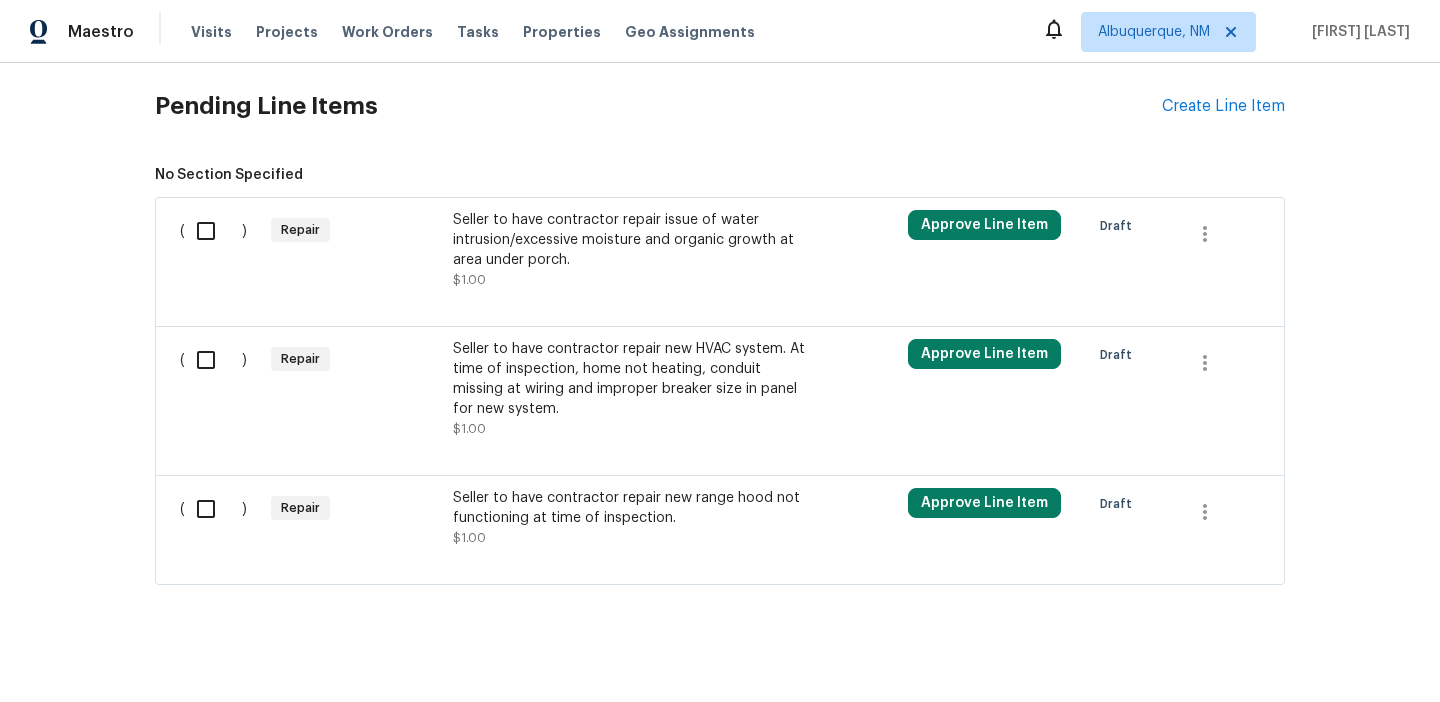 click on "Seller to have contractor repair issue of water intrusion/excessive moisture and organic growth at area under porch. $1.00" at bounding box center [629, 250] 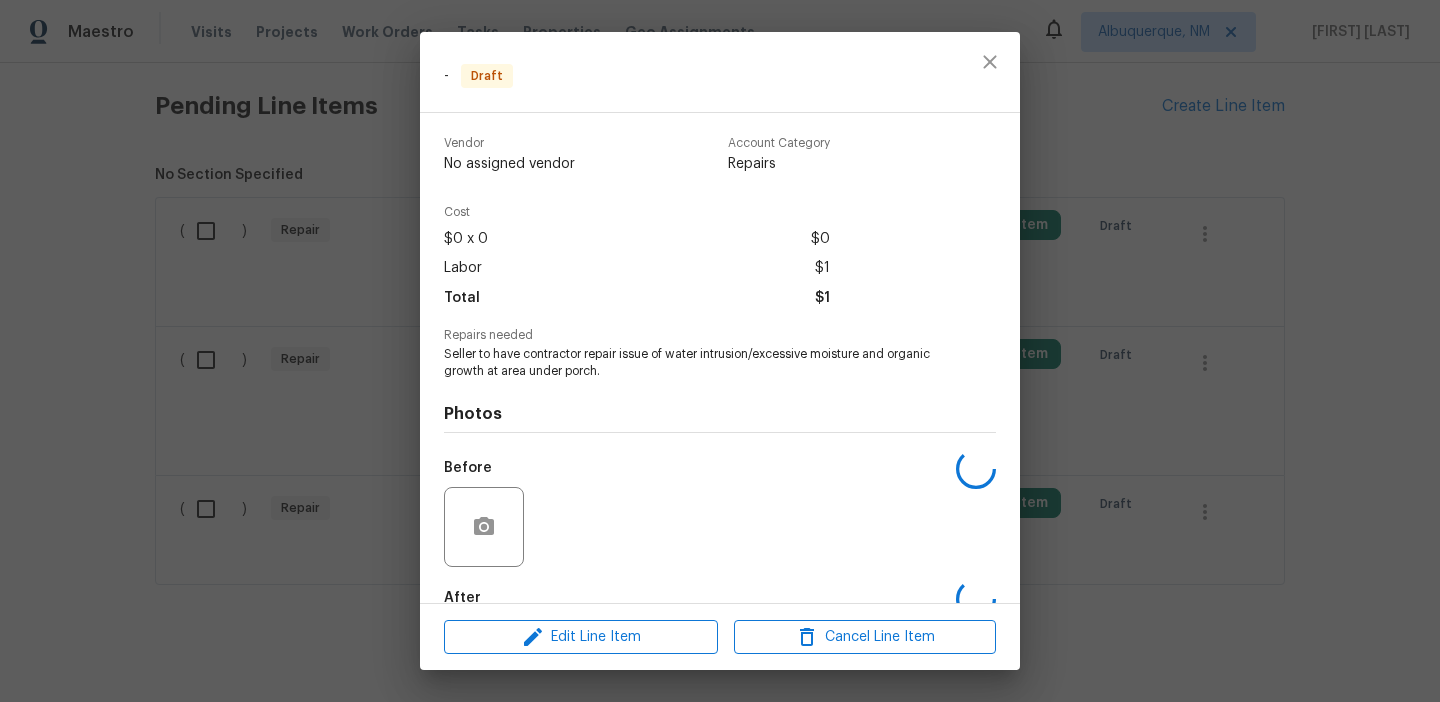 scroll, scrollTop: 114, scrollLeft: 0, axis: vertical 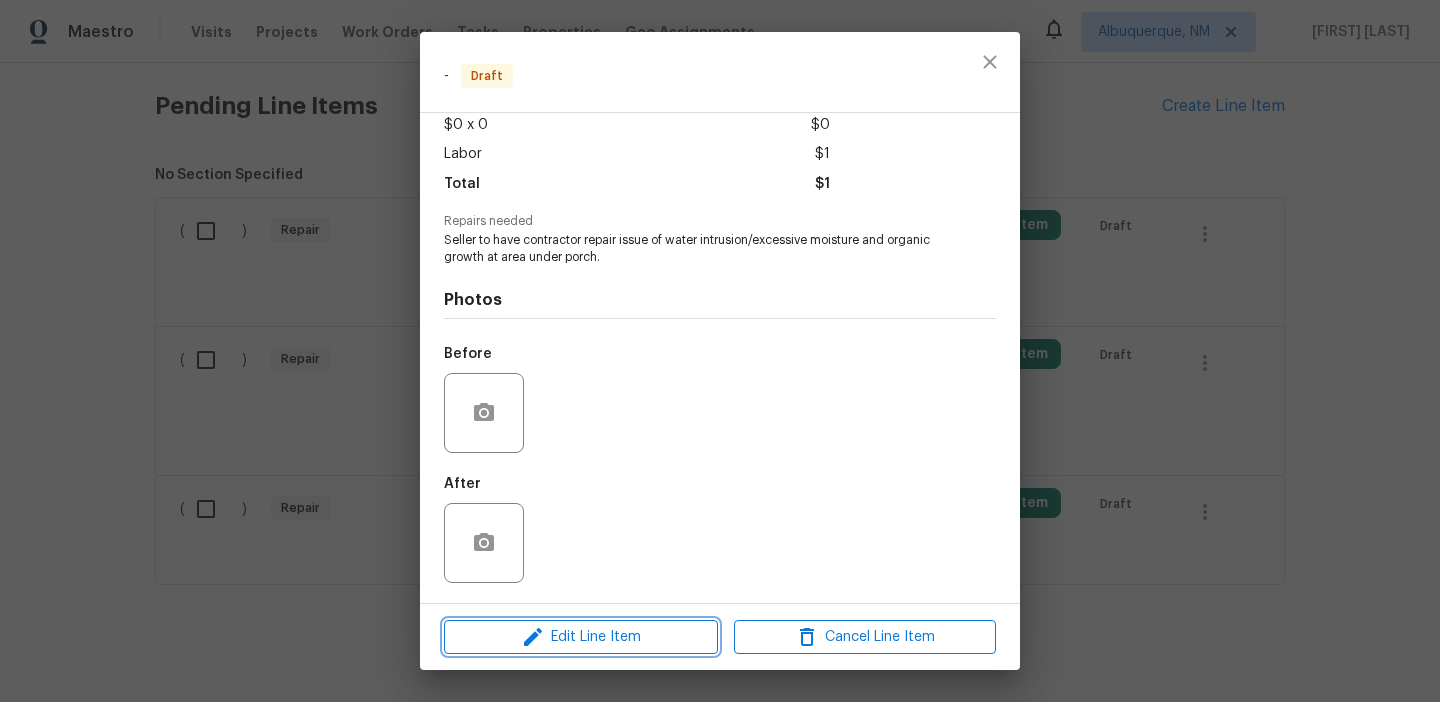 click on "Edit Line Item" at bounding box center [581, 637] 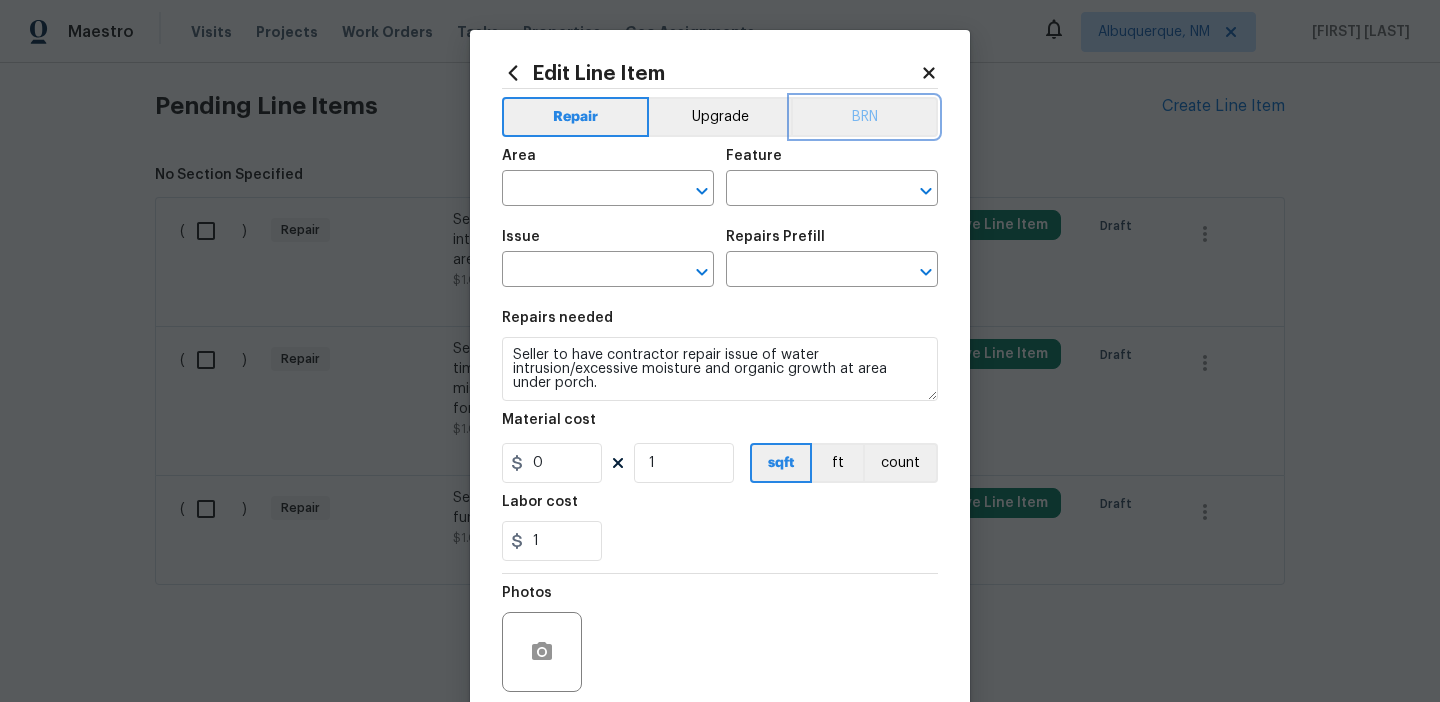 click on "BRN" at bounding box center [864, 117] 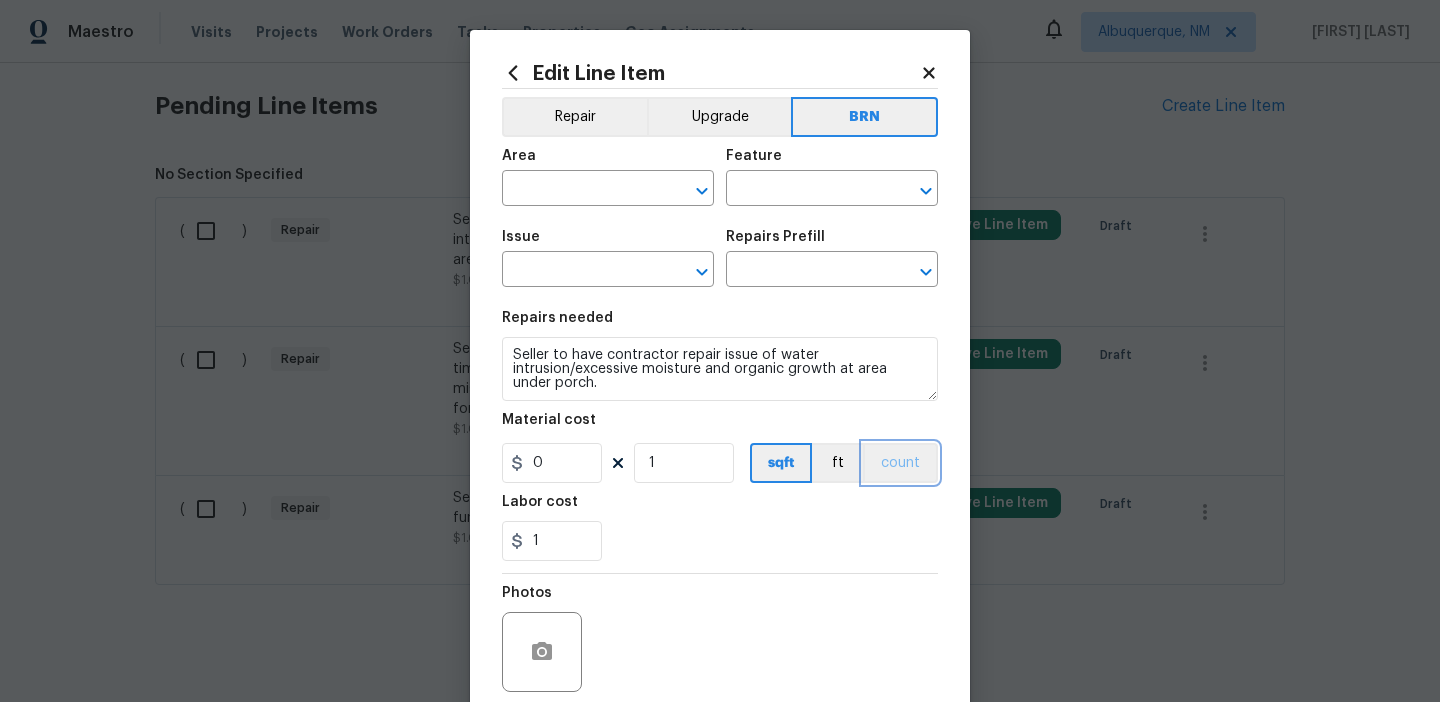 click on "count" at bounding box center [900, 463] 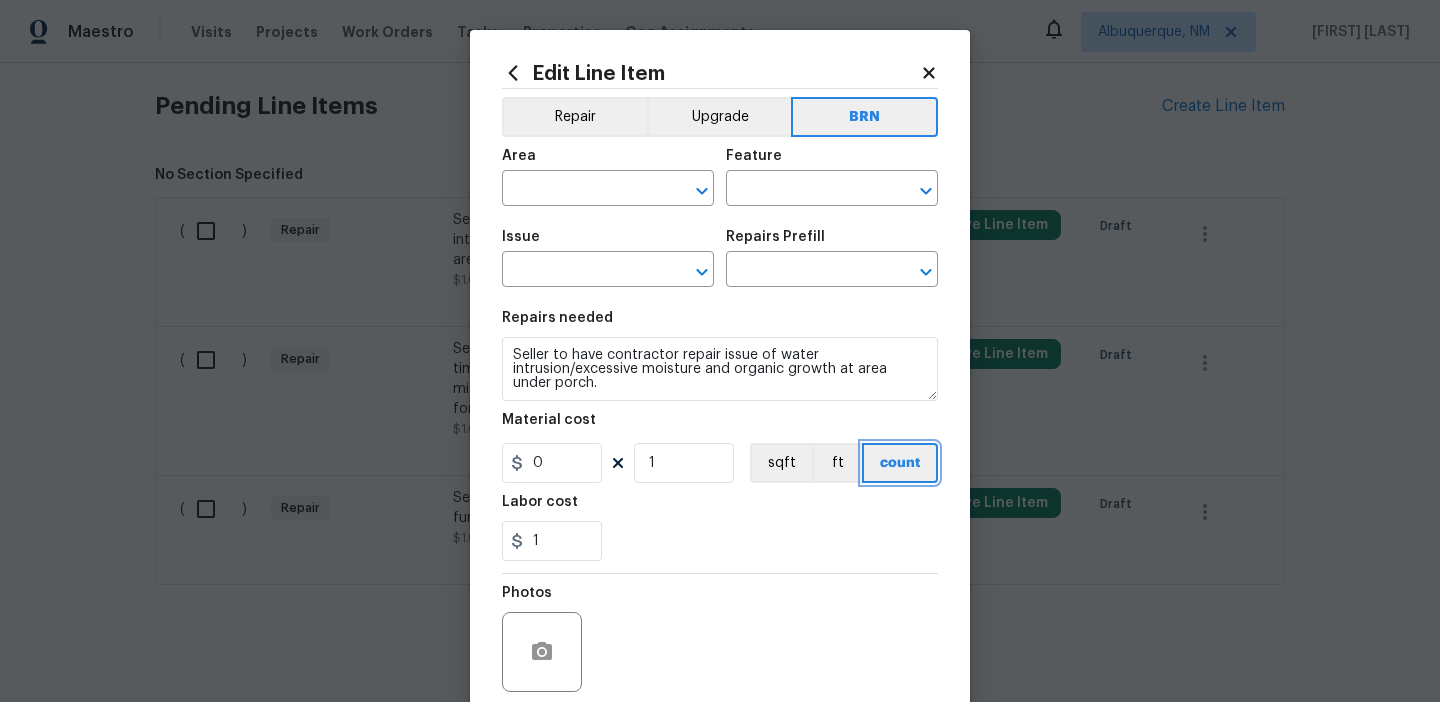 scroll, scrollTop: 160, scrollLeft: 0, axis: vertical 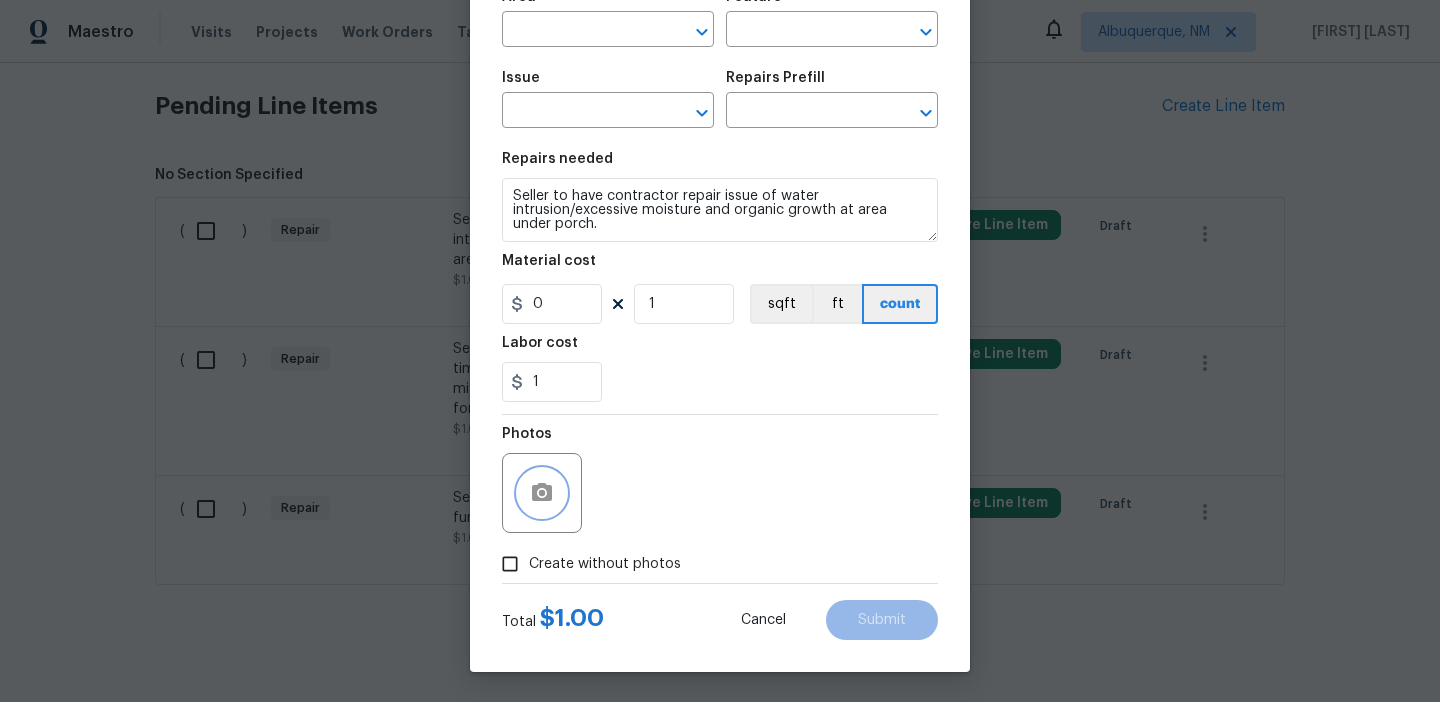 click 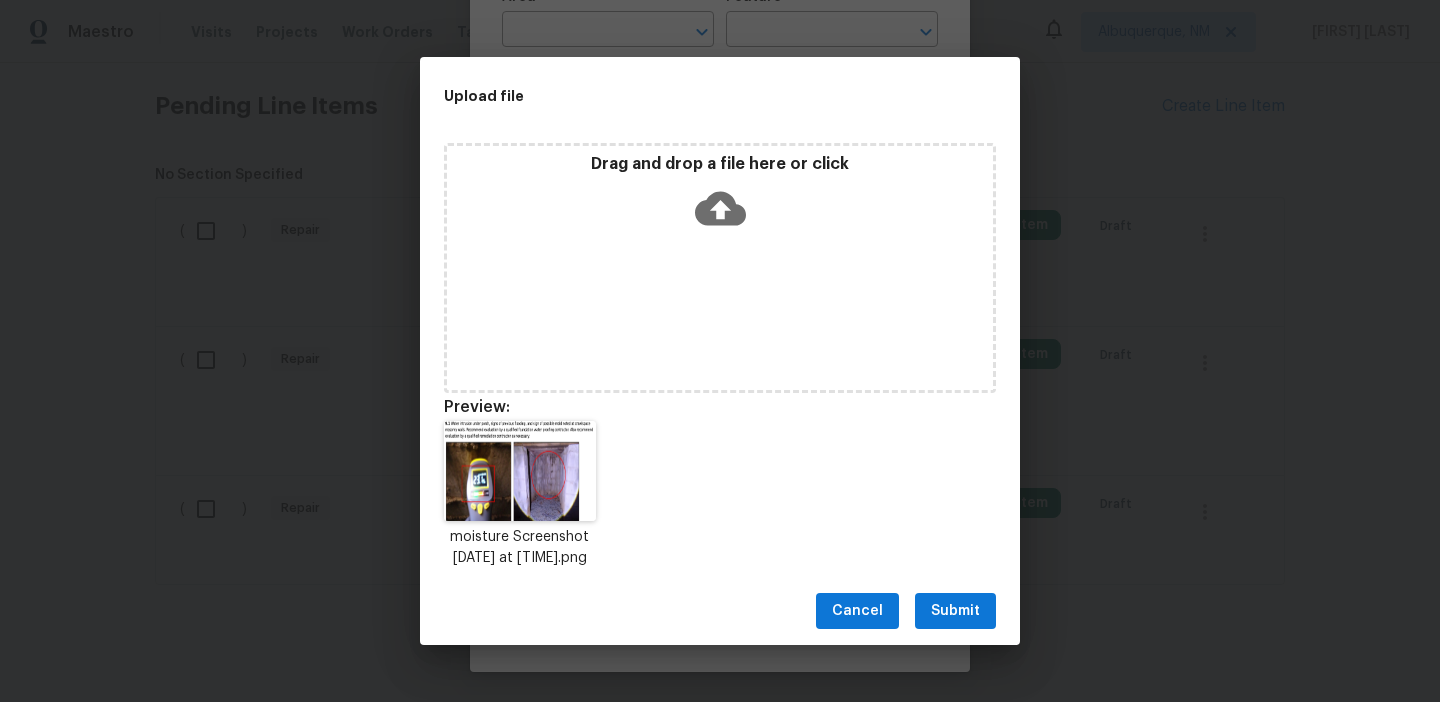 click on "Submit" at bounding box center [955, 611] 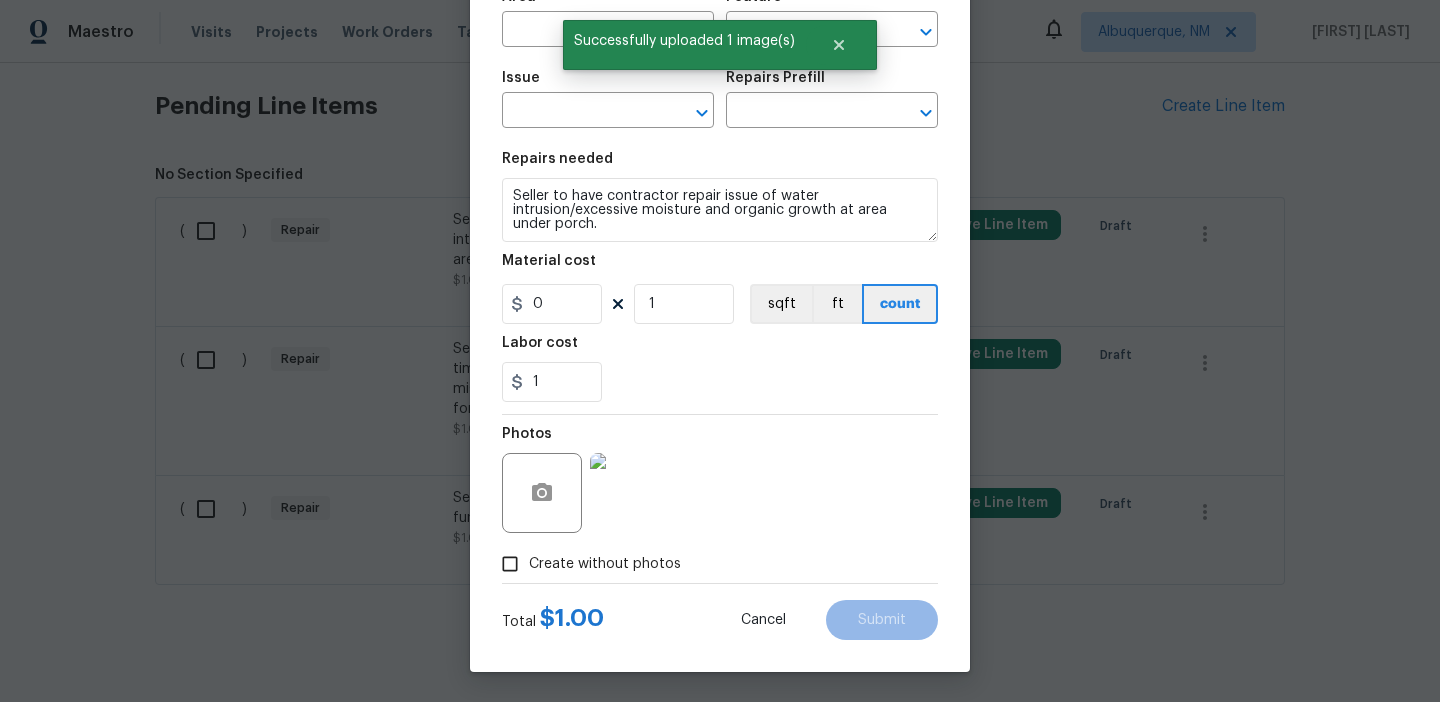 click at bounding box center (630, 493) 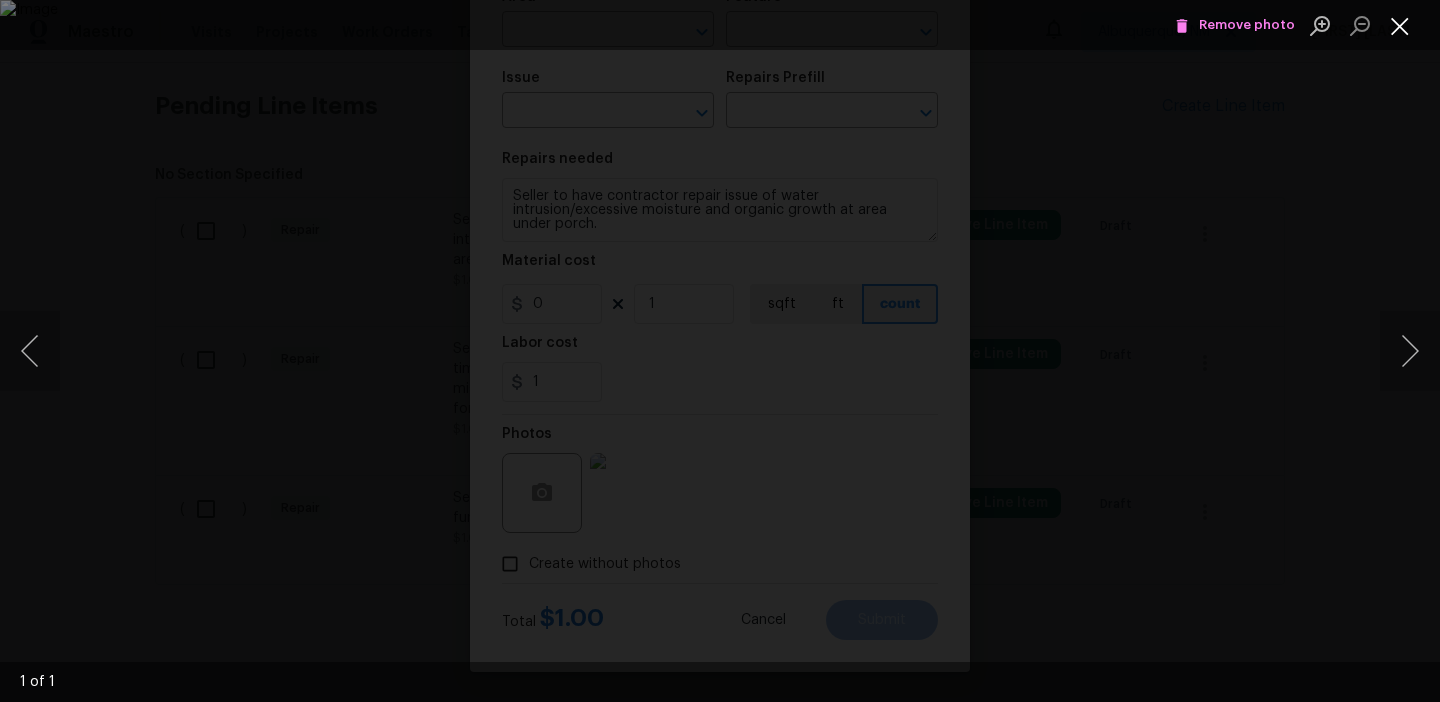 click at bounding box center (1400, 25) 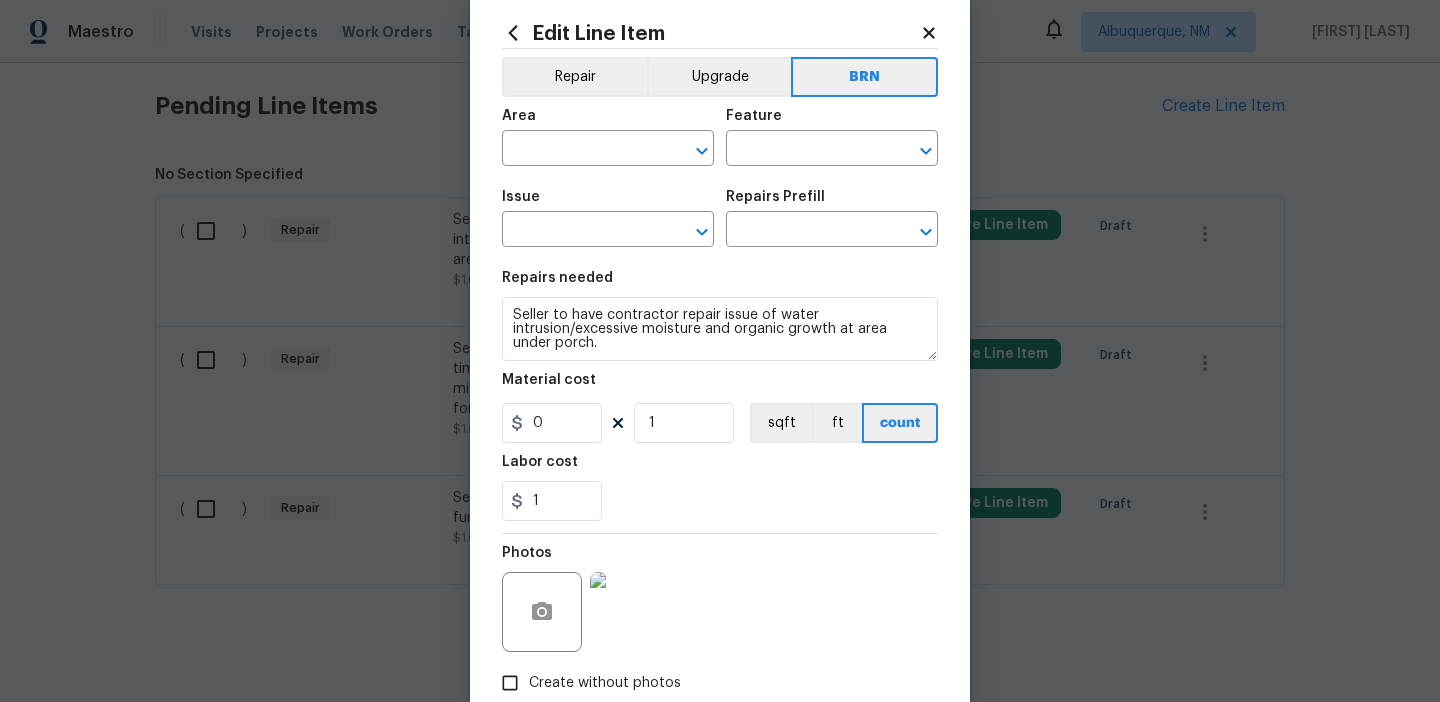 scroll, scrollTop: 0, scrollLeft: 0, axis: both 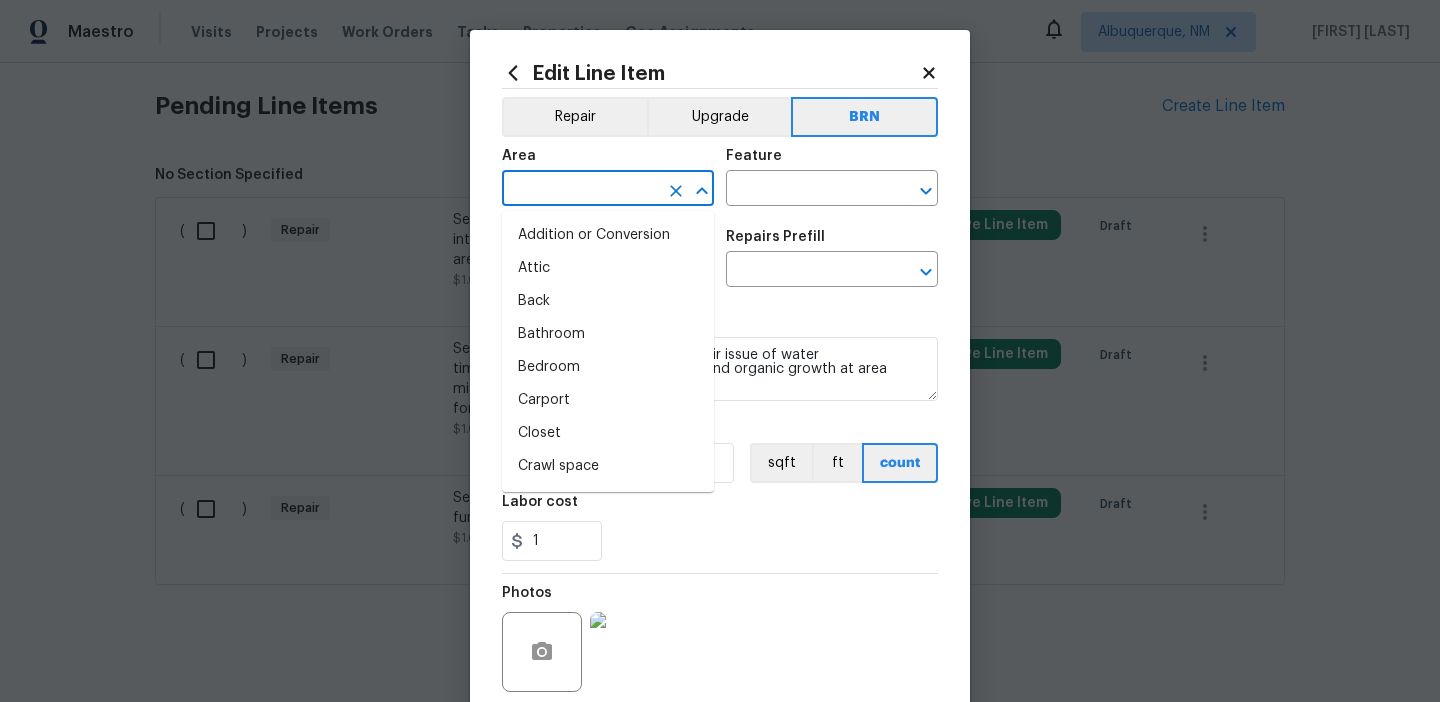 click at bounding box center [580, 190] 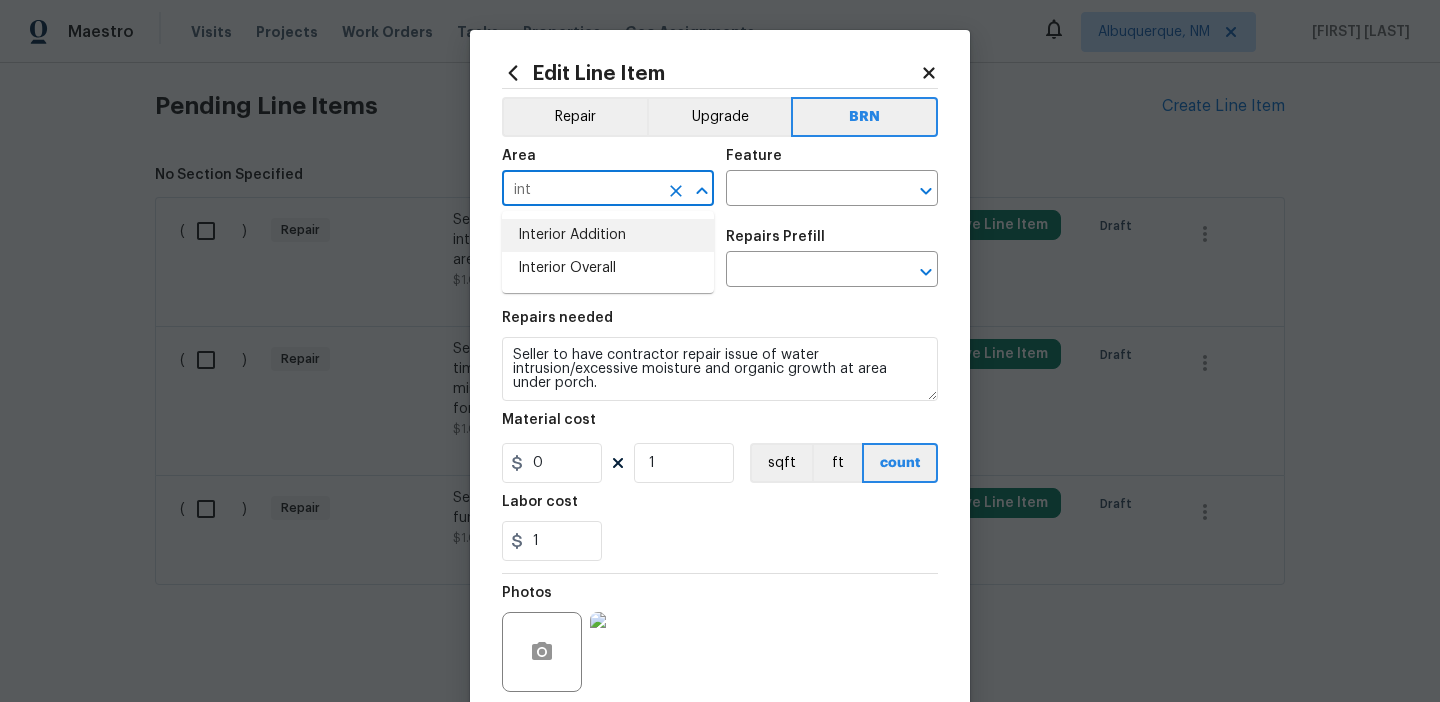 click on "Interior Addition" at bounding box center [608, 235] 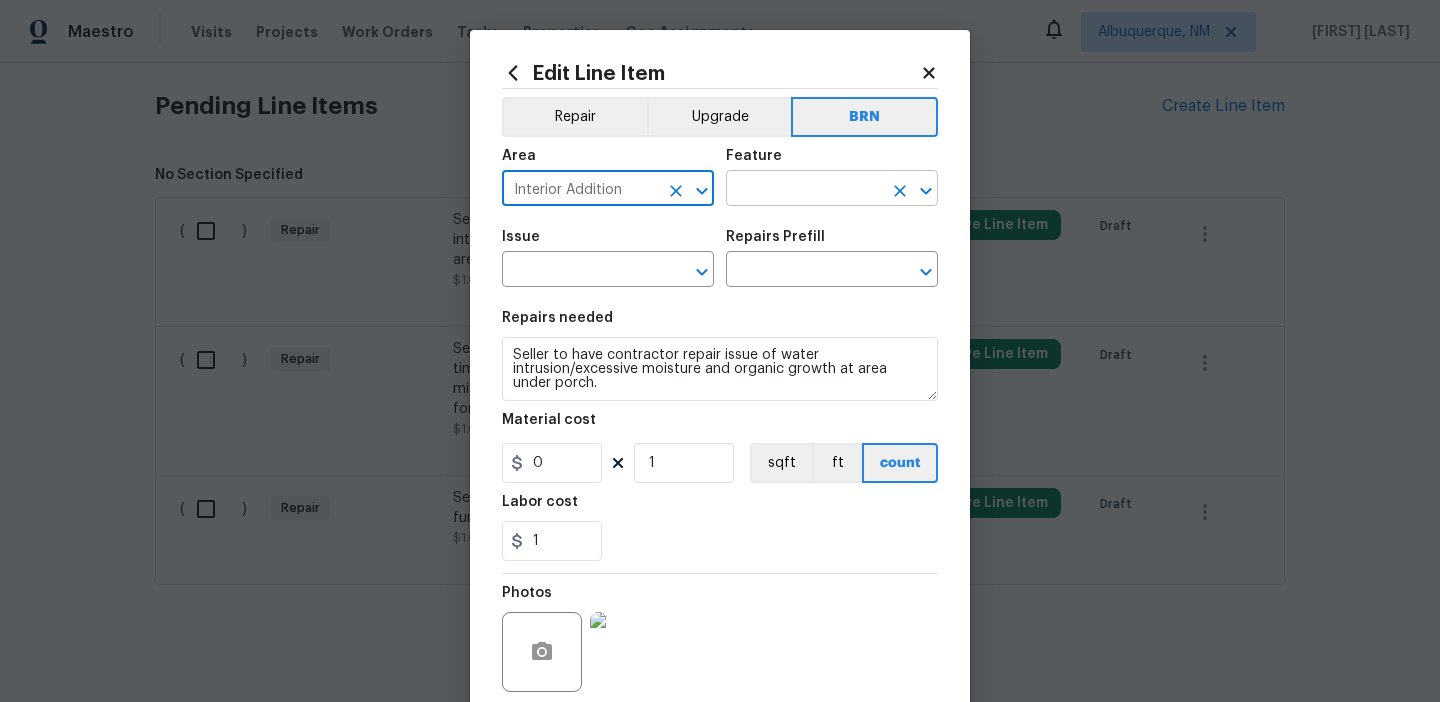 type on "Interior Addition" 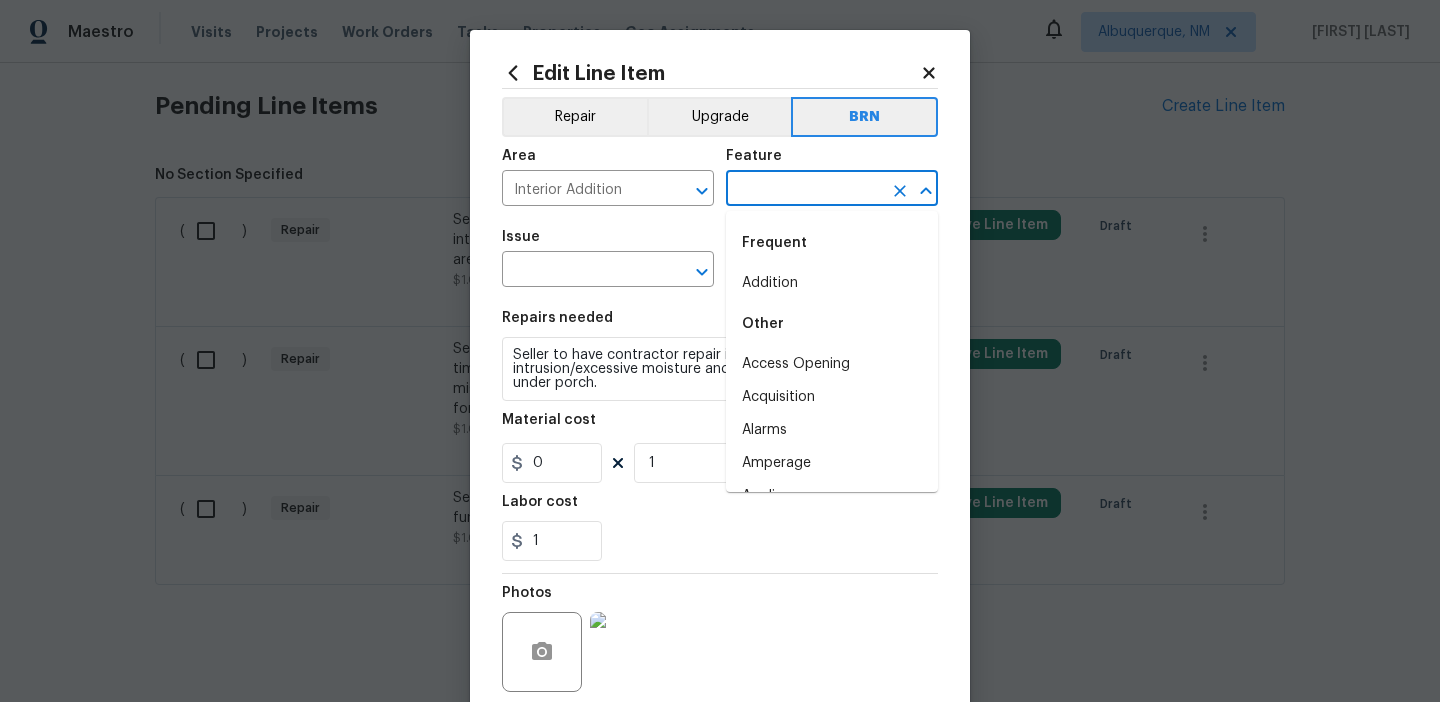 click at bounding box center [804, 190] 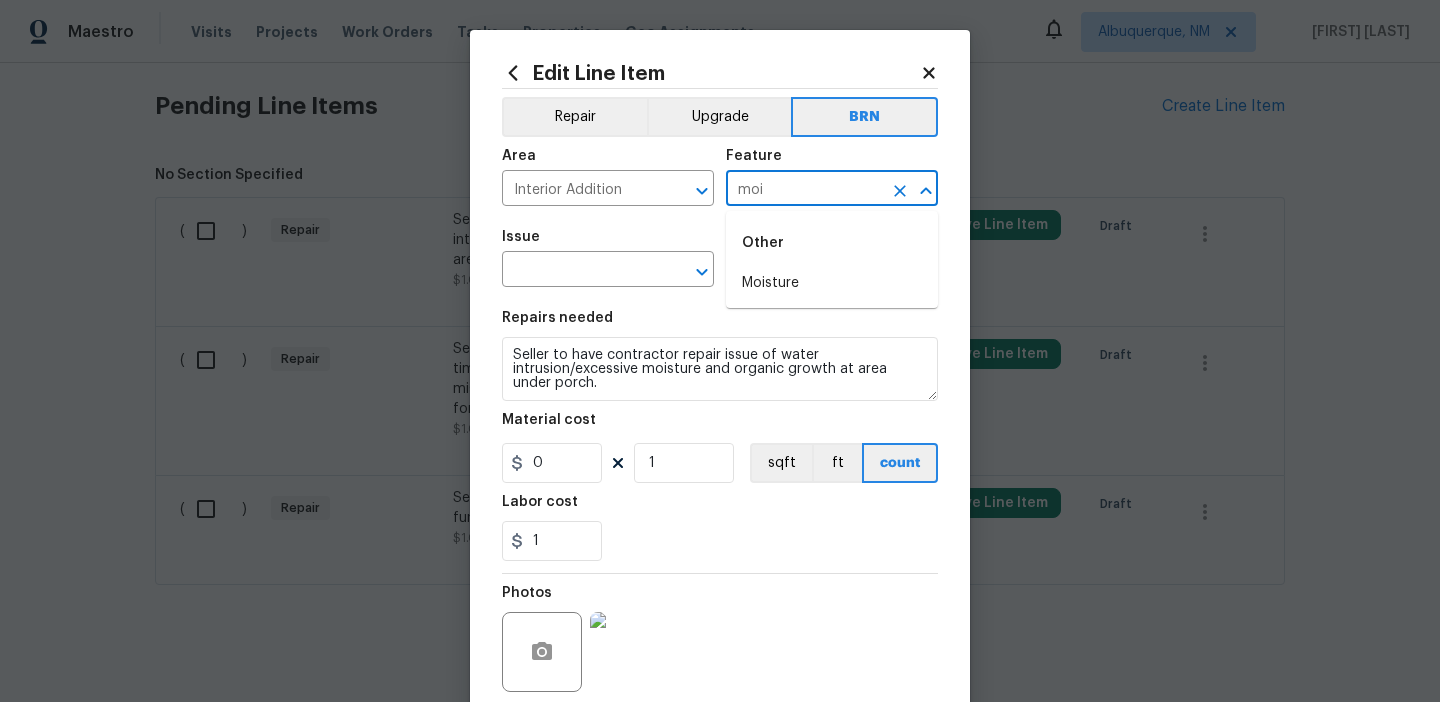 click on "Moisture" at bounding box center [832, 283] 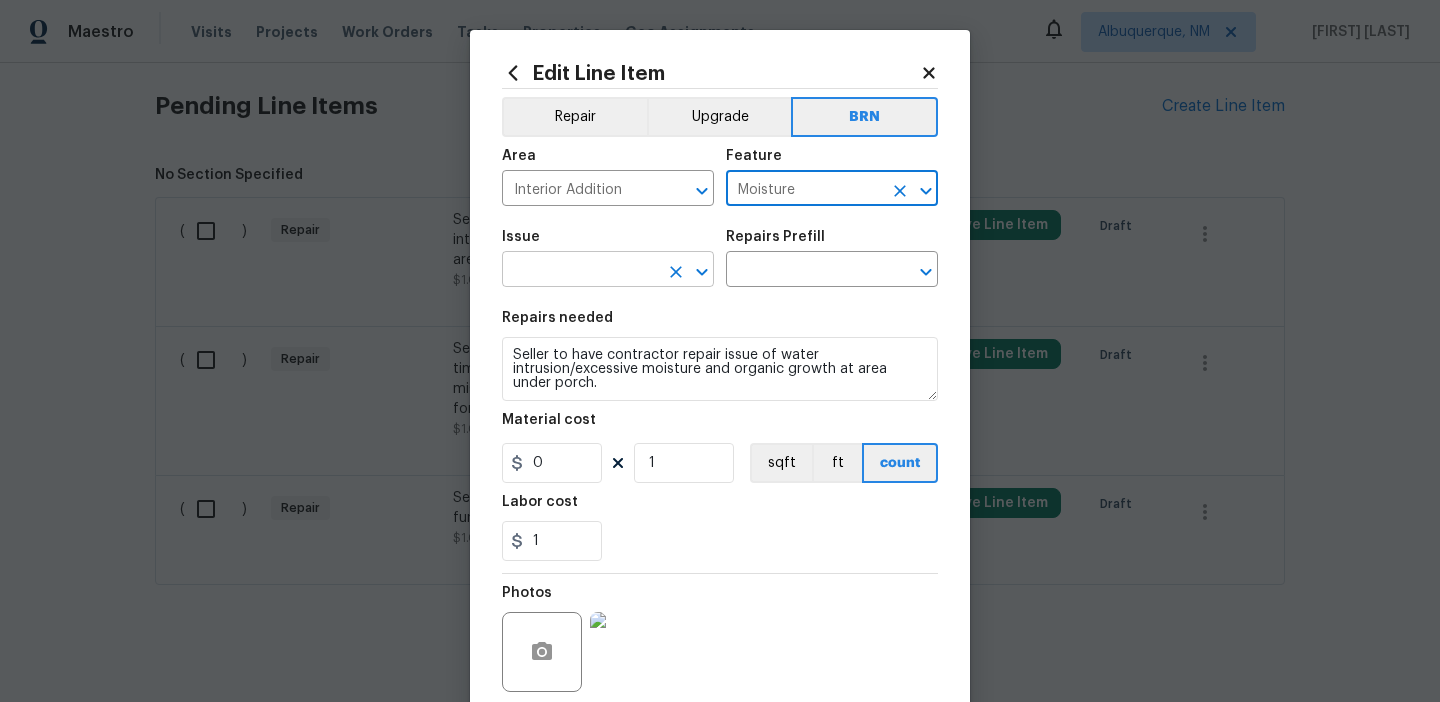 type on "Moisture" 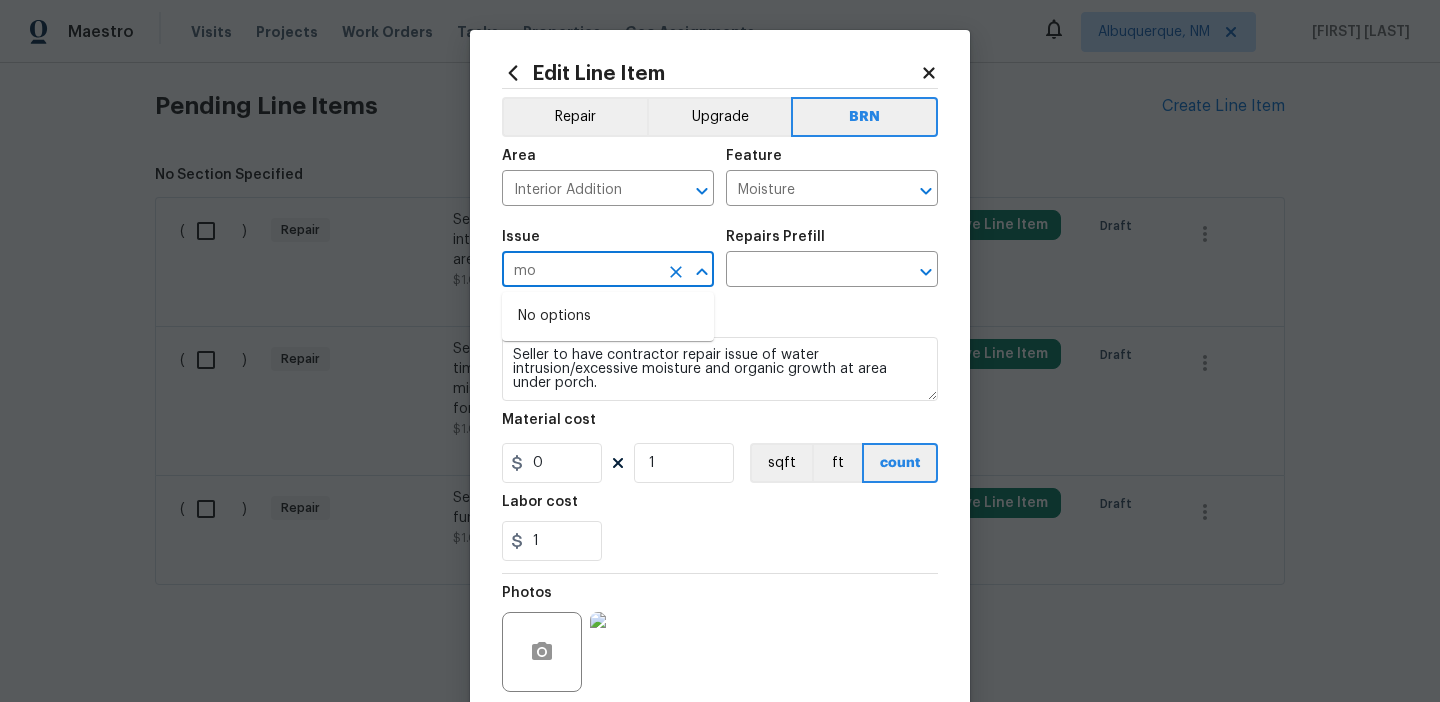 type on "m" 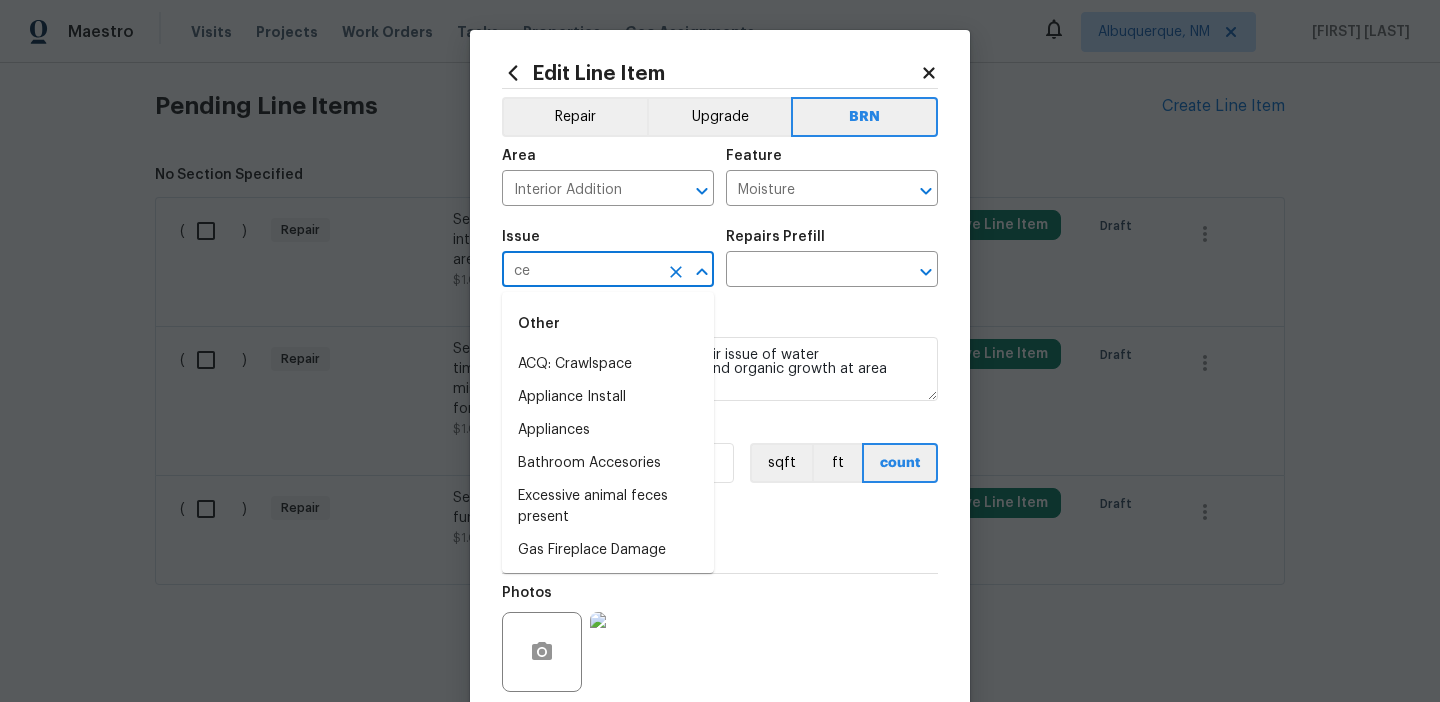 type on "c" 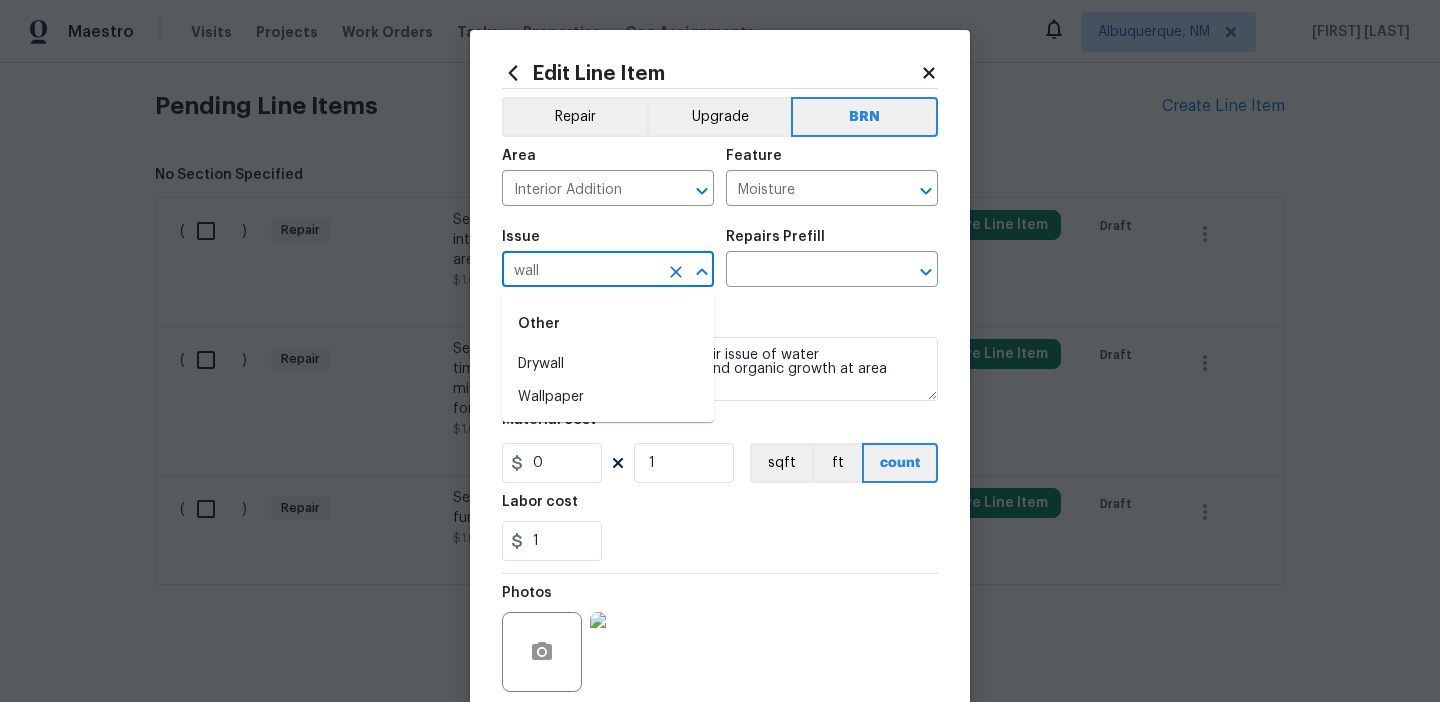 click on "Drywall" at bounding box center (608, 364) 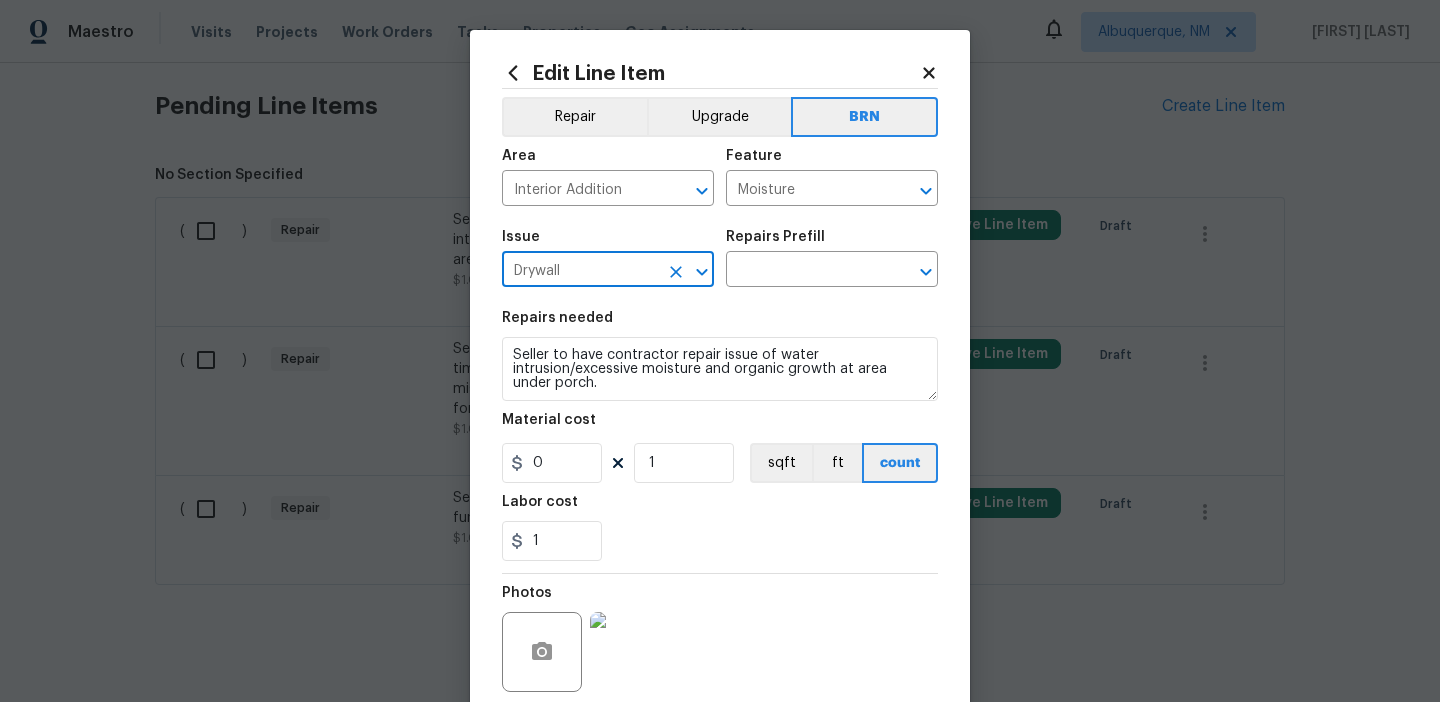 type on "Drywall" 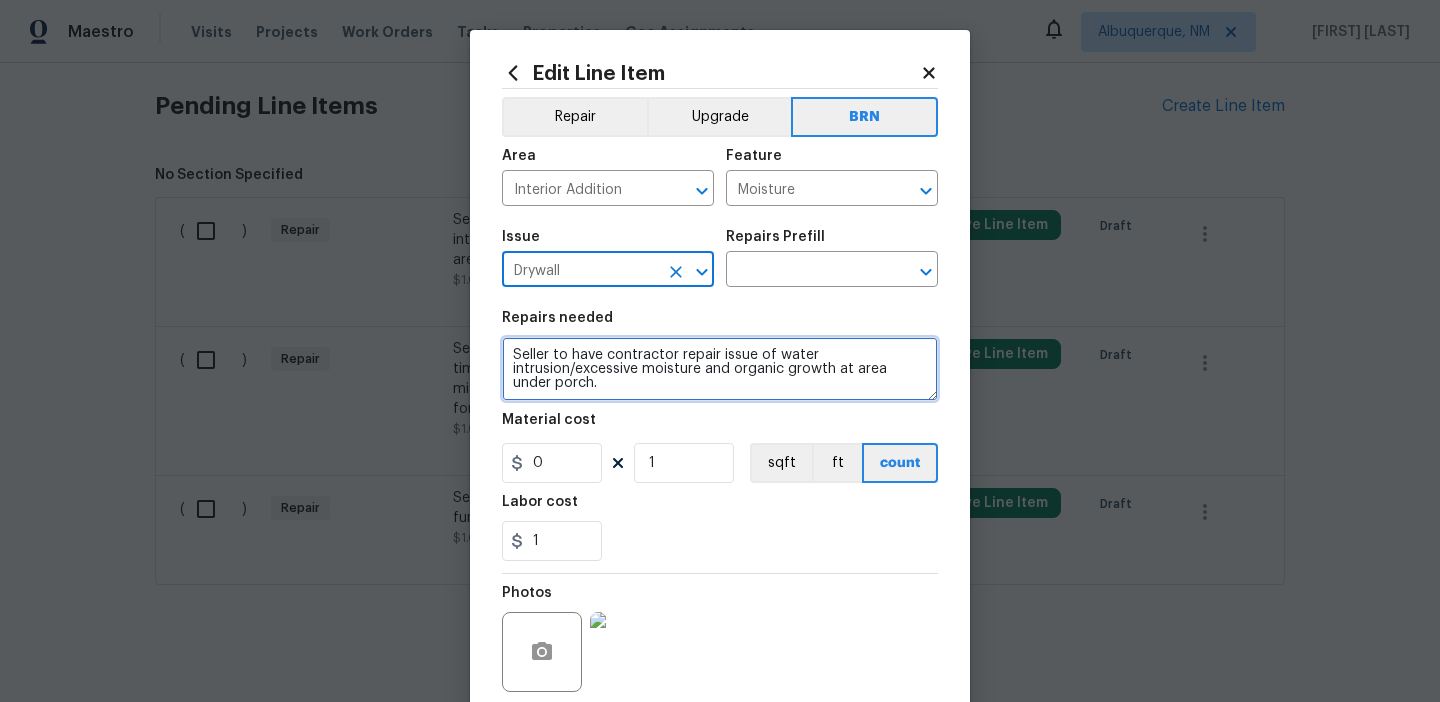 click on "Seller to have contractor repair issue of water intrusion/excessive moisture and organic growth at area under porch." at bounding box center [720, 369] 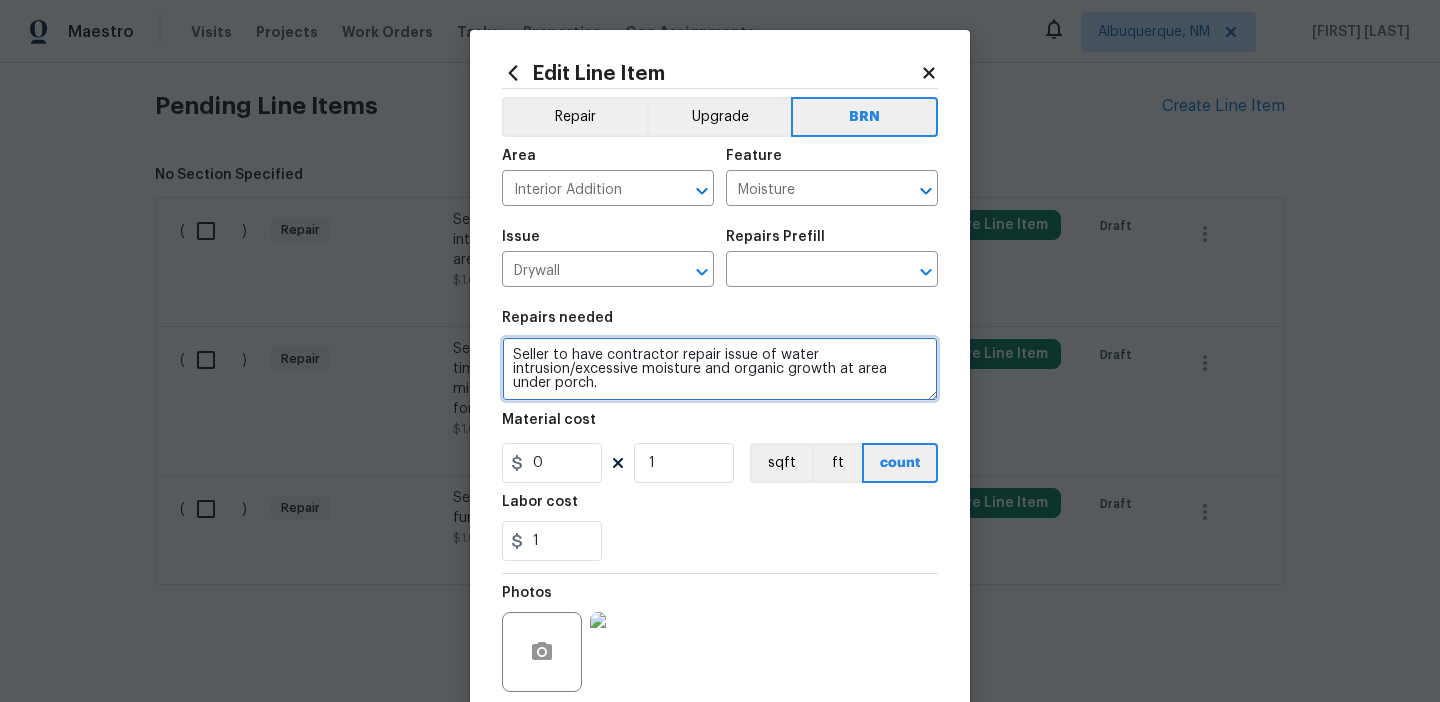 click on "Seller to have contractor repair issue of water intrusion/excessive moisture and organic growth at area under porch." at bounding box center (720, 369) 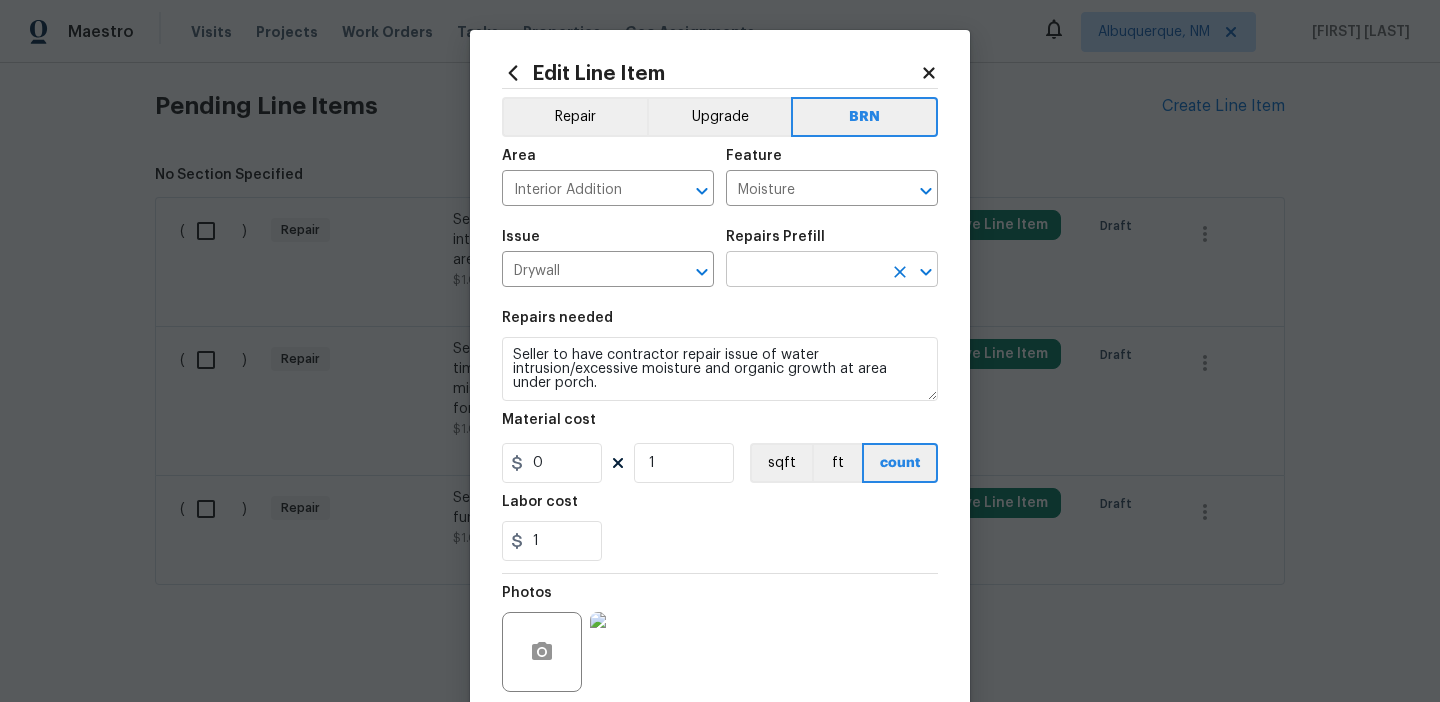 click at bounding box center (804, 271) 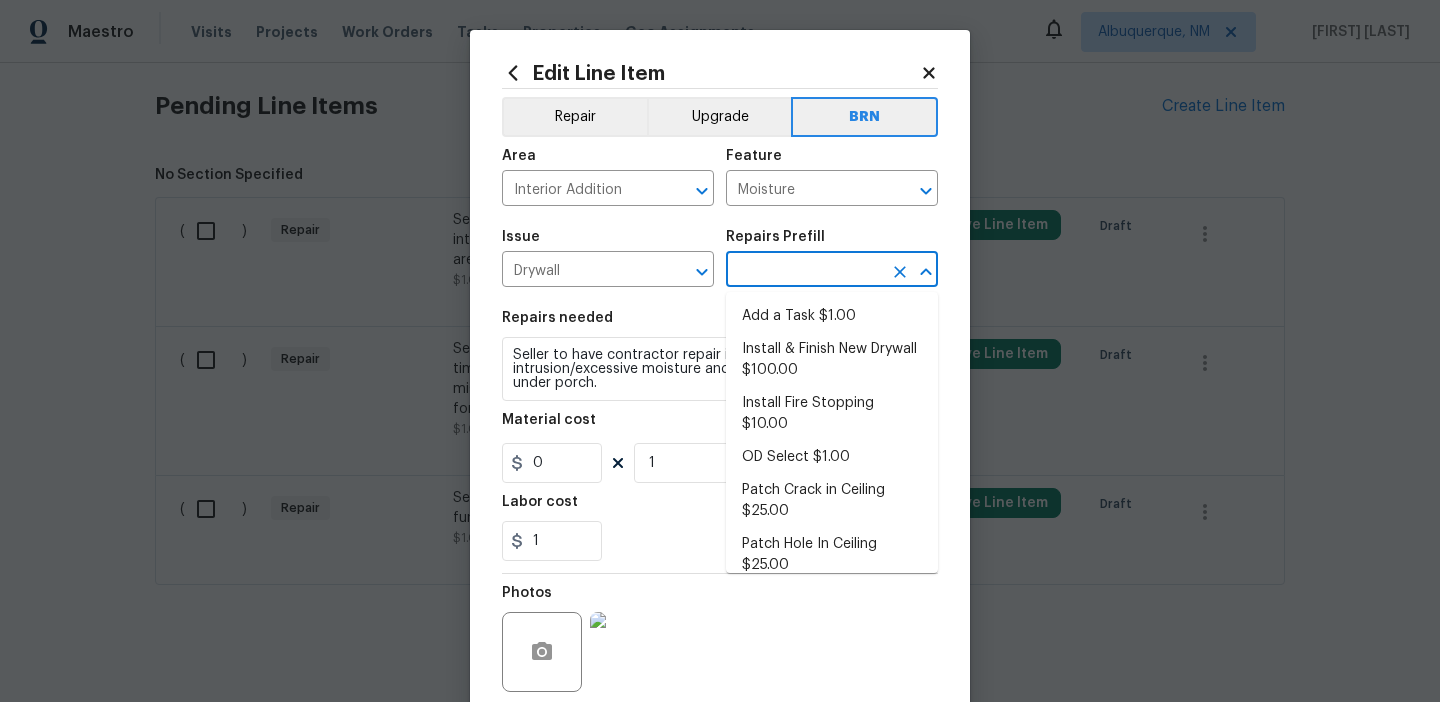 click on "Add a Task $1.00 Install & Finish New Drywall $100.00 Install Fire Stopping $10.00 OD Select $1.00 Patch Crack in Ceiling $25.00 Patch Hole In Ceiling $25.00 Patch Medium Hole in Drywall $50.00 Patch Small Hole in Drywall $35.00 Skim Coat Walls/Ceilings $1.00" at bounding box center [832, 432] 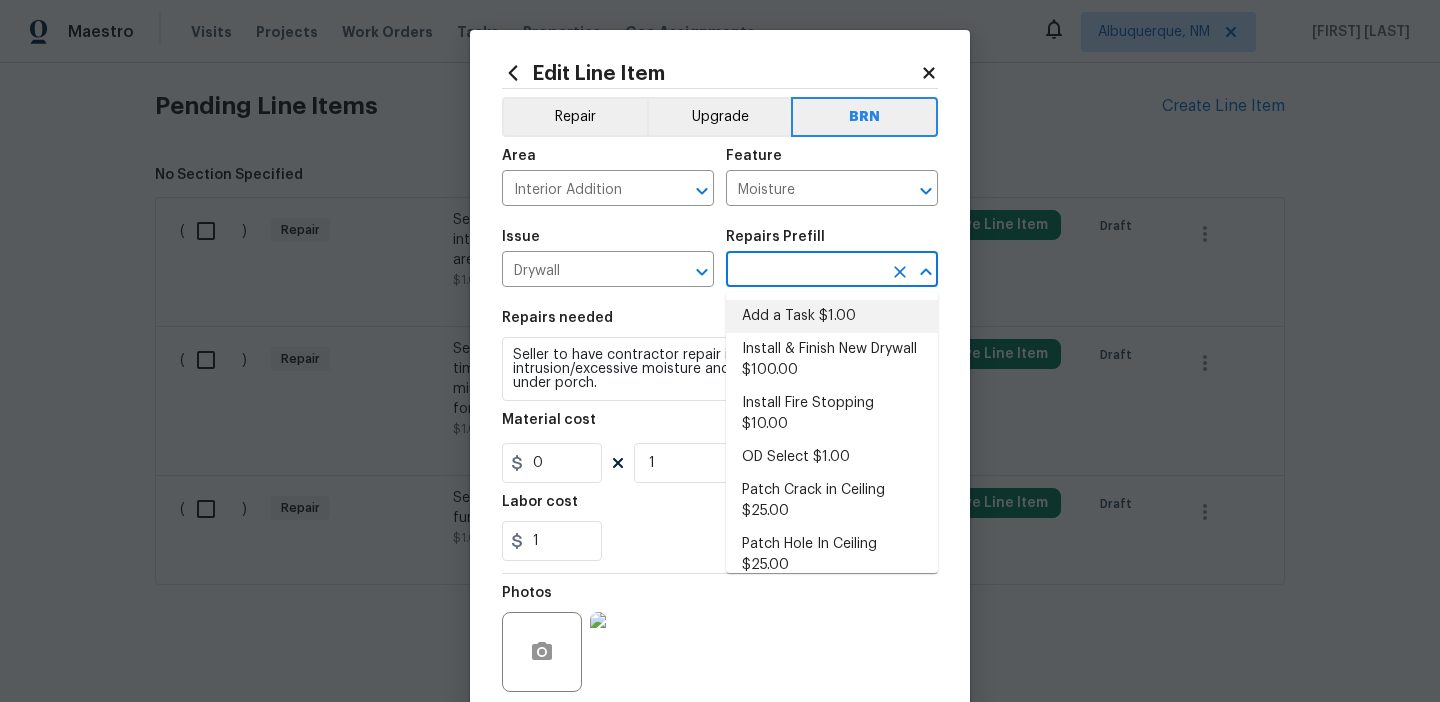 click on "Add a Task $1.00" at bounding box center (832, 316) 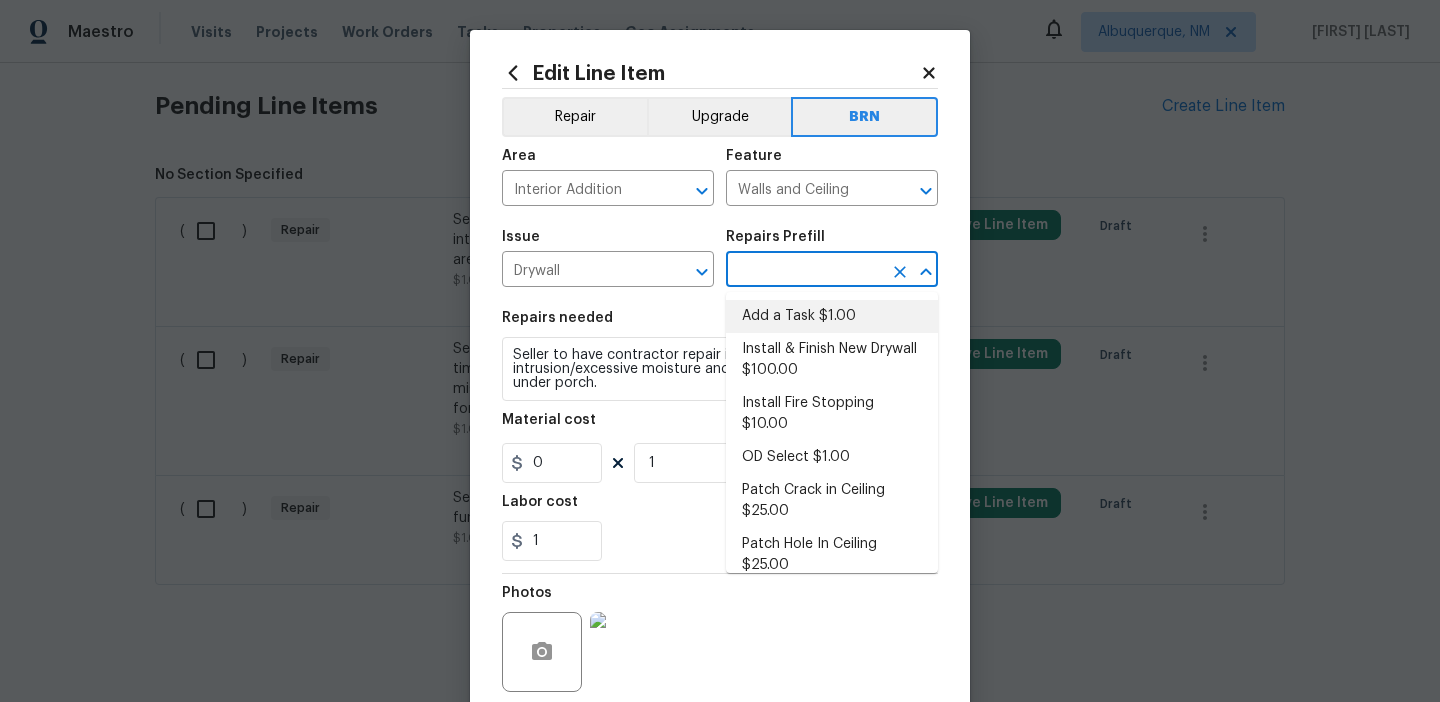 type on "Add a Task $1.00" 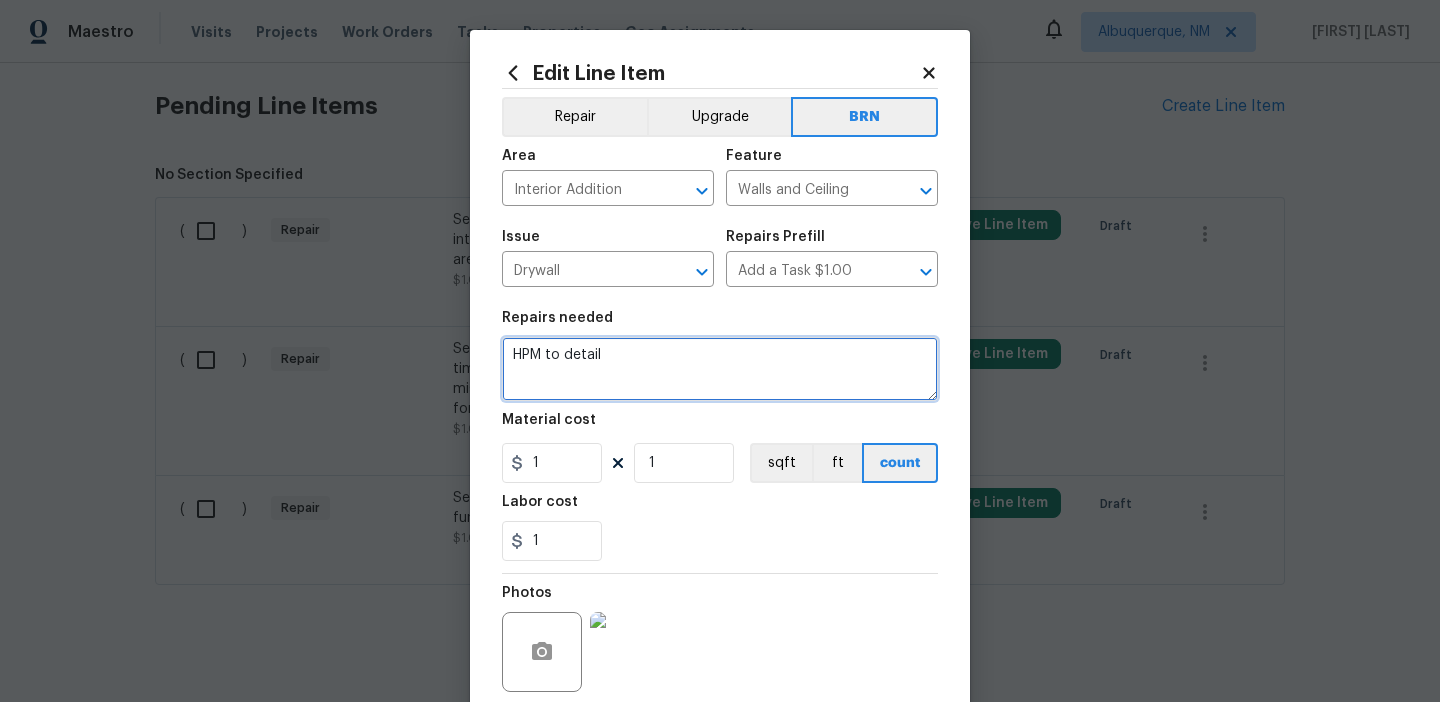 click on "HPM to detail" at bounding box center [720, 369] 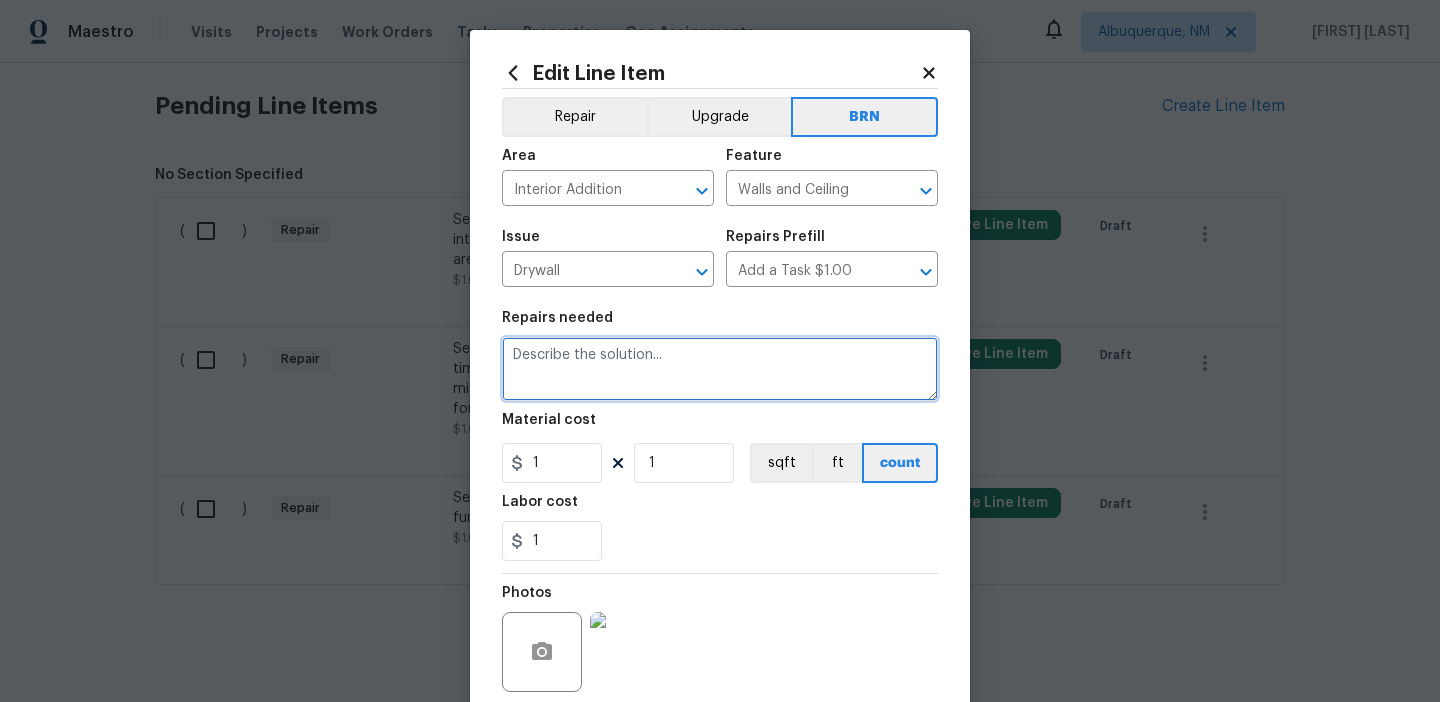 paste on "Seller to have contractor repair issue of water intrusion/excessive moisture and organic growth at area under porch." 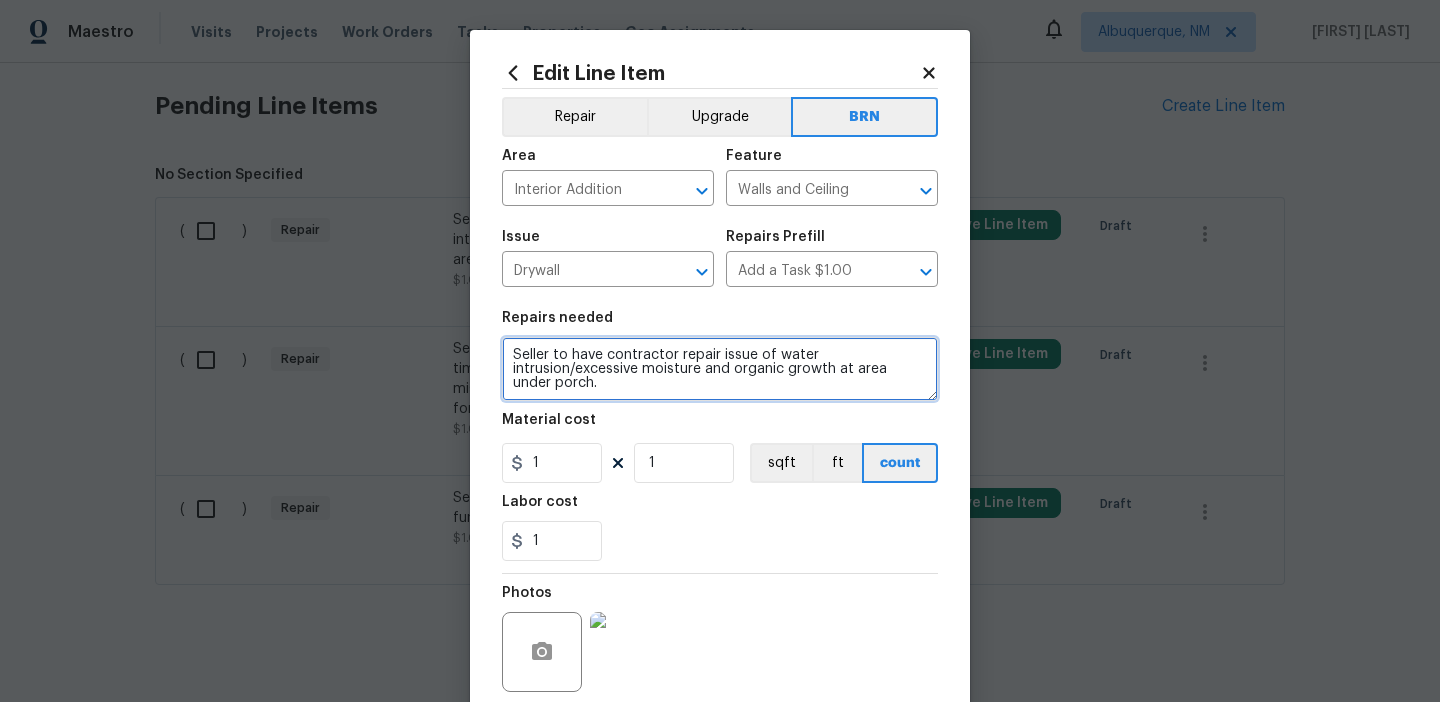 type on "Seller to have contractor repair issue of water intrusion/excessive moisture and organic growth at area under porch." 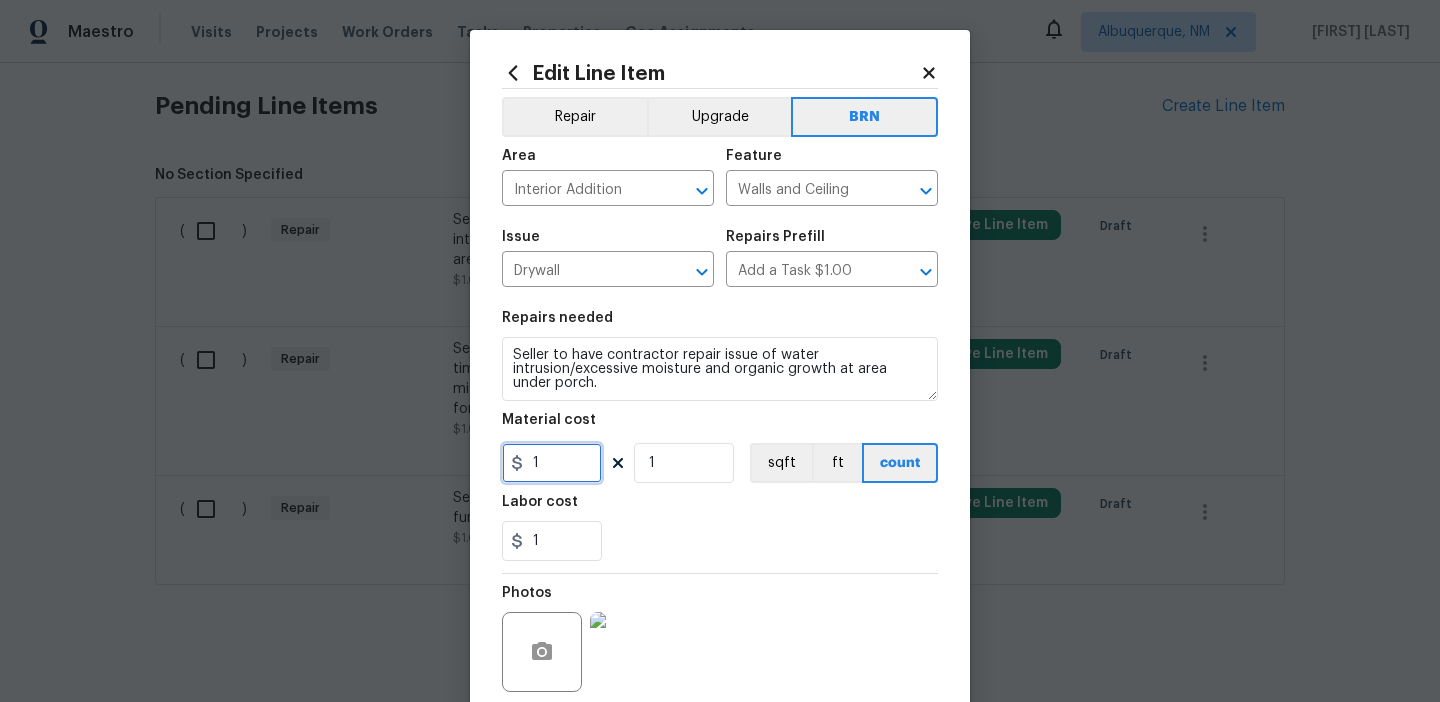 click on "1" at bounding box center [552, 463] 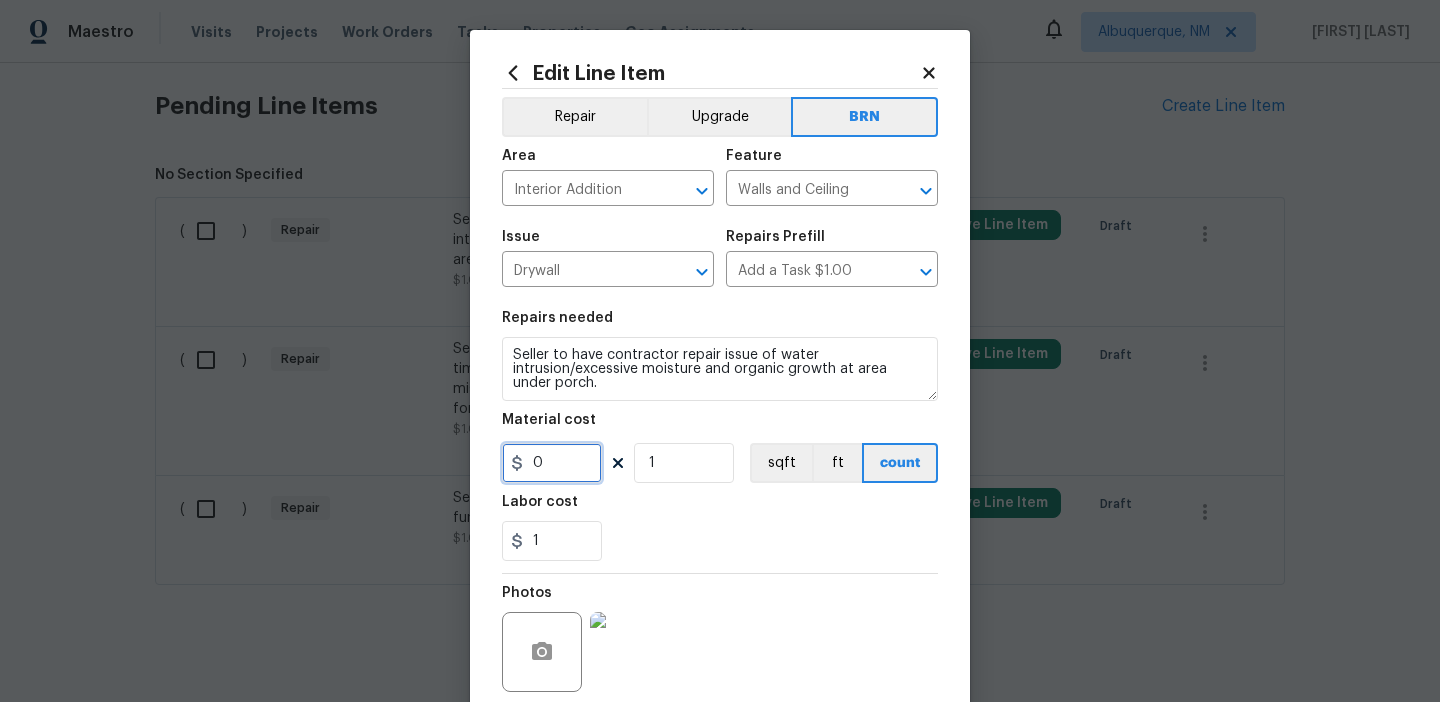scroll, scrollTop: 160, scrollLeft: 0, axis: vertical 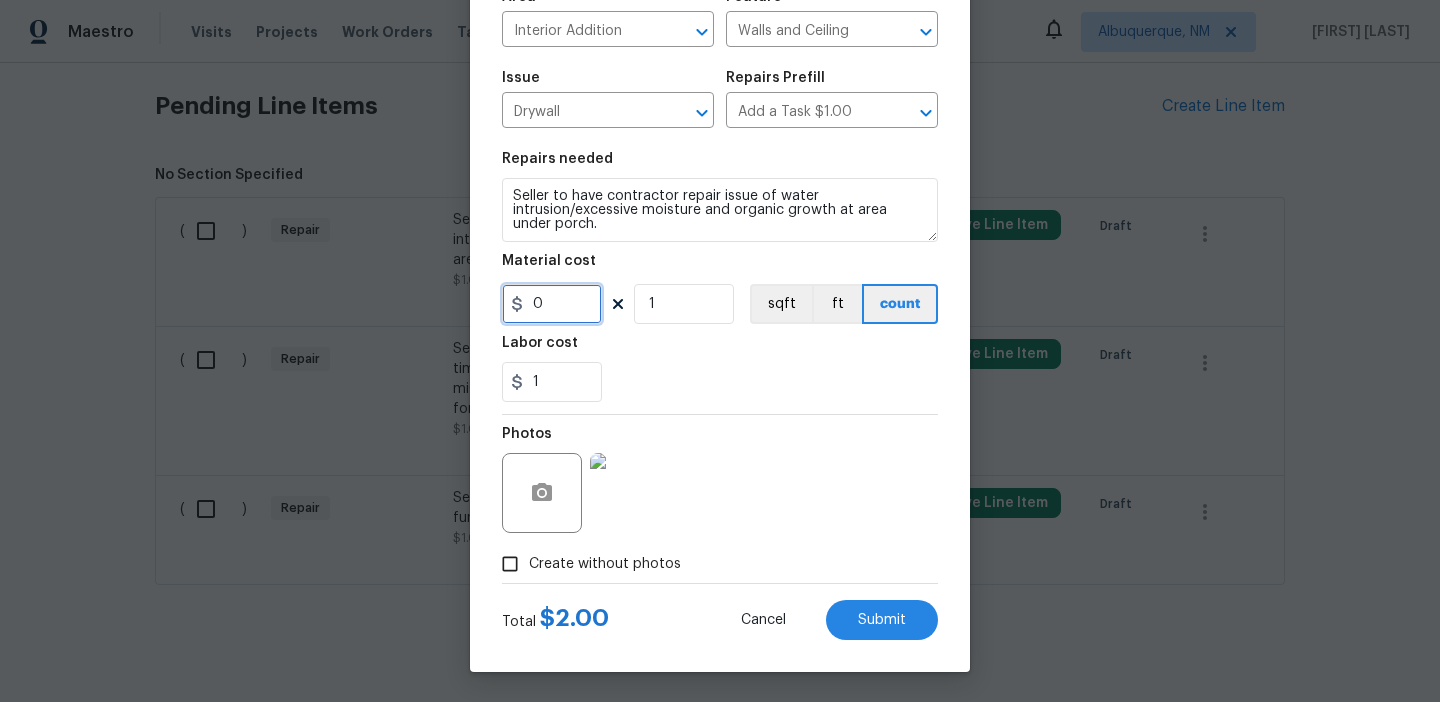 type on "0" 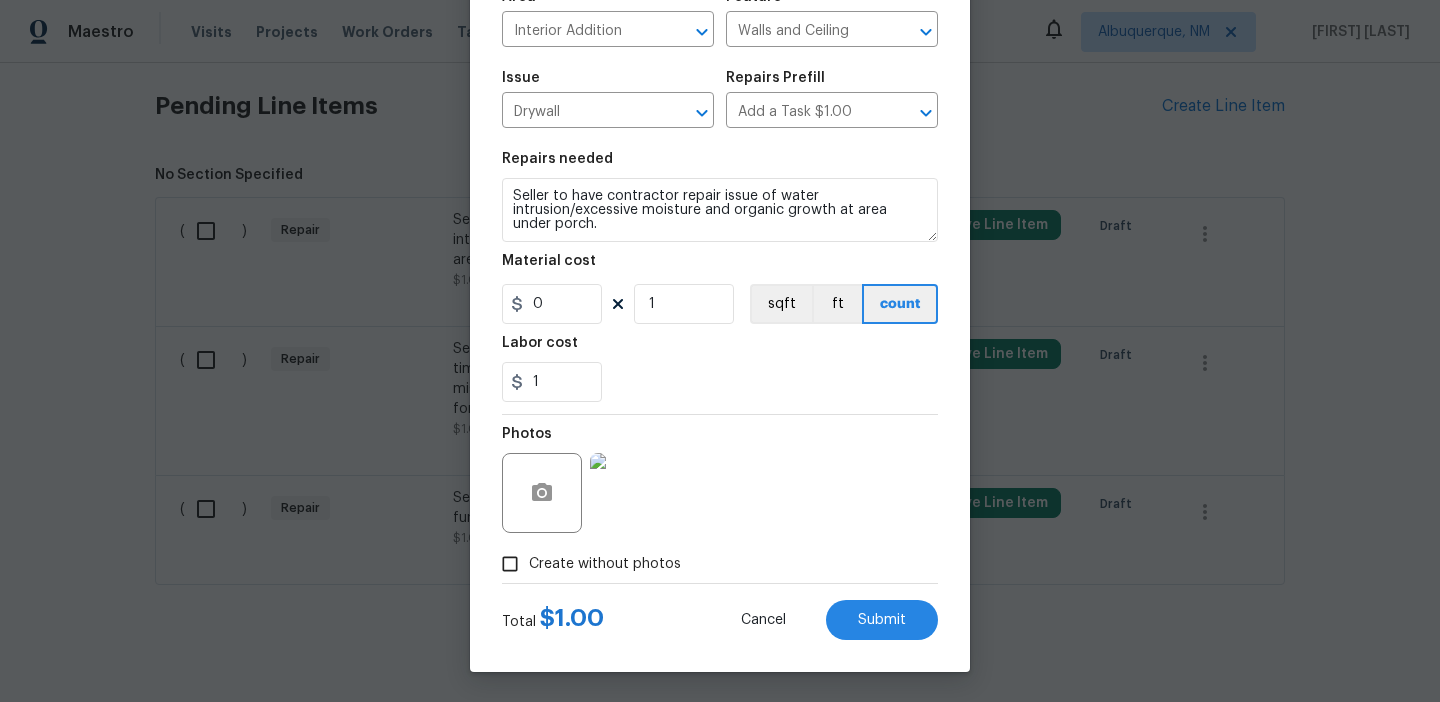 click on "Edit Line Item Repair Upgrade BRN Area Interior Addition ​ Feature Walls and Ceiling ​ Issue Drywall ​ Repairs Prefill Add a Task $1.00 ​ Repairs needed Seller to have contractor repair issue of water intrusion/excessive moisture and organic growth at area under porch. Material cost 0 1 sqft ft count Labor cost 1 Photos Create without photos Total   $ 1.00 Cancel Submit" at bounding box center (720, 271) 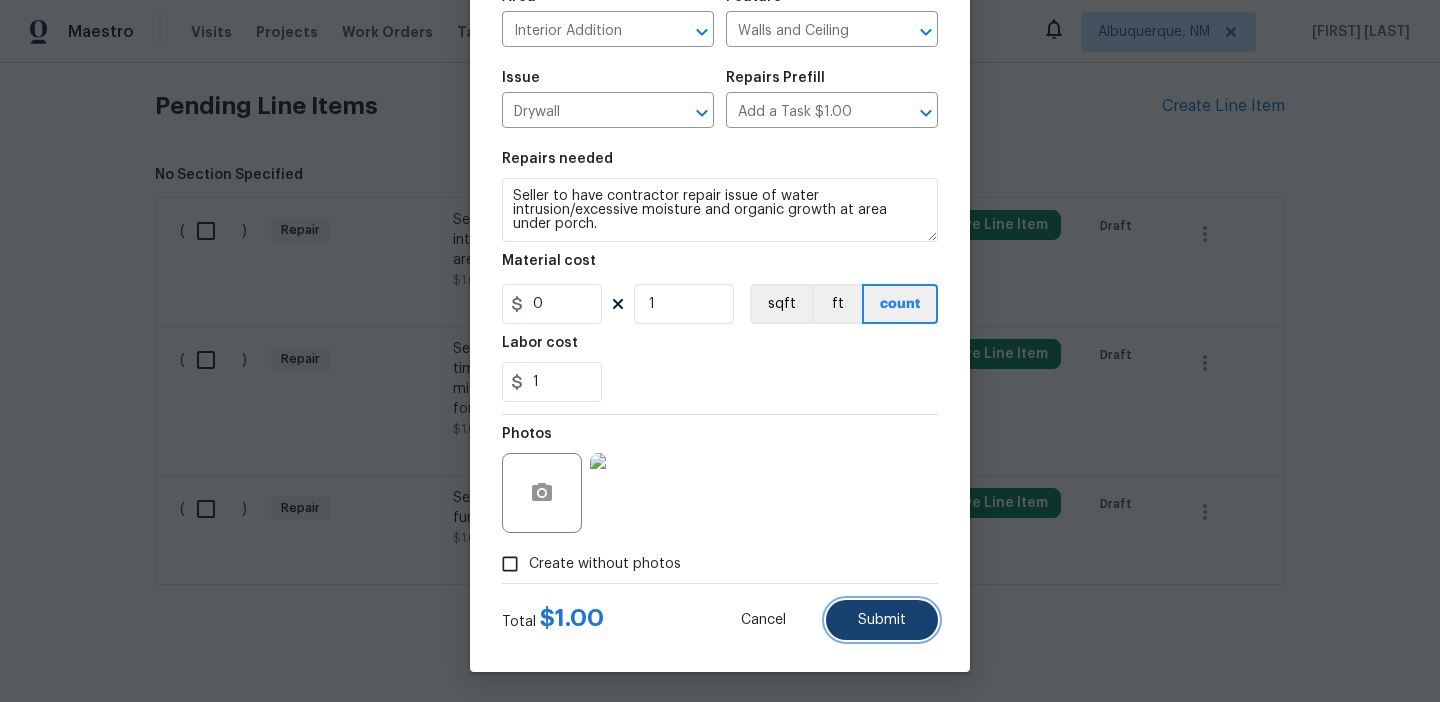 click on "Submit" at bounding box center [882, 620] 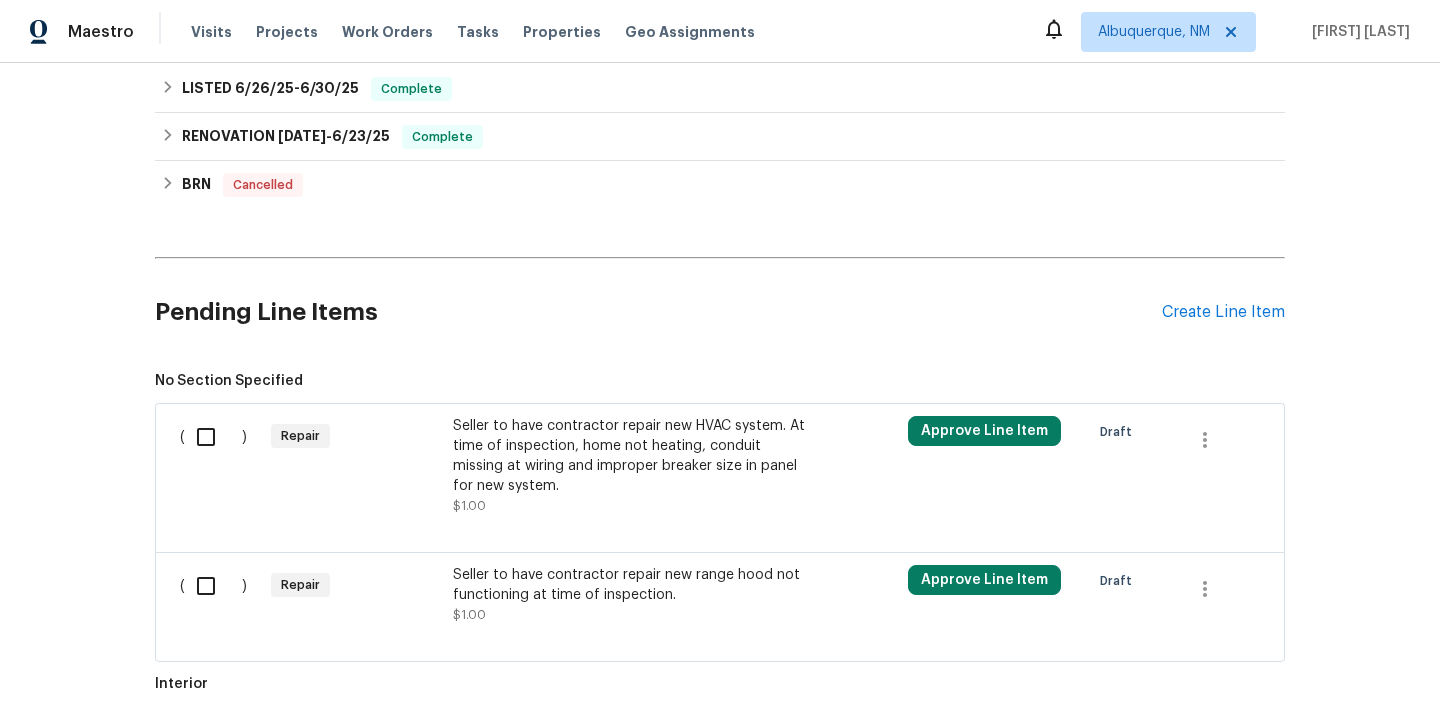 scroll, scrollTop: 650, scrollLeft: 0, axis: vertical 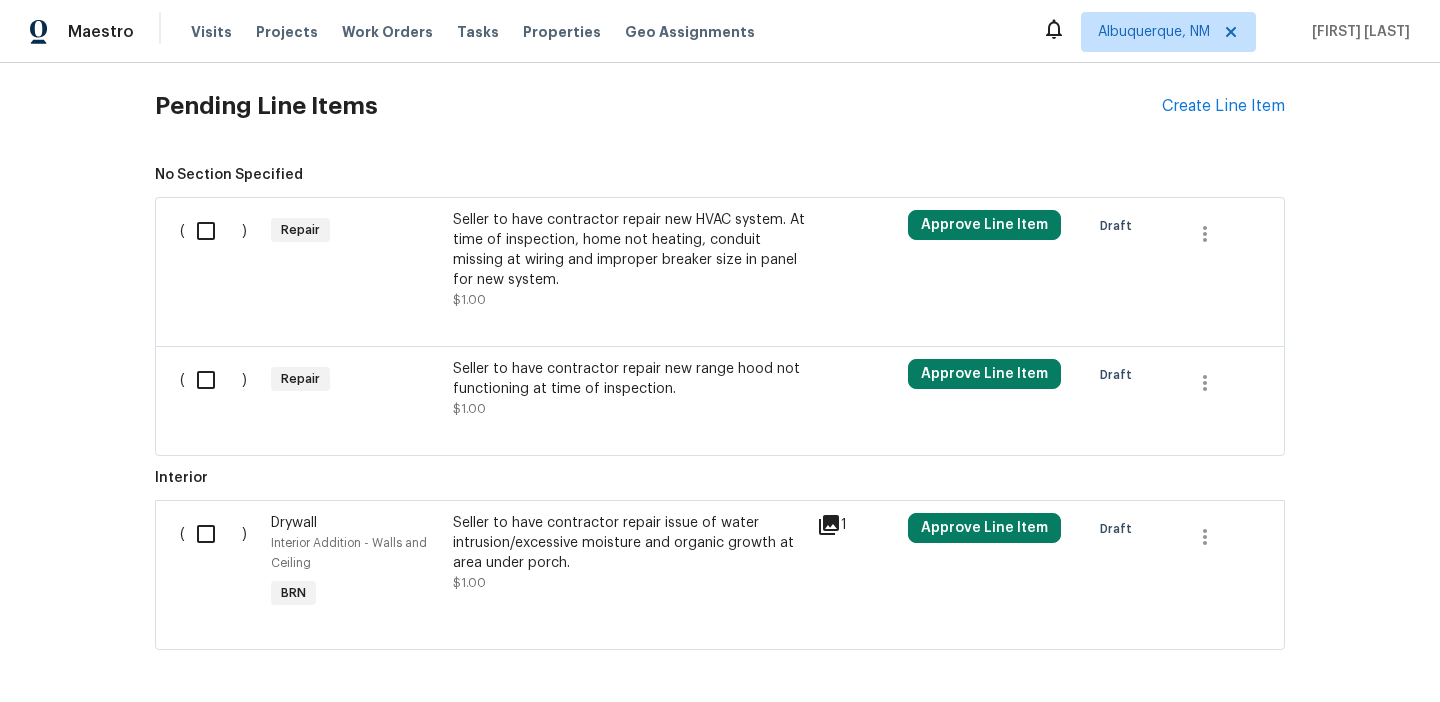 click on "Seller to have contractor repair new HVAC system. At time of inspection, home not heating, conduit missing at wiring and improper breaker size in panel for new system." at bounding box center [629, 250] 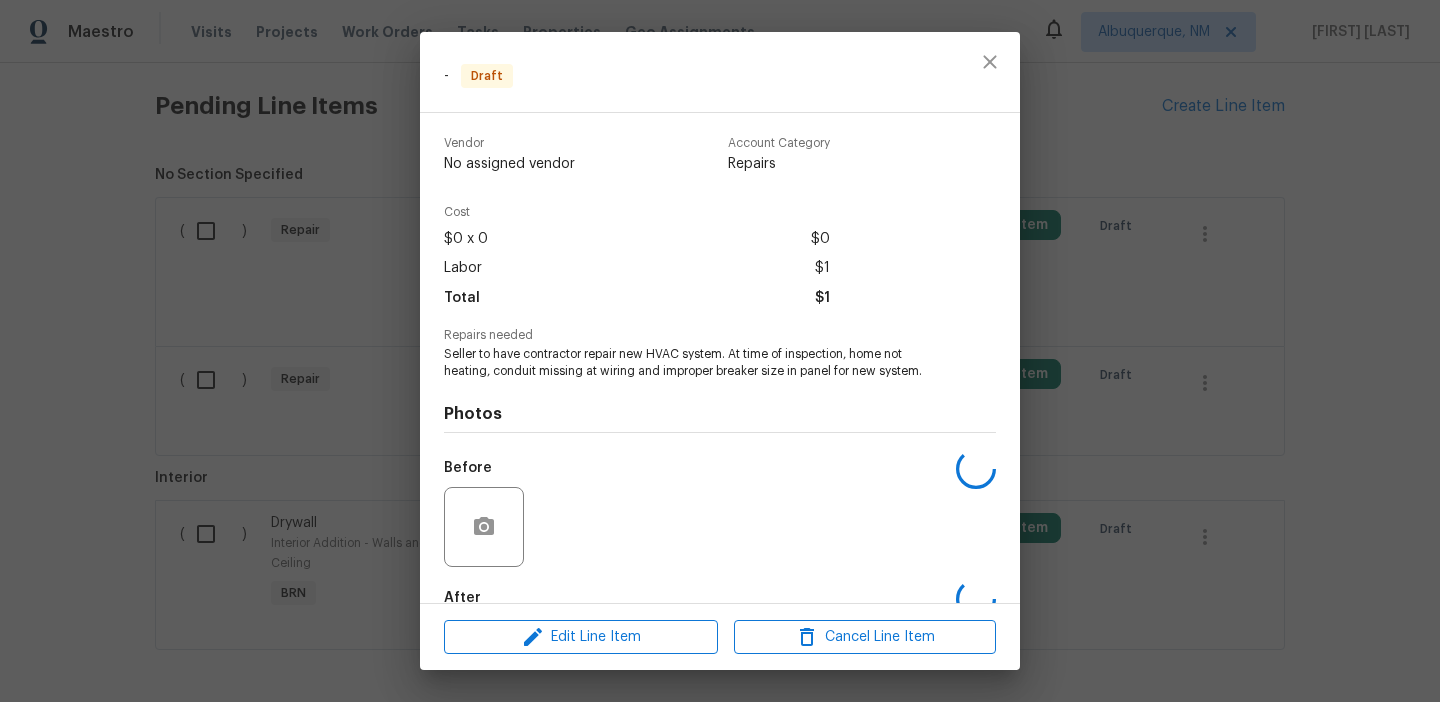 scroll, scrollTop: 114, scrollLeft: 0, axis: vertical 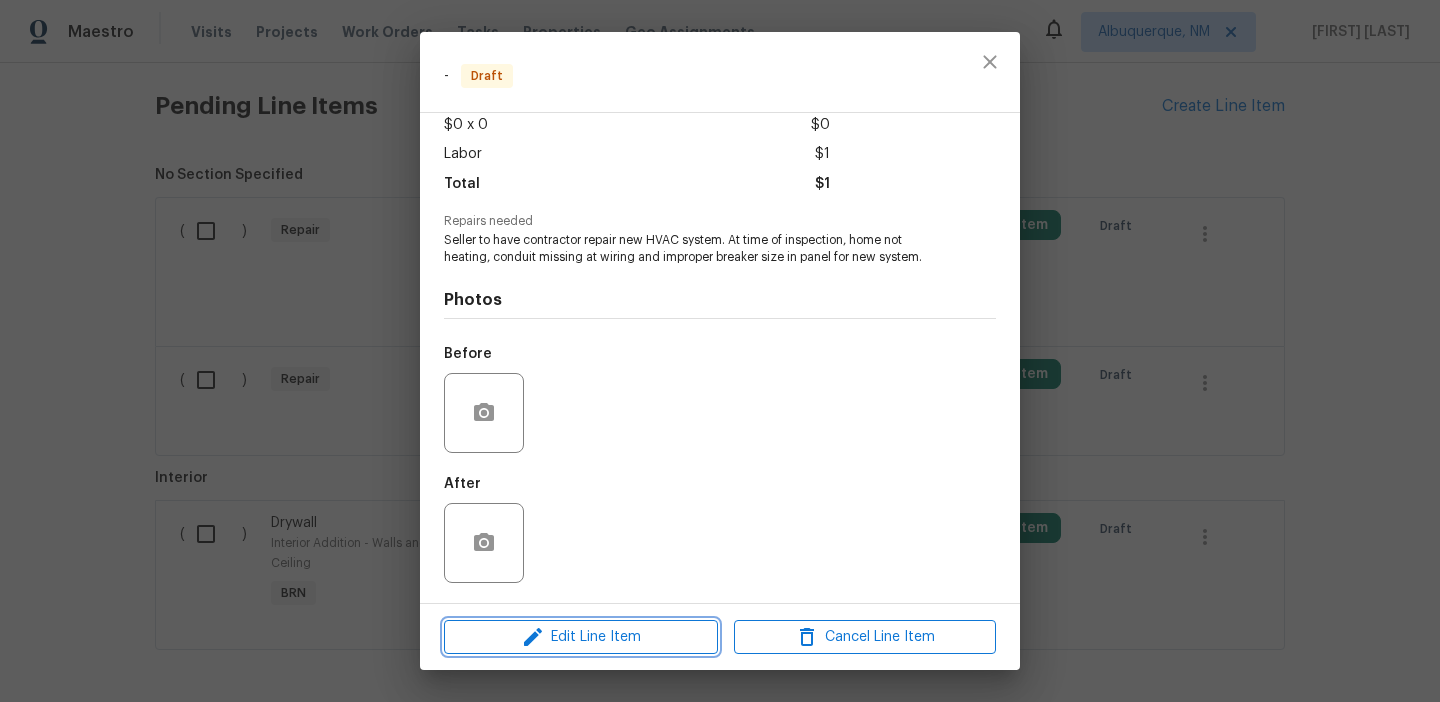 click on "Edit Line Item" at bounding box center (581, 637) 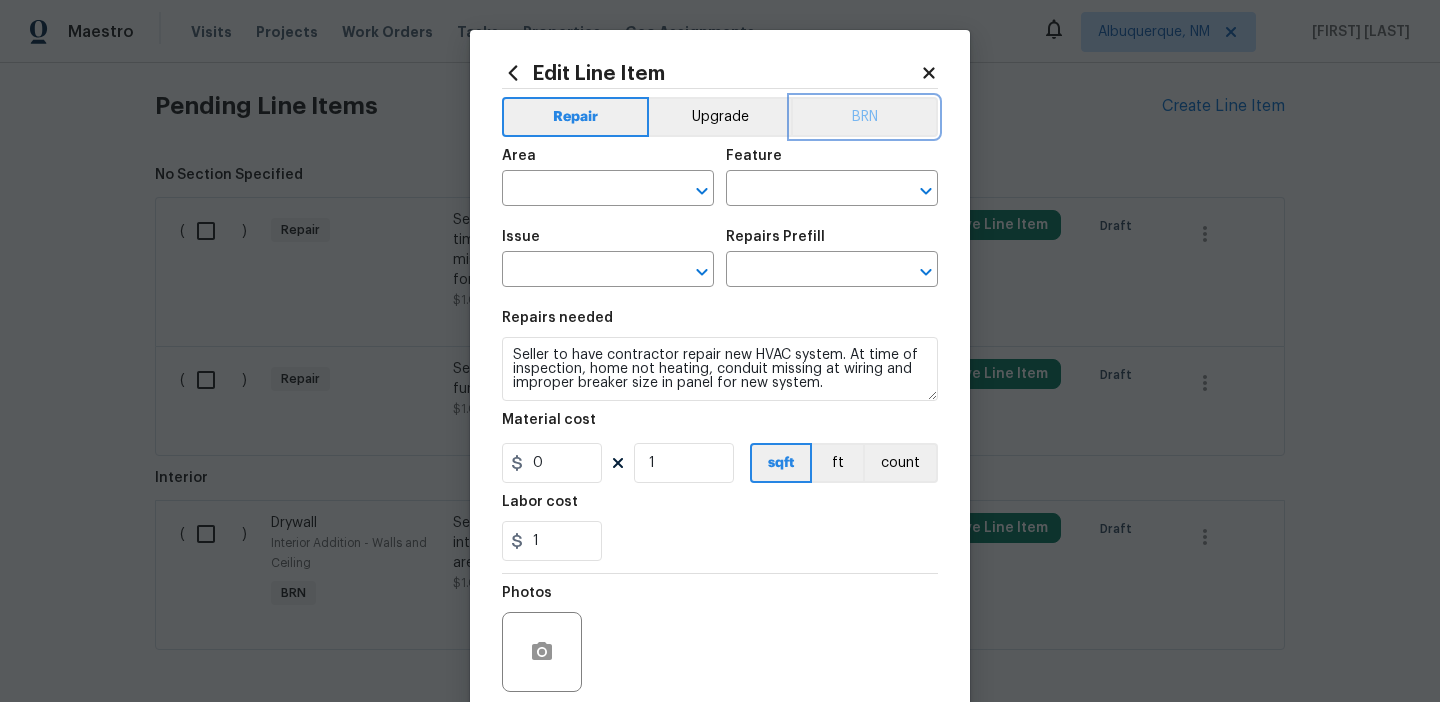 click on "BRN" at bounding box center [864, 117] 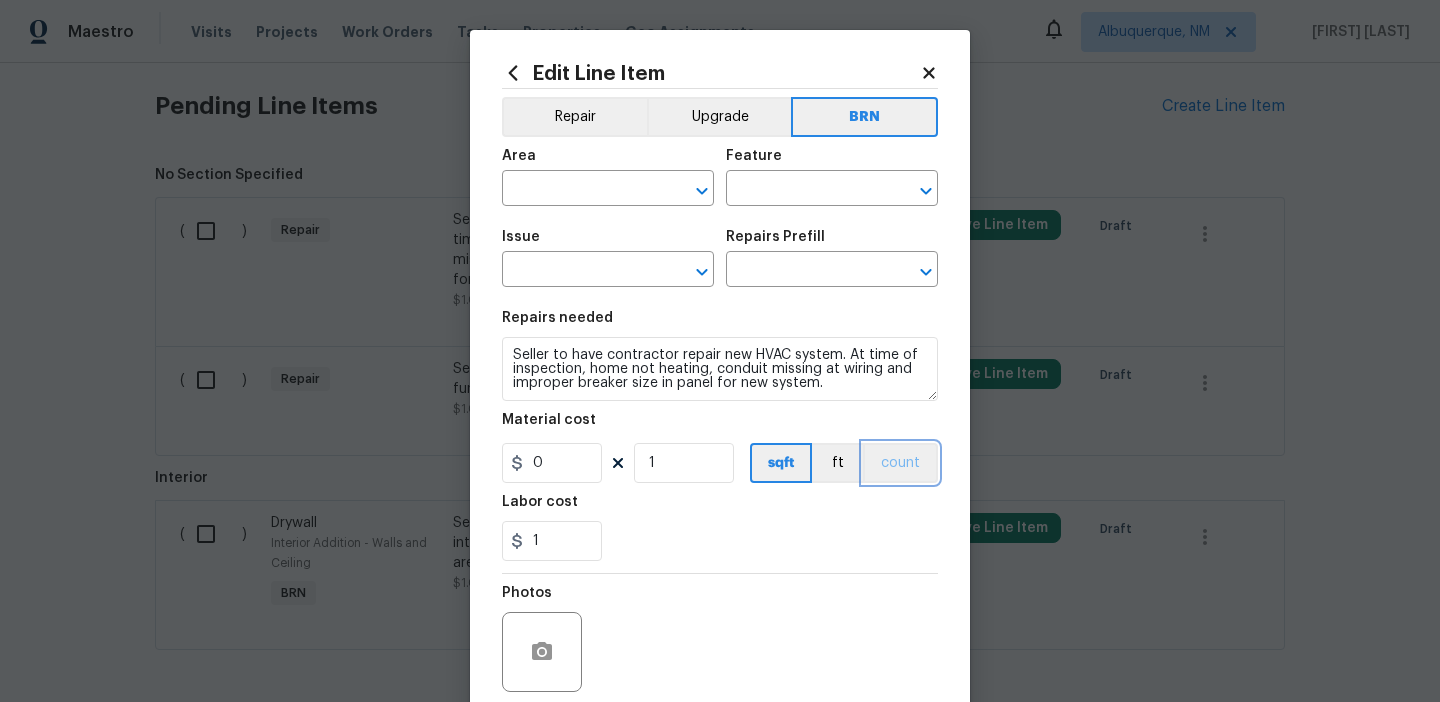 click on "count" at bounding box center (900, 463) 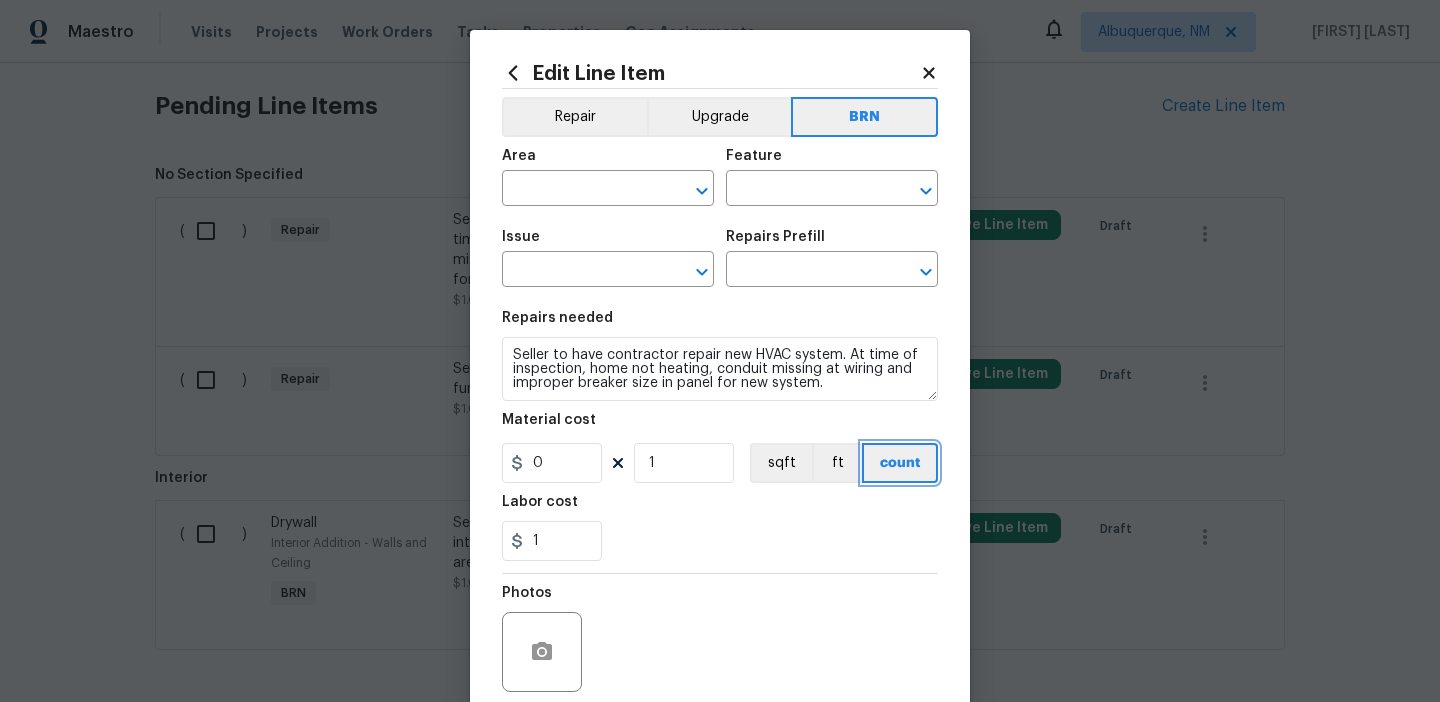 scroll, scrollTop: 160, scrollLeft: 0, axis: vertical 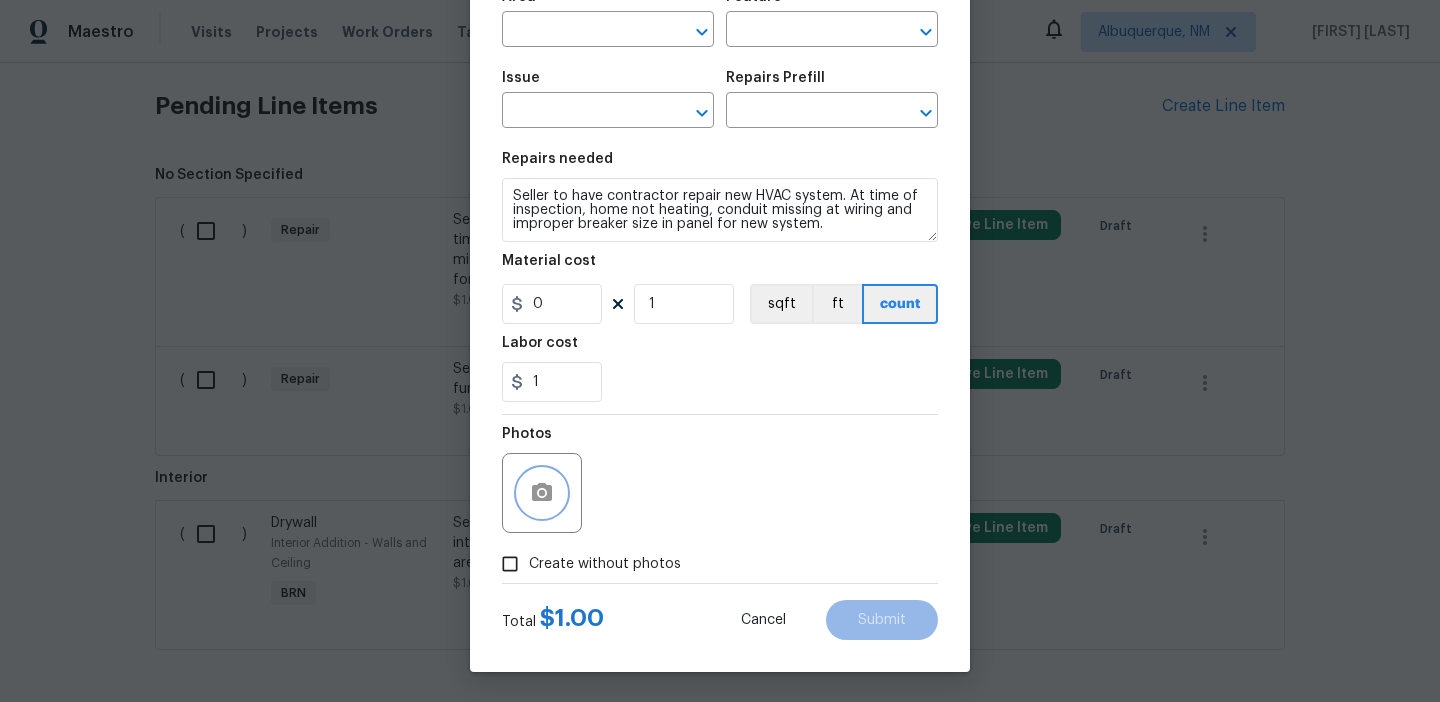 click 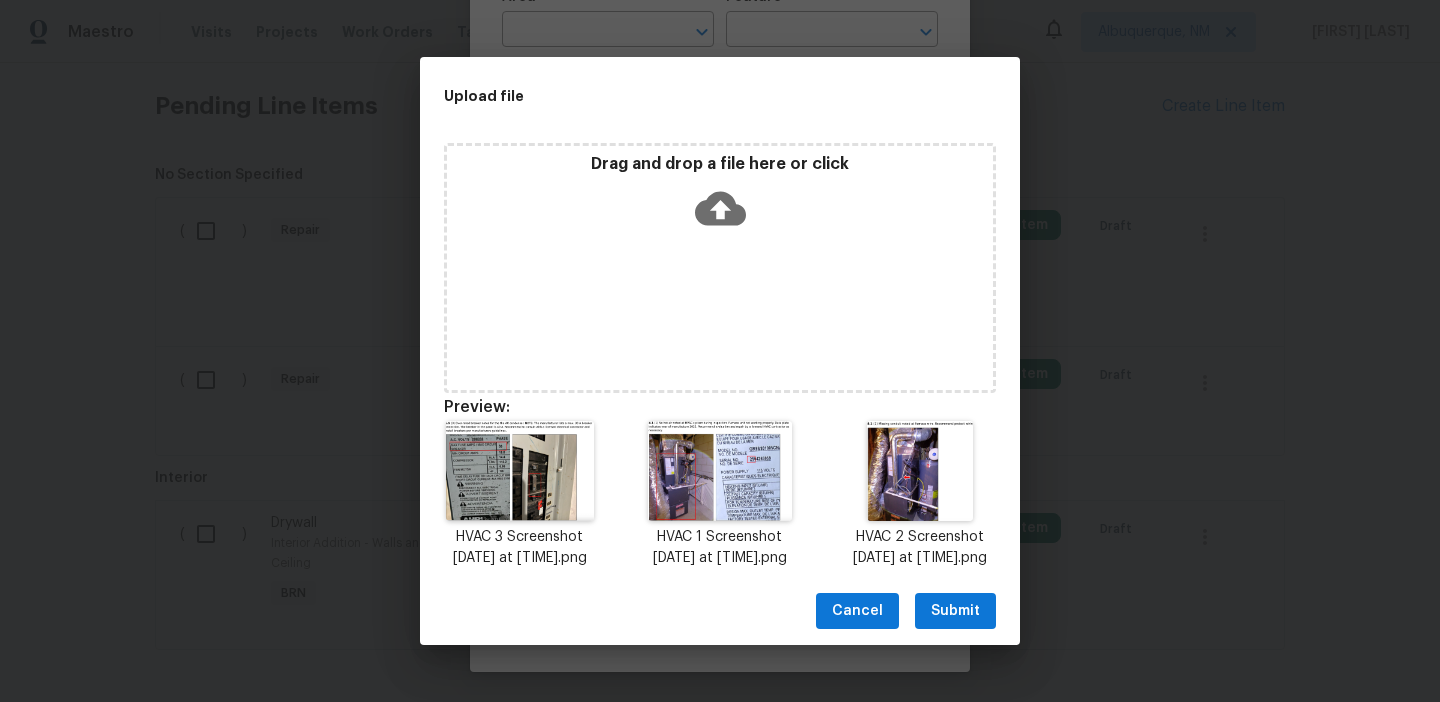 click on "Submit" at bounding box center (955, 611) 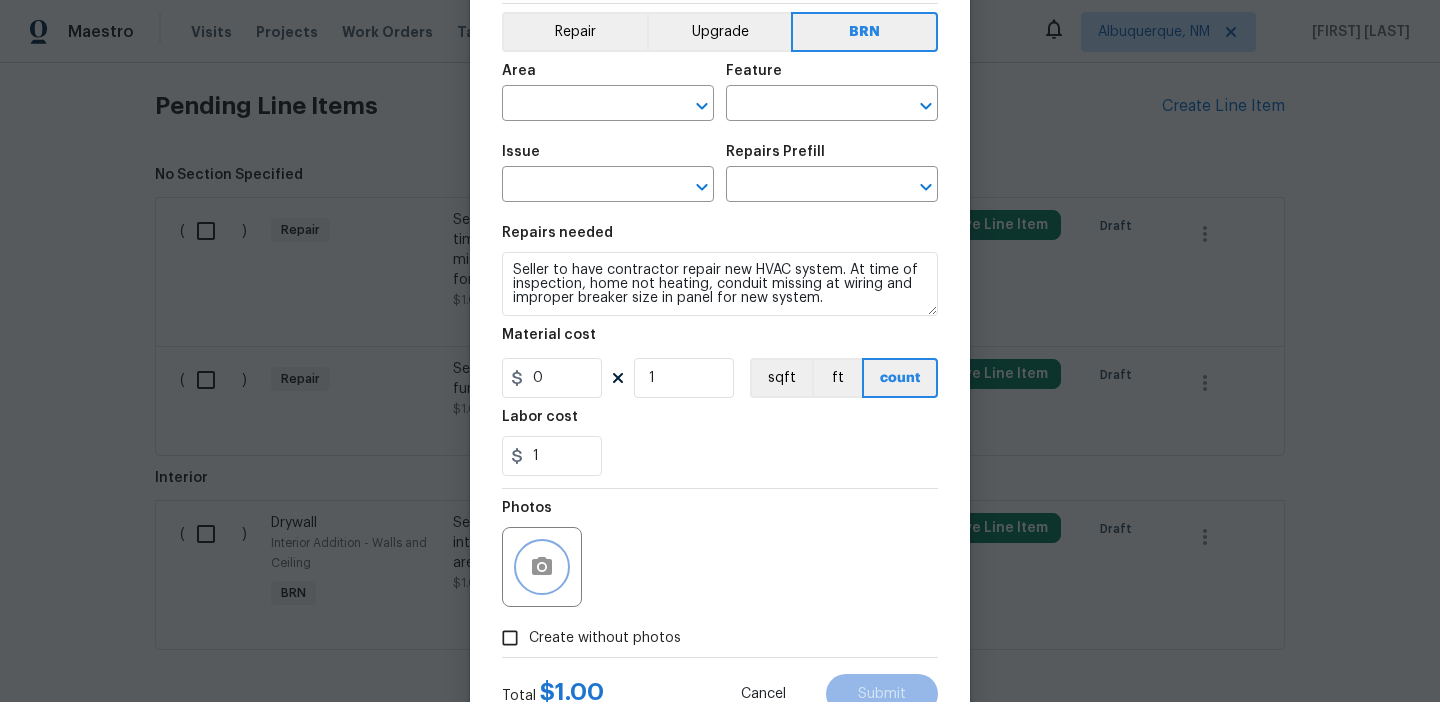 scroll, scrollTop: 1, scrollLeft: 0, axis: vertical 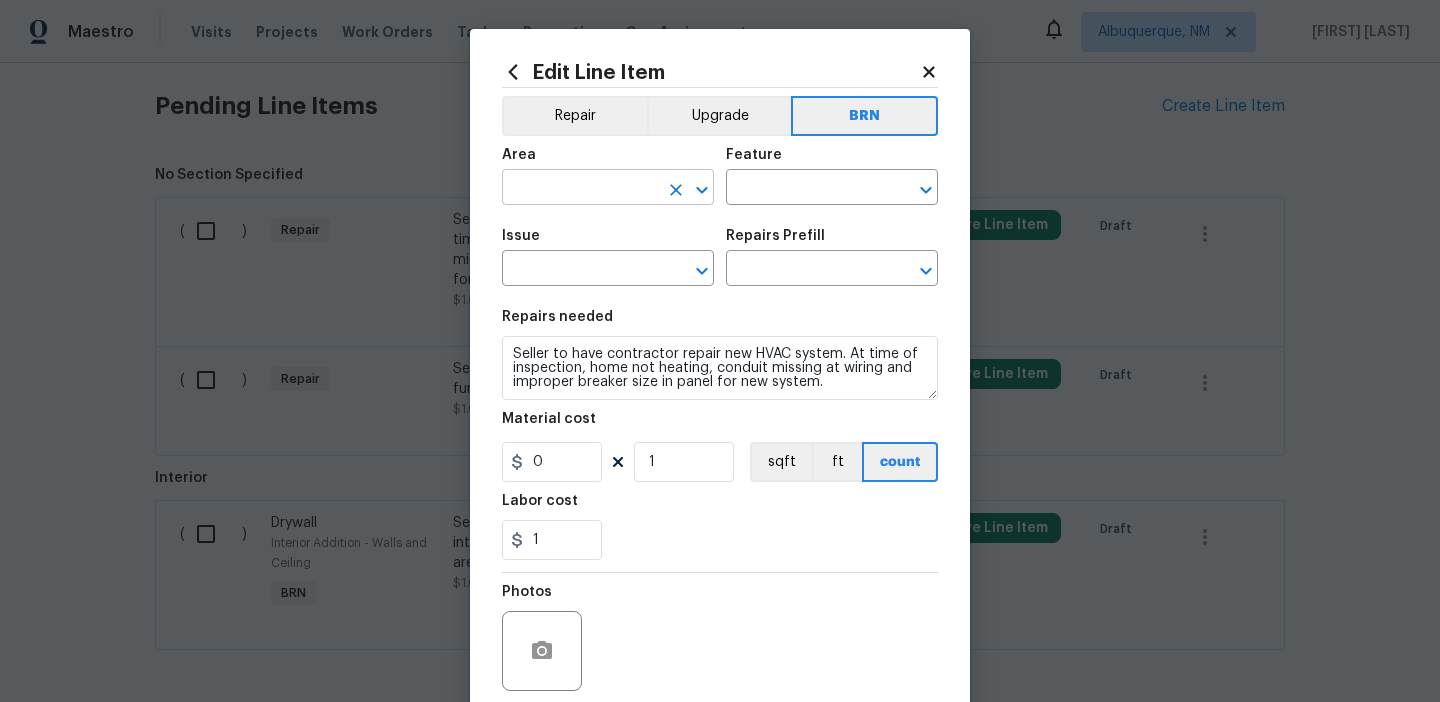 click at bounding box center (580, 189) 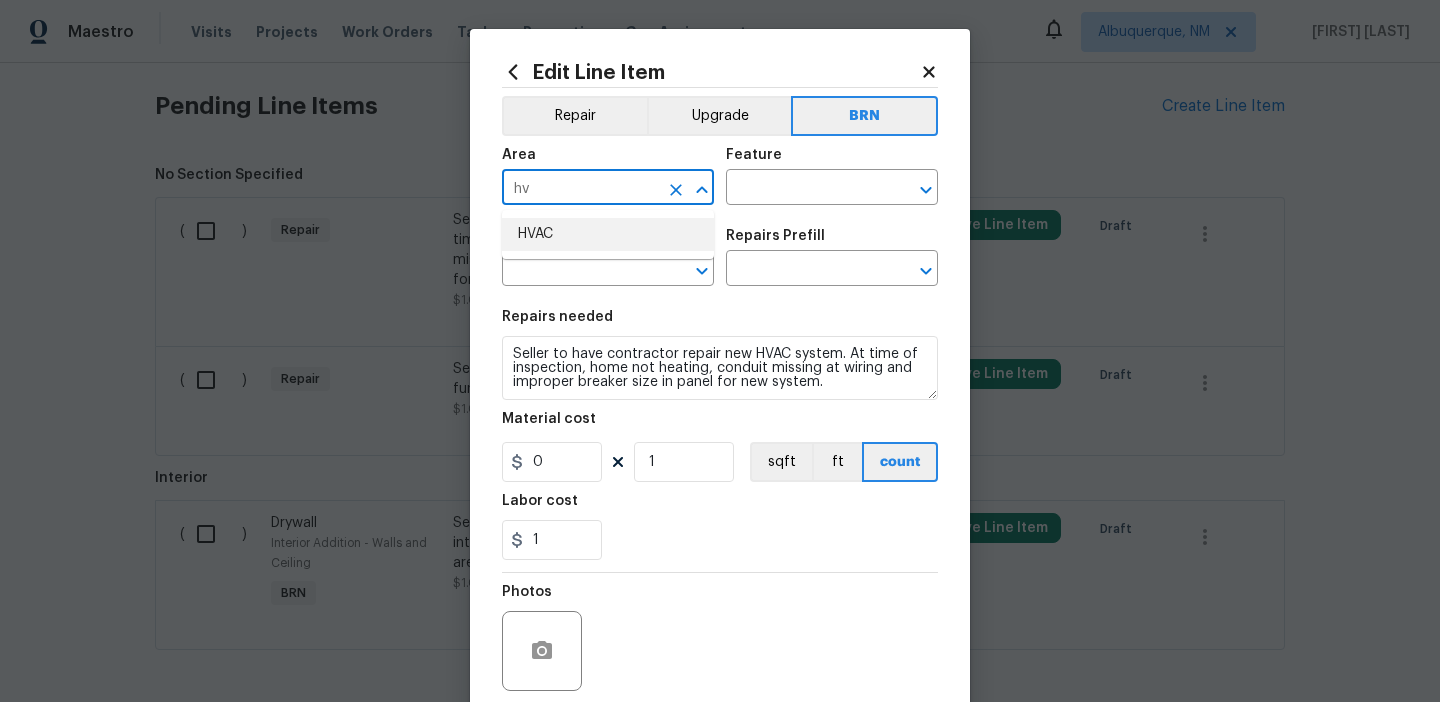 click on "HVAC" at bounding box center [608, 234] 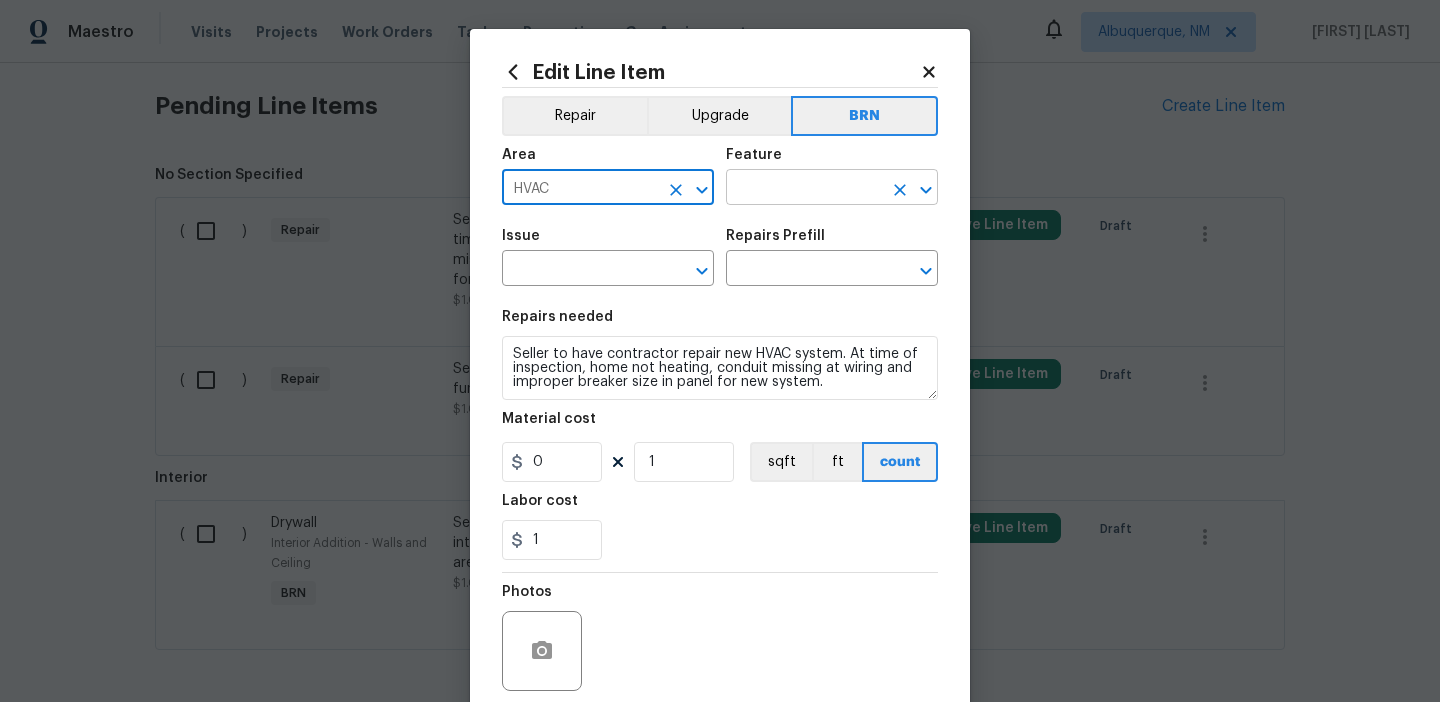 type on "HVAC" 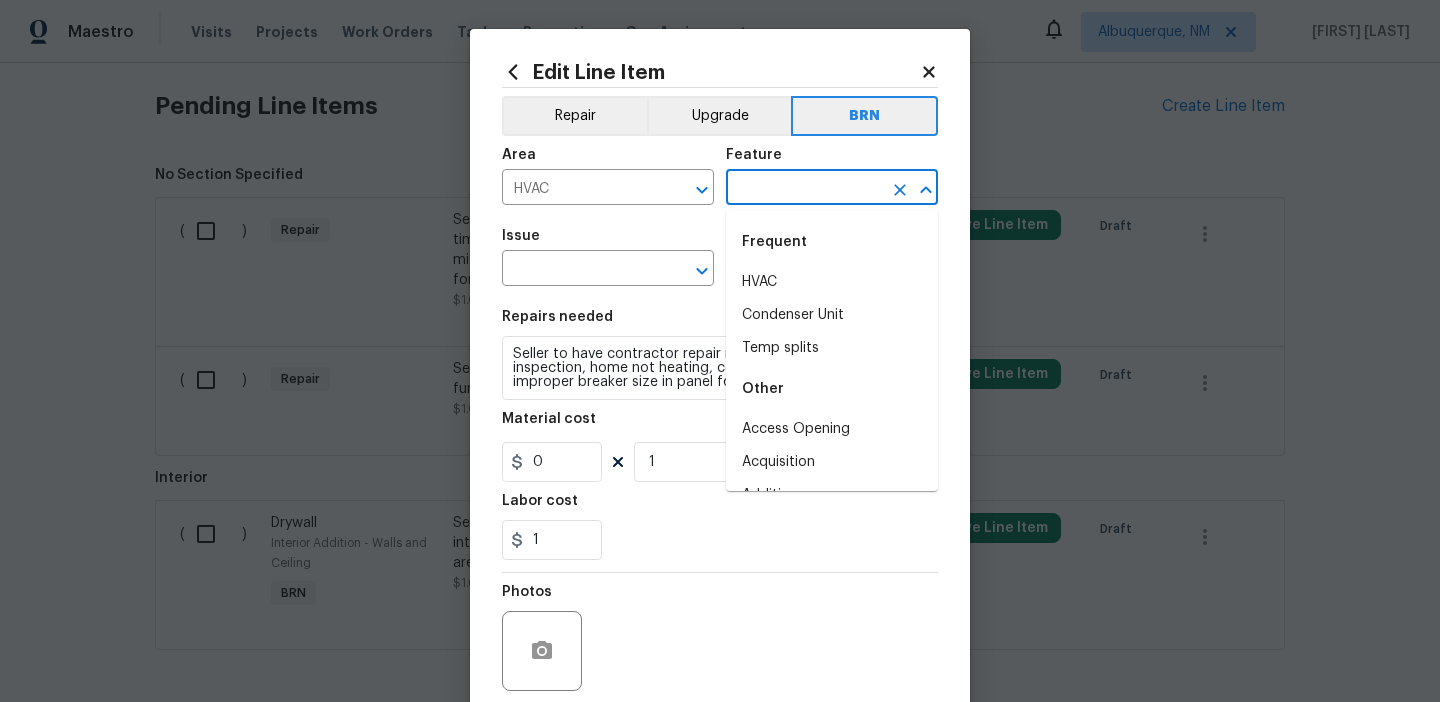 click at bounding box center (804, 189) 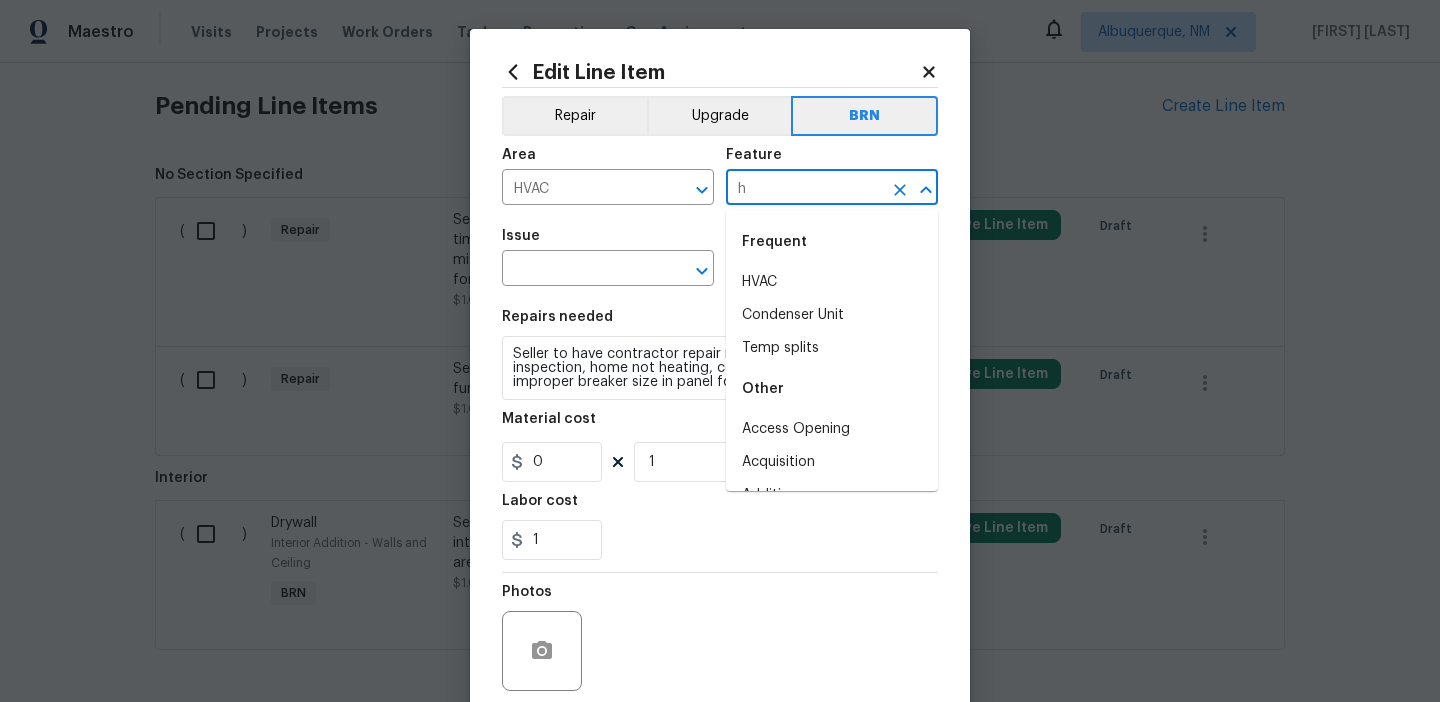 type on "hv" 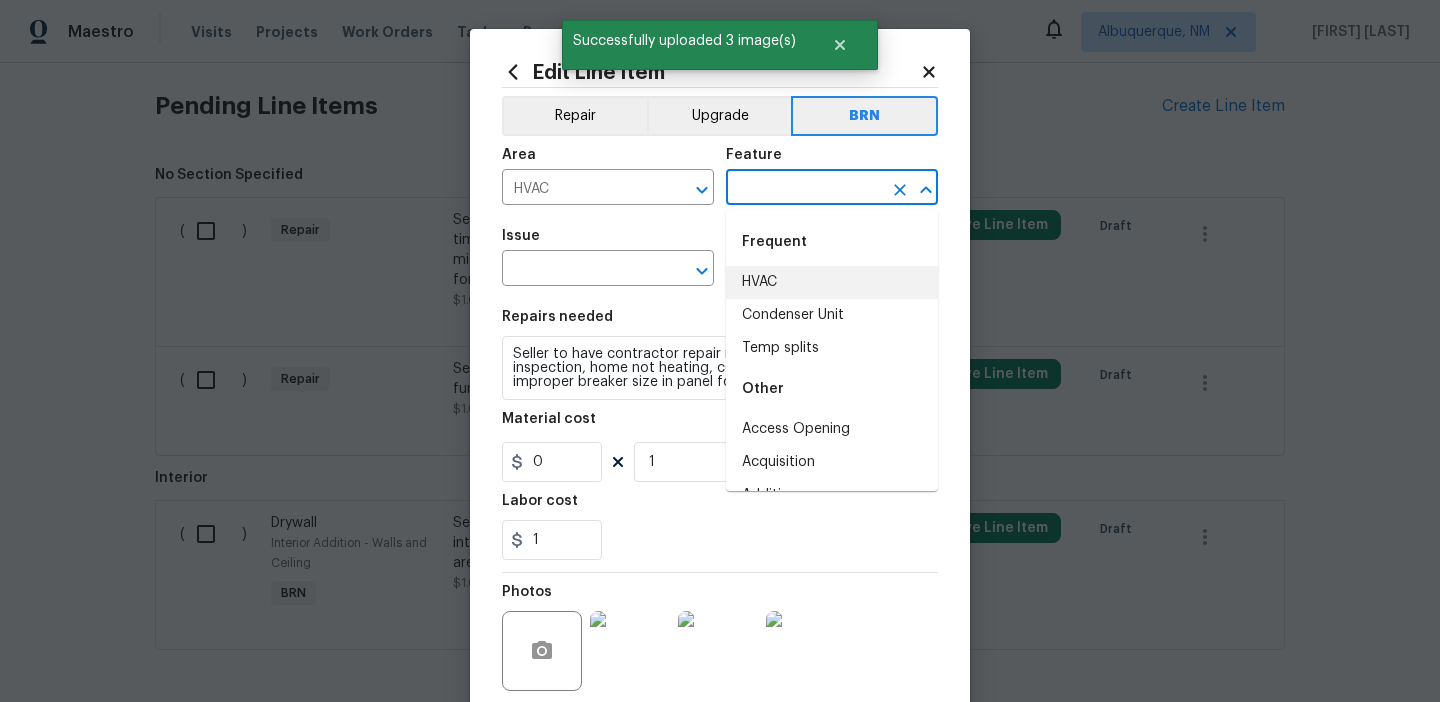 click on "HVAC" at bounding box center (832, 282) 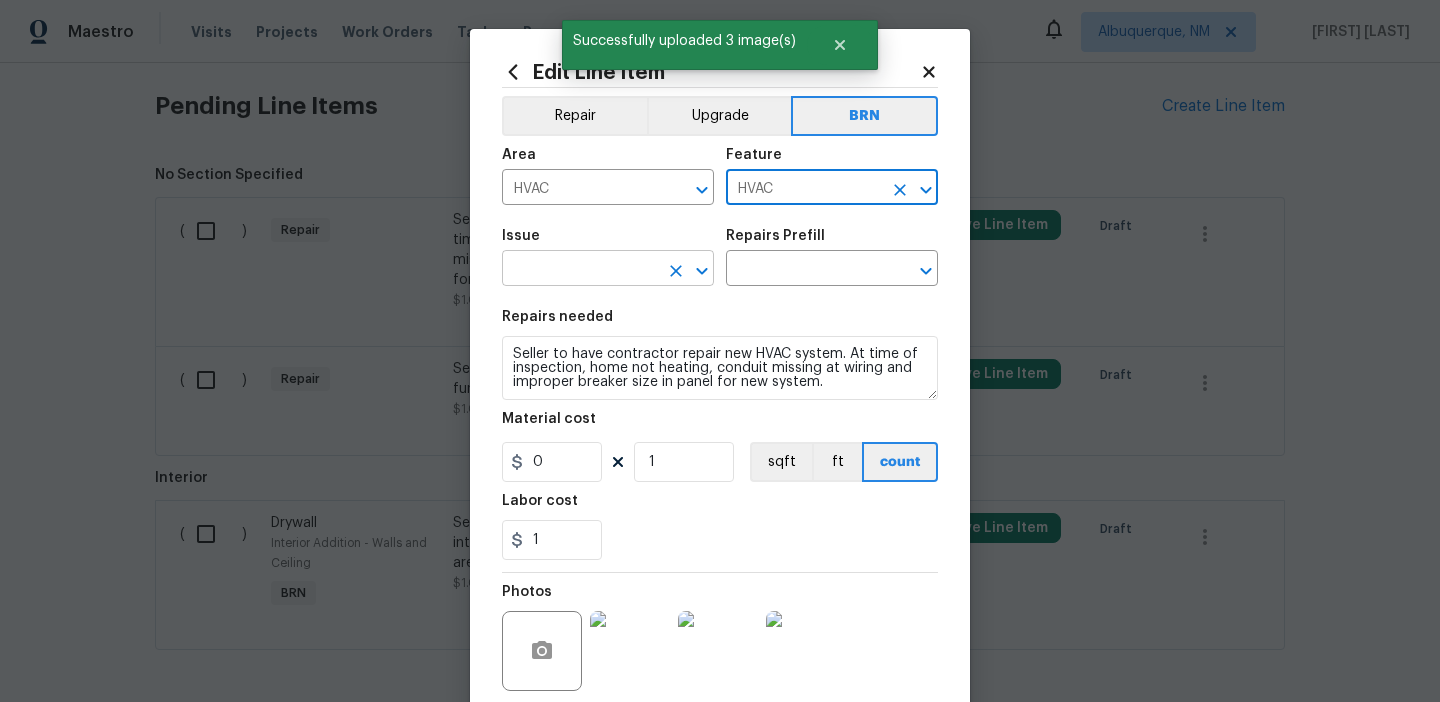 type on "HVAC" 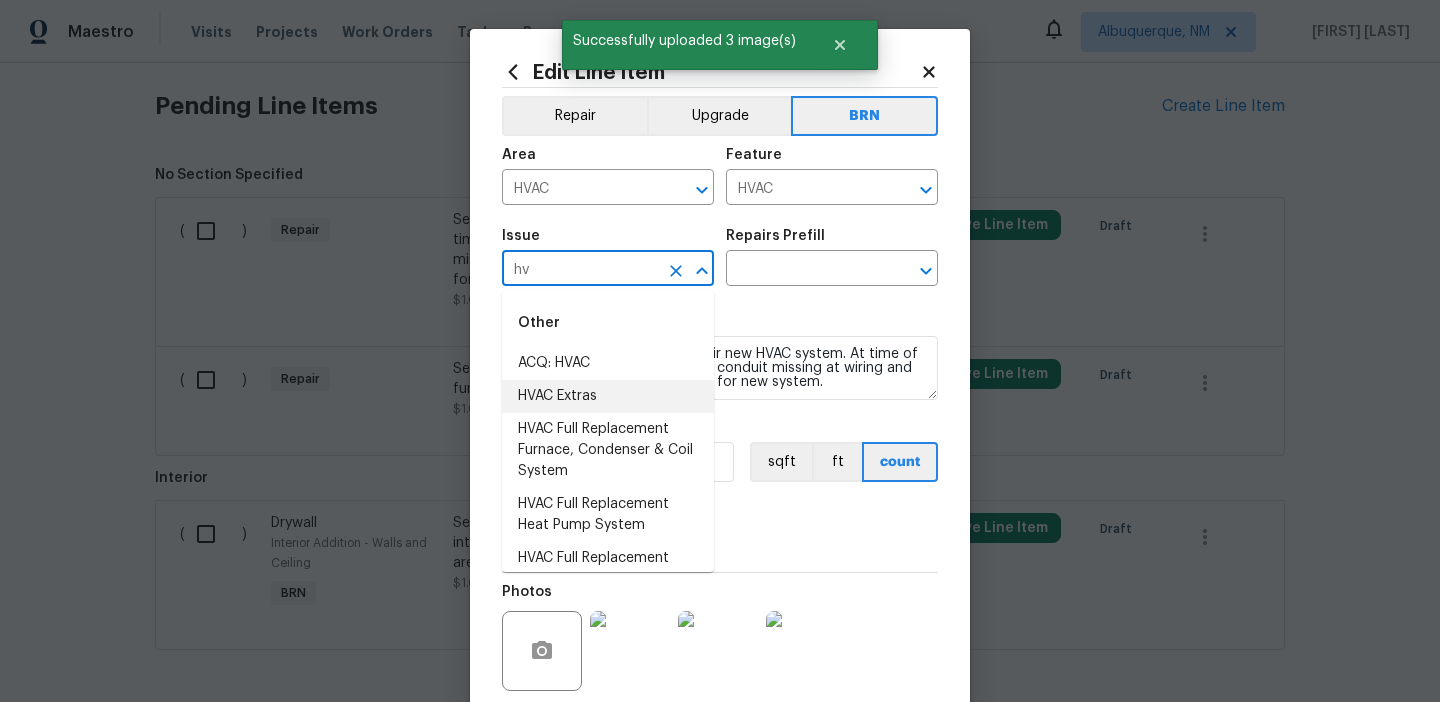 click on "HVAC Extras" at bounding box center (608, 396) 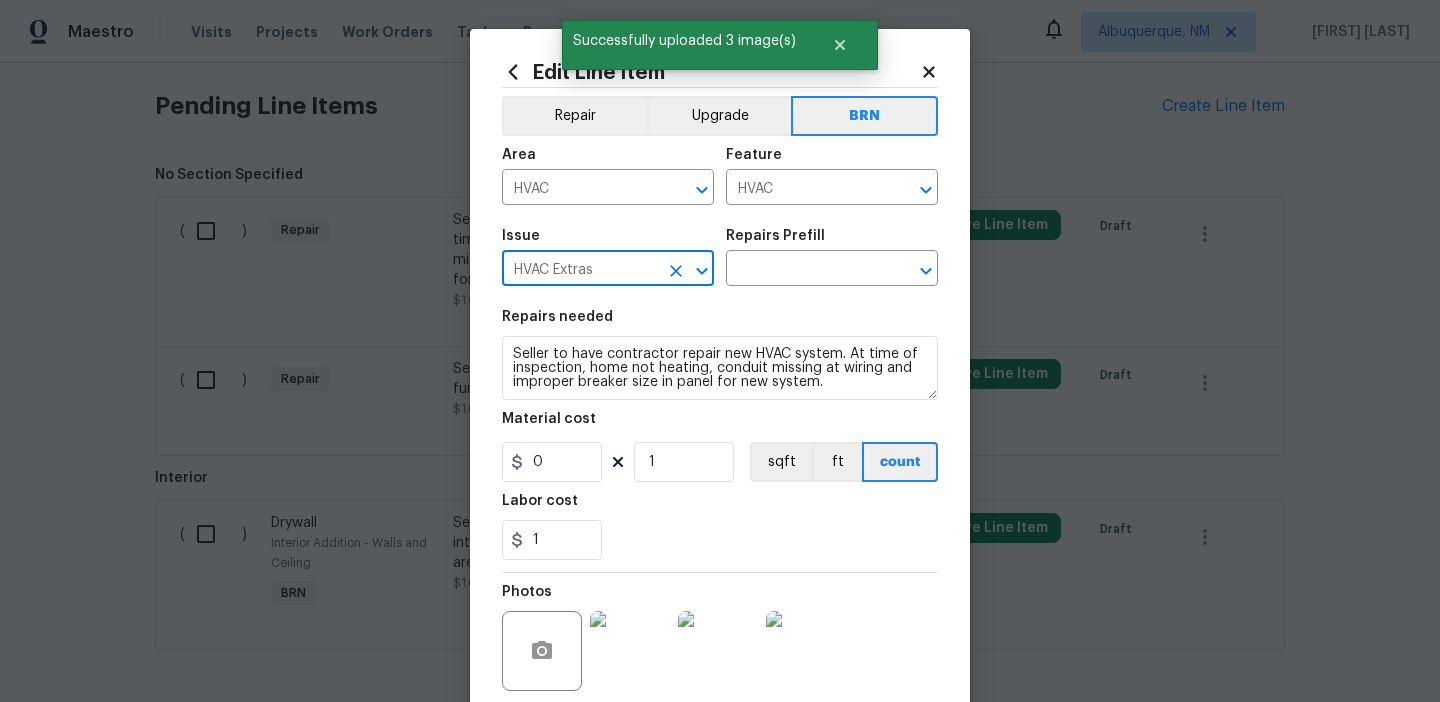 type on "HVAC Extras" 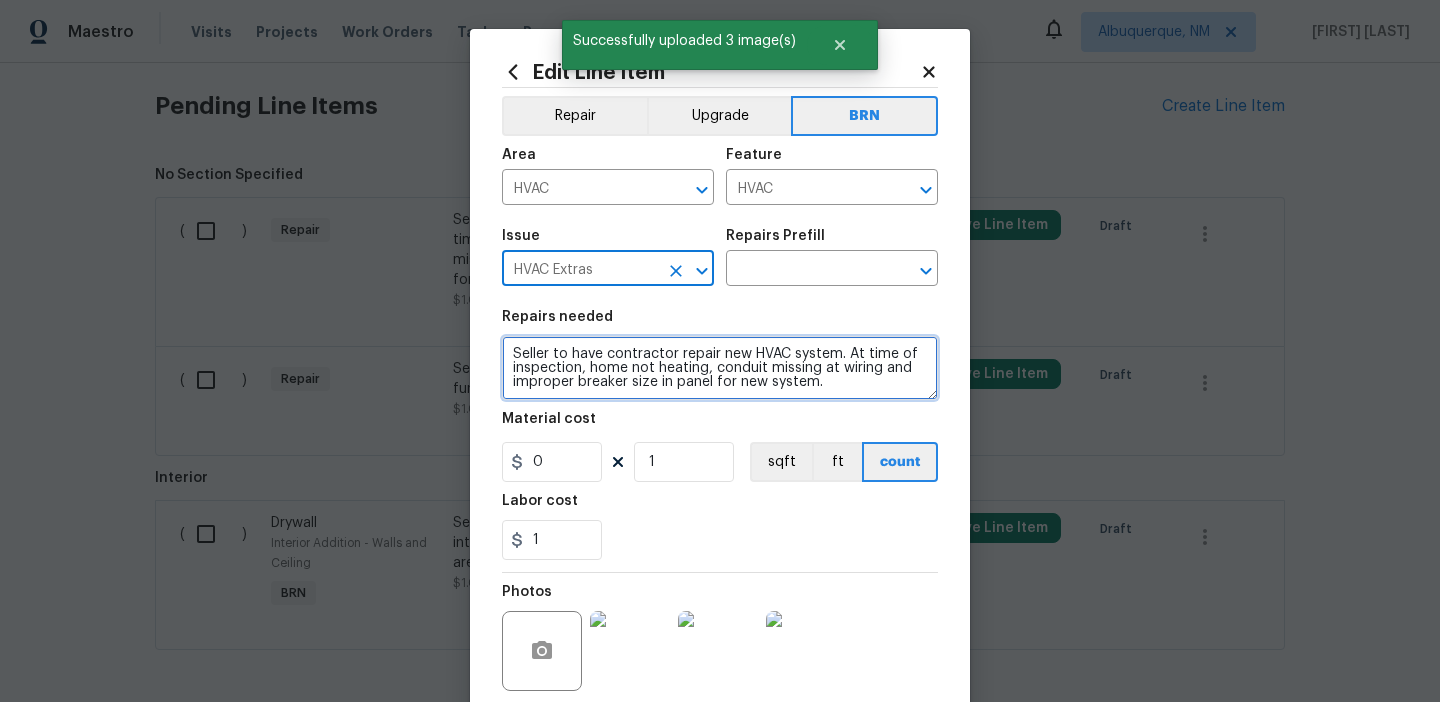 click on "Seller to have contractor repair new HVAC system. At time of inspection, home not heating, conduit missing at wiring and improper breaker size in panel for new system." at bounding box center (720, 368) 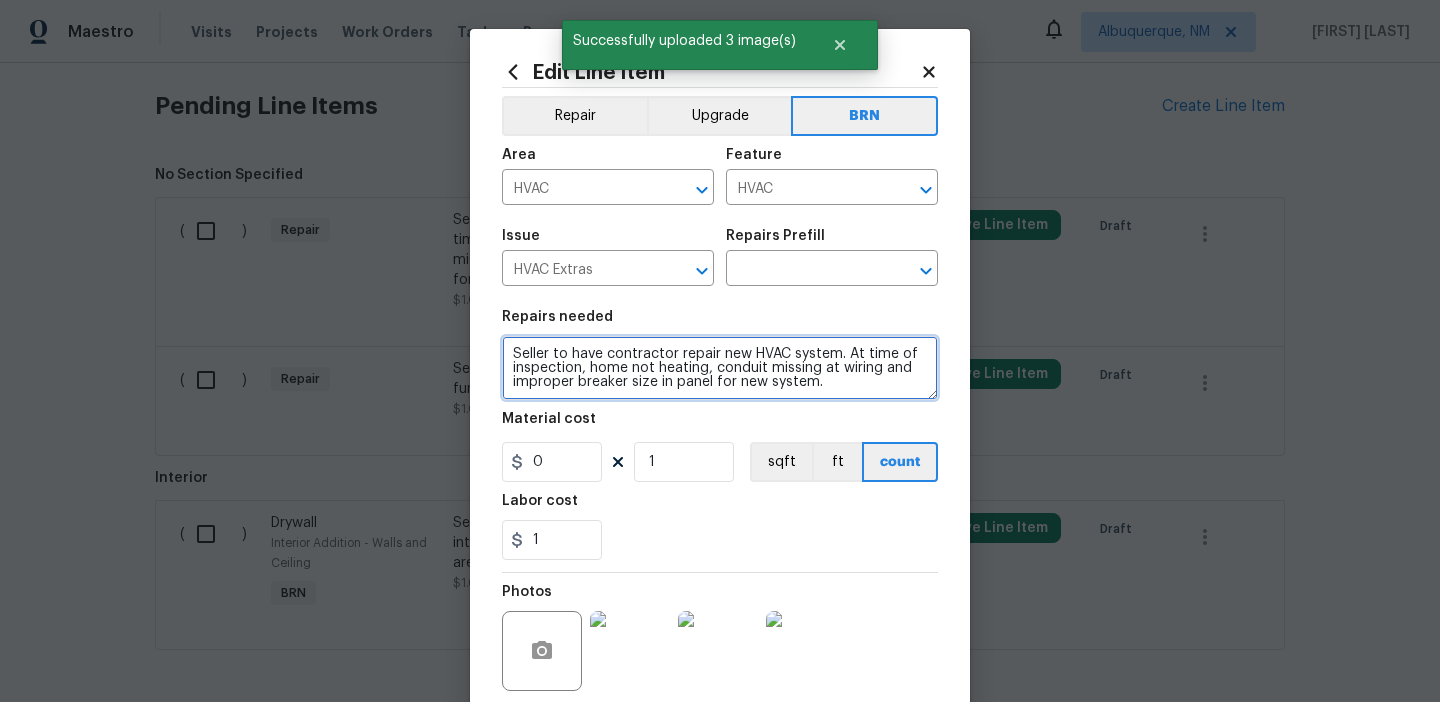 click on "Seller to have contractor repair new HVAC system. At time of inspection, home not heating, conduit missing at wiring and improper breaker size in panel for new system." at bounding box center [720, 368] 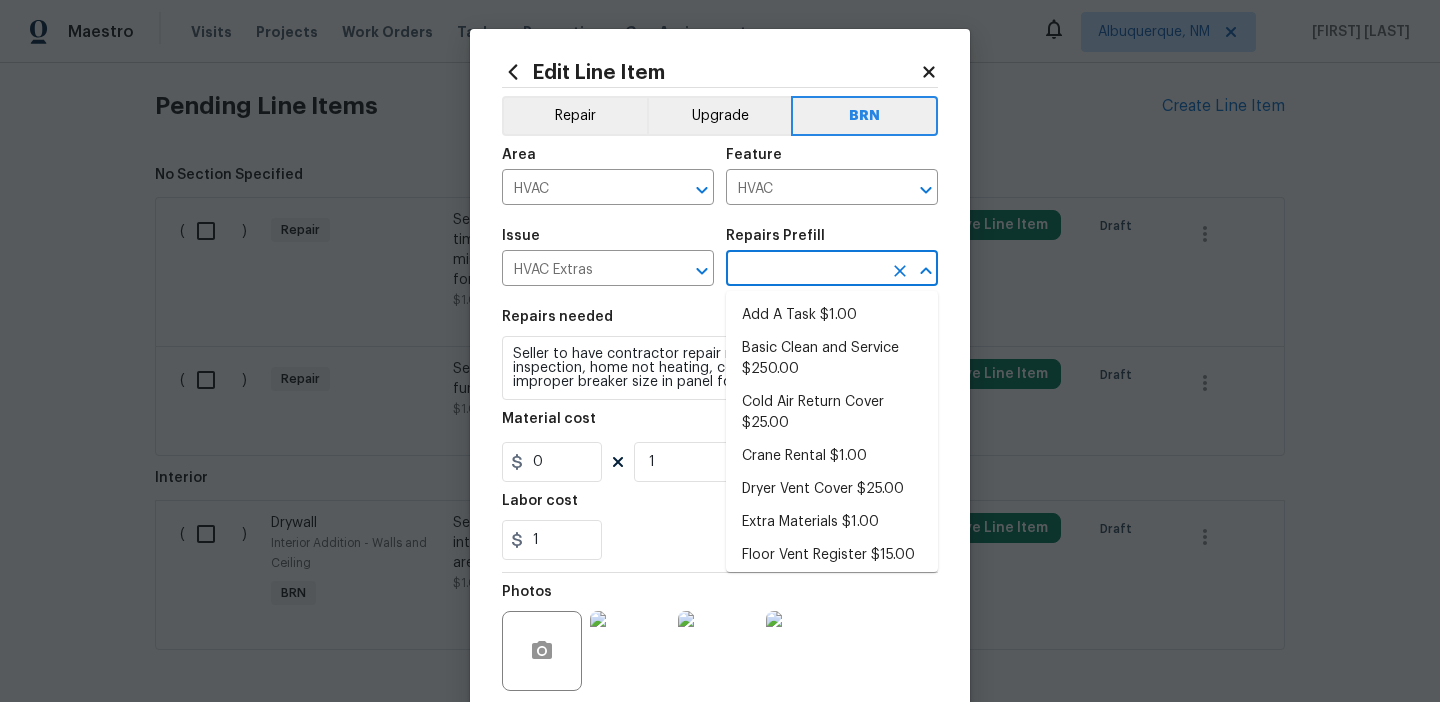 click at bounding box center [804, 270] 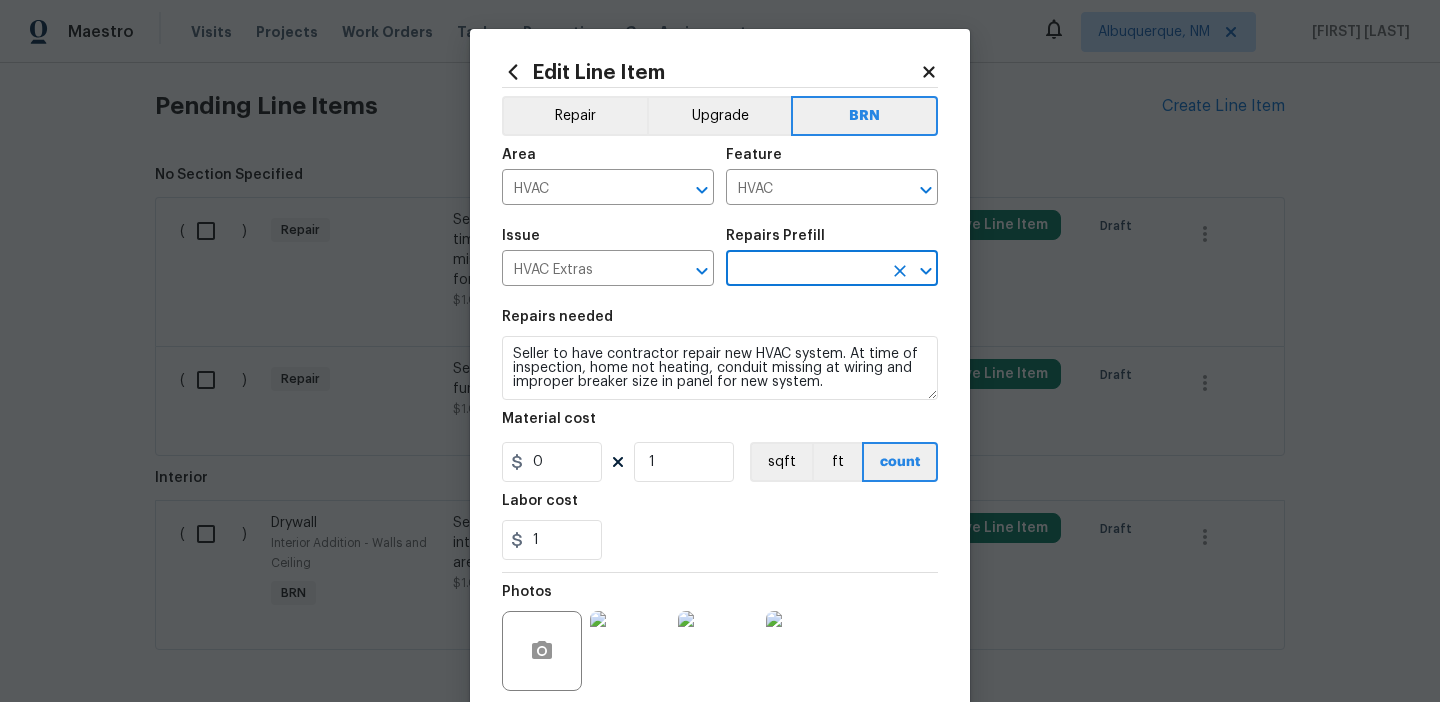 type on "Add A Task $1.00" 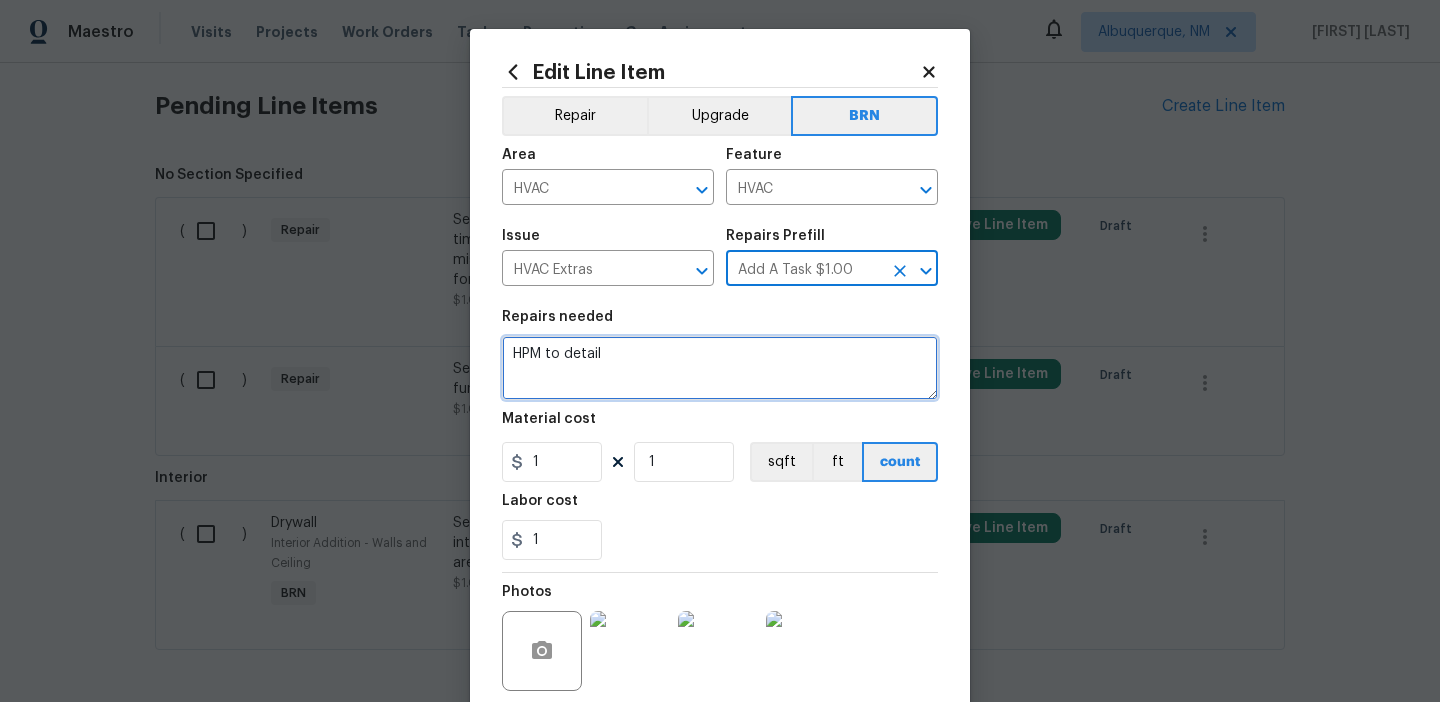 click on "HPM to detail" at bounding box center (720, 368) 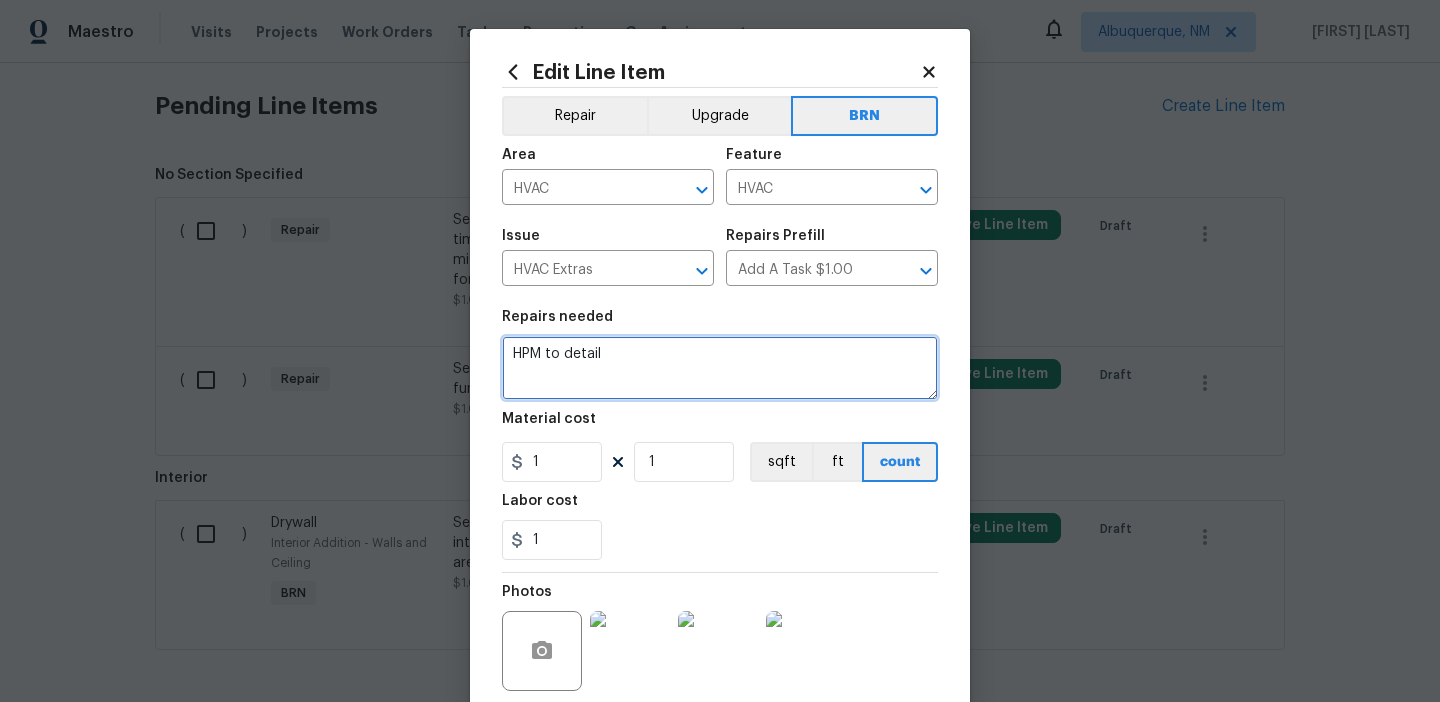 click on "HPM to detail" at bounding box center [720, 368] 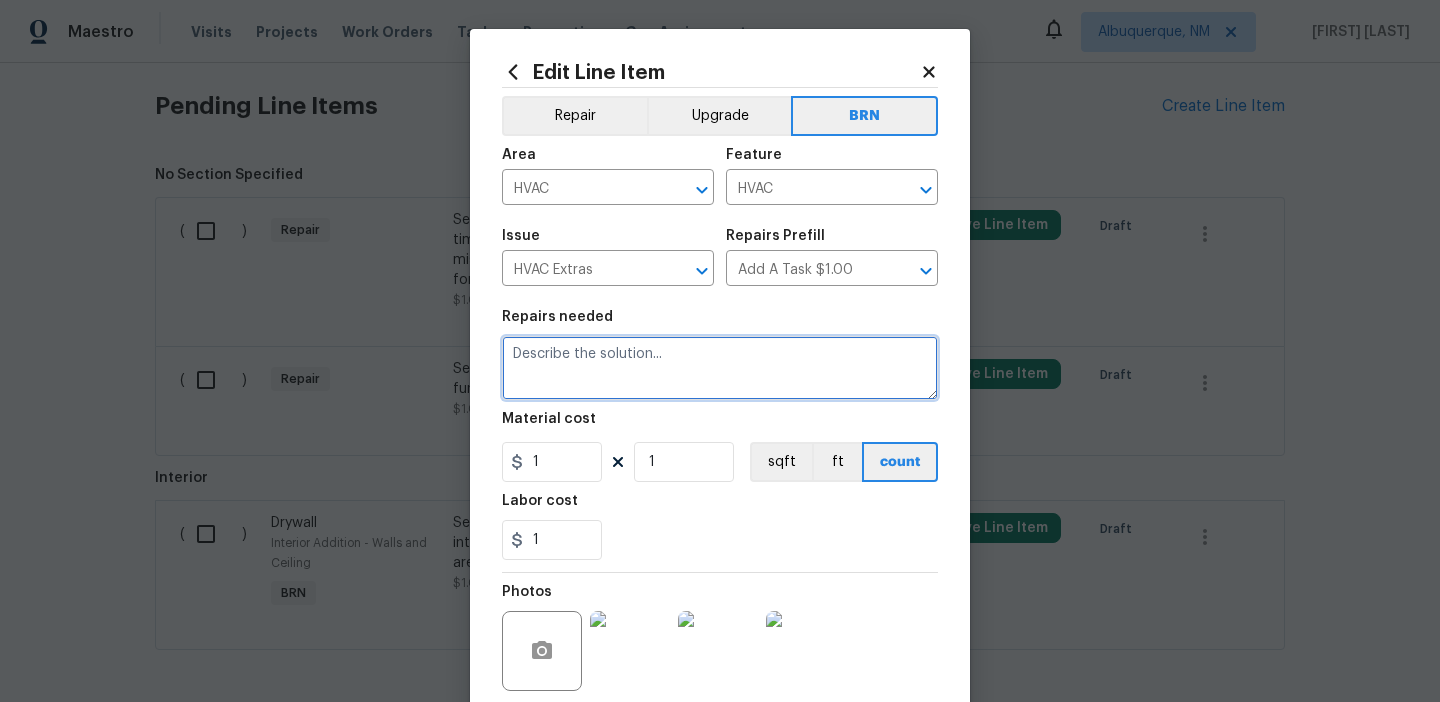 paste on "Seller to have contractor repair new HVAC system. At time of inspection, home not heating, conduit missing at wiring and improper breaker size in panel for new system." 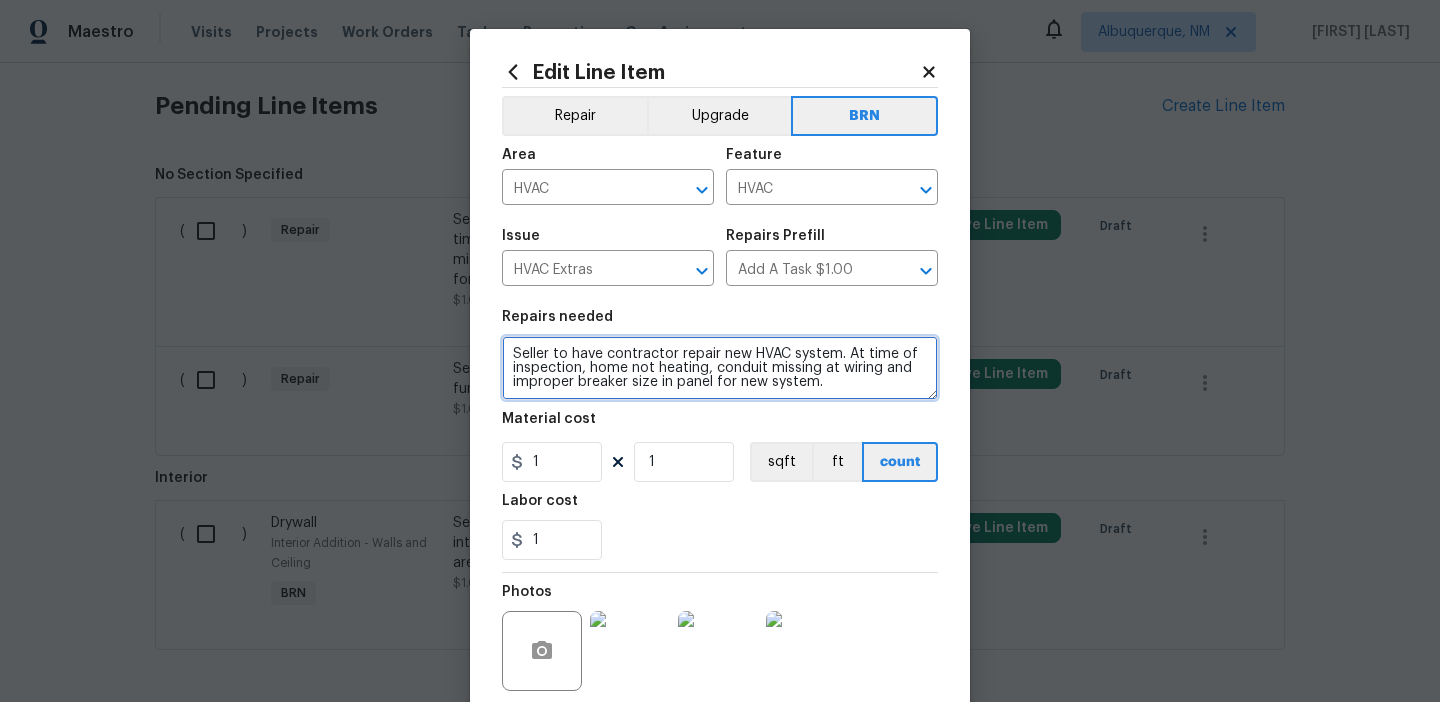 type on "Seller to have contractor repair new HVAC system. At time of inspection, home not heating, conduit missing at wiring and improper breaker size in panel for new system." 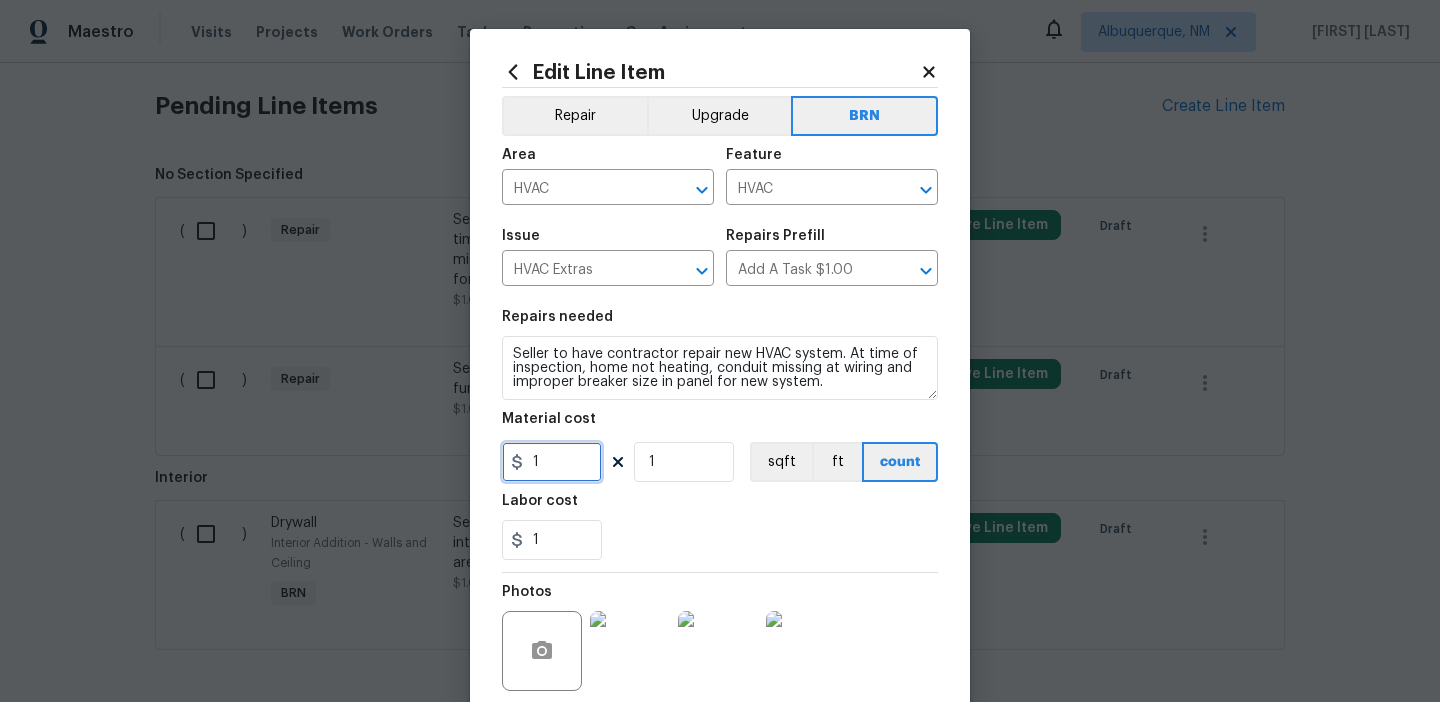 click on "1" at bounding box center (552, 462) 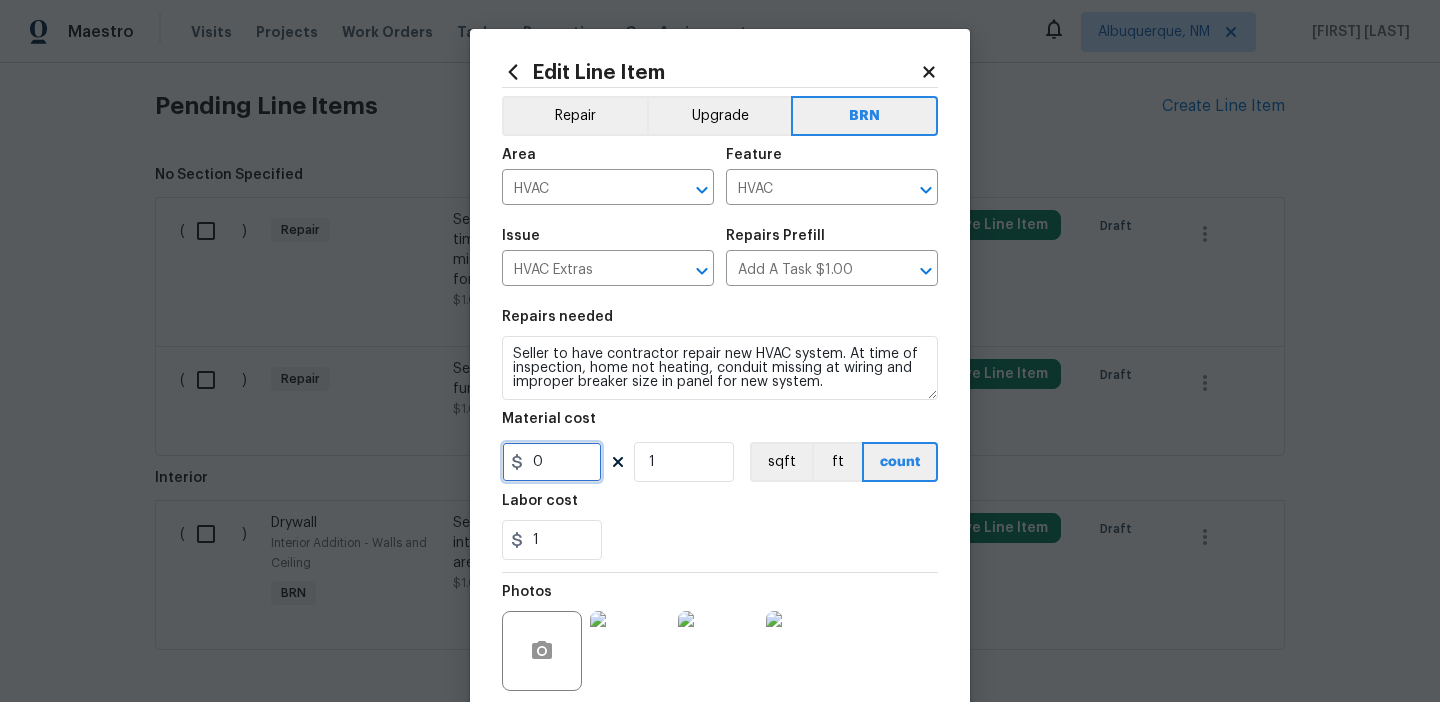 scroll, scrollTop: 160, scrollLeft: 0, axis: vertical 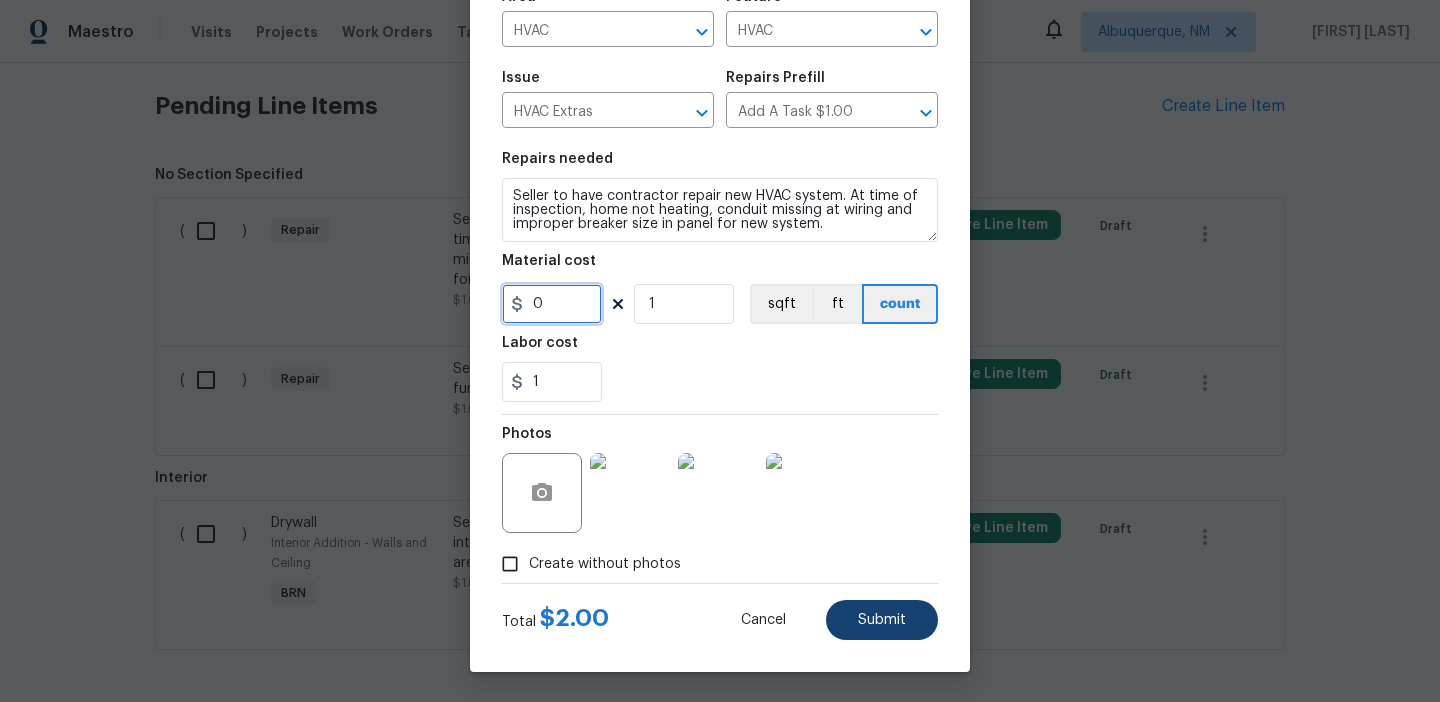 type on "0" 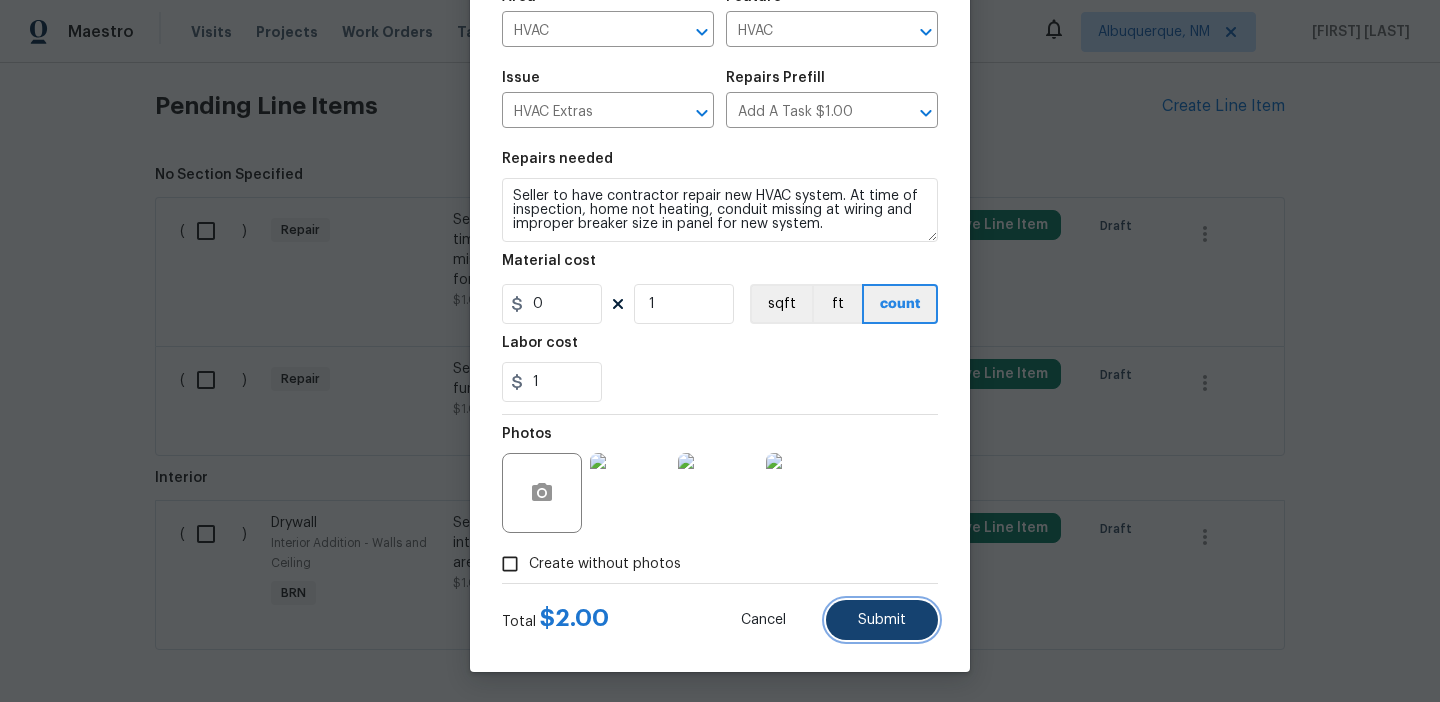 click on "Submit" at bounding box center [882, 620] 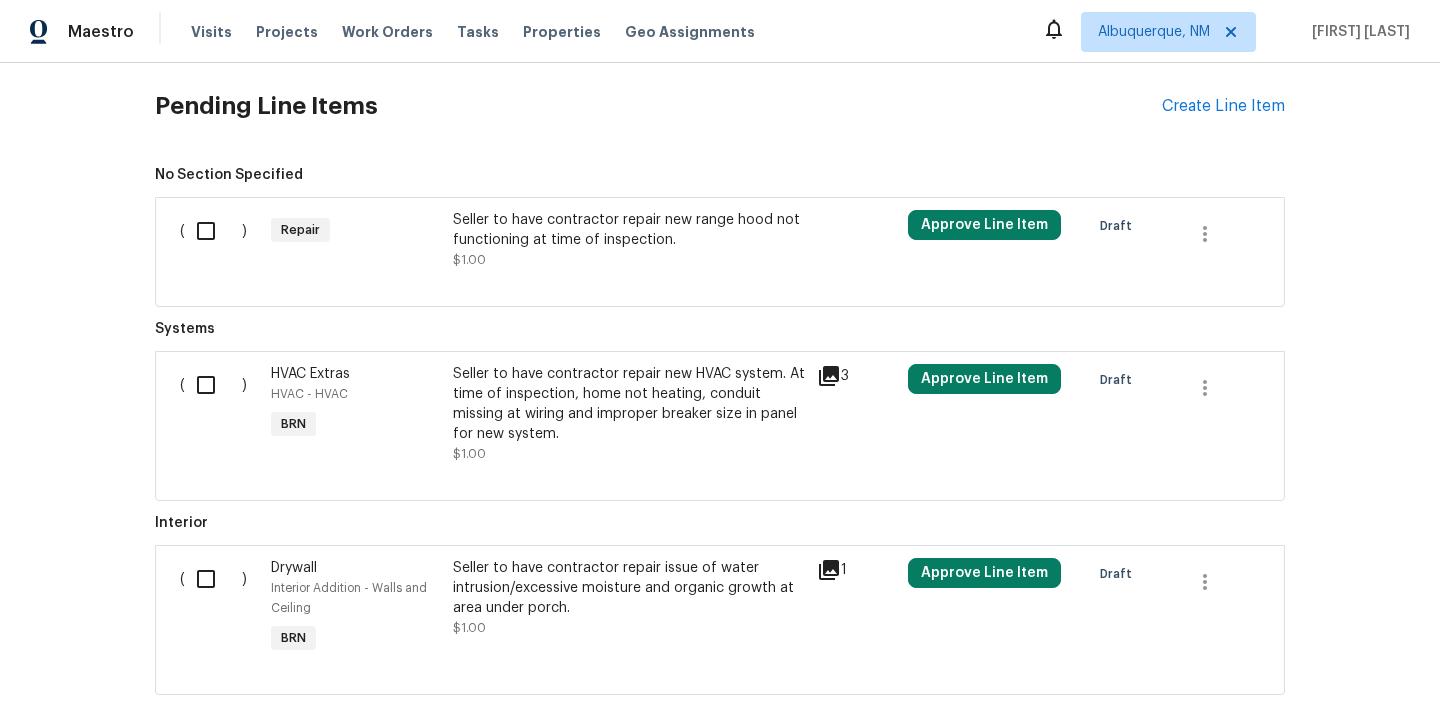 scroll, scrollTop: 650, scrollLeft: 0, axis: vertical 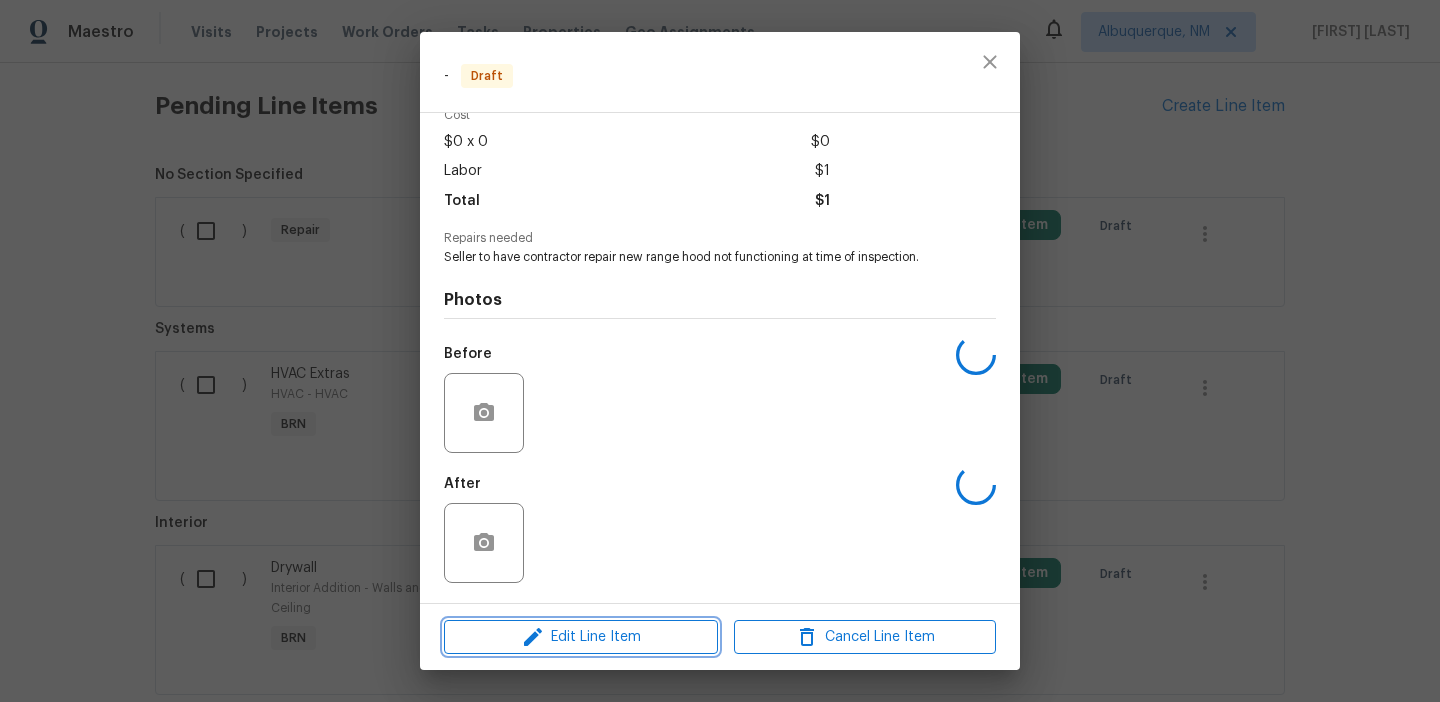 click on "Edit Line Item" at bounding box center [581, 637] 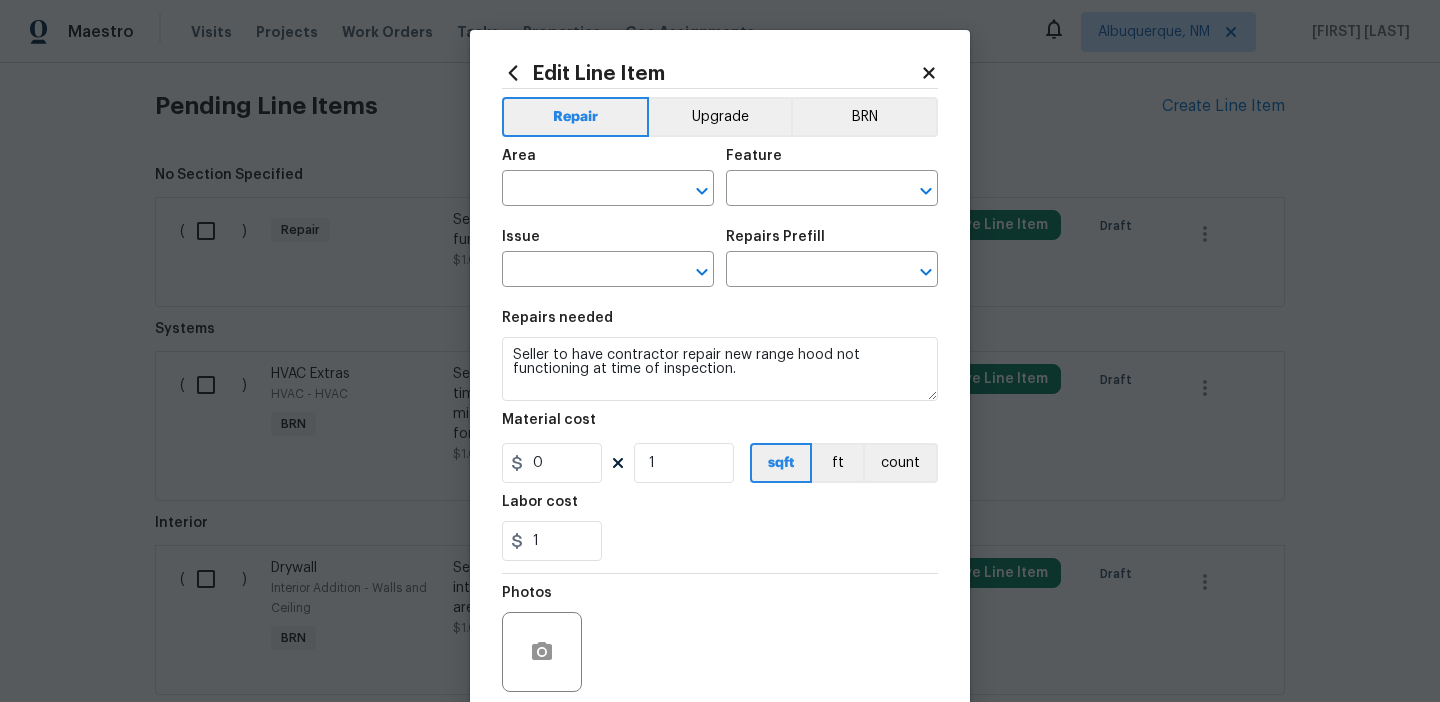 click on "Area ​ Feature ​" at bounding box center [720, 177] 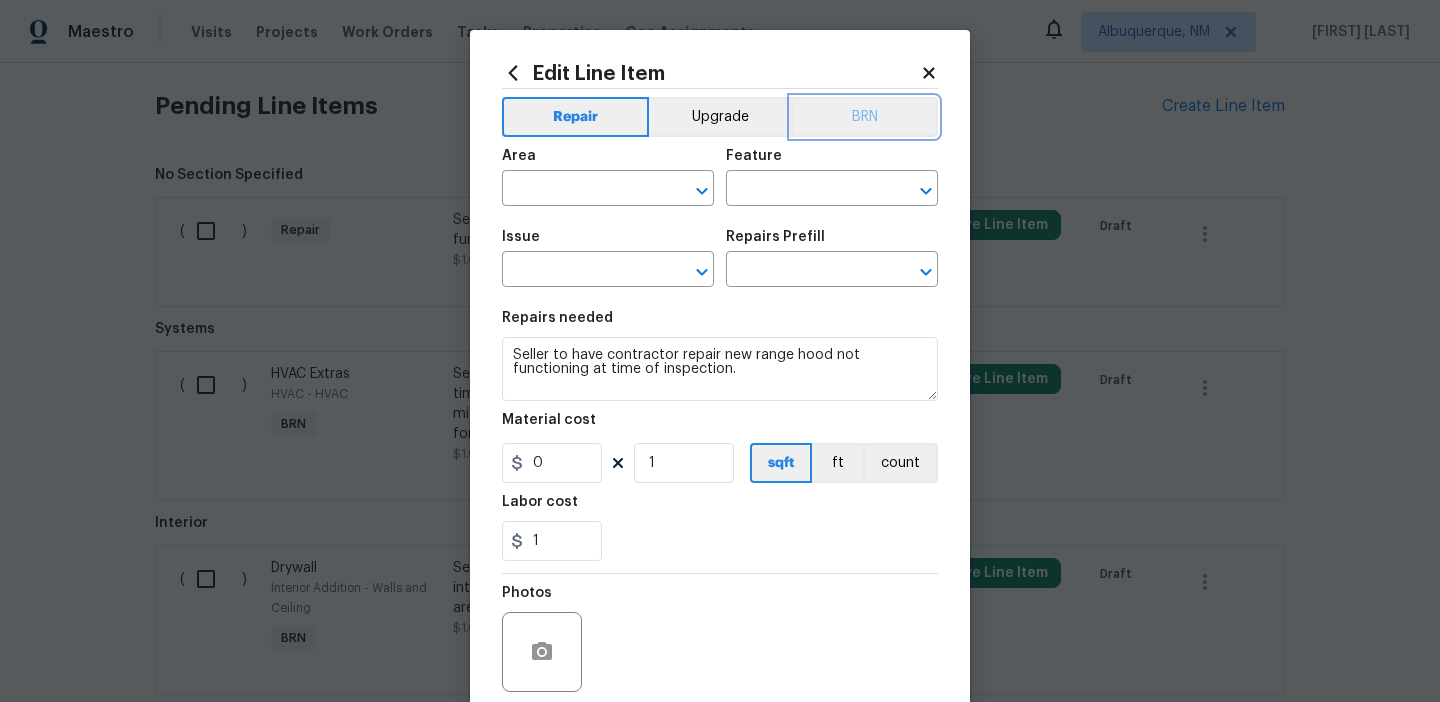 click on "BRN" at bounding box center [864, 117] 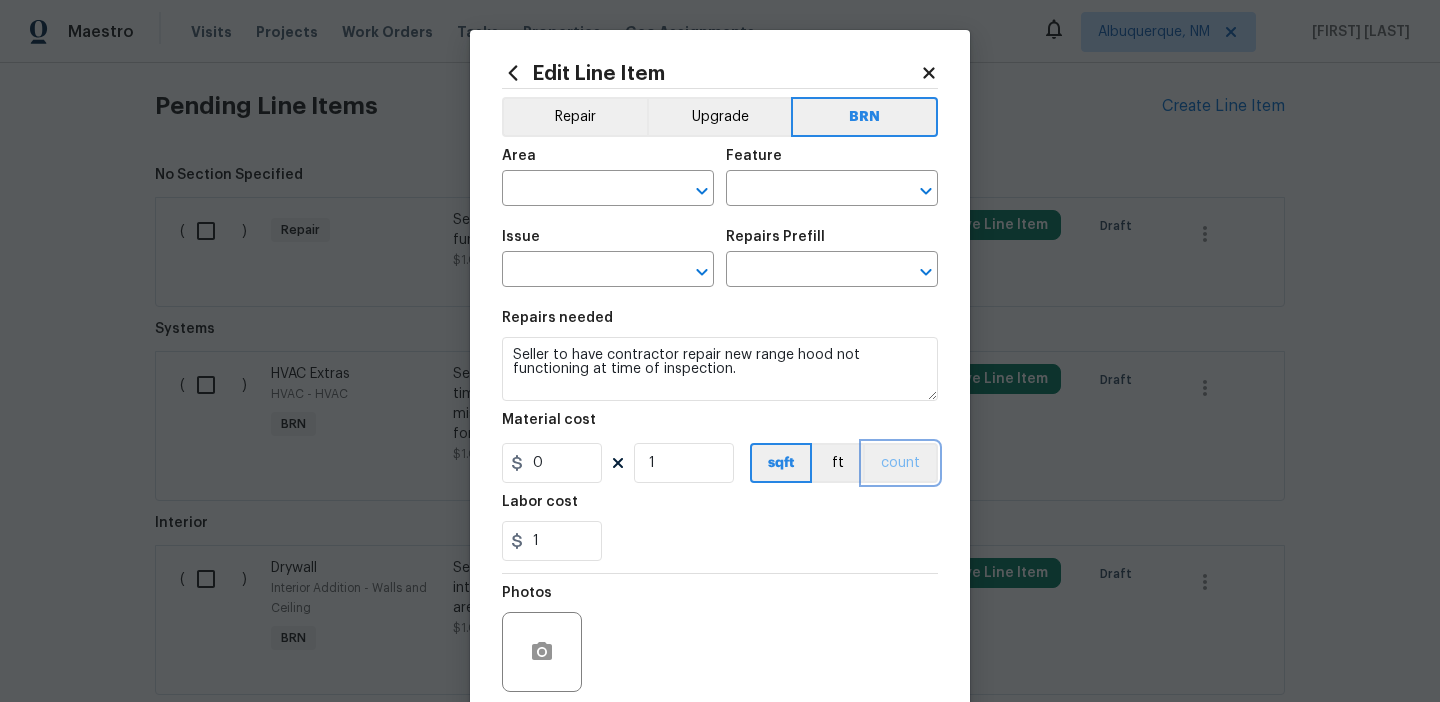 click on "count" at bounding box center [900, 463] 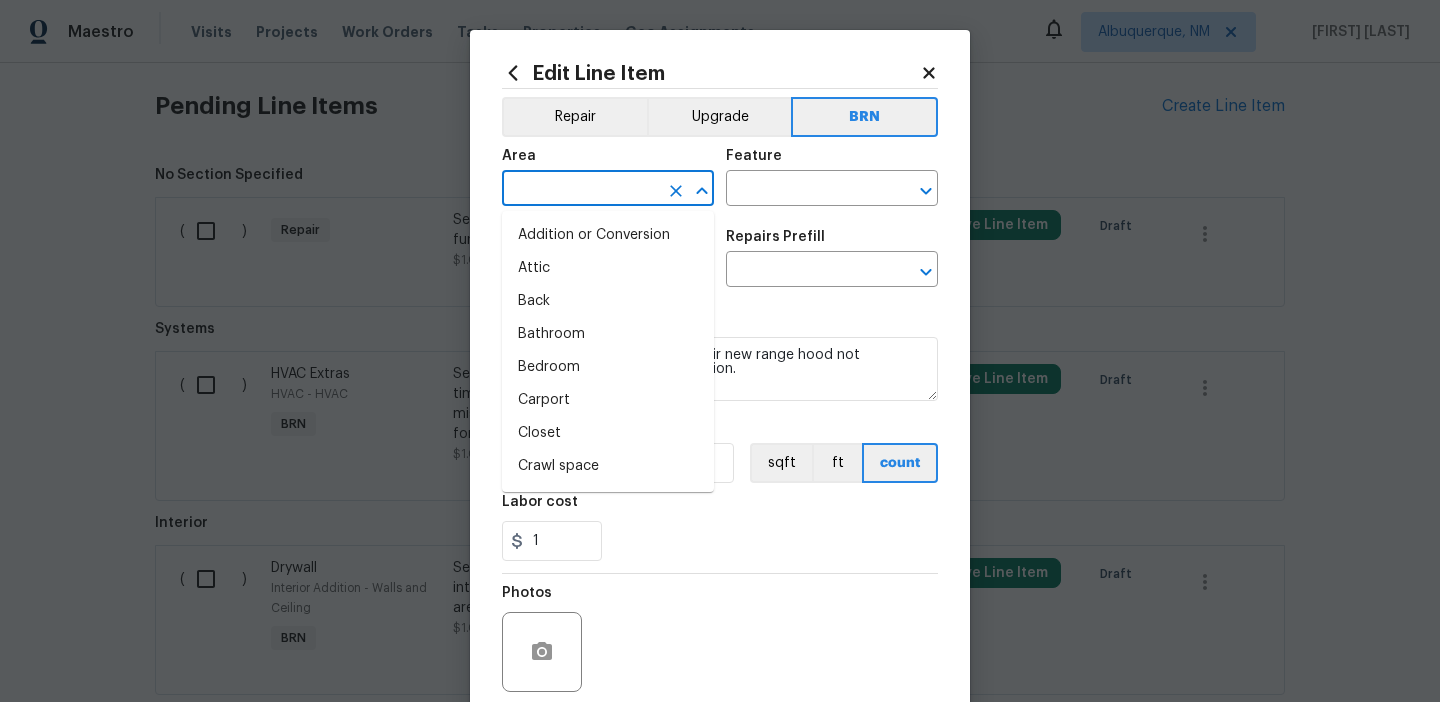 click at bounding box center [580, 190] 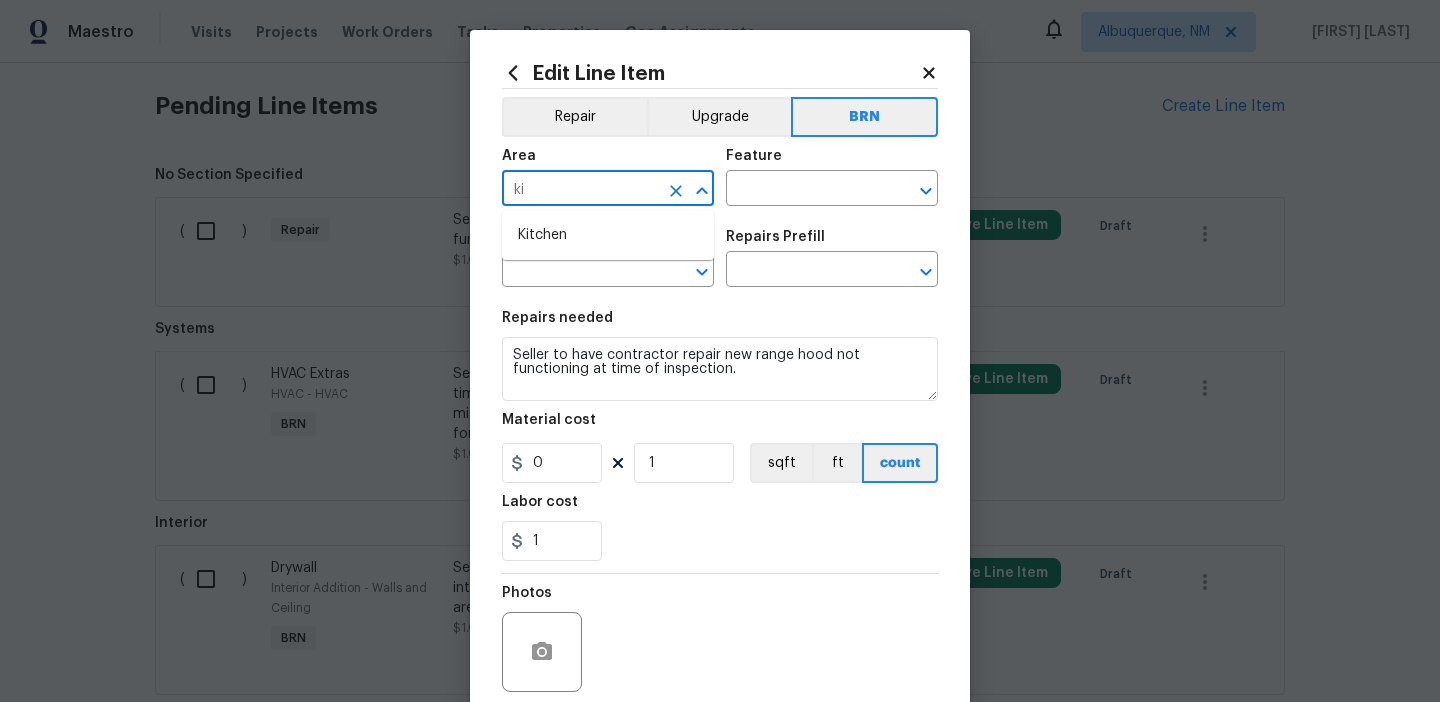 click on "ki" at bounding box center (580, 190) 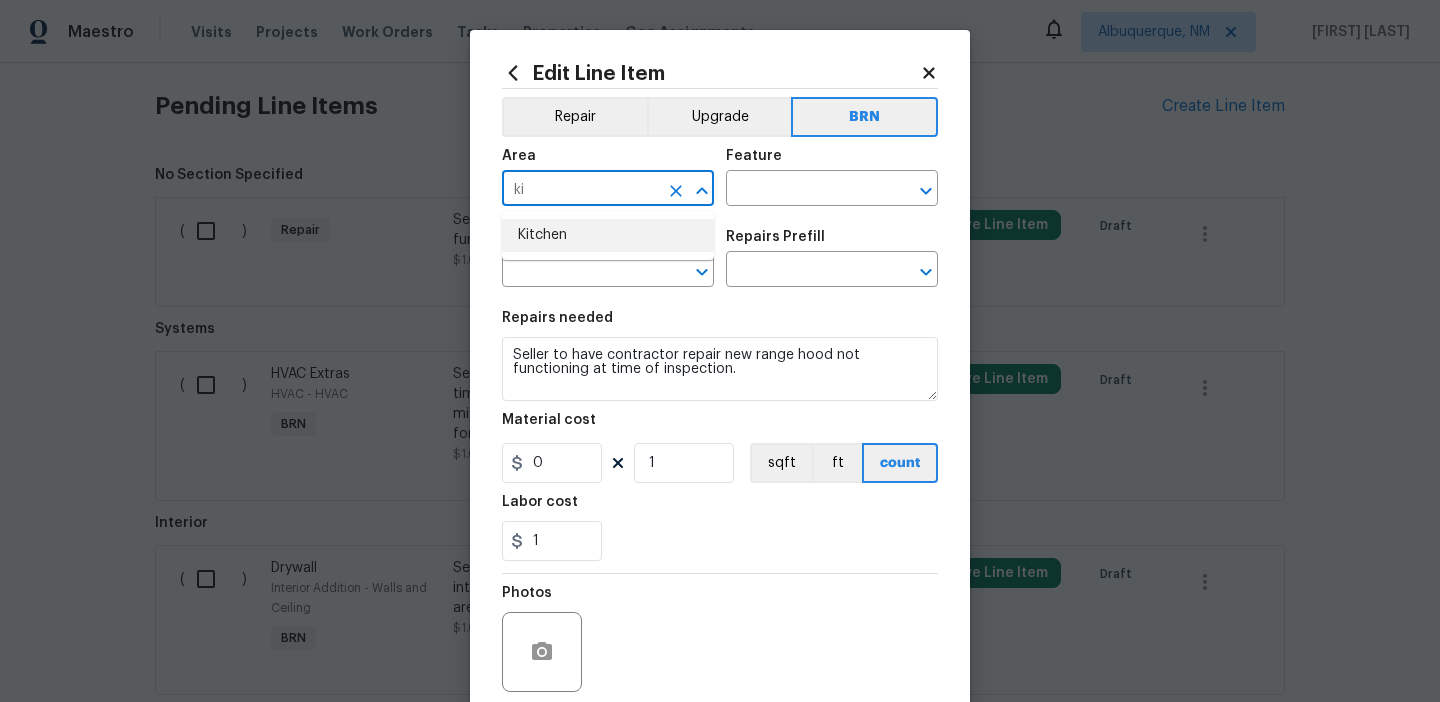 click on "Kitchen" at bounding box center (608, 235) 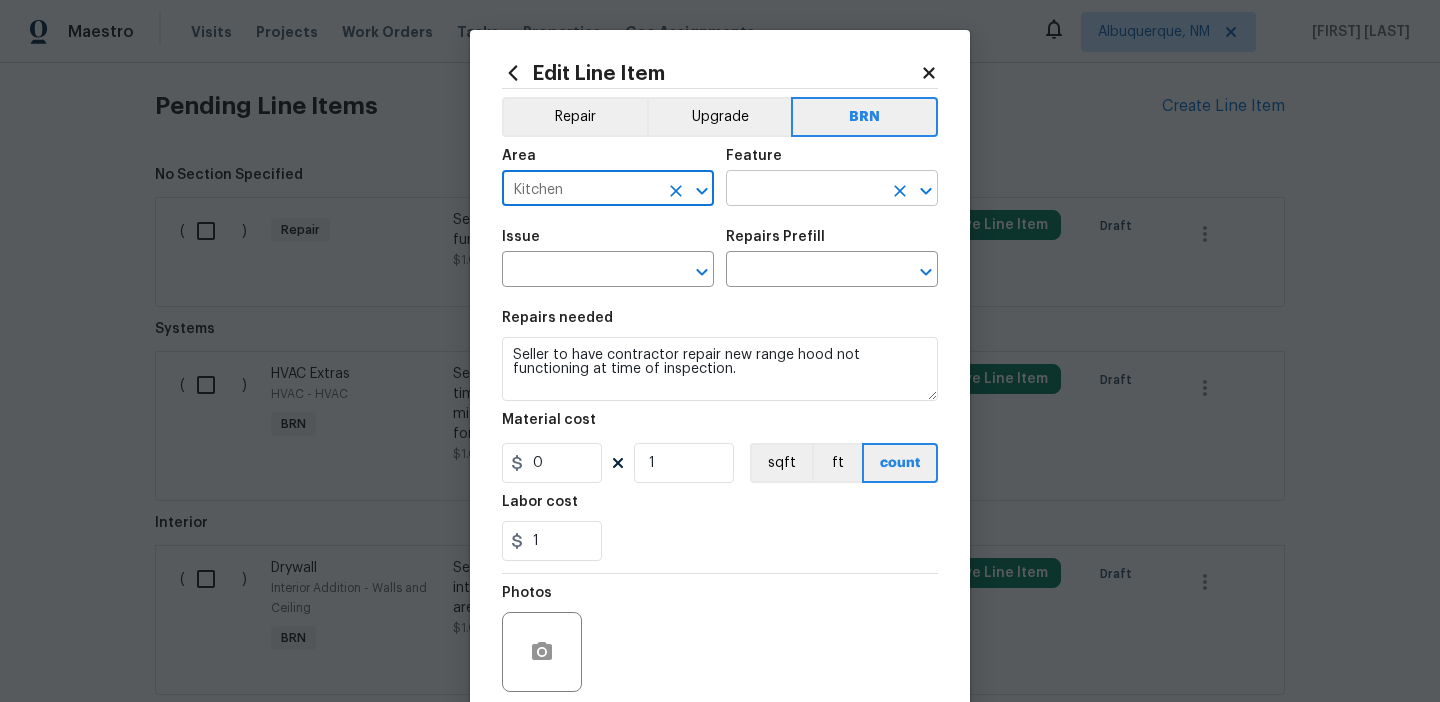 type on "Kitchen" 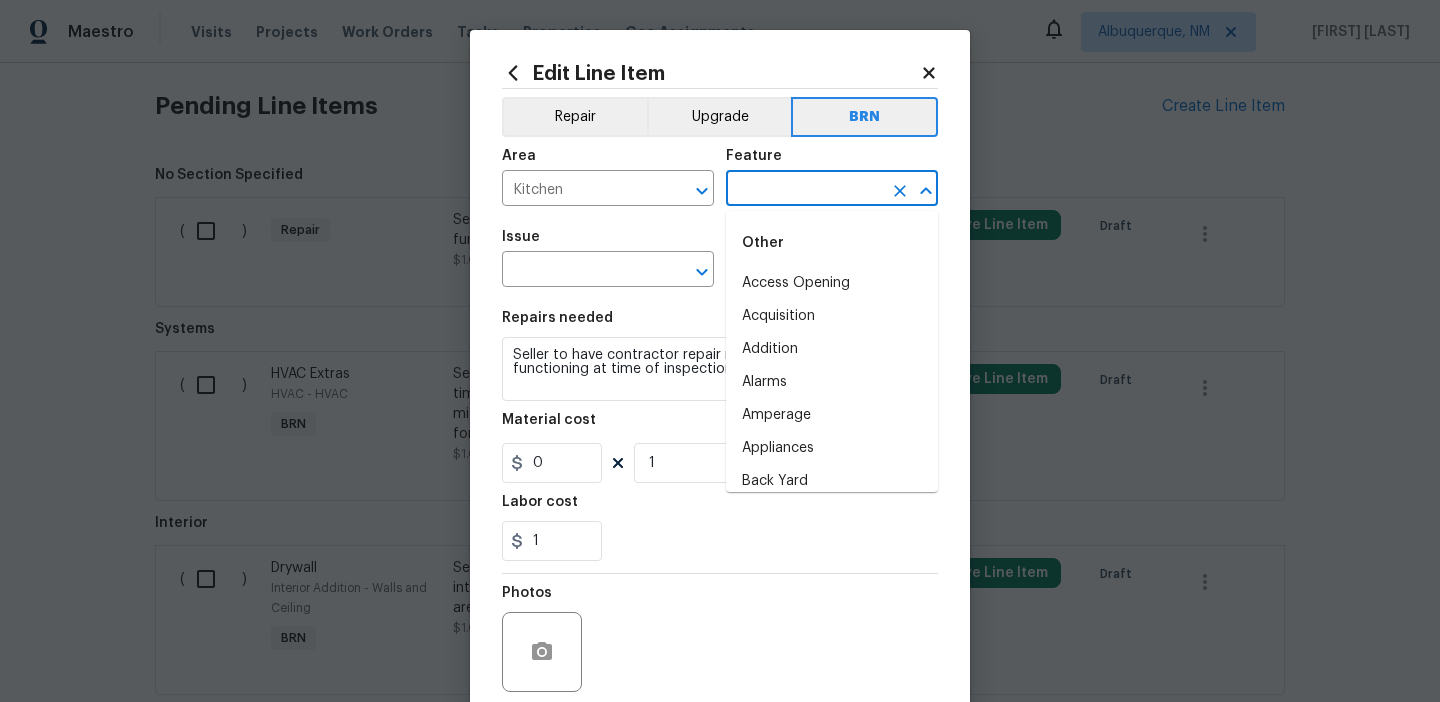 click at bounding box center (804, 190) 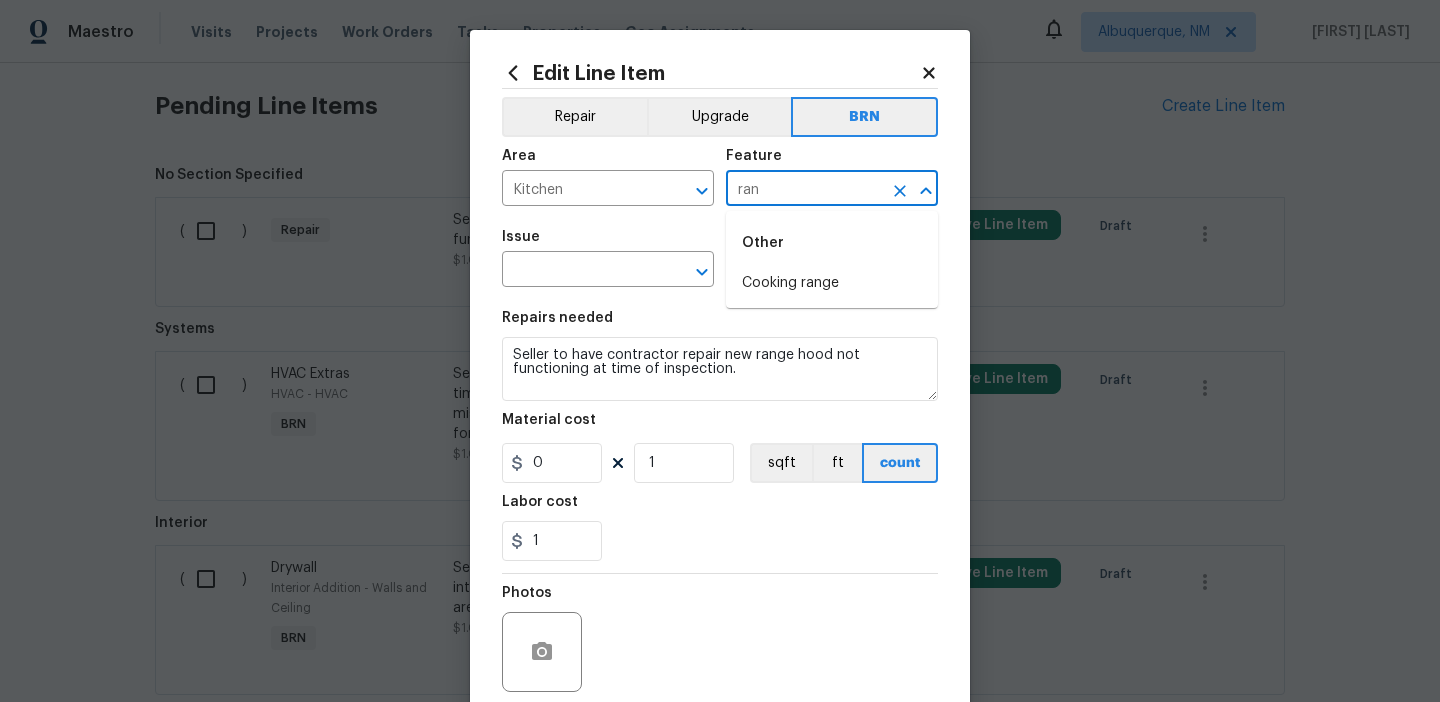 click on "Other" at bounding box center (832, 243) 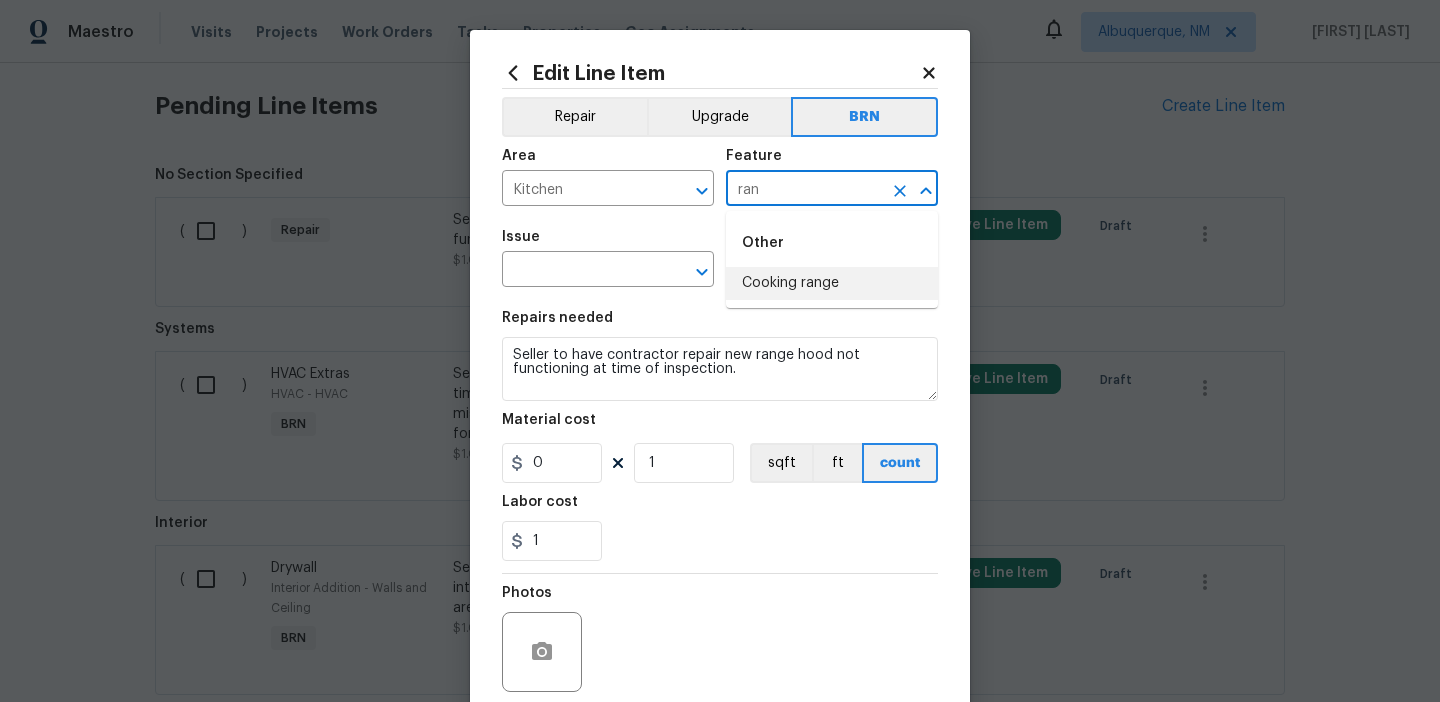 click on "Cooking range" at bounding box center [832, 283] 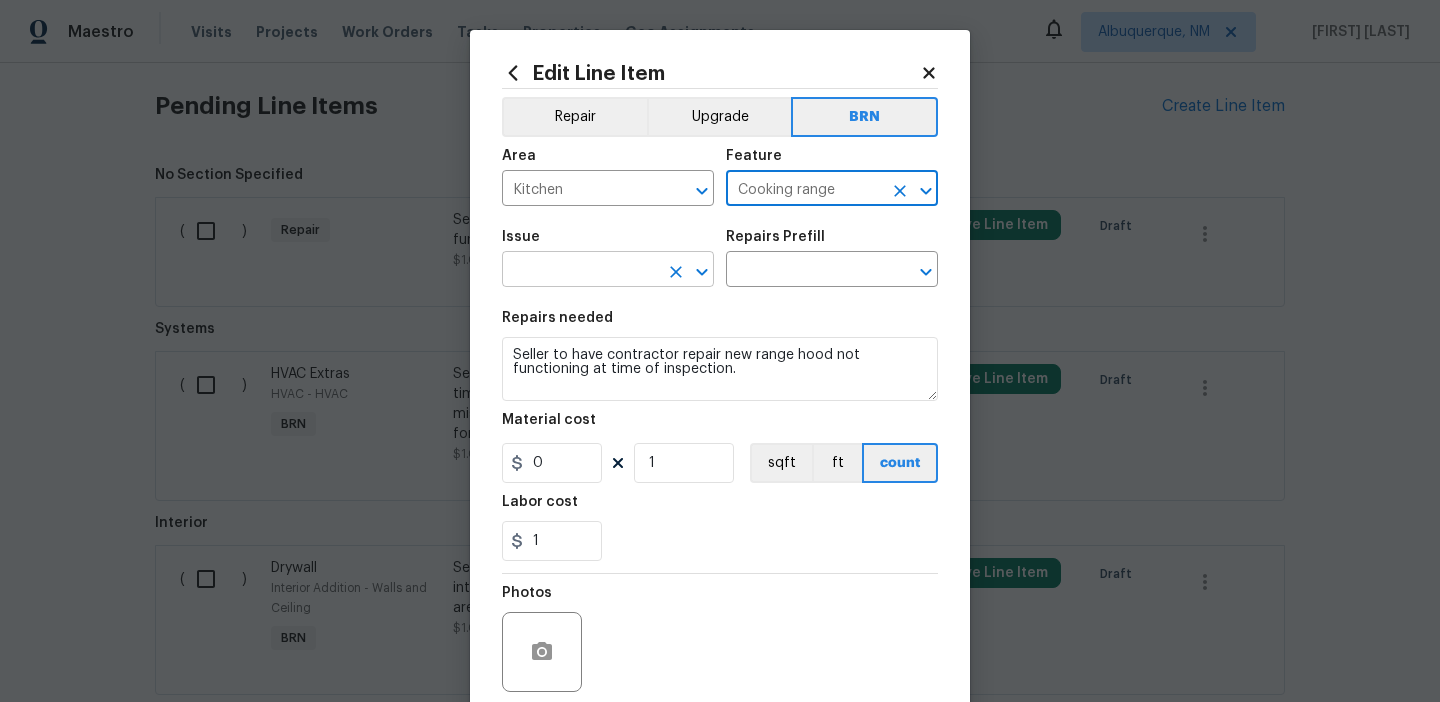 type on "Cooking range" 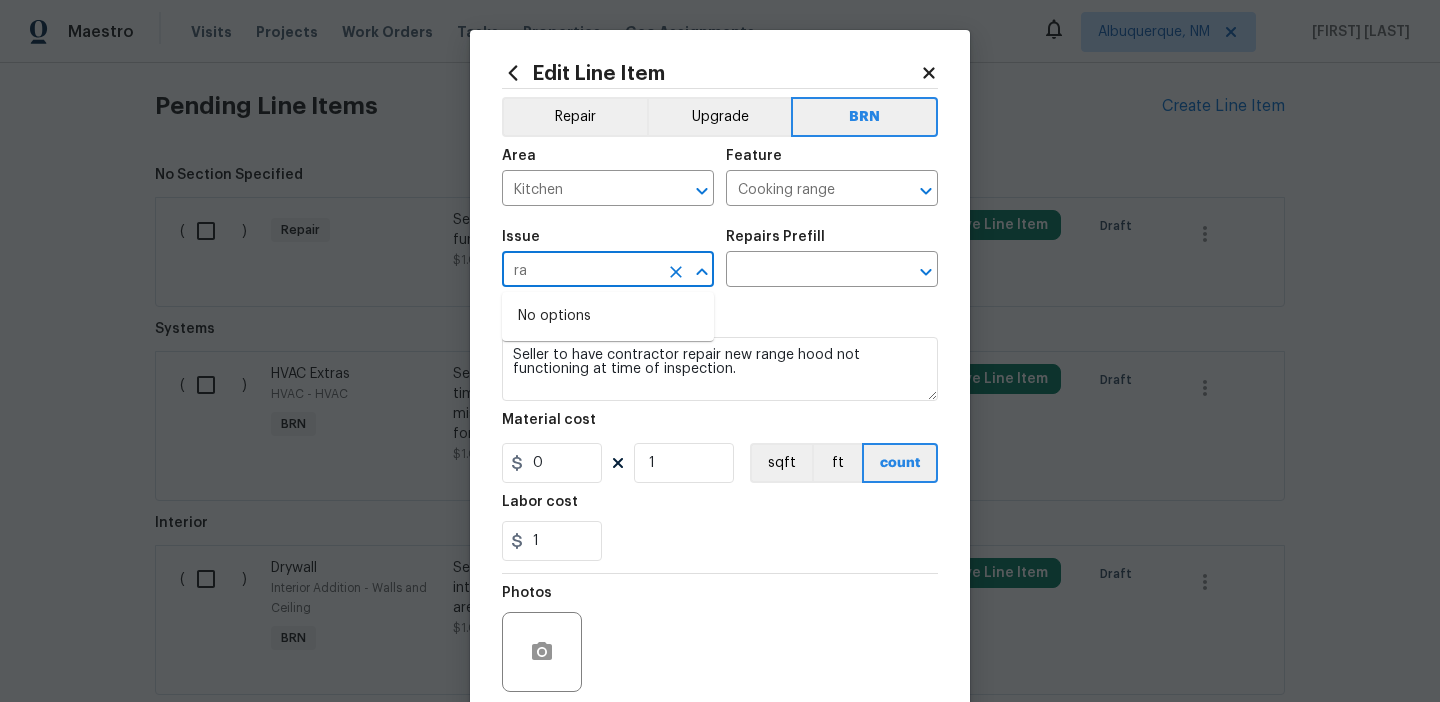 type on "r" 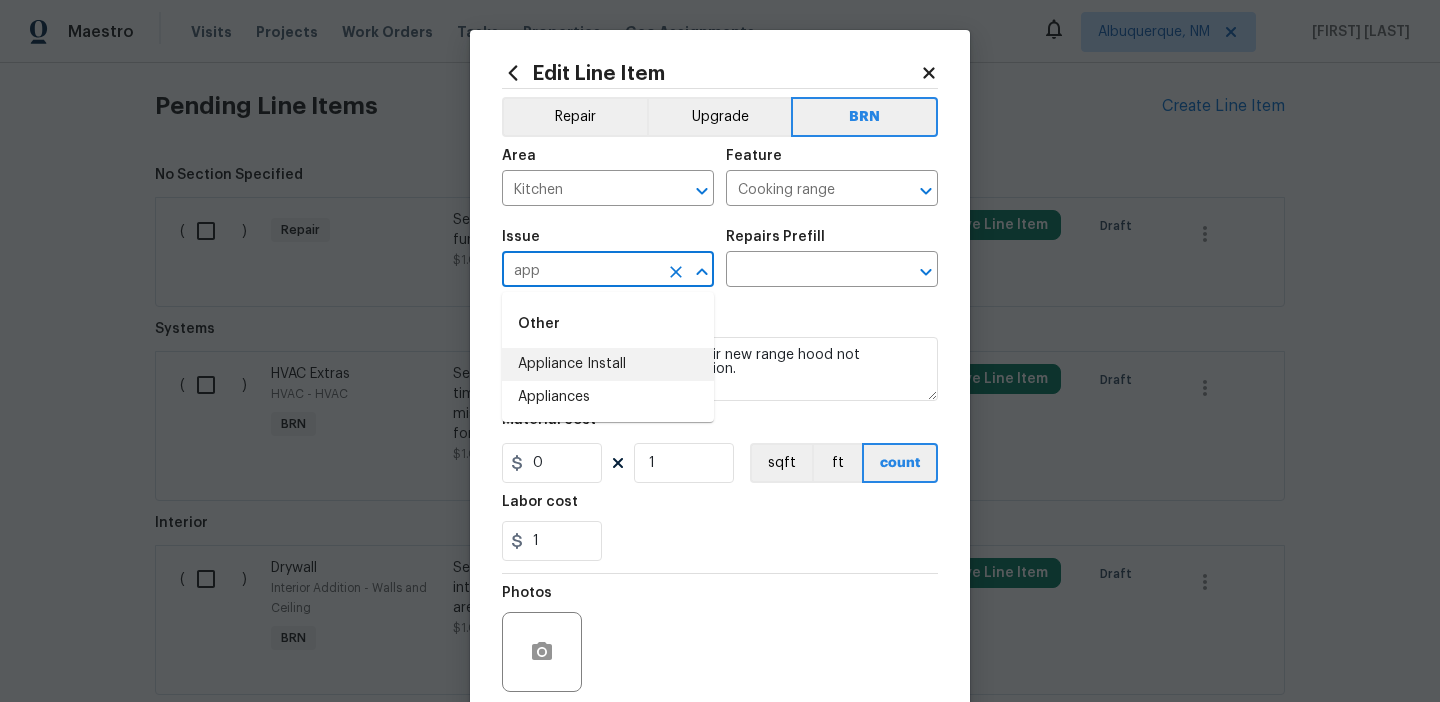 click on "Appliance Install" at bounding box center (608, 364) 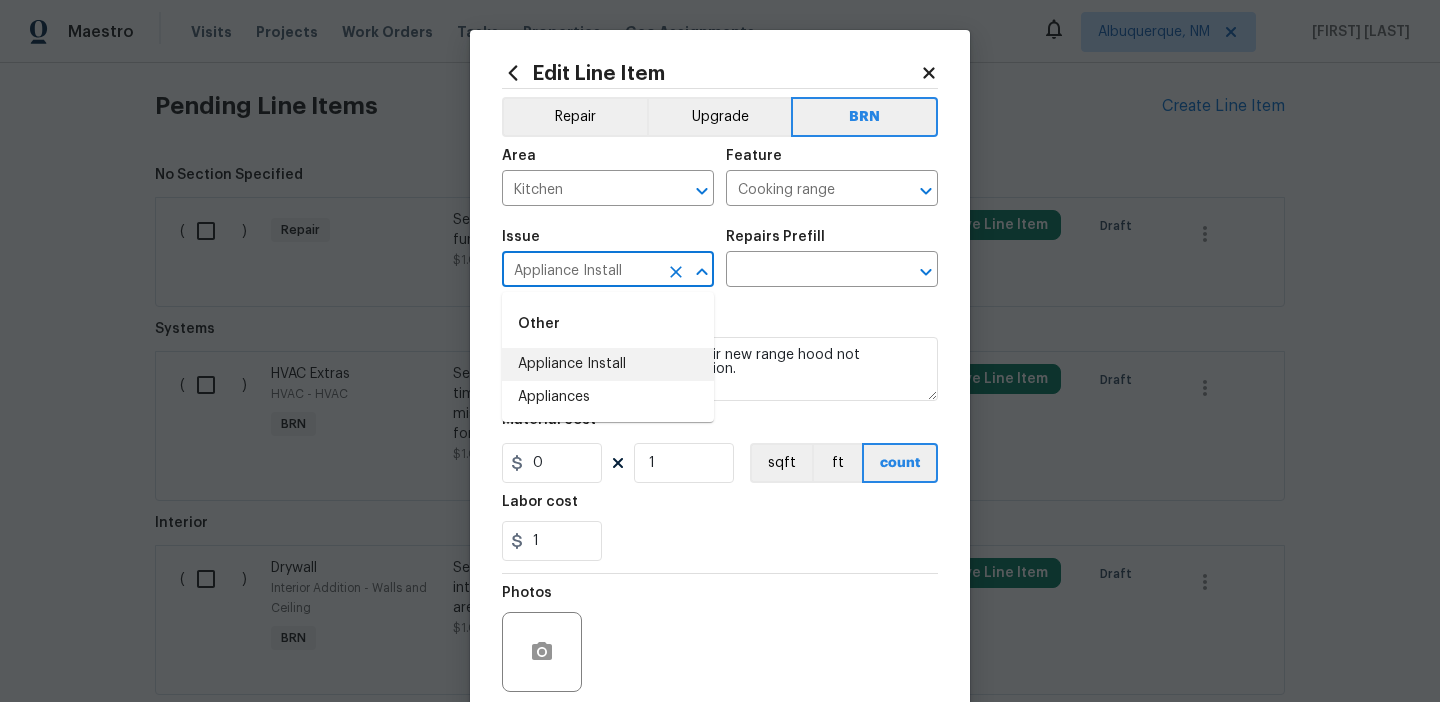 type on "Appliance Install" 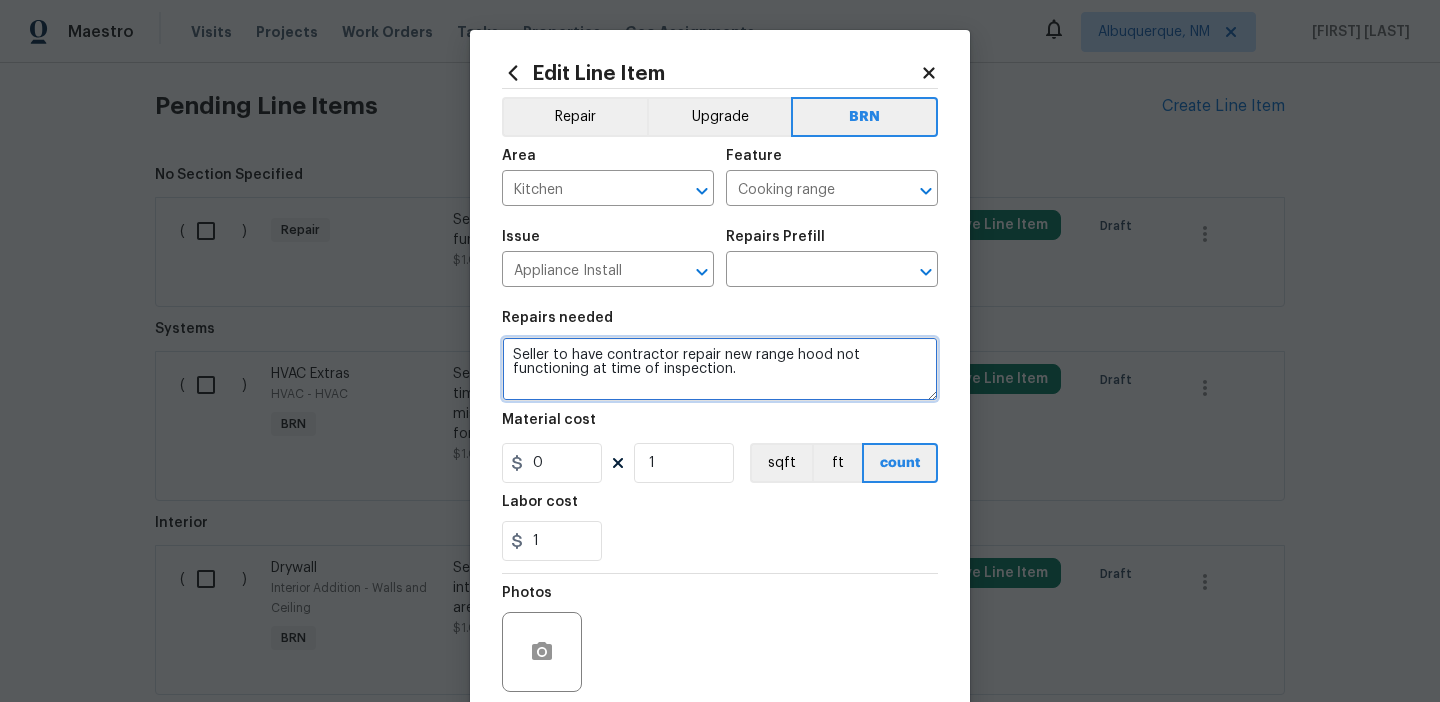 click on "Seller to have contractor repair new range hood not functioning at time of inspection." at bounding box center [720, 369] 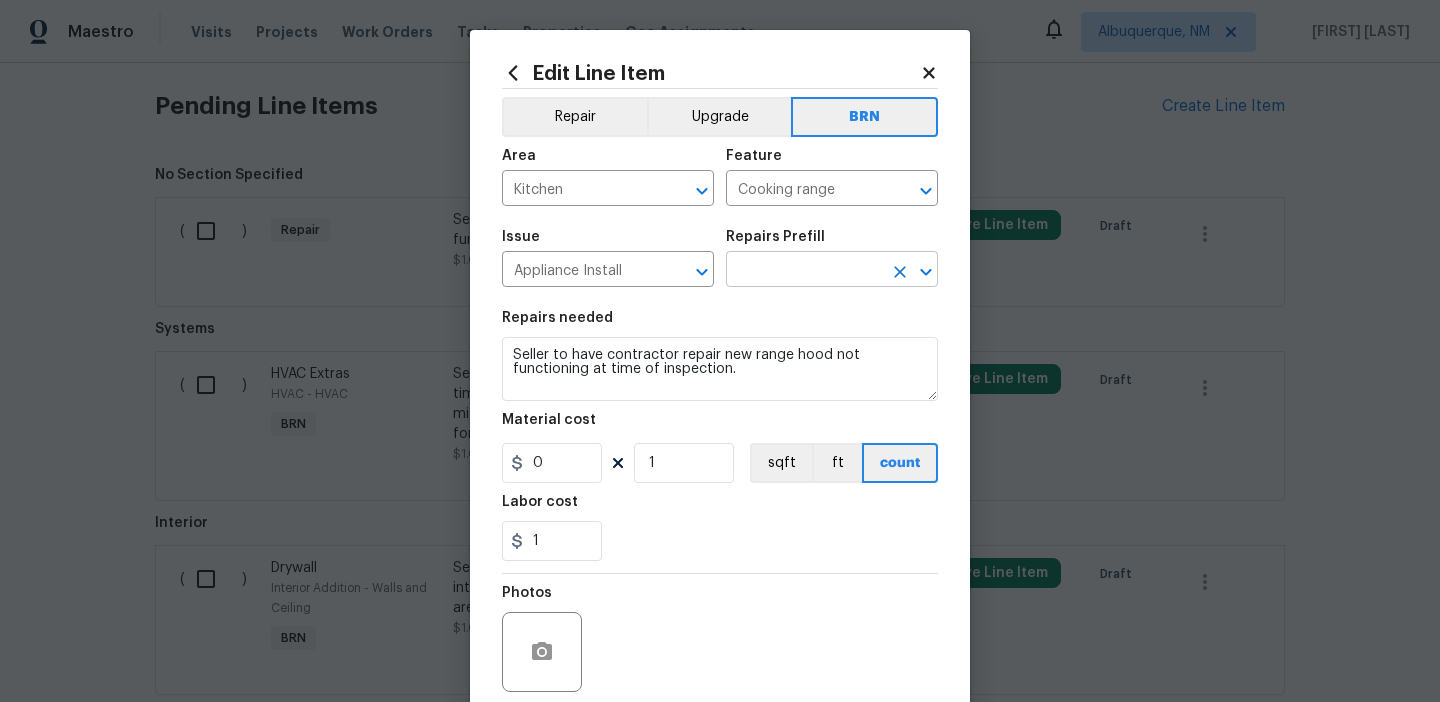 click at bounding box center (804, 271) 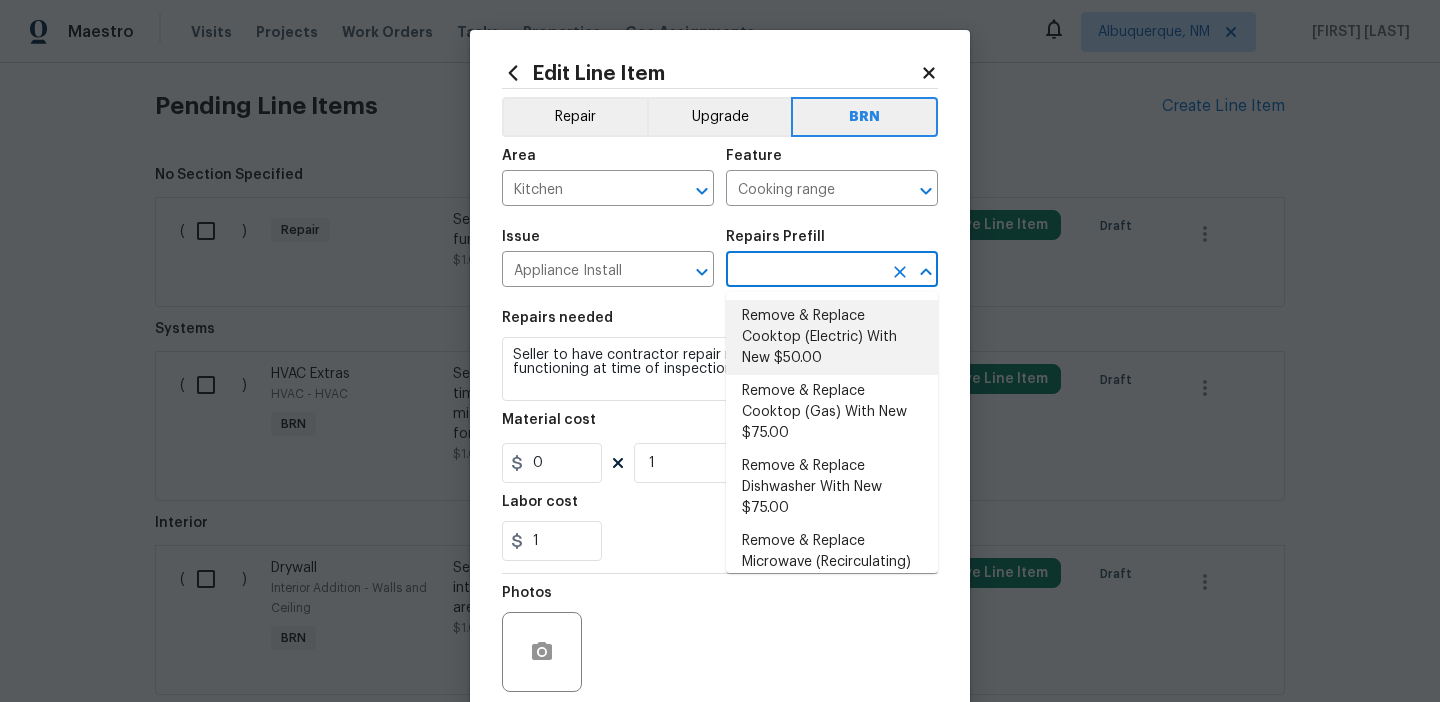 click on "Remove & Replace Cooktop (Electric) With New $50.00" at bounding box center (832, 337) 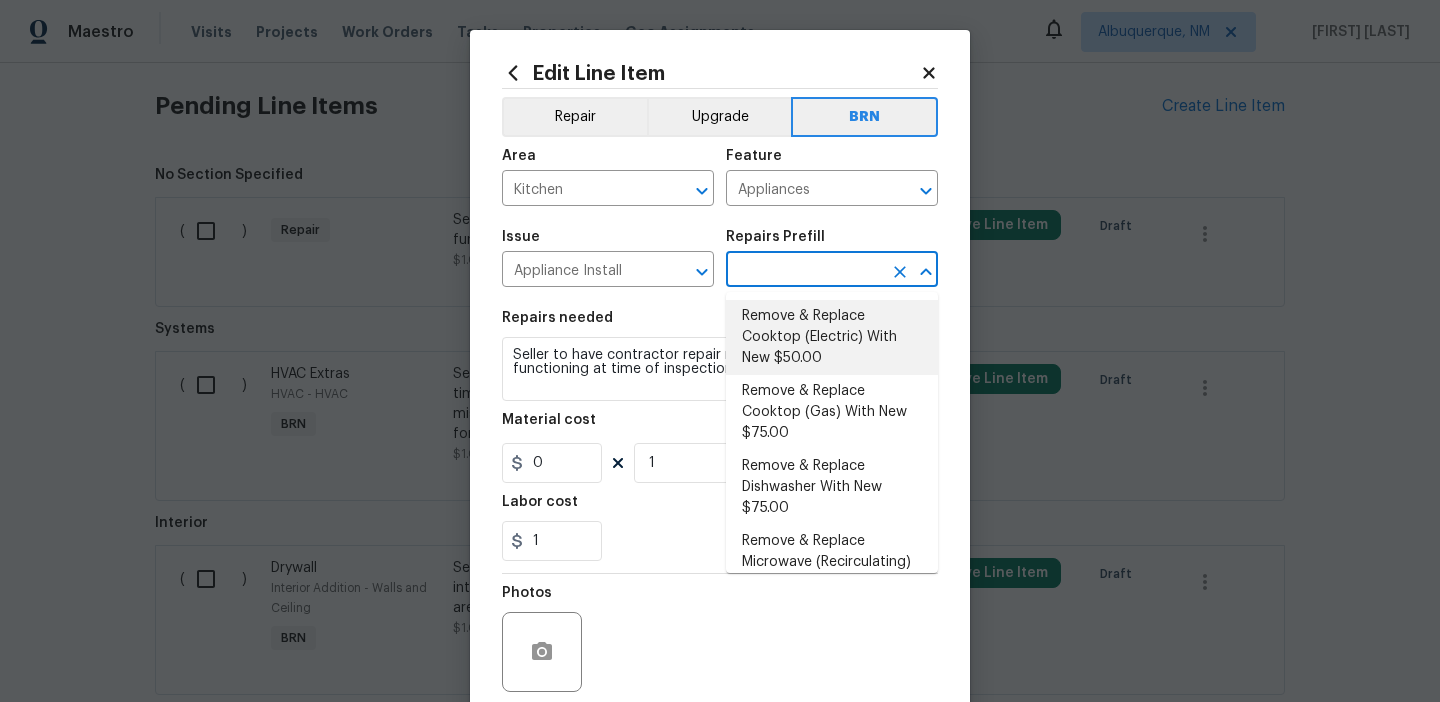 type on "Remove & Replace Cooktop (Electric) With New $50.00" 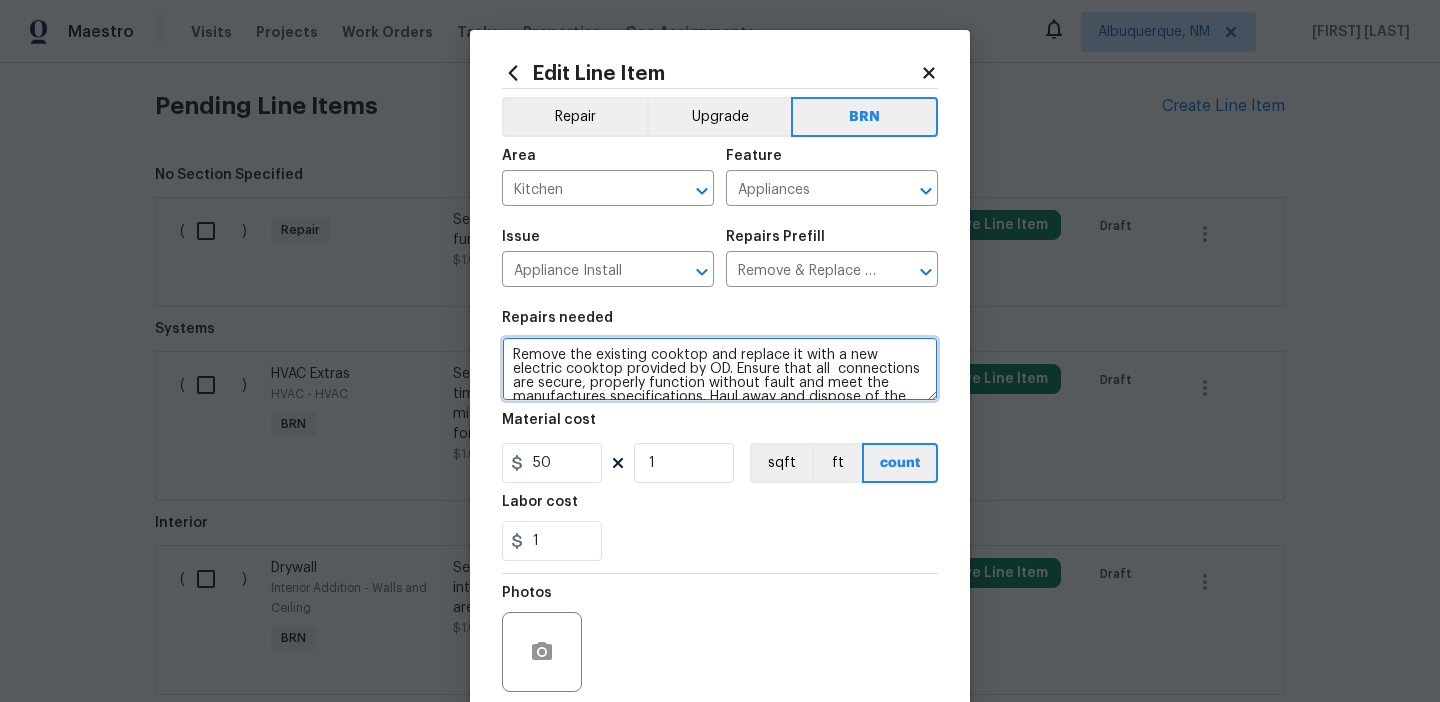 click on "Remove the existing cooktop and replace it with a new electric cooktop provided by OD. Ensure that all  connections are secure, properly function without fault and meet the manufactures specifications. Haul away and dispose of the old unit properly." at bounding box center (720, 369) 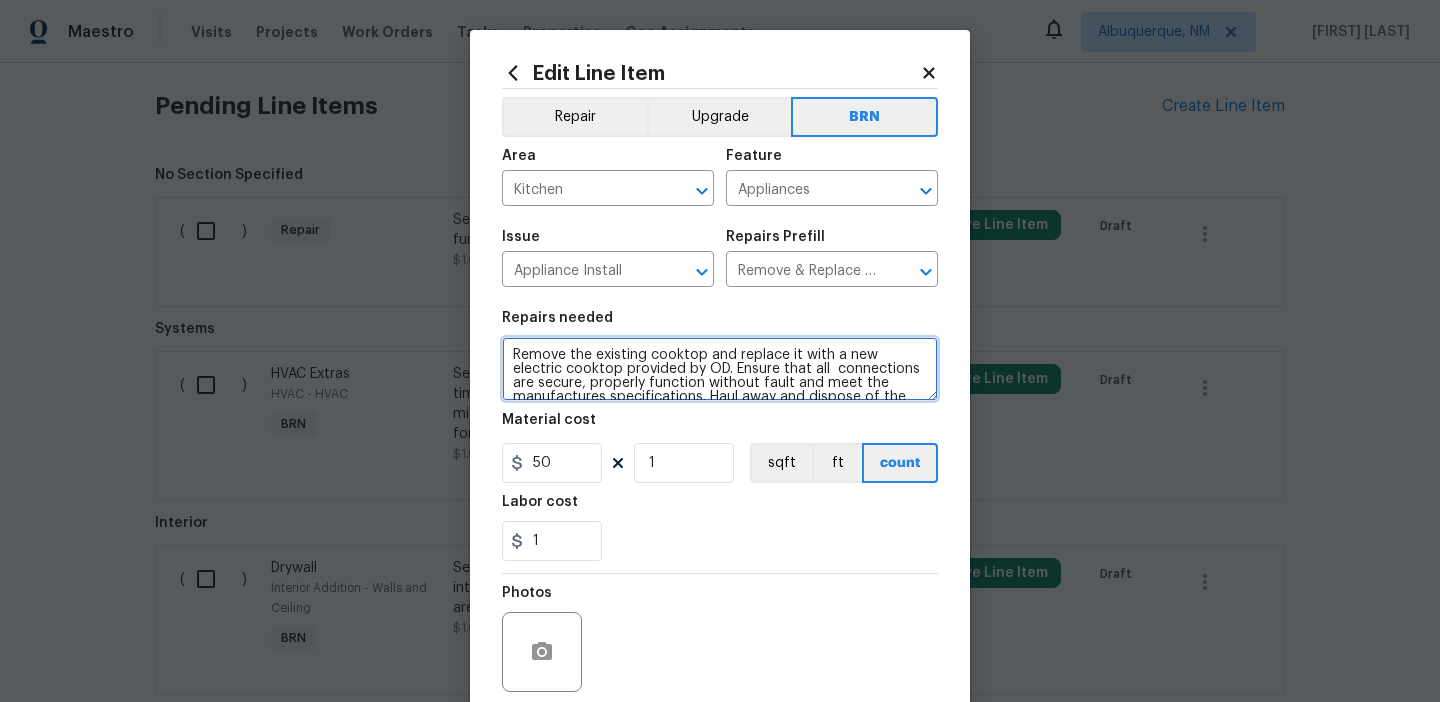 click on "Remove the existing cooktop and replace it with a new electric cooktop provided by OD. Ensure that all  connections are secure, properly function without fault and meet the manufactures specifications. Haul away and dispose of the old unit properly." at bounding box center (720, 369) 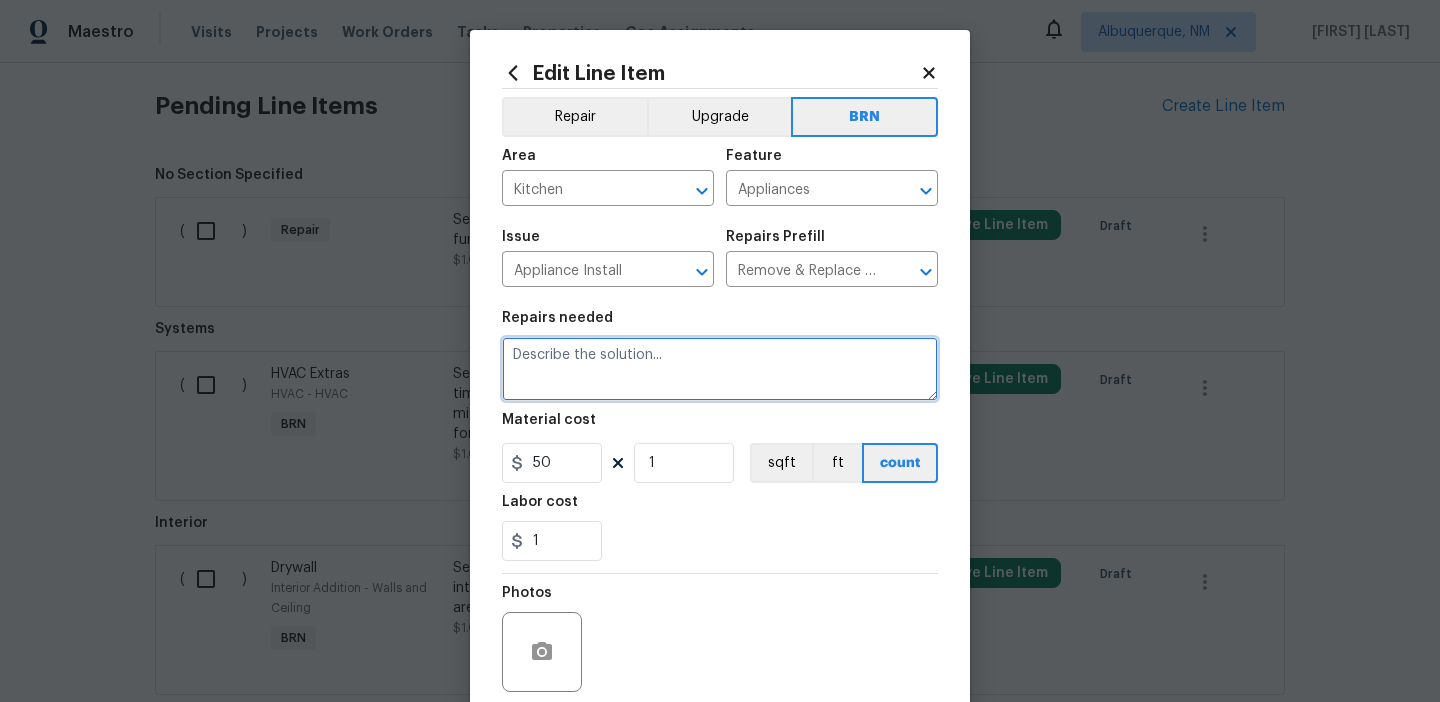 paste on "Seller to have contractor repair new range hood not functioning at time of inspection." 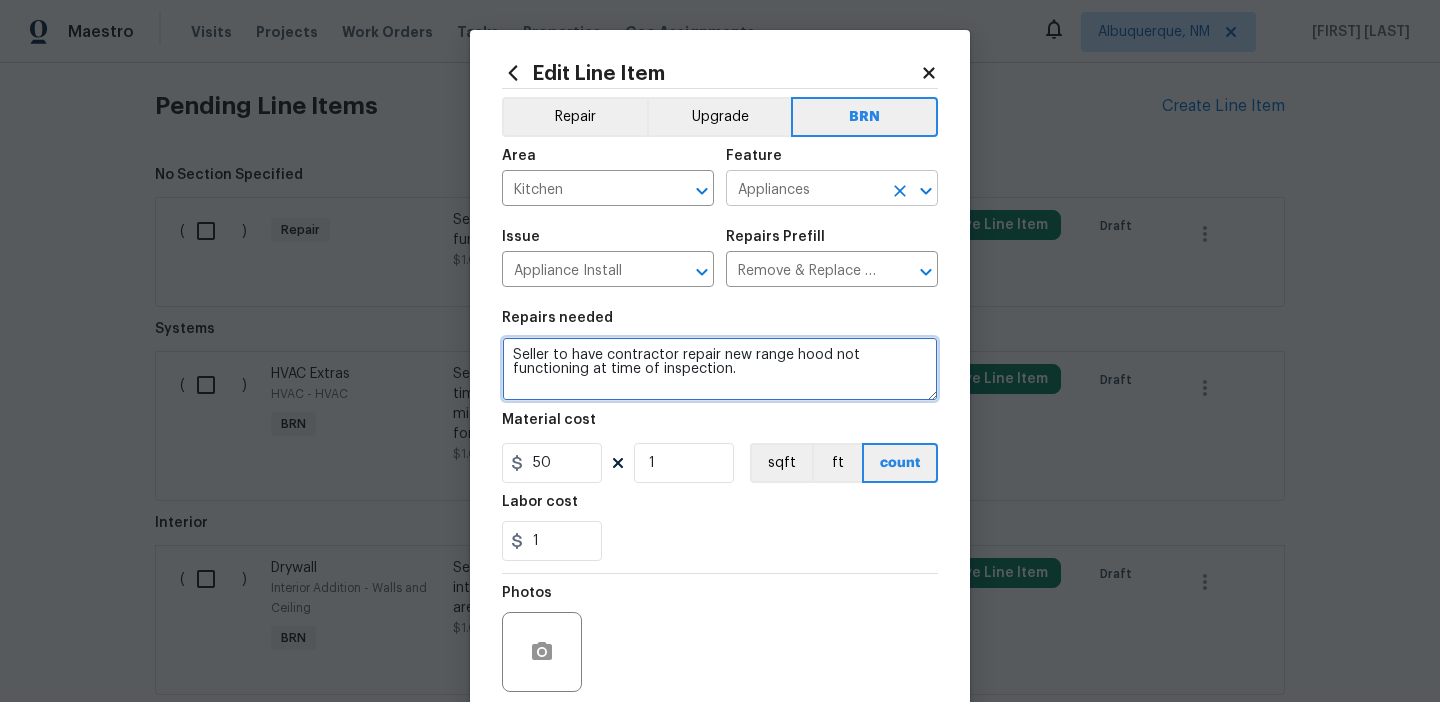 type on "Seller to have contractor repair new range hood not functioning at time of inspection." 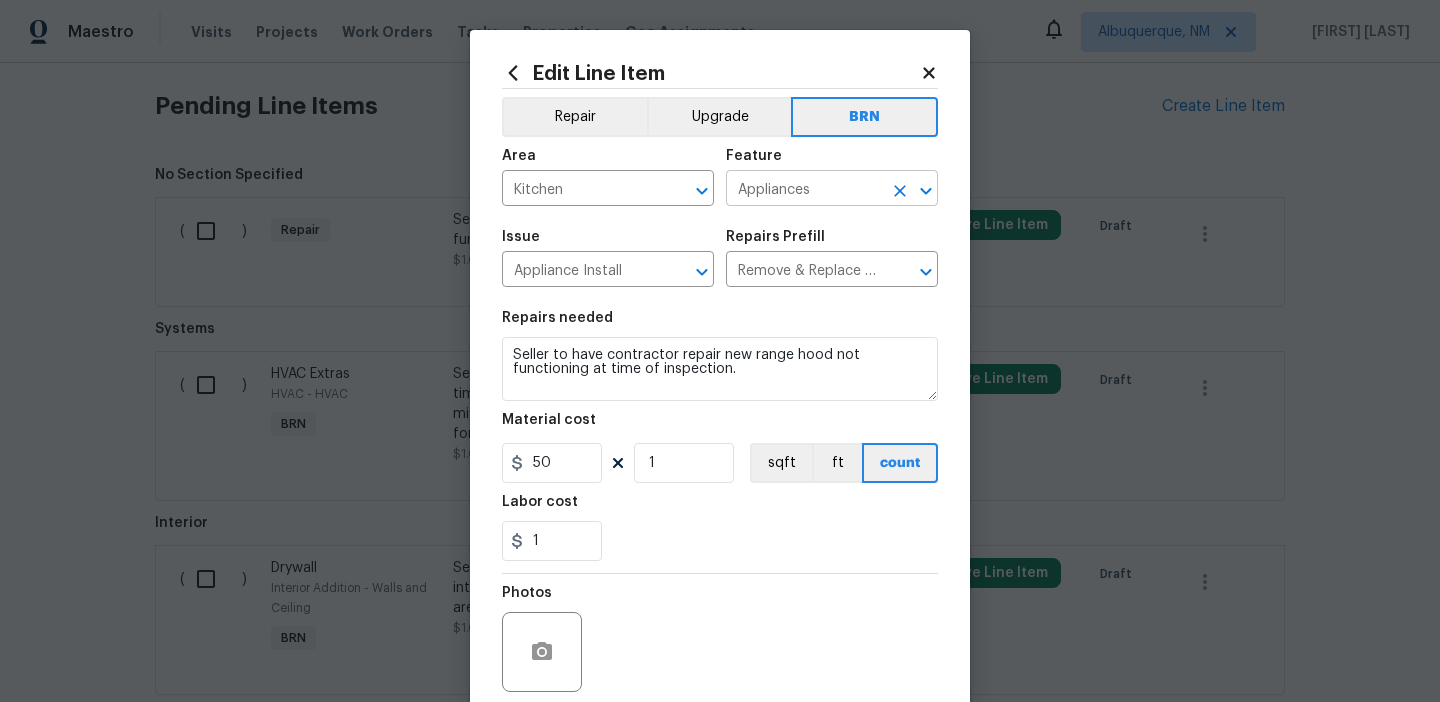 click on "Appliances" at bounding box center (804, 190) 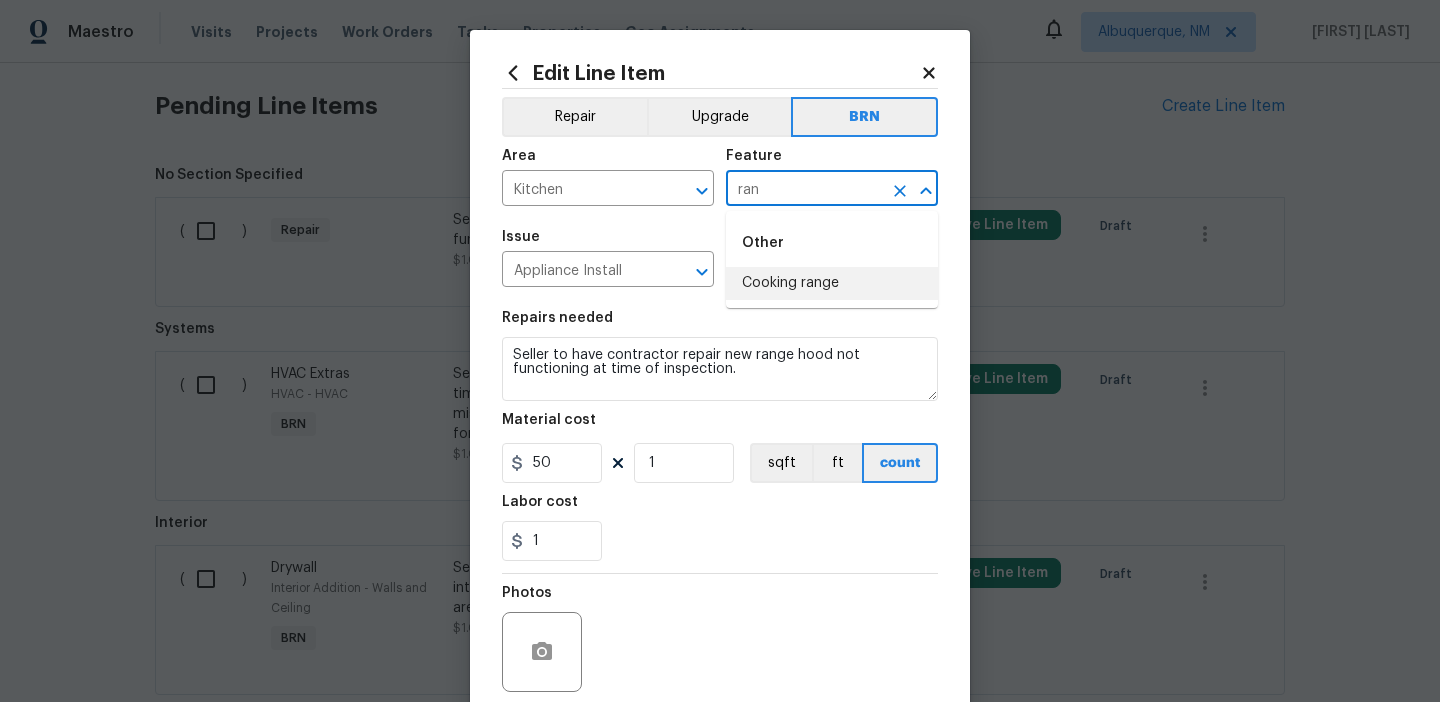 click on "Cooking range" at bounding box center [832, 283] 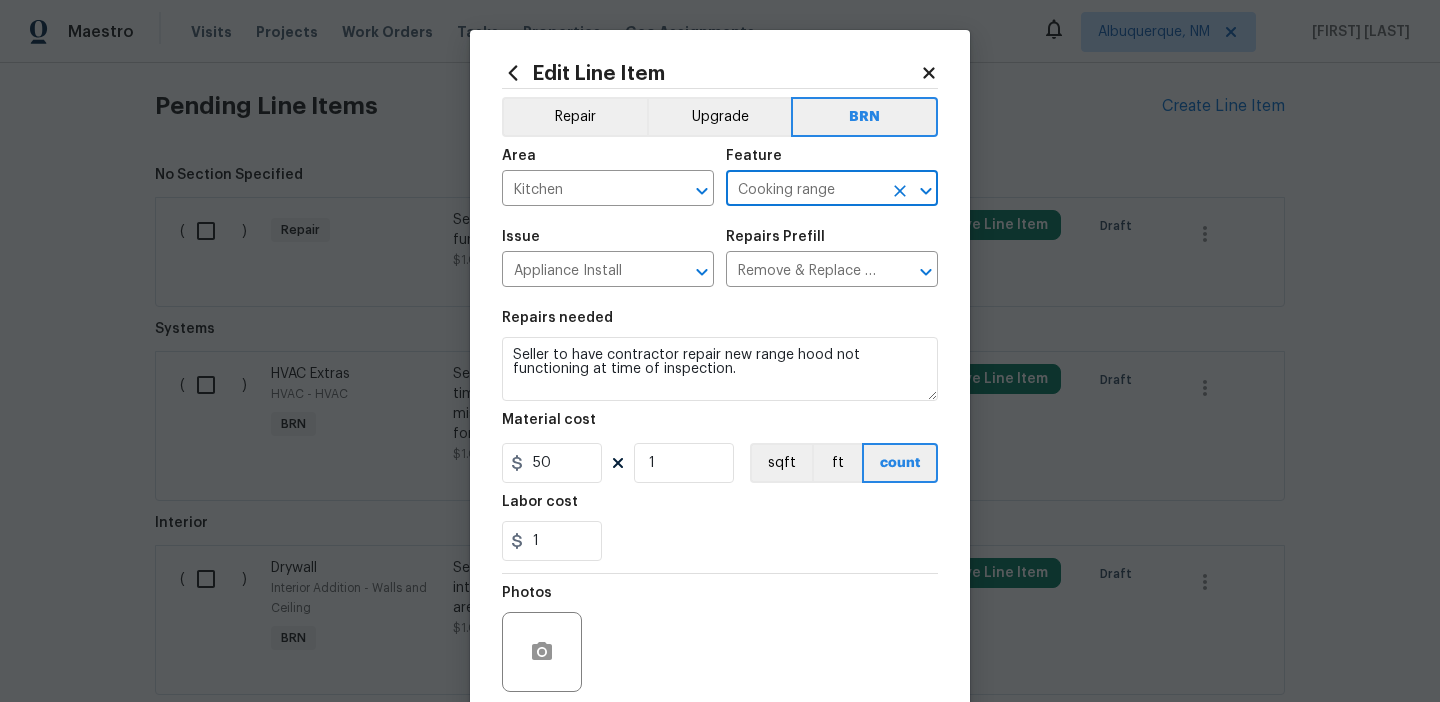 type on "Cooking range" 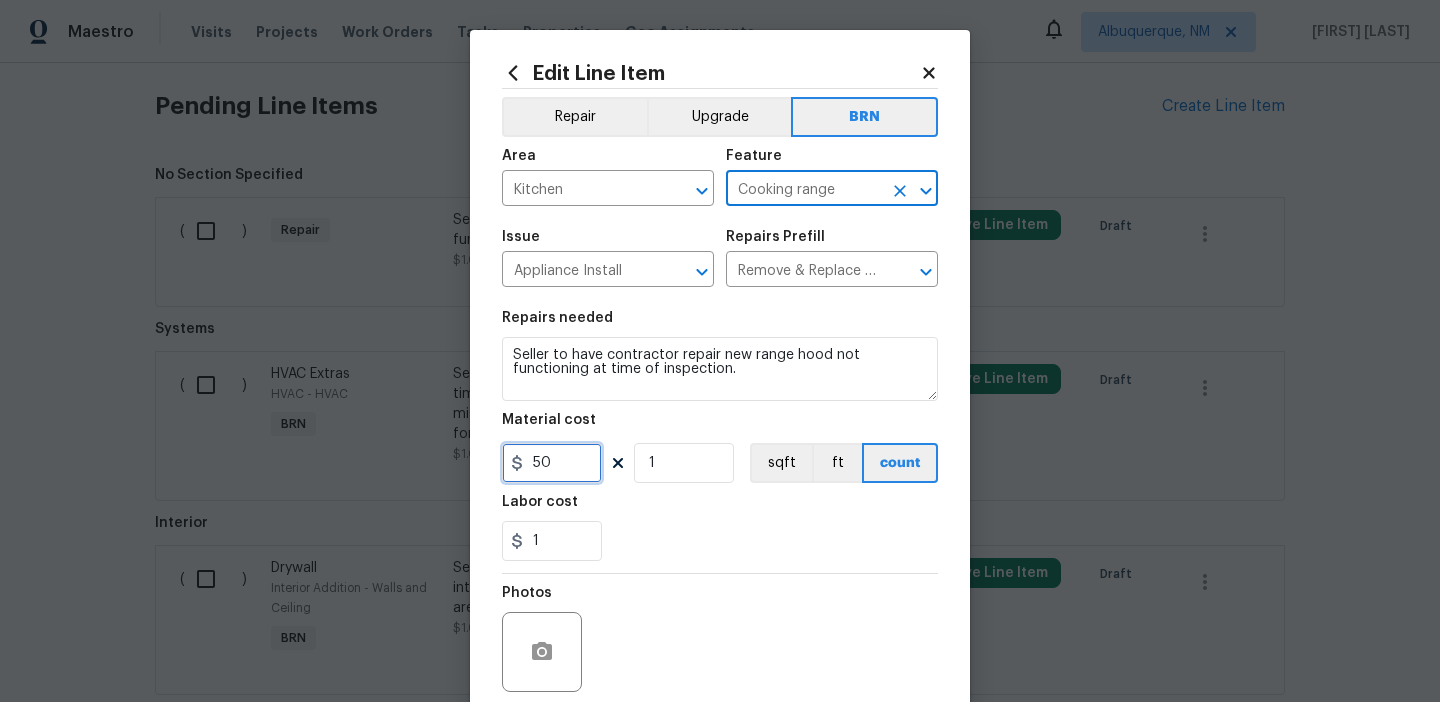 click on "50" at bounding box center (552, 463) 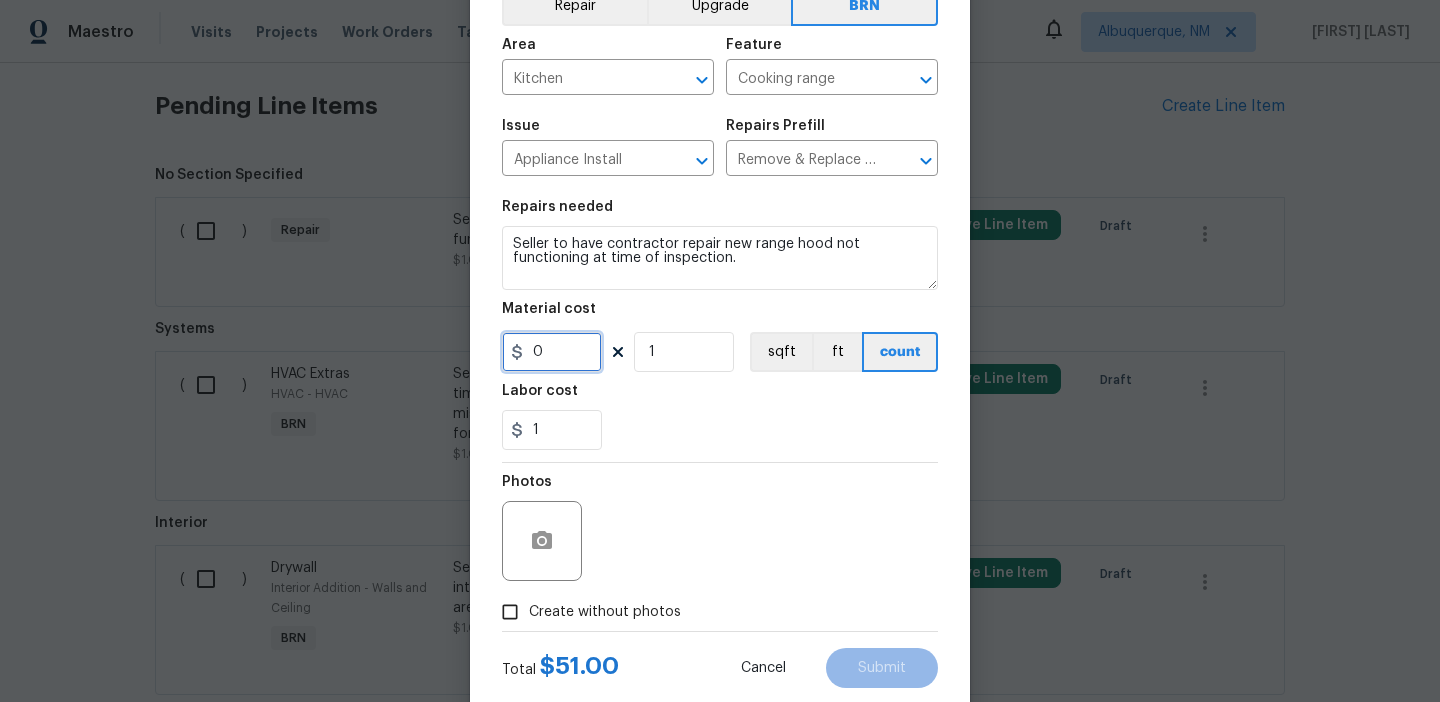 scroll, scrollTop: 160, scrollLeft: 0, axis: vertical 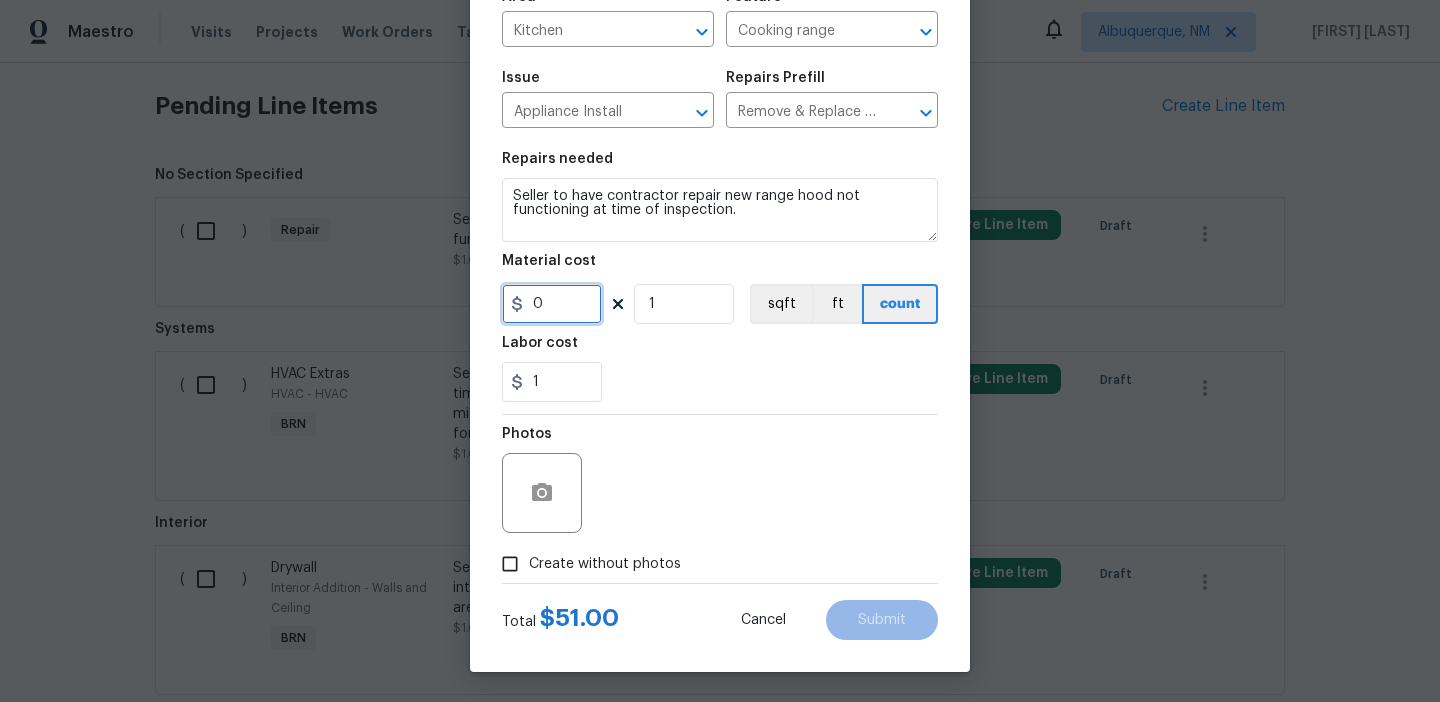 type on "0" 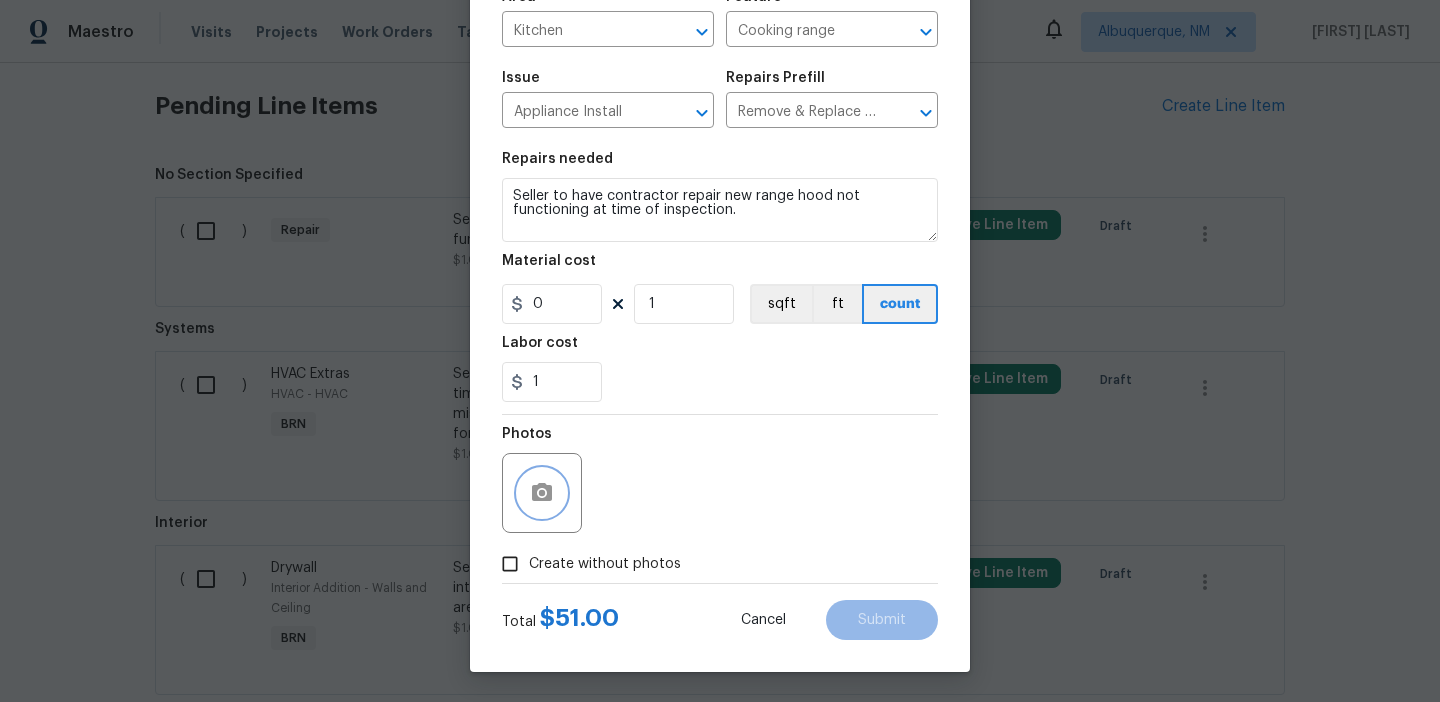 click 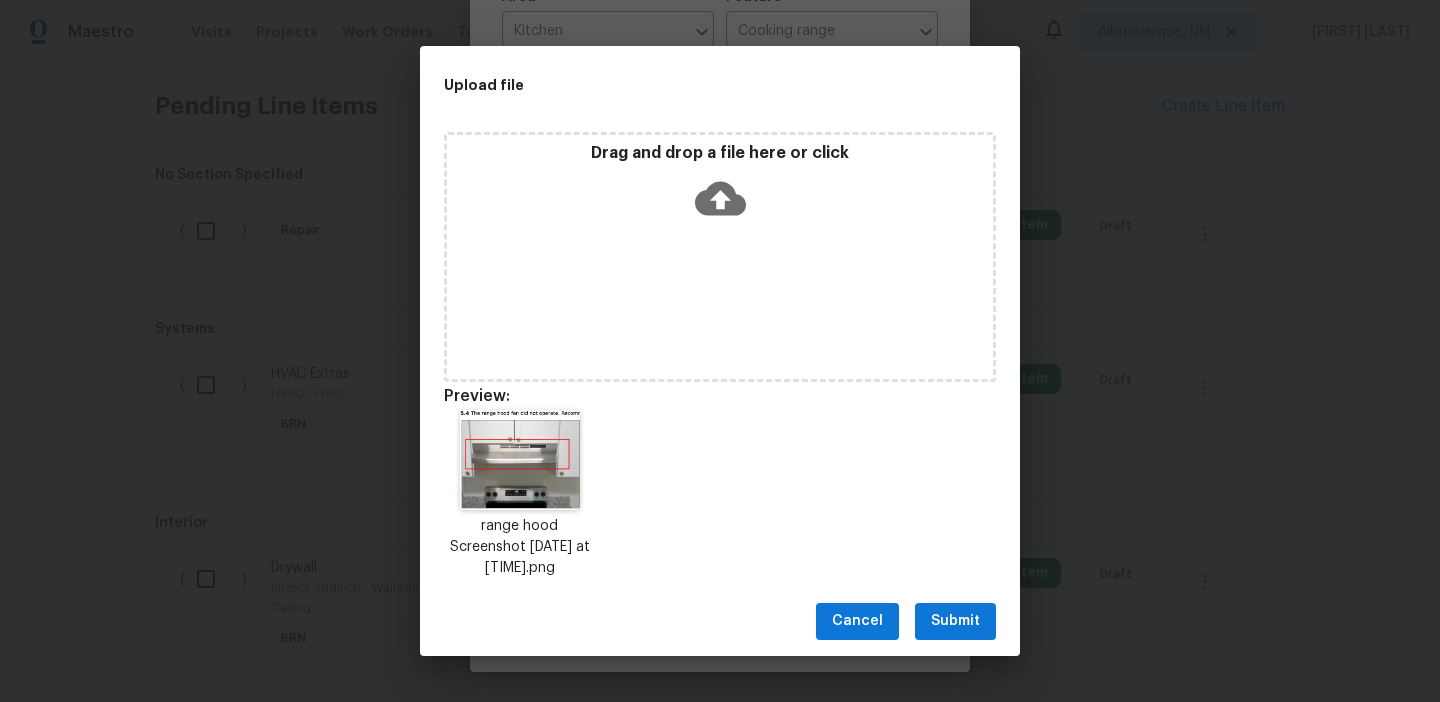 click on "Submit" at bounding box center [955, 621] 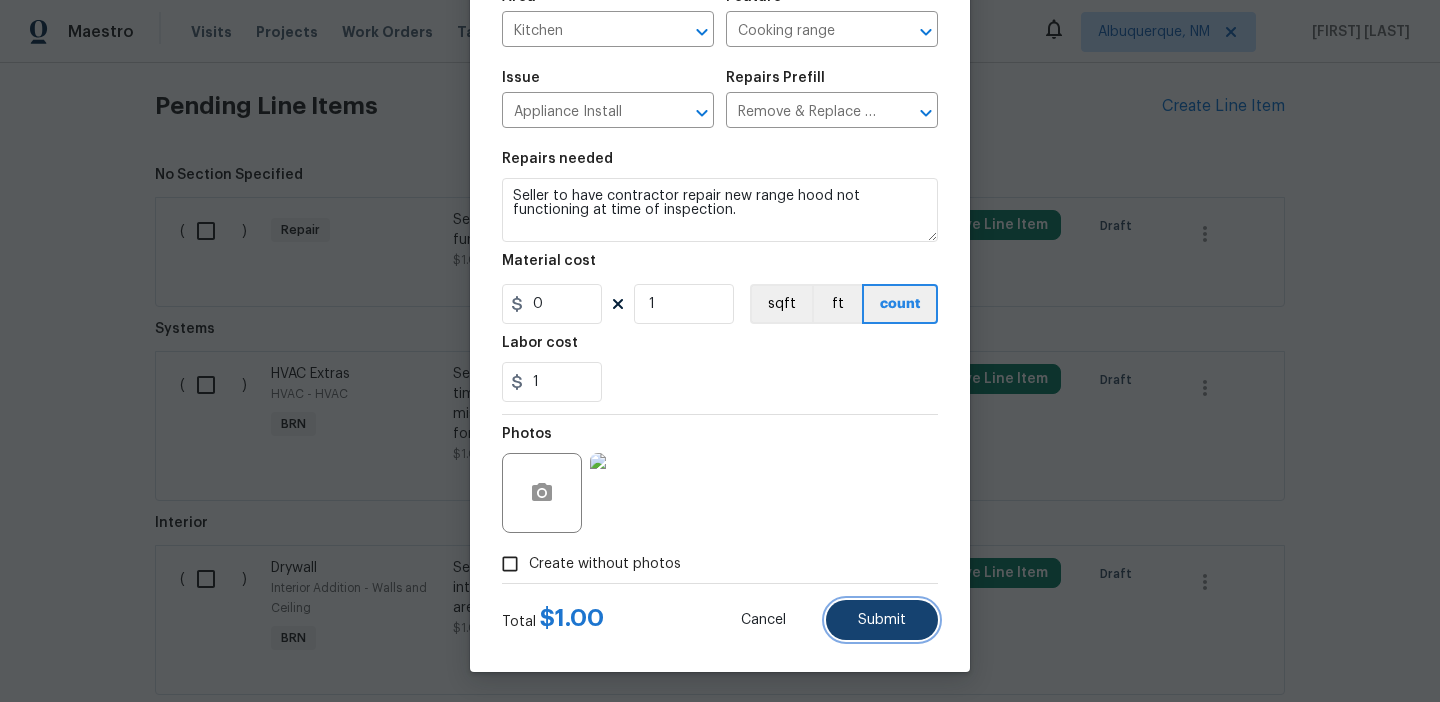 click on "Submit" at bounding box center [882, 620] 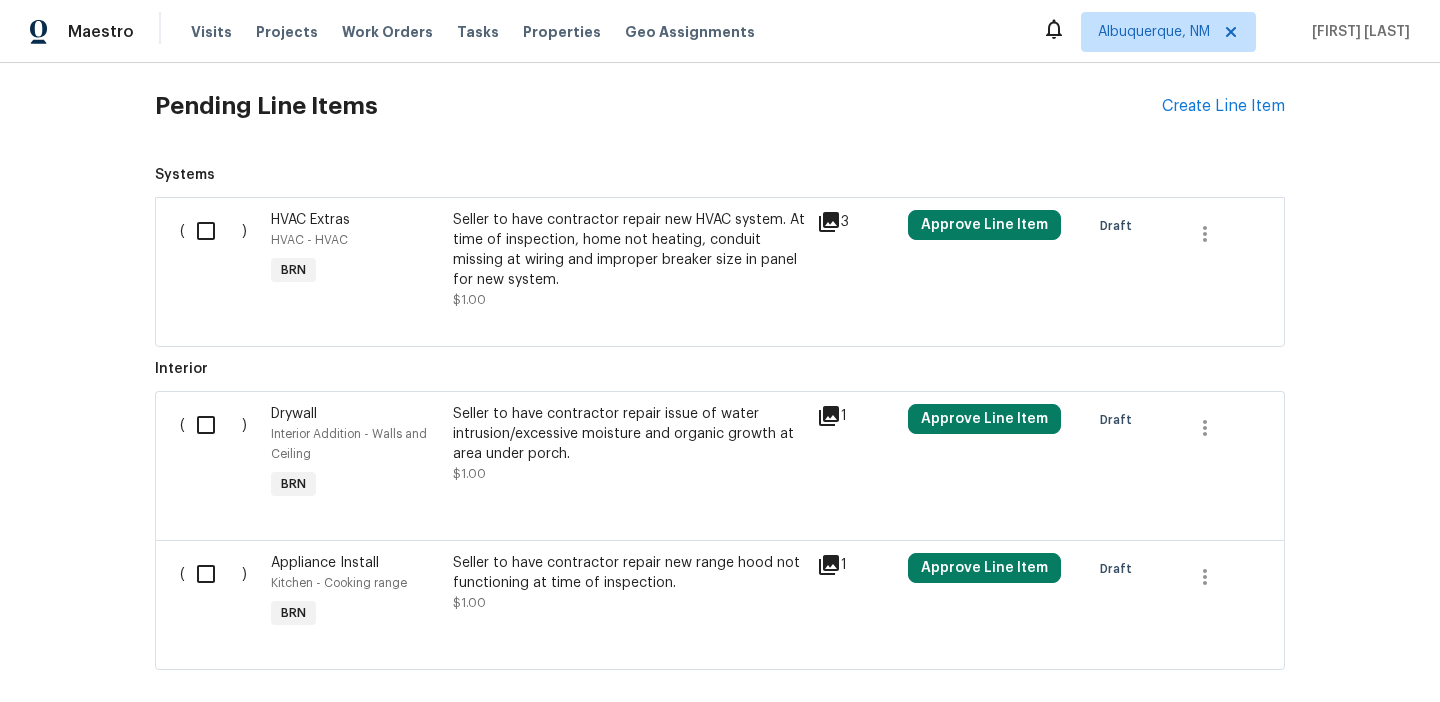 scroll, scrollTop: 736, scrollLeft: 0, axis: vertical 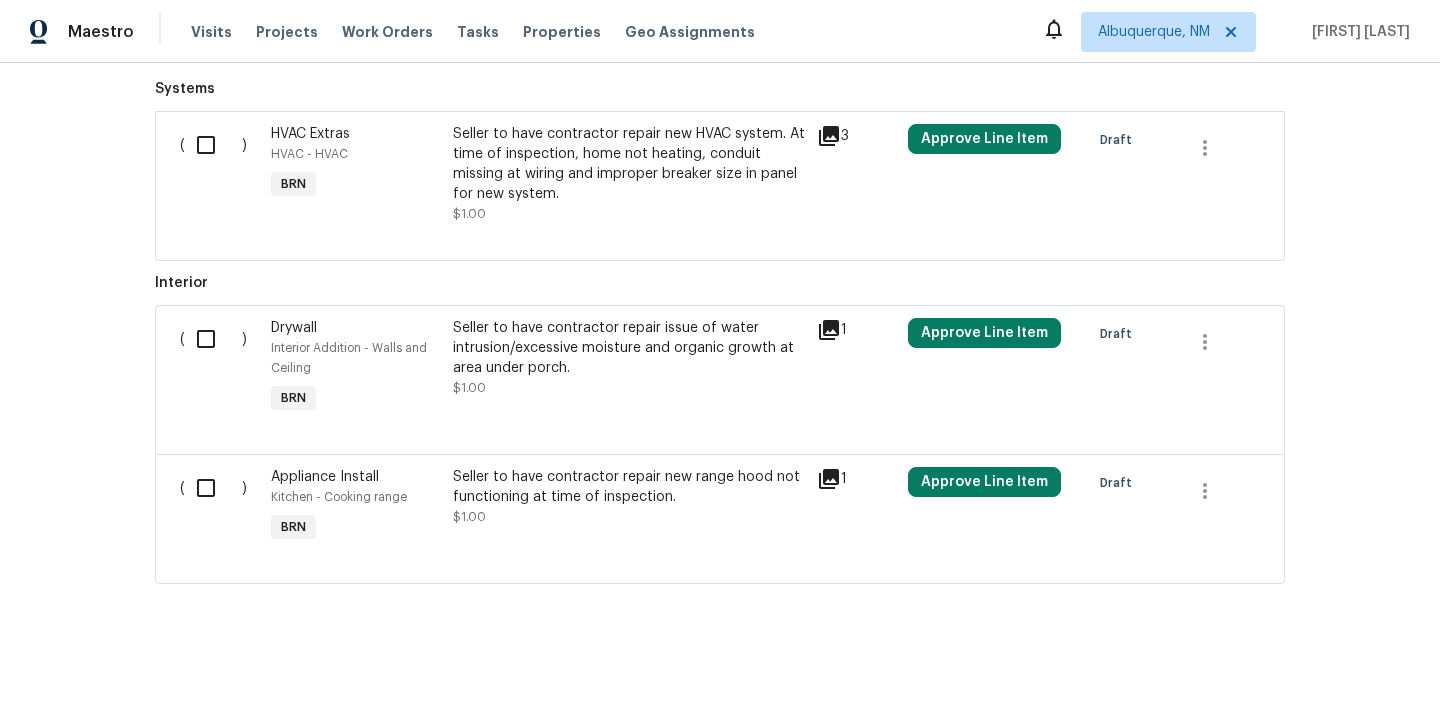 click at bounding box center [213, 339] 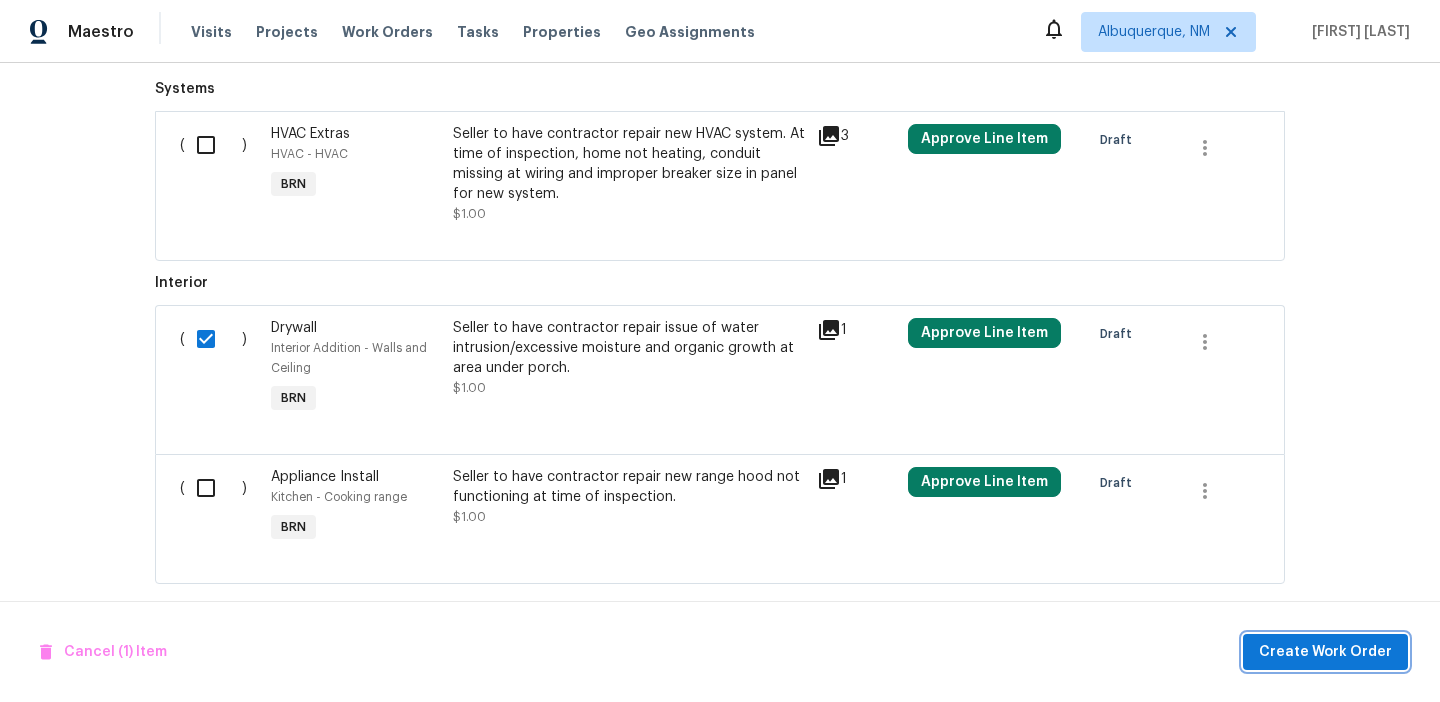 click on "Create Work Order" at bounding box center (1325, 652) 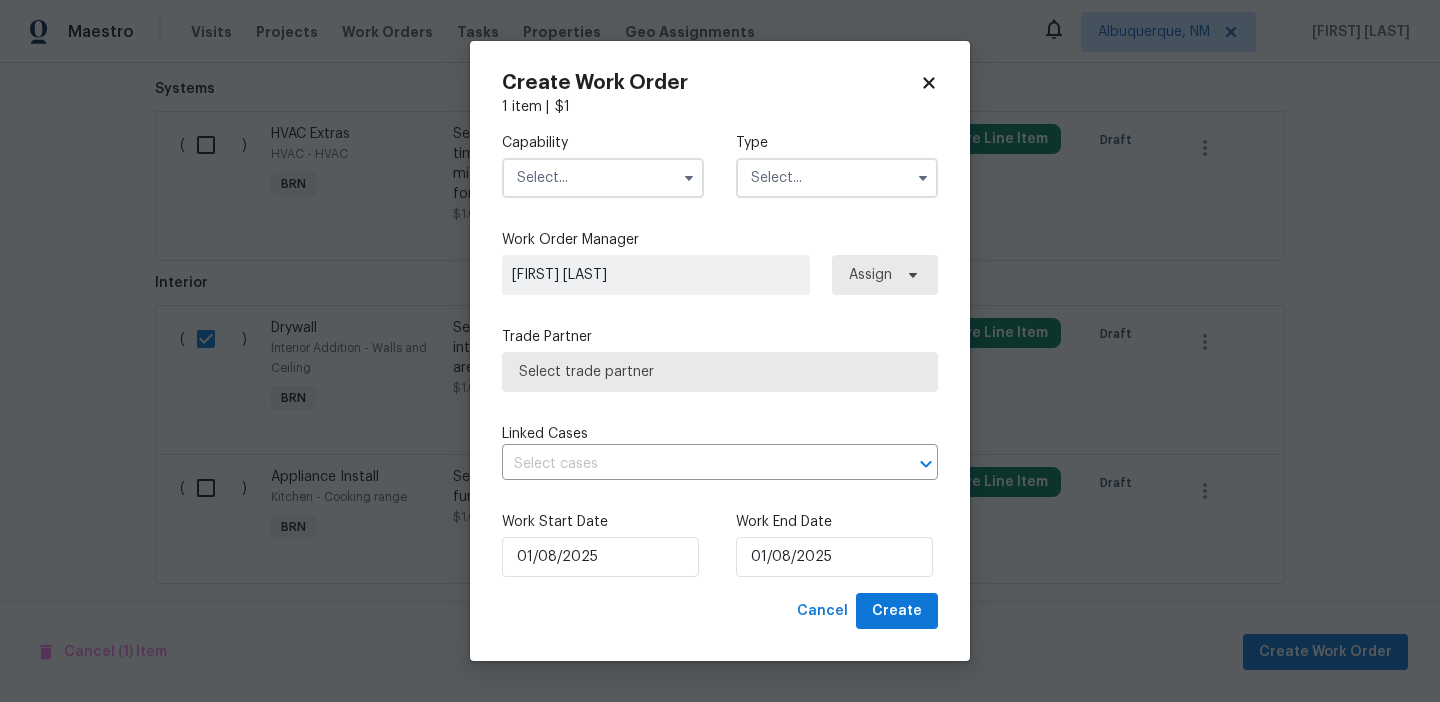click at bounding box center [603, 178] 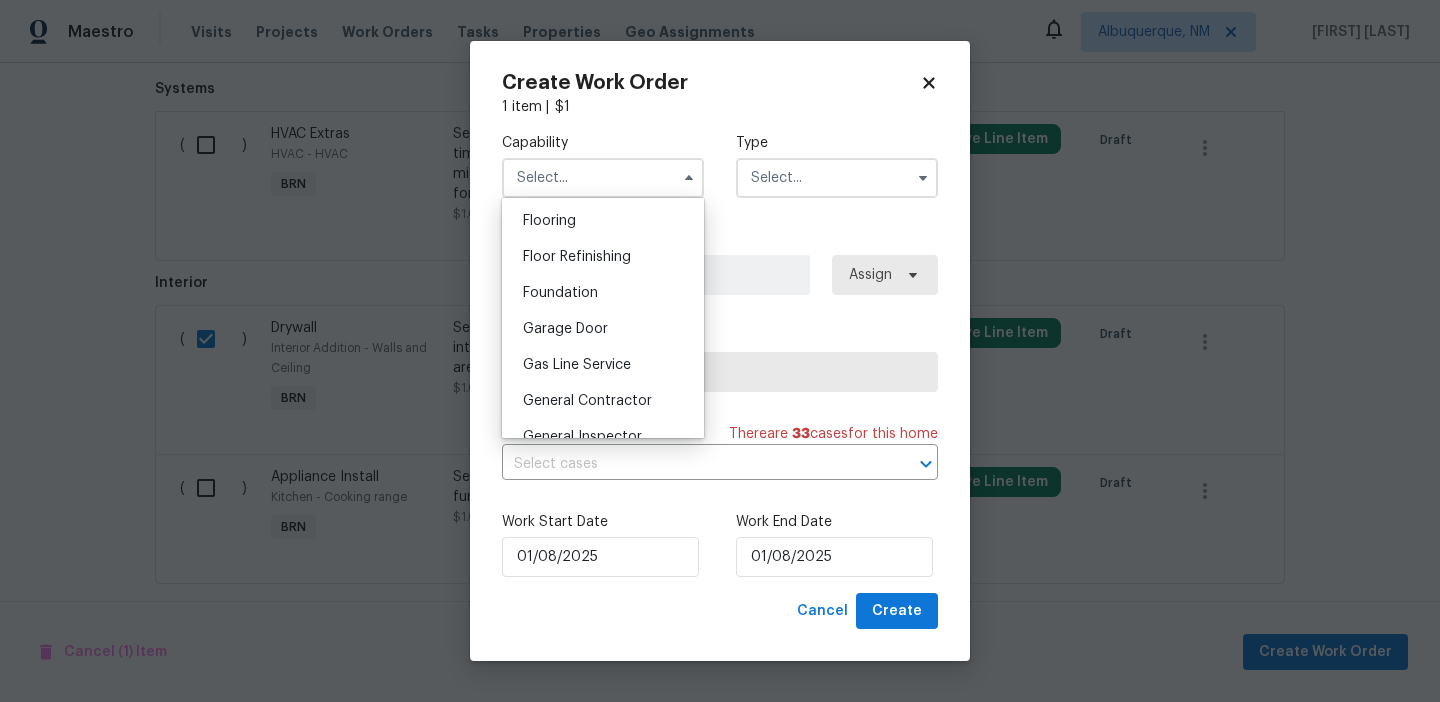 scroll, scrollTop: 840, scrollLeft: 0, axis: vertical 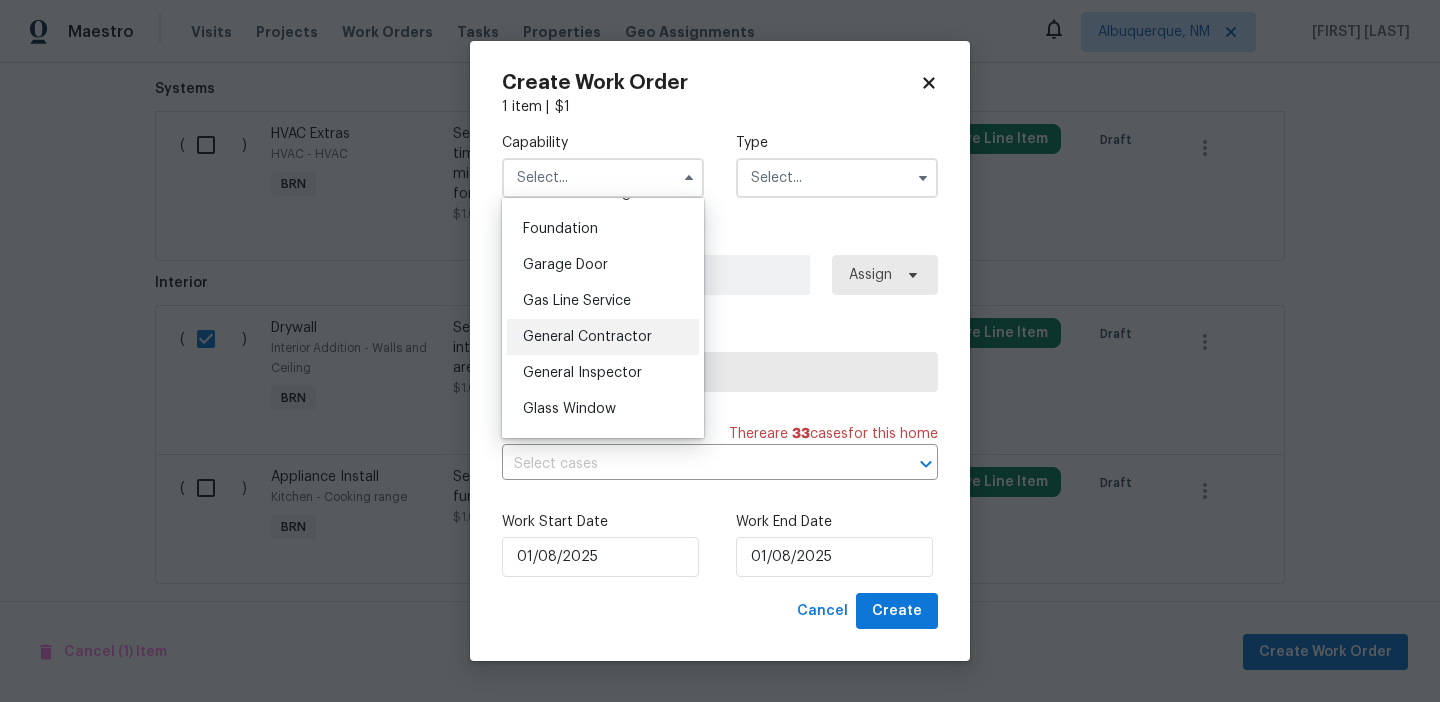 click on "General Contractor" at bounding box center (587, 337) 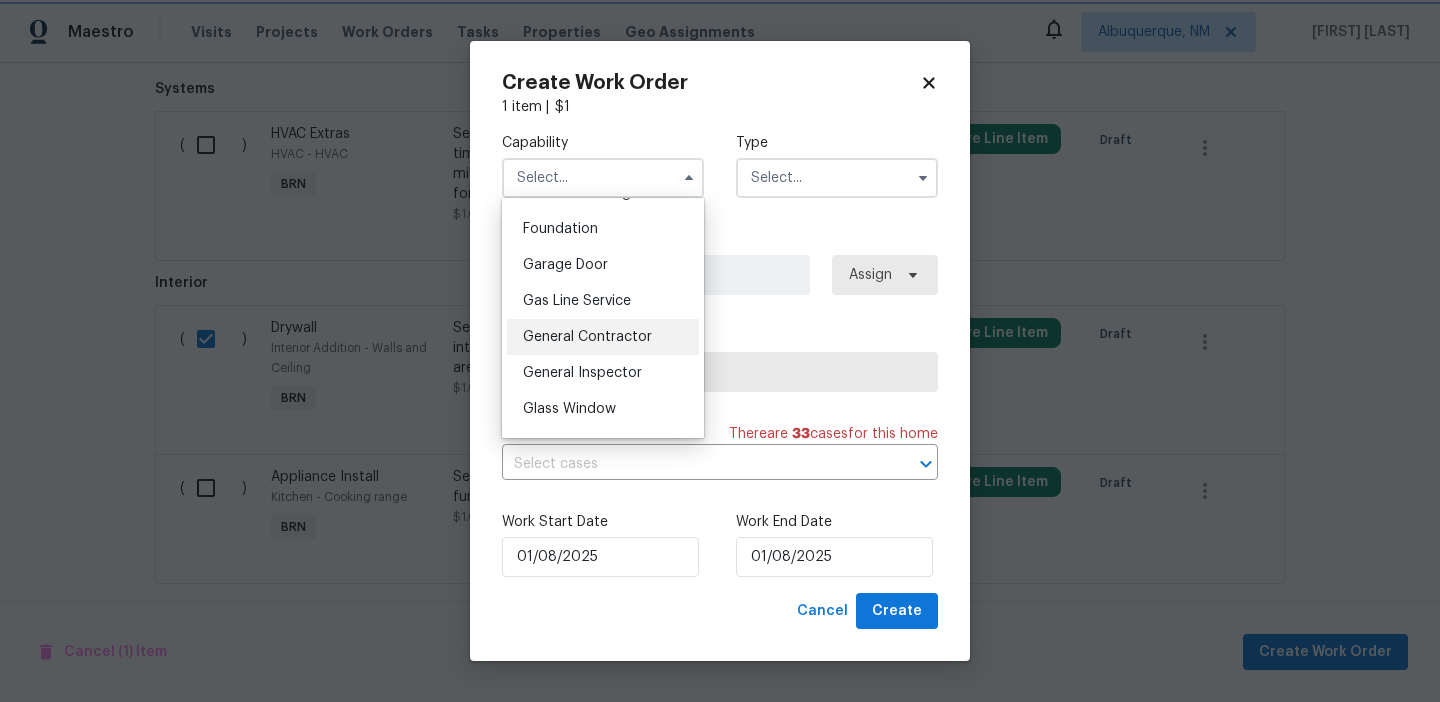 type on "General Contractor" 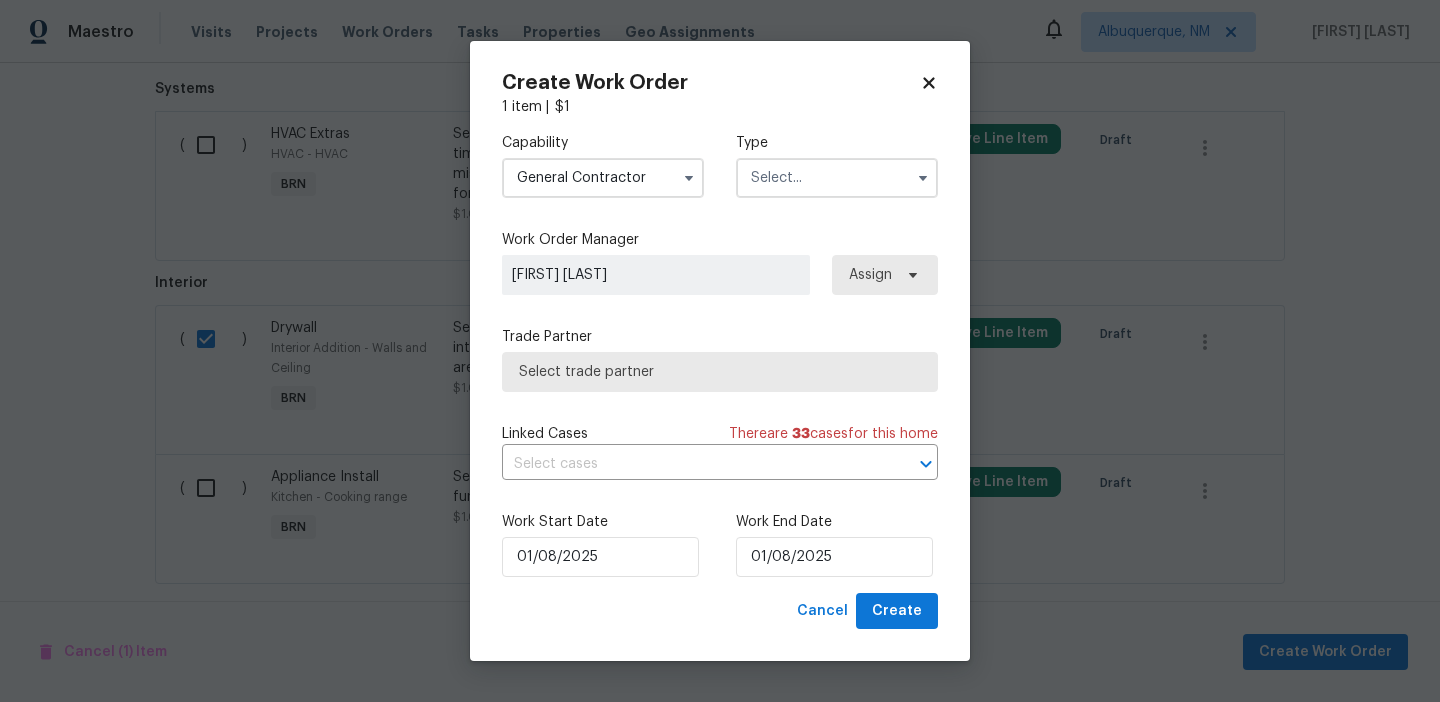 click at bounding box center (837, 178) 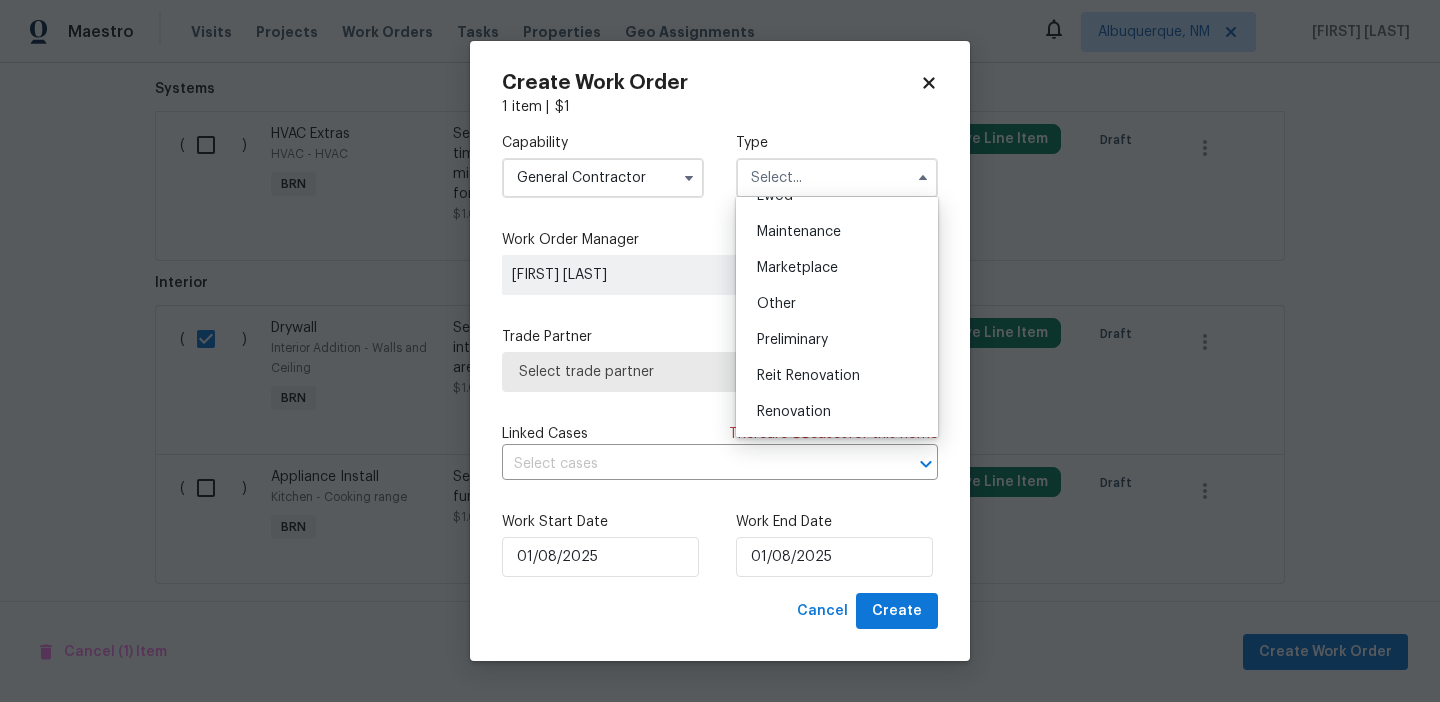 scroll, scrollTop: 454, scrollLeft: 0, axis: vertical 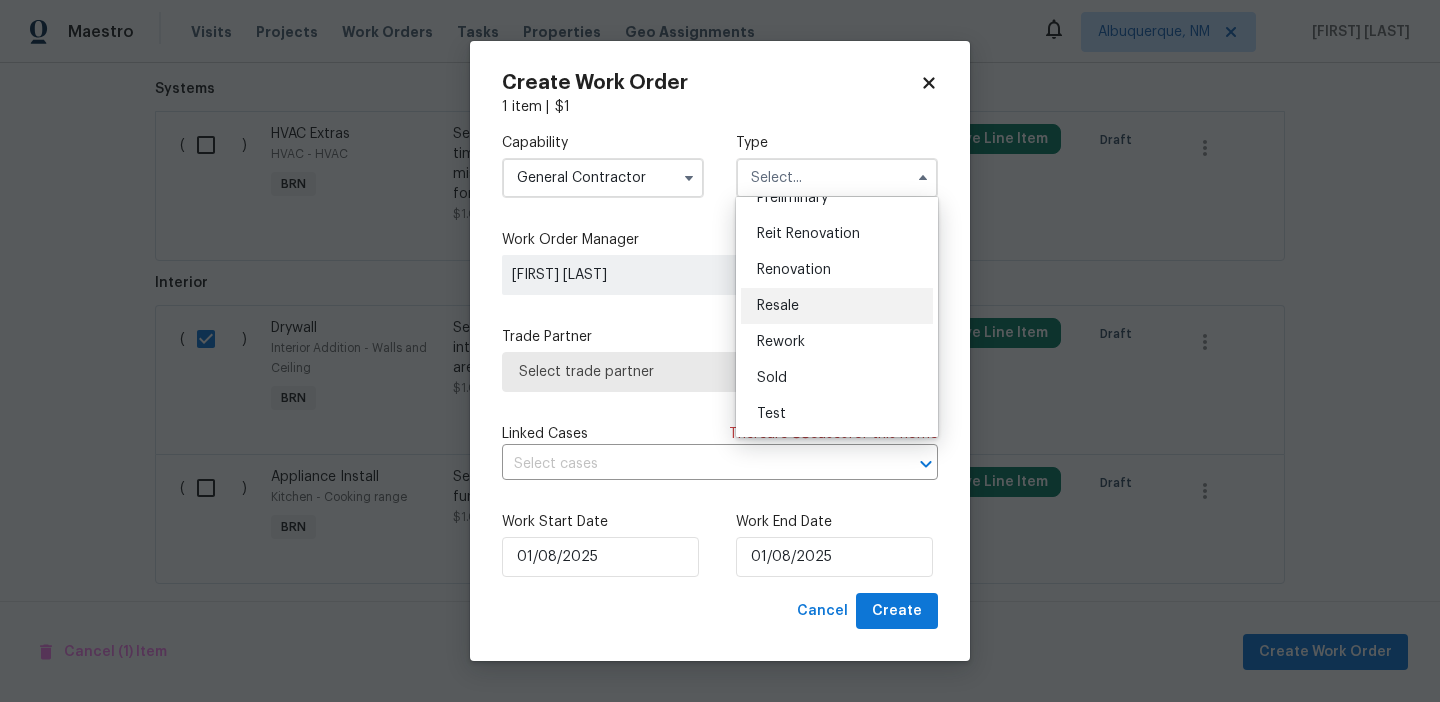 click on "Resale" at bounding box center (778, 306) 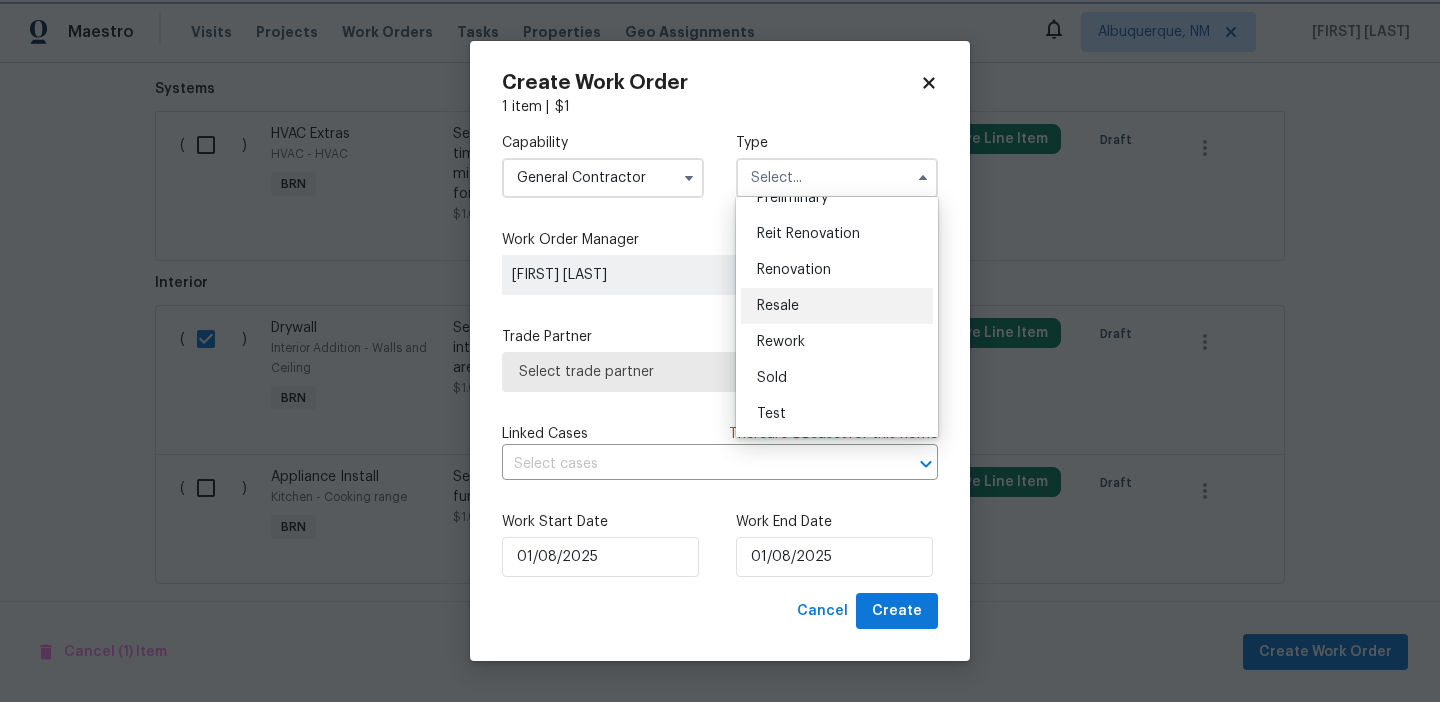 type on "Resale" 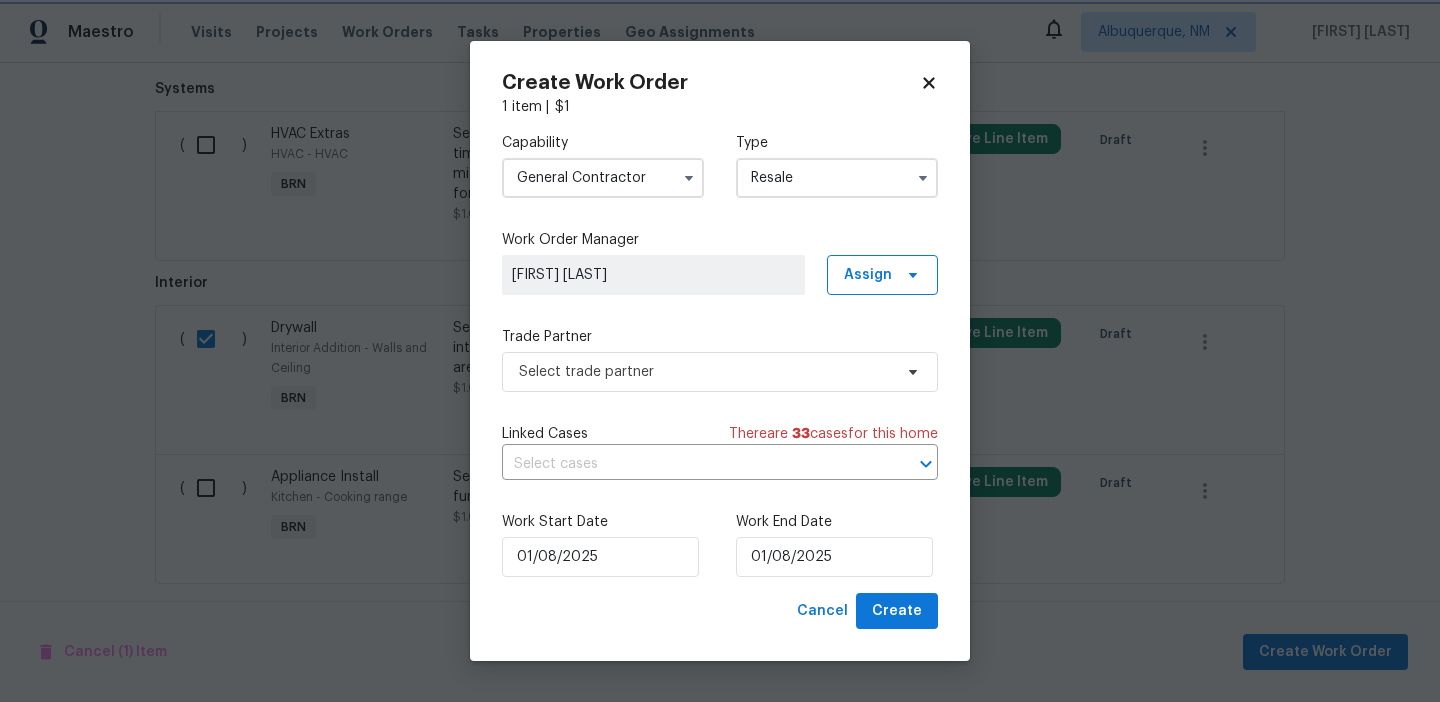 scroll, scrollTop: 0, scrollLeft: 0, axis: both 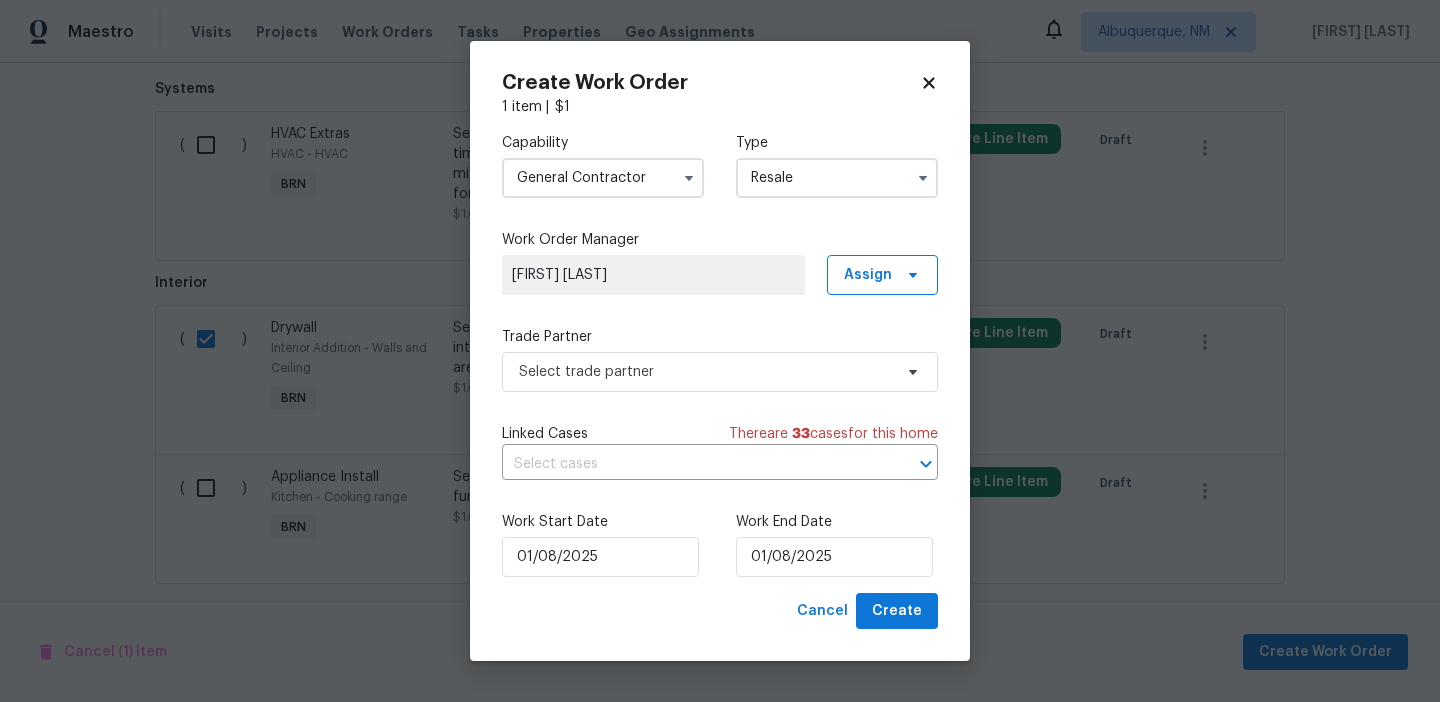 click on "Trade Partner" at bounding box center [720, 337] 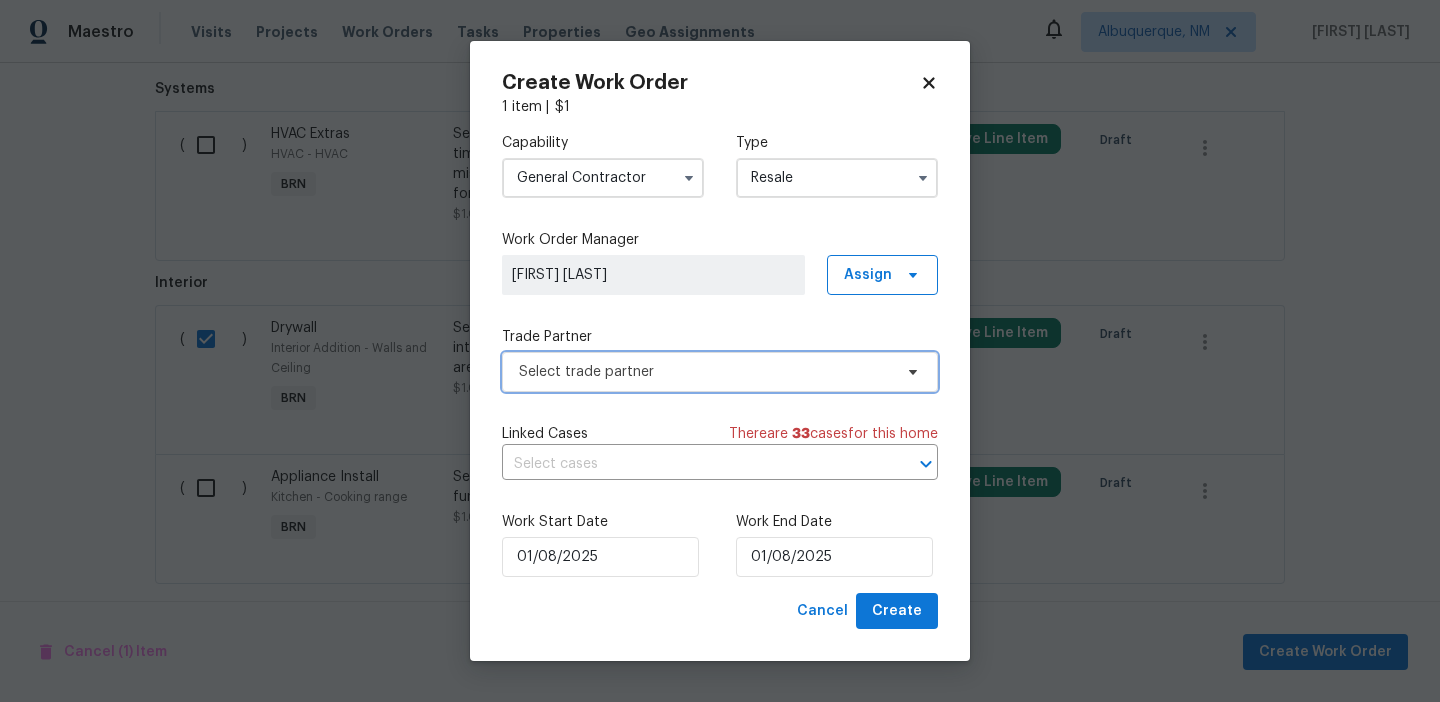 click on "Select trade partner" at bounding box center [705, 372] 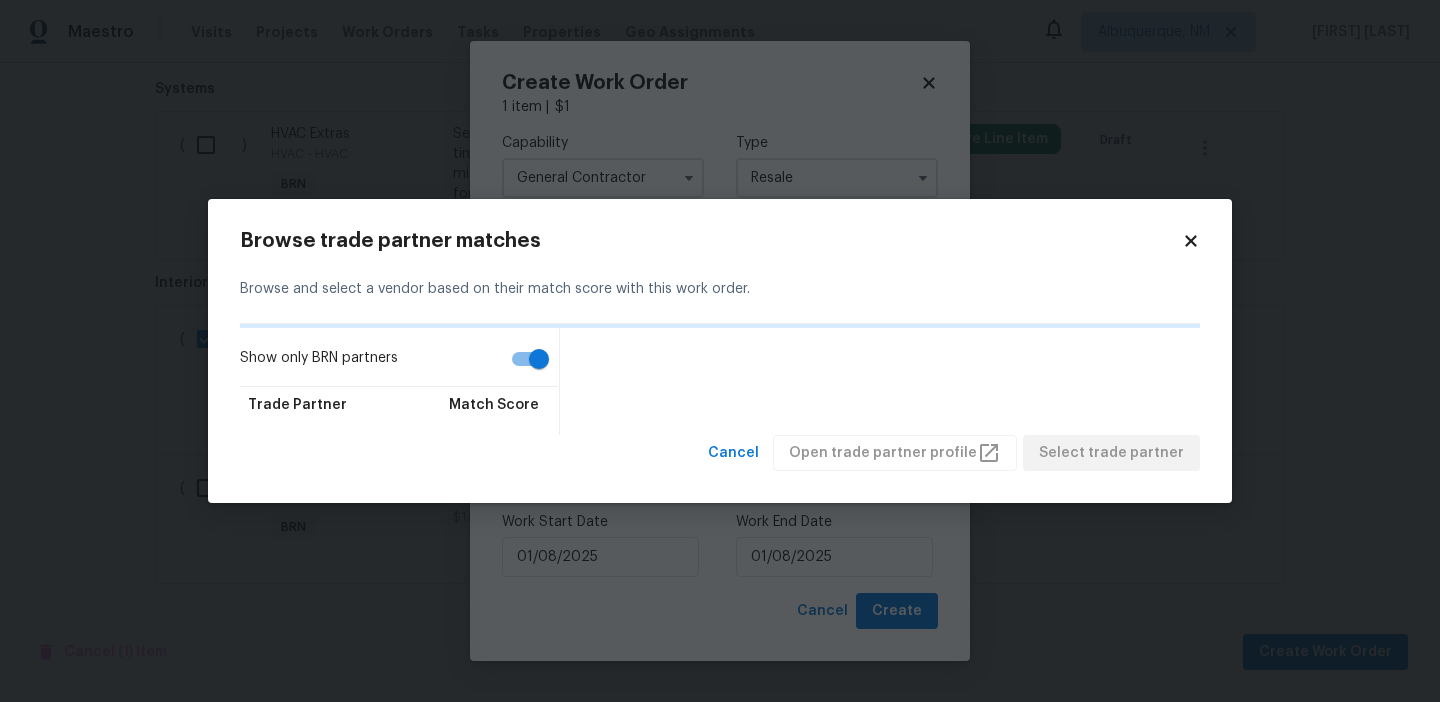 click on "Show only BRN partners" at bounding box center [539, 359] 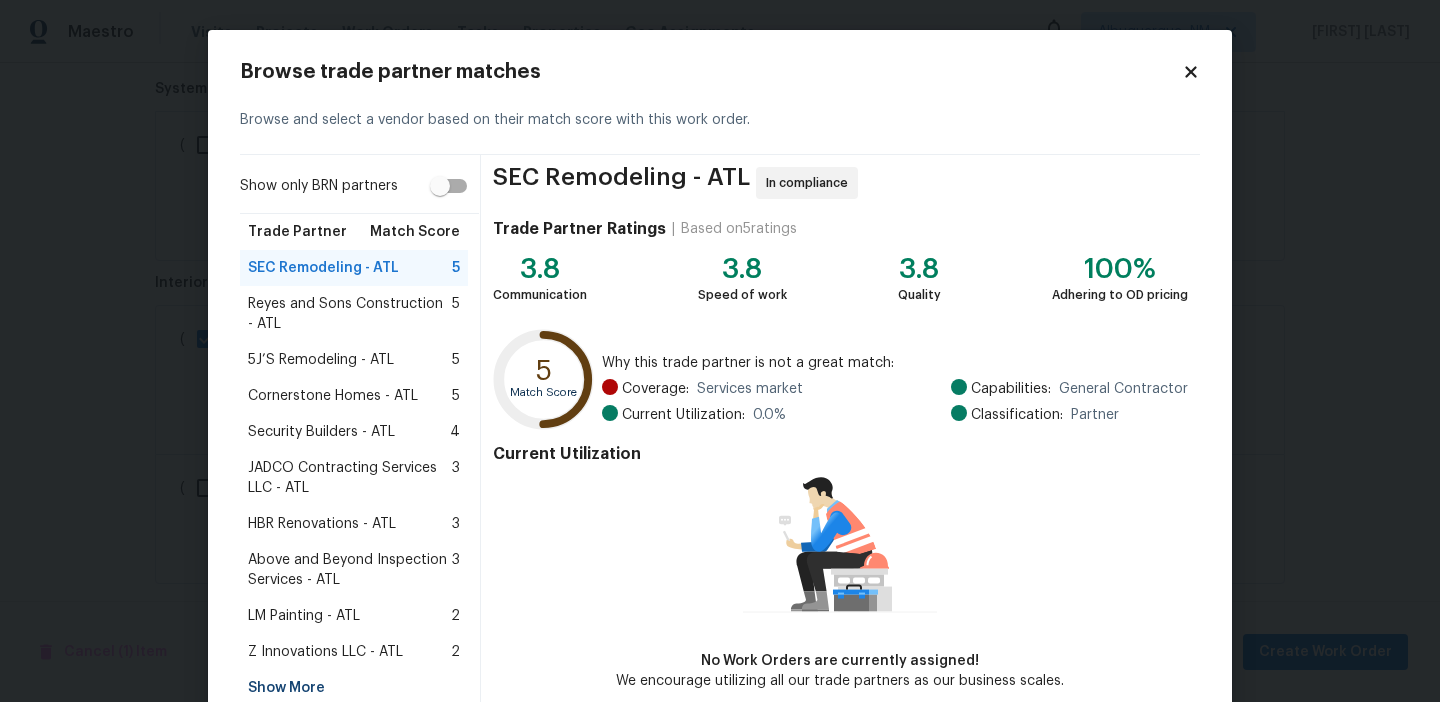 scroll, scrollTop: 114, scrollLeft: 0, axis: vertical 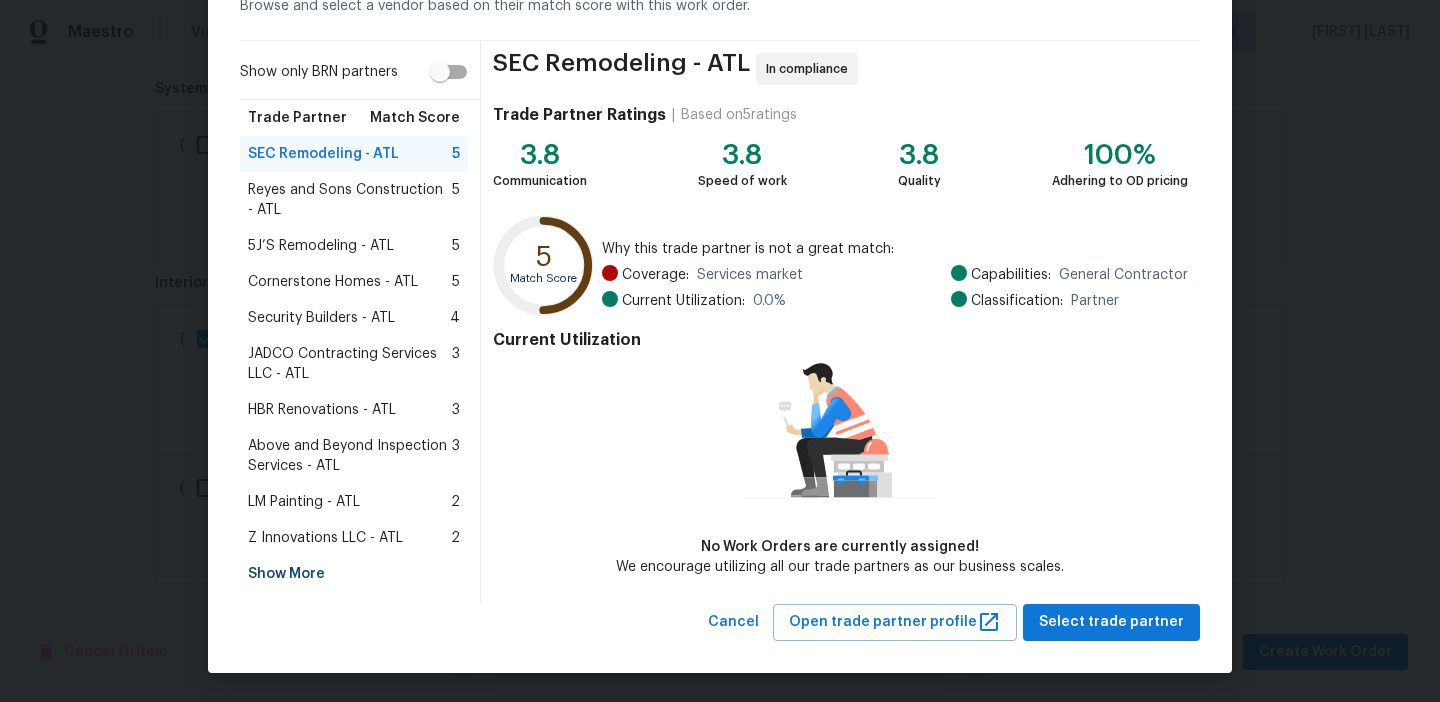 click on "Show More" at bounding box center [354, 574] 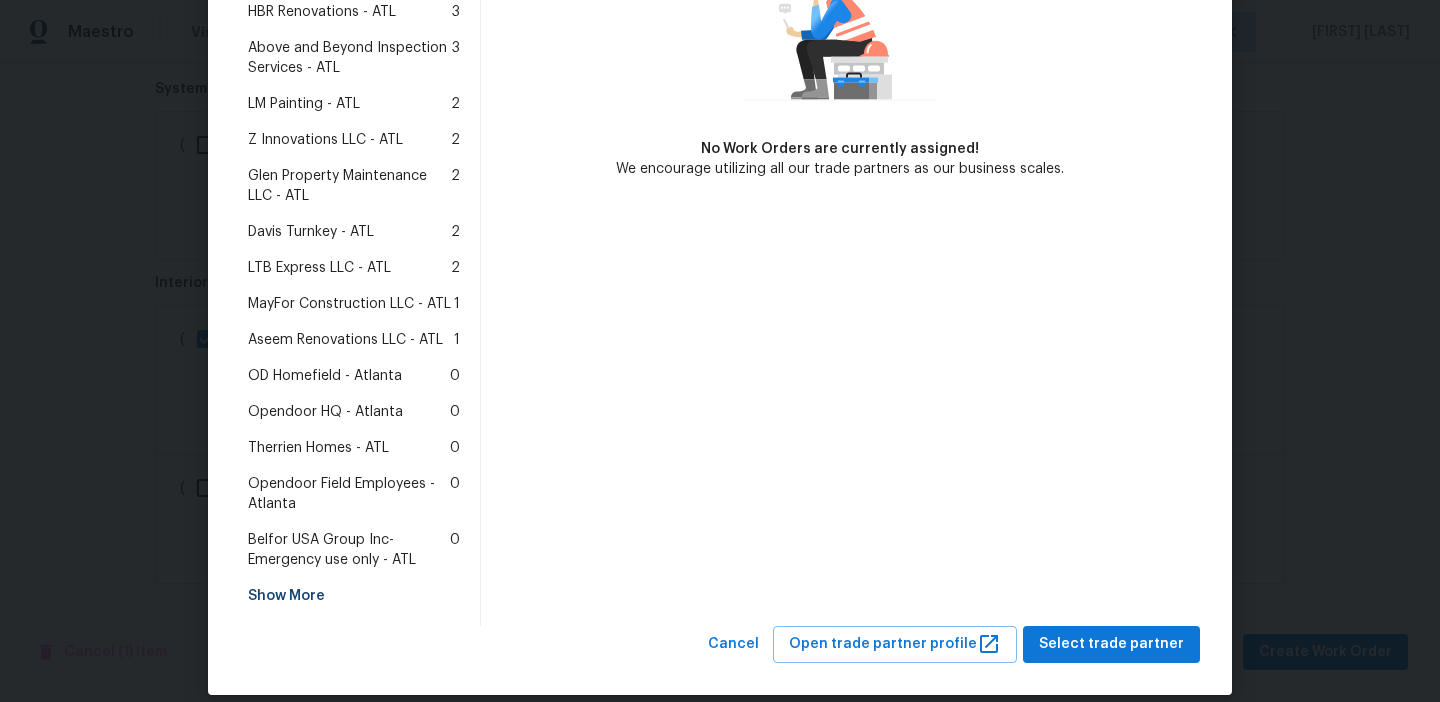 scroll, scrollTop: 534, scrollLeft: 0, axis: vertical 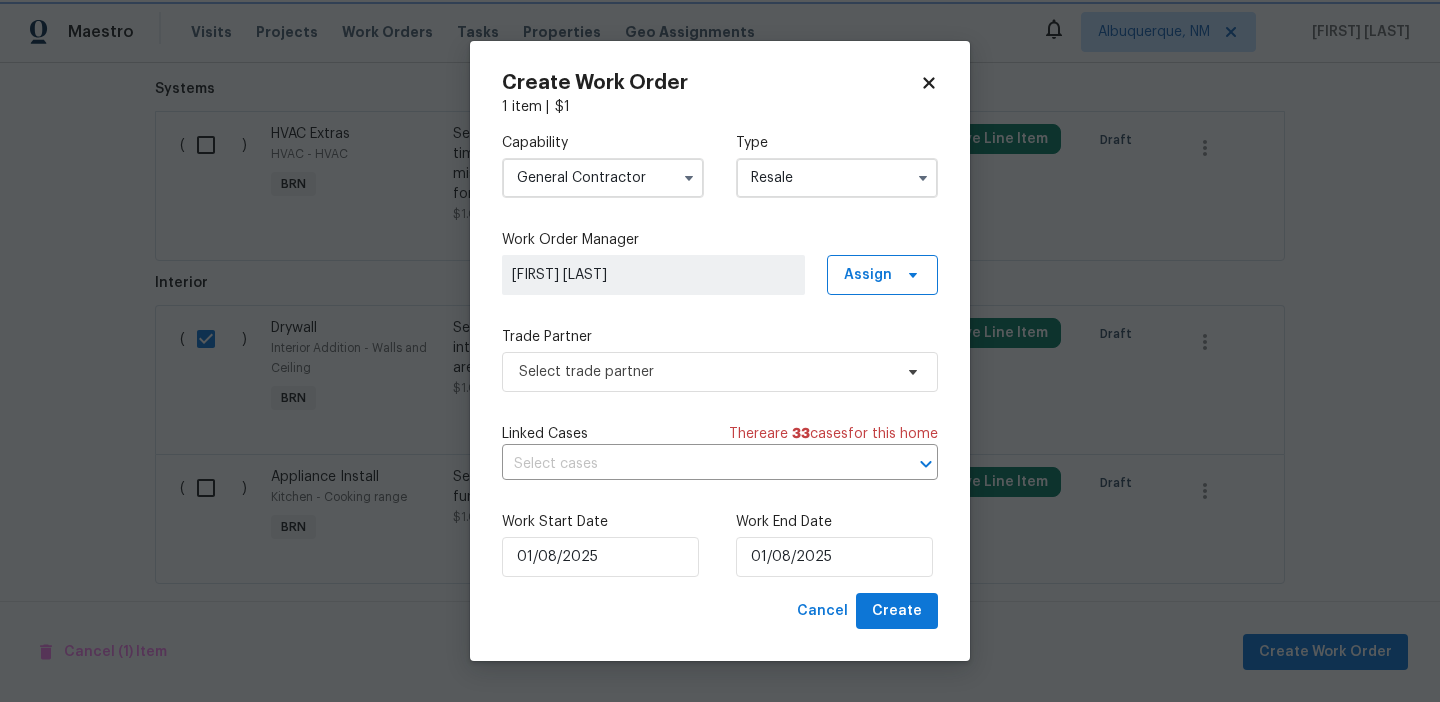 click on "Maestro Visits Projects Work Orders Tasks Properties Geo Assignments Albuquerque, NM Ananthi Mahendran Back to all projects 8272 Magnolia Dr, Jonesboro, GA 30238 3 Beds | 2 Baths | Total: 1958 ft² | Above Grade: 1314 ft² | Basement Finished: 644 ft² | 1969 Not seen today Mark Seen Actions Last Visit Date 7/16/2025  by  Marcos Ricardo Resendiz   Project BRN   Draft Visits Work Orders Maintenance Notes Condition Adjustments Costs Photos Floor Plans Cases BRN   Draft No work orders. LISTED   6/26/25  -  6/30/25 Complete Aseem Renovations LLC GENERAL_CONTRACTOR $150.00 1 Repair 6/26/2025  -  6/30/2025 Paid RENOVATION   3/25/25  -  6/23/25 Complete H2O Proof and Foundation Repair FOUNDATION, BRN_AND_LRR $8,700.00 1 Repair 5/7/2025  -  5/9/2025 Paid H2O Proof and Foundation Repair FOUNDATION, BRN_AND_LRR $5,000.00 1 Repair 3/27/2025  -  4/1/2025 Paid Centralized Purchasing PAINTING, APPLIANCE, CABINETS, OD_SELECT $907.36 1 Repair 3/25/2025  -  3/25/2025 Complete Aseem Renovations LLC GENERAL_CONTRACTOR $5,995.00" at bounding box center [720, 351] 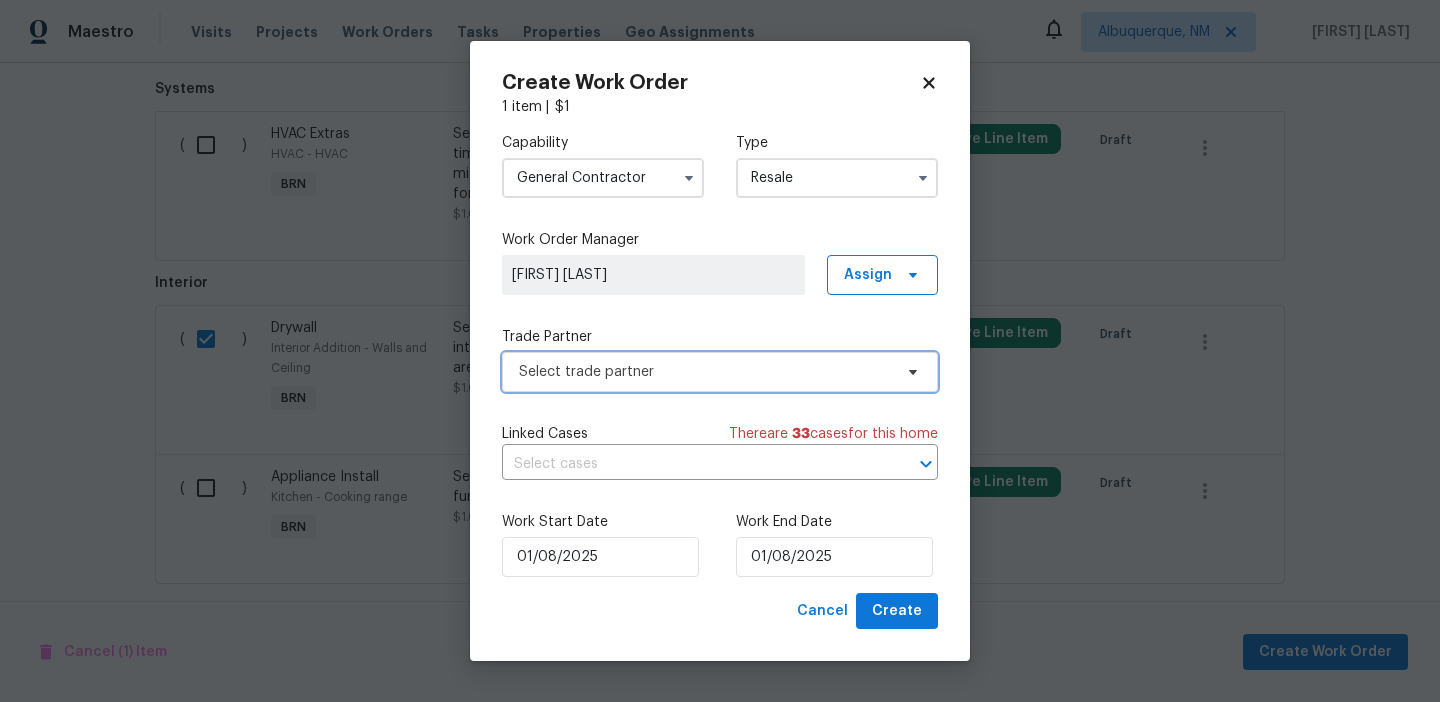scroll, scrollTop: 0, scrollLeft: 0, axis: both 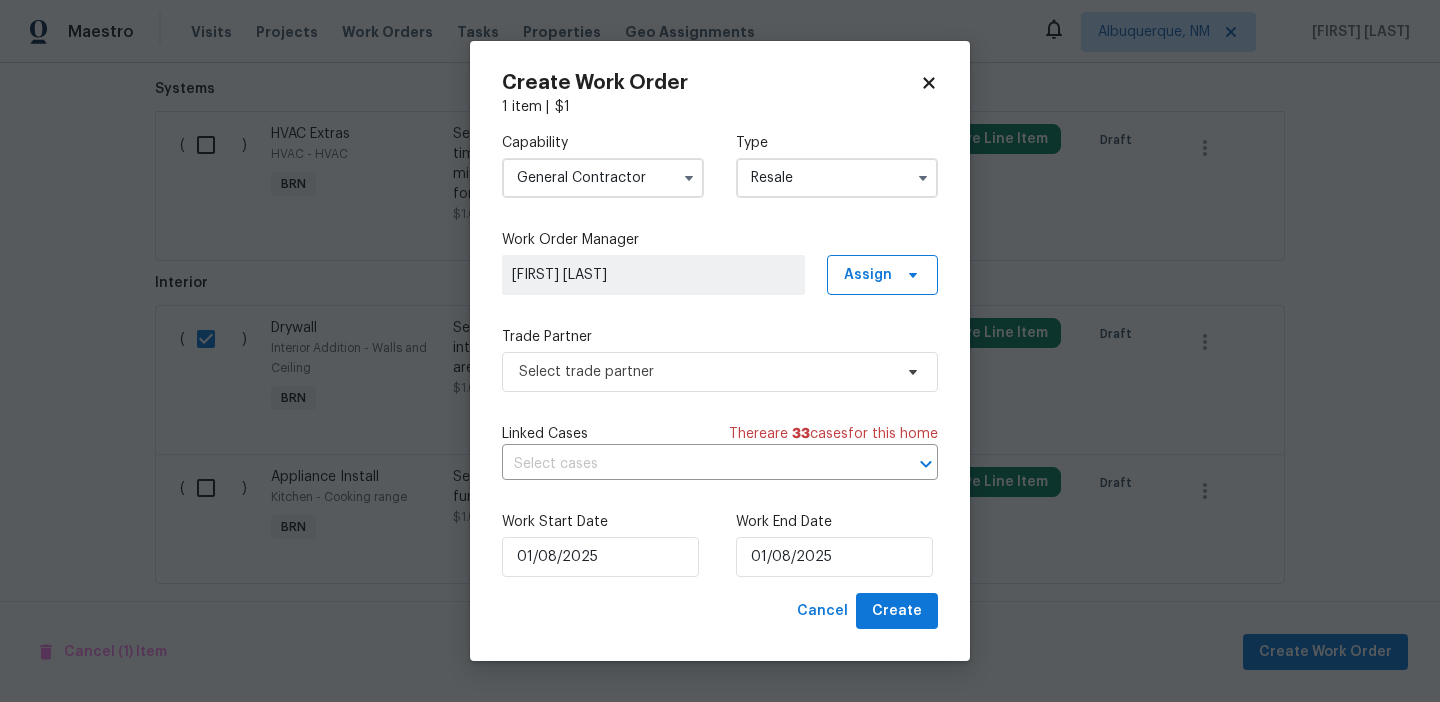 click on "General Contractor" at bounding box center (603, 178) 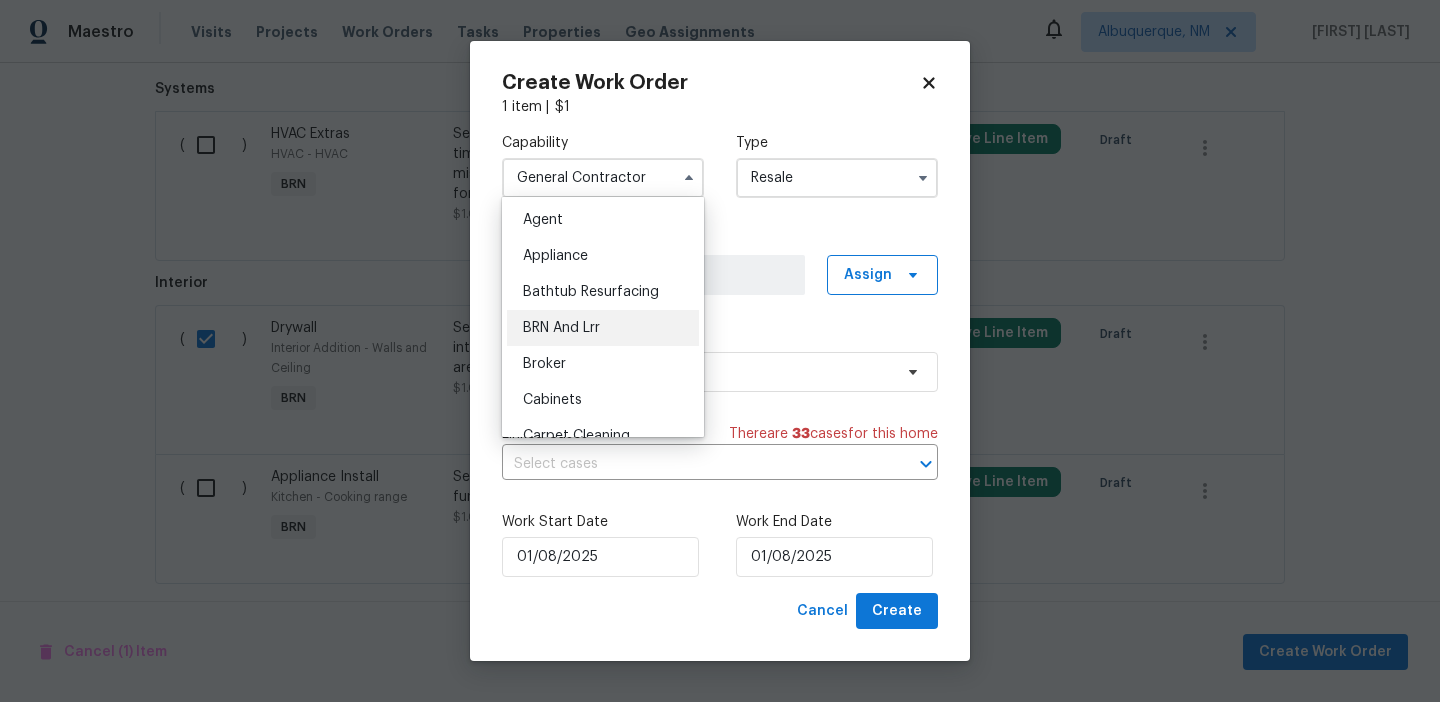 click on "BRN And Lrr" at bounding box center [603, 328] 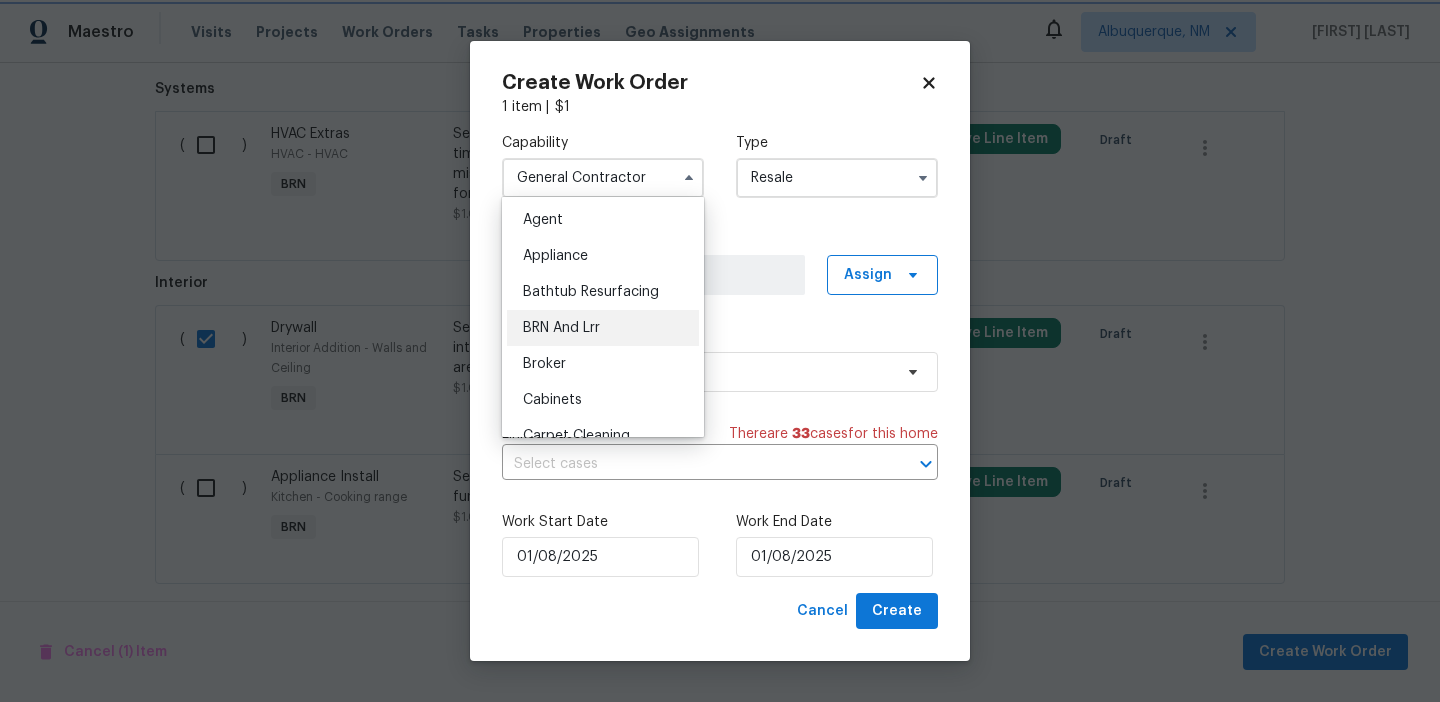 type on "BRN And Lrr" 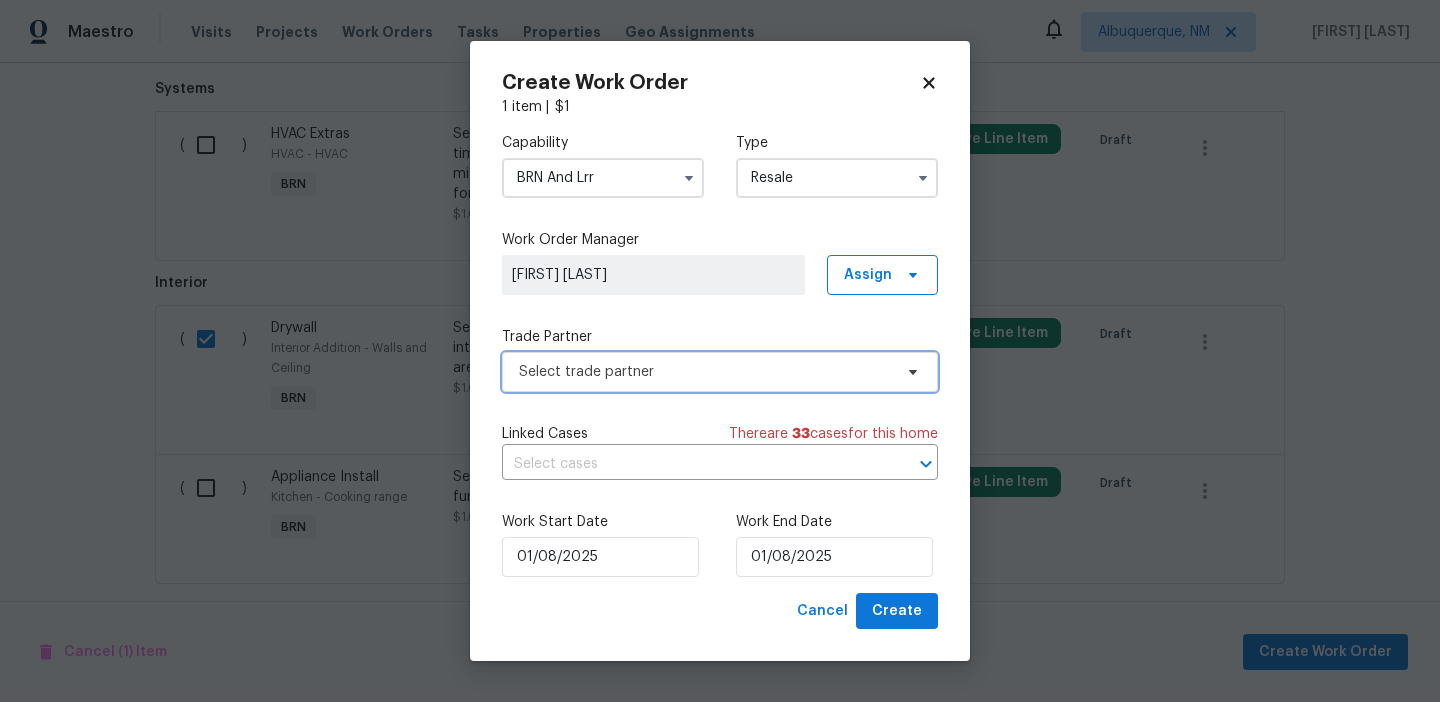 click on "Select trade partner" at bounding box center (705, 372) 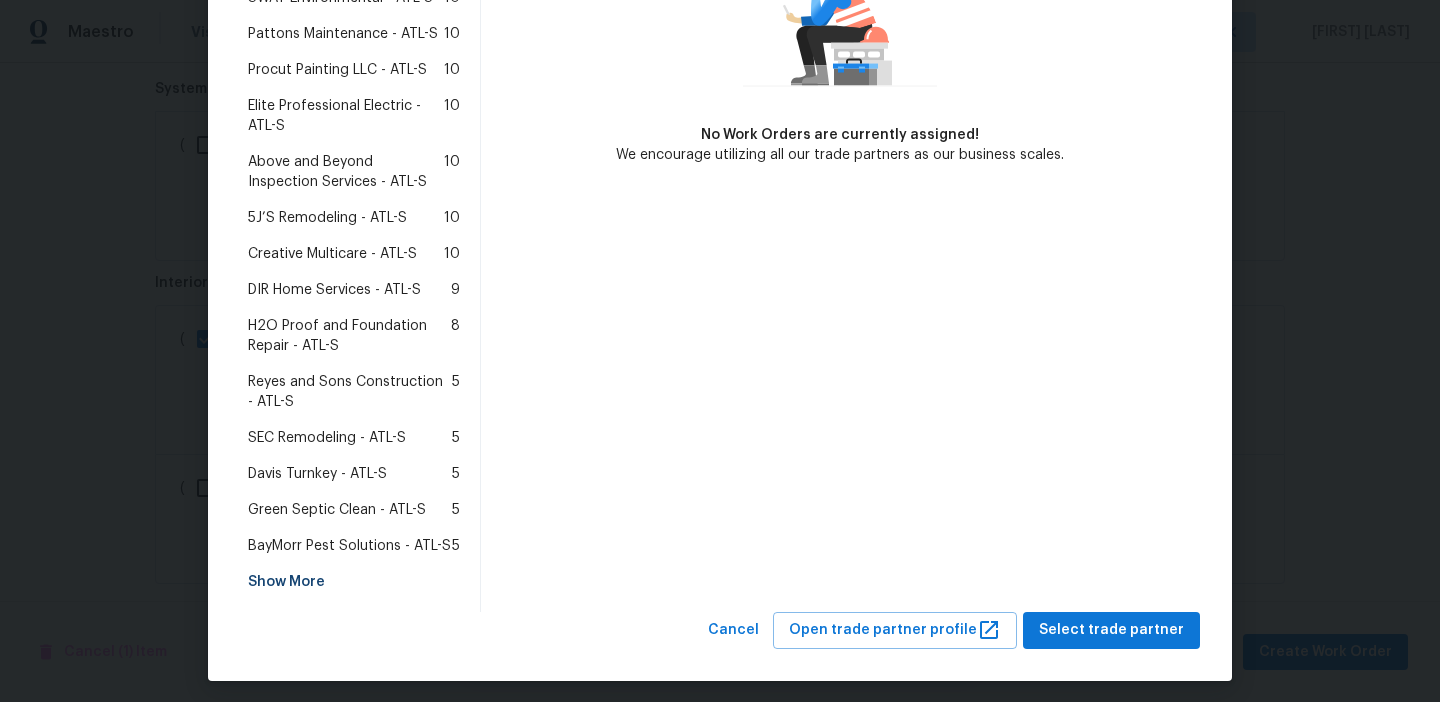 scroll, scrollTop: 534, scrollLeft: 0, axis: vertical 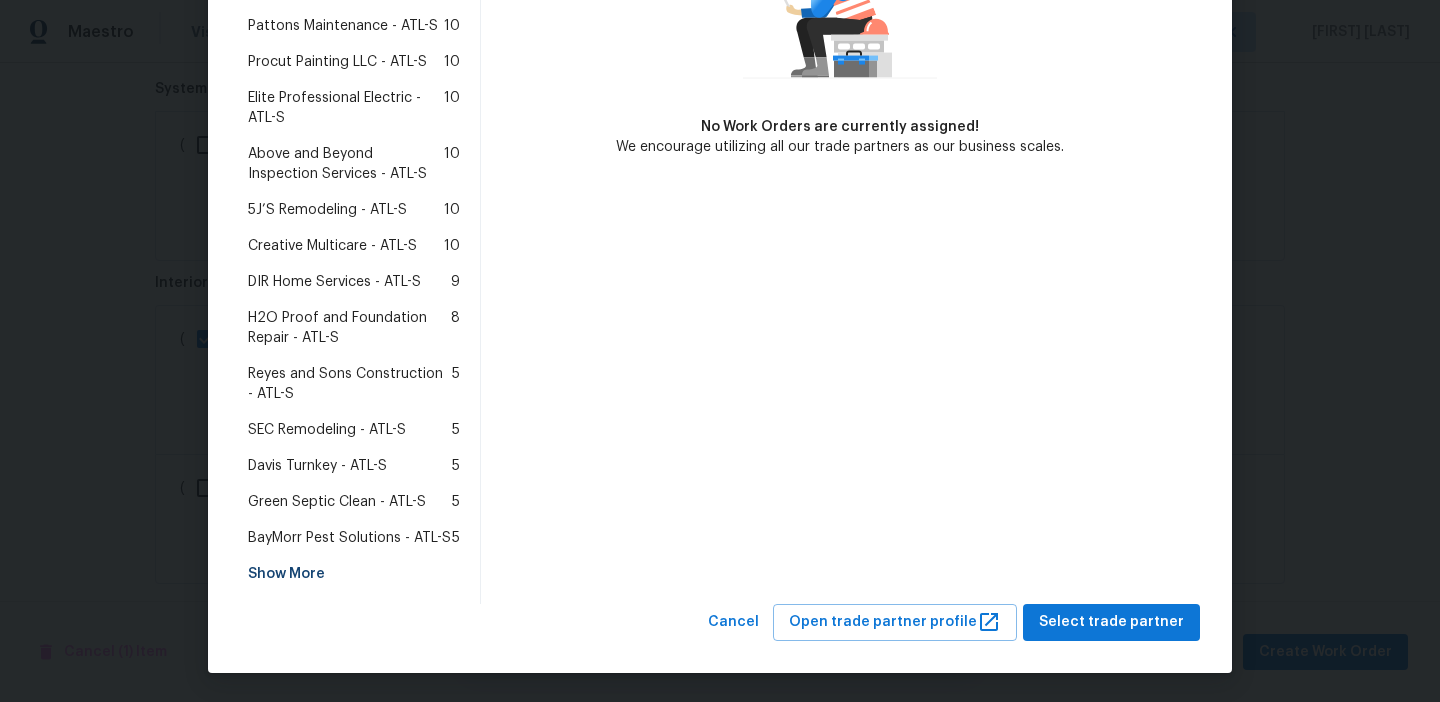 click on "H2O Proof and Foundation Repair - ATL-S" at bounding box center (349, 328) 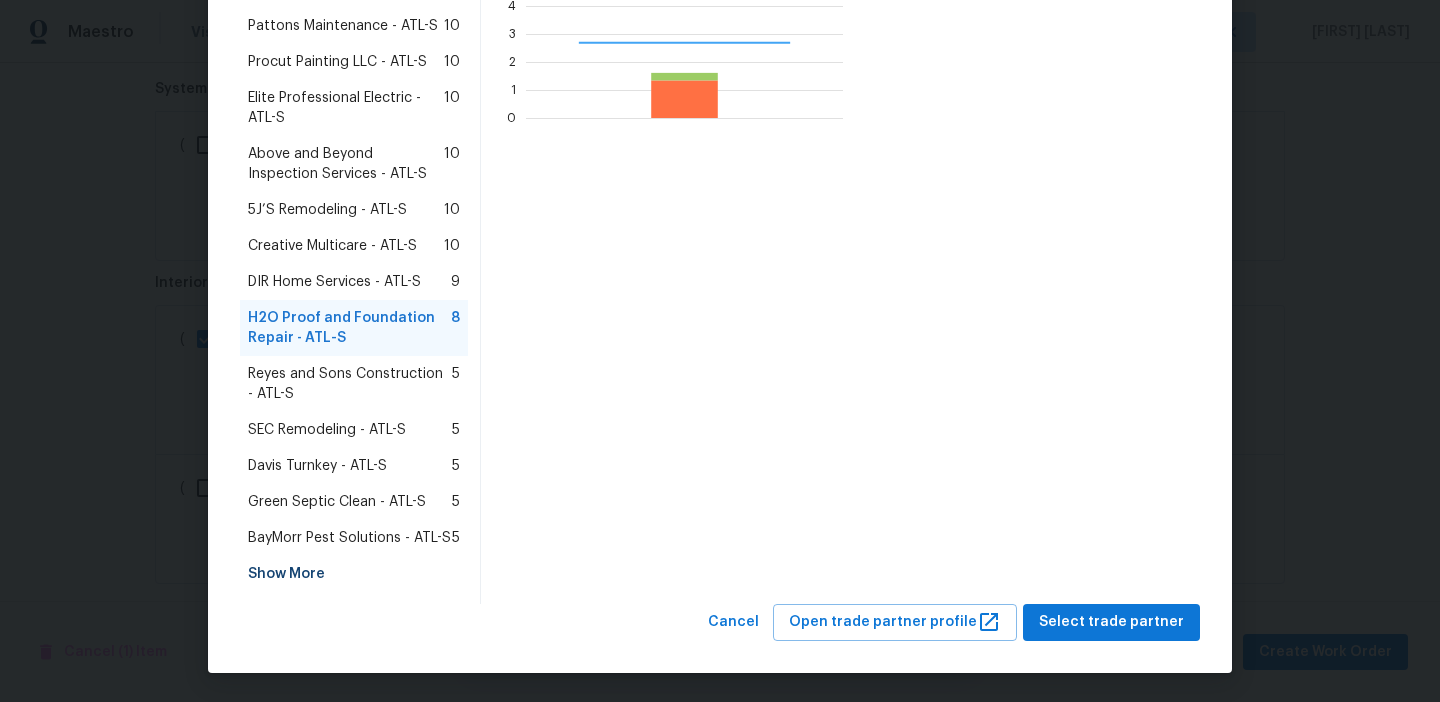 scroll, scrollTop: 2, scrollLeft: 2, axis: both 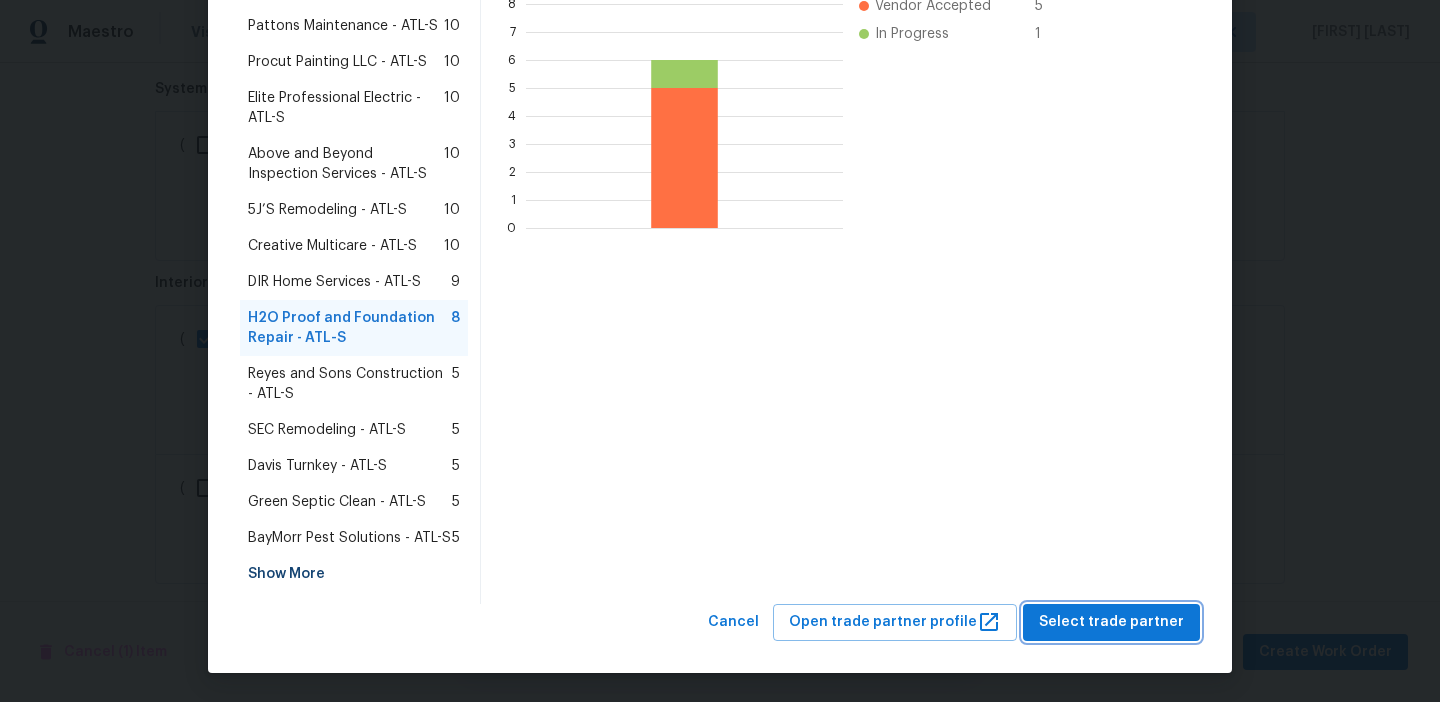 click on "Select trade partner" at bounding box center [1111, 622] 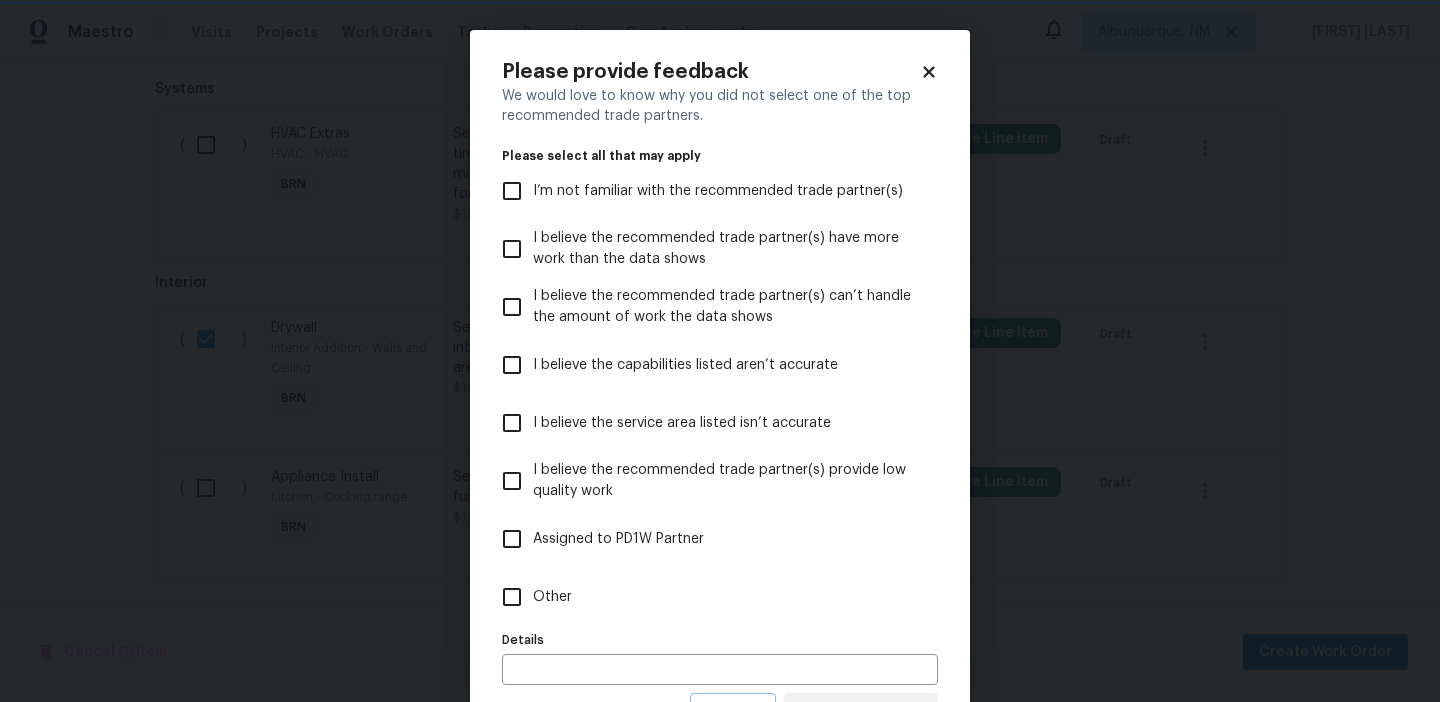 scroll, scrollTop: 0, scrollLeft: 0, axis: both 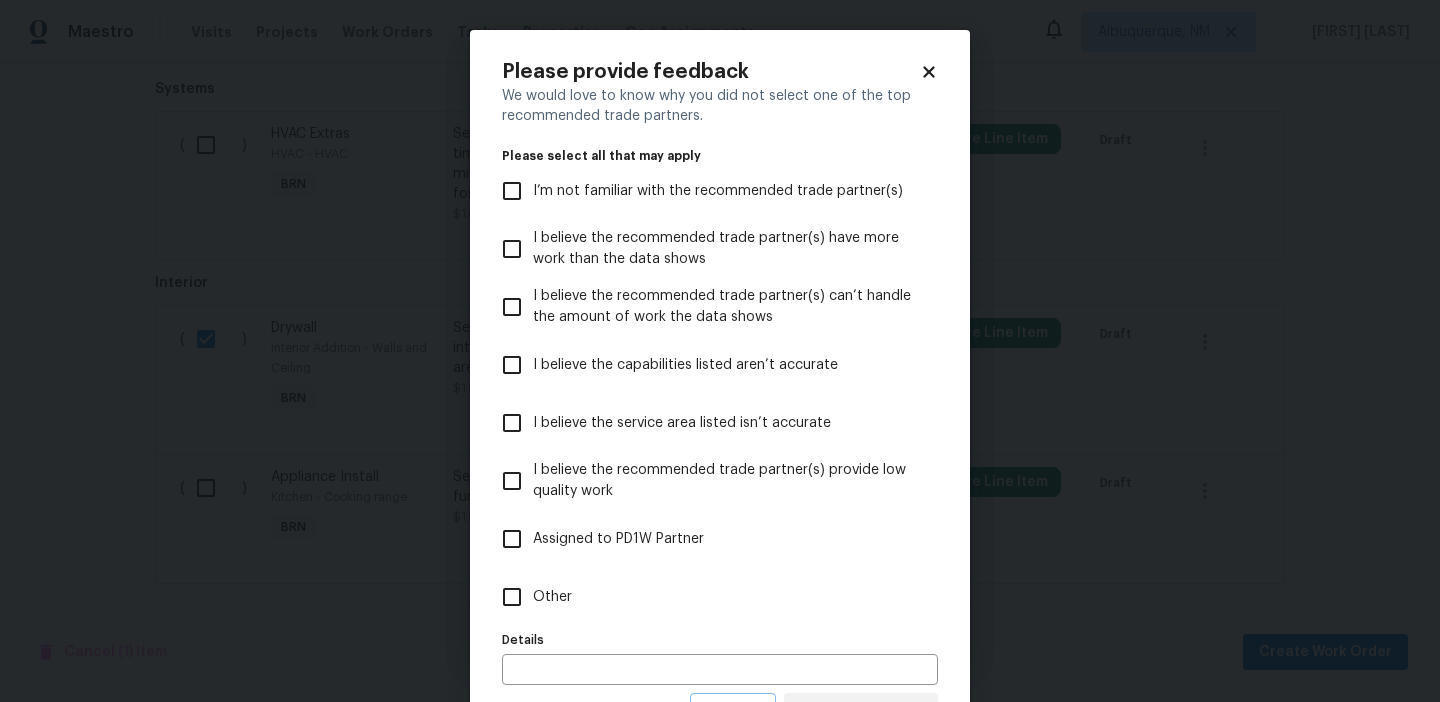 click on "Other" at bounding box center (512, 597) 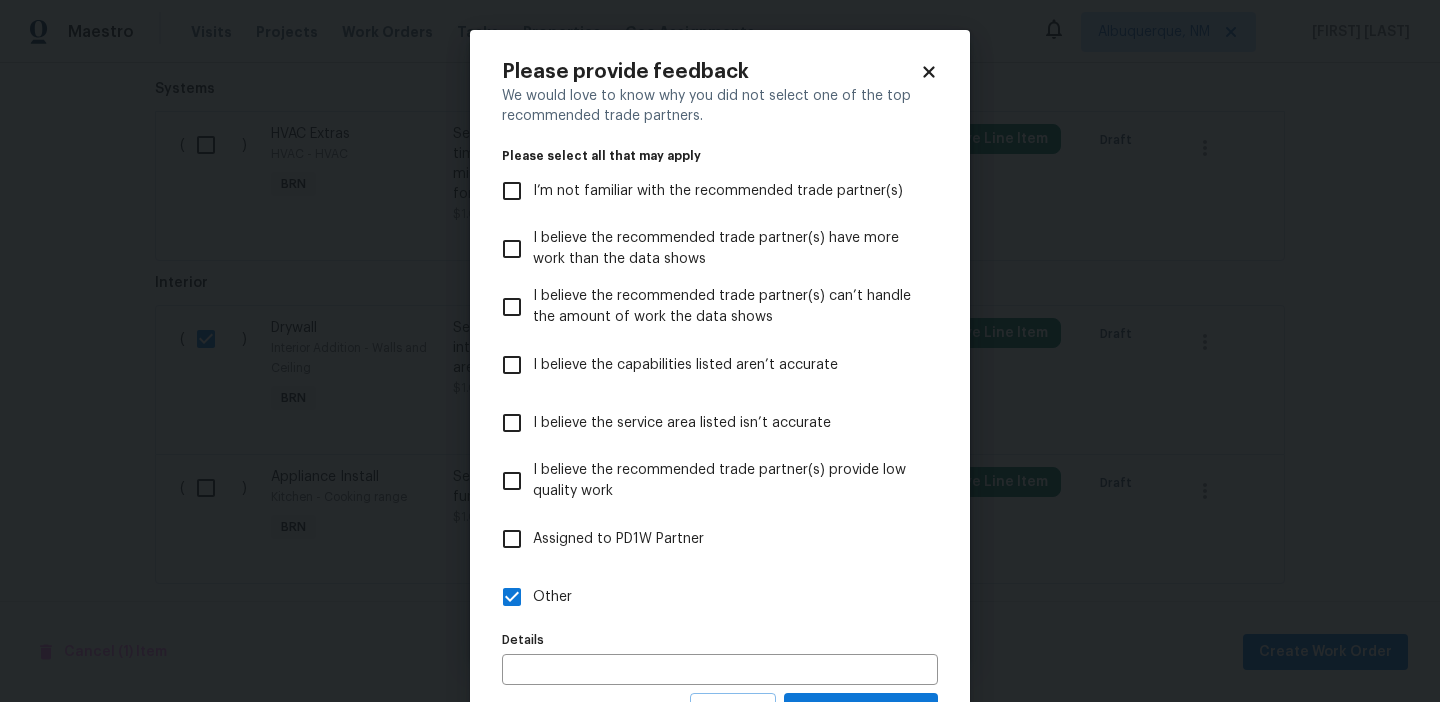 scroll, scrollTop: 90, scrollLeft: 0, axis: vertical 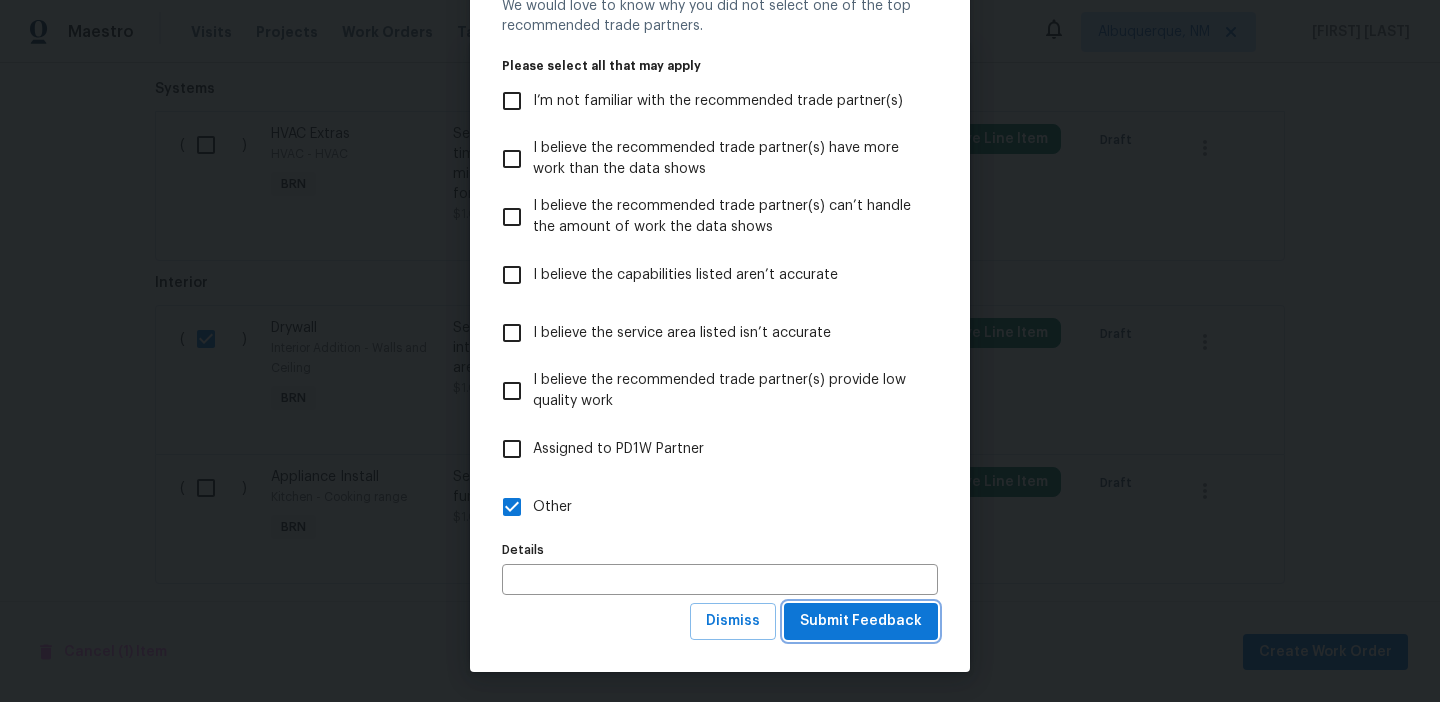 click on "Submit Feedback" at bounding box center (861, 621) 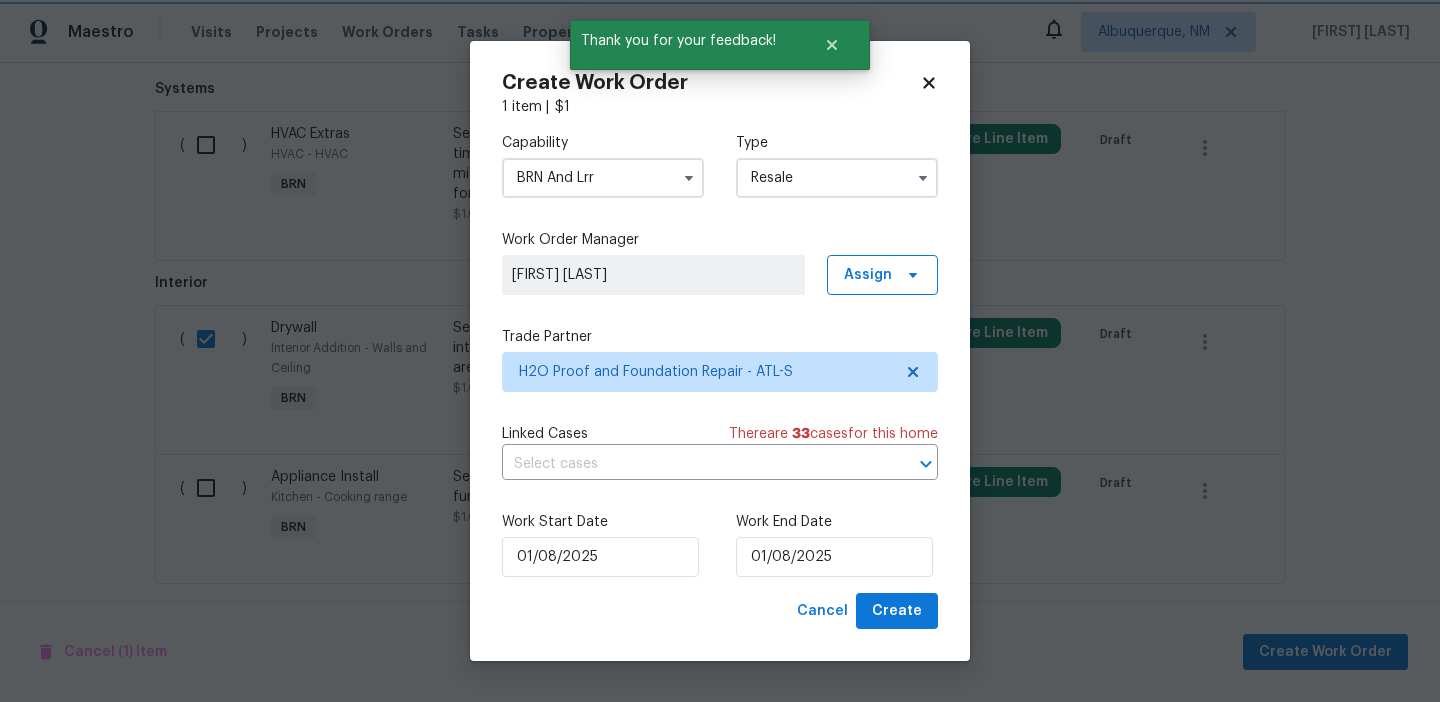 scroll, scrollTop: 0, scrollLeft: 0, axis: both 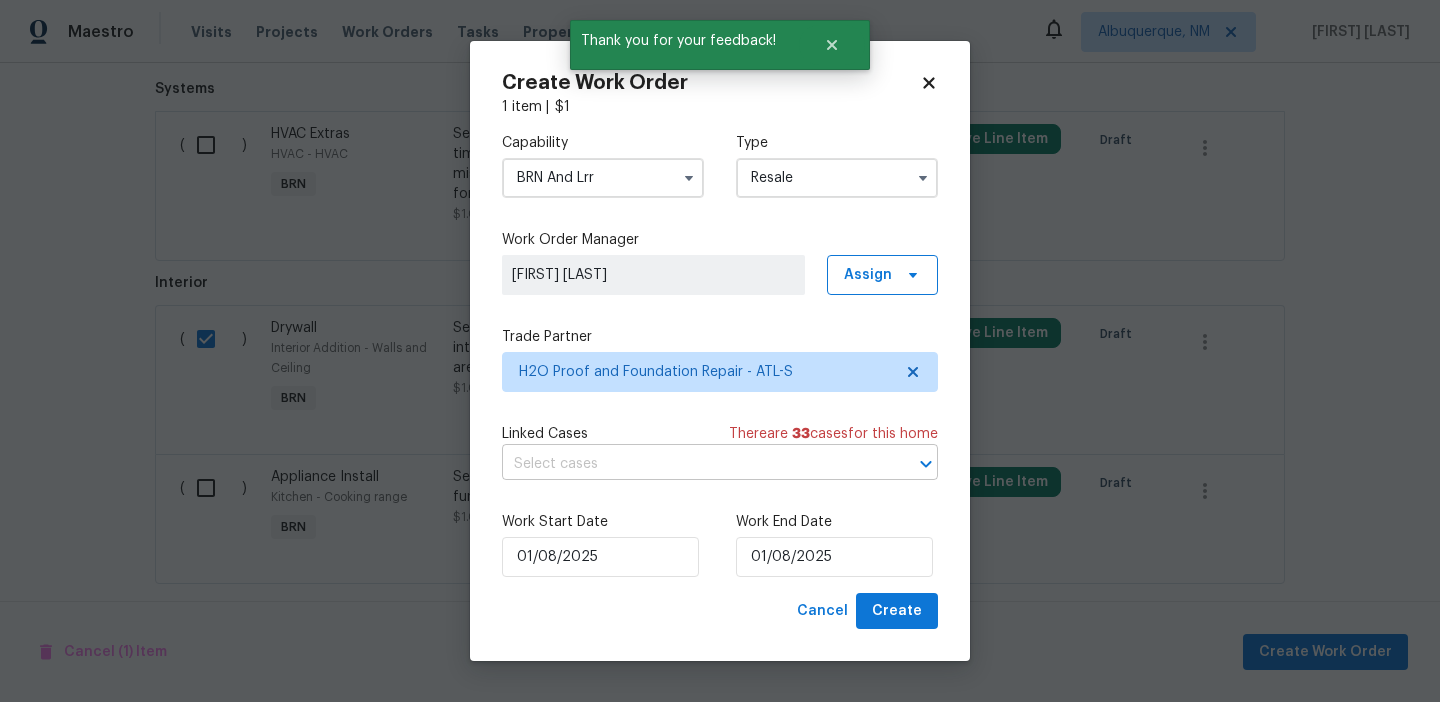 click at bounding box center (692, 464) 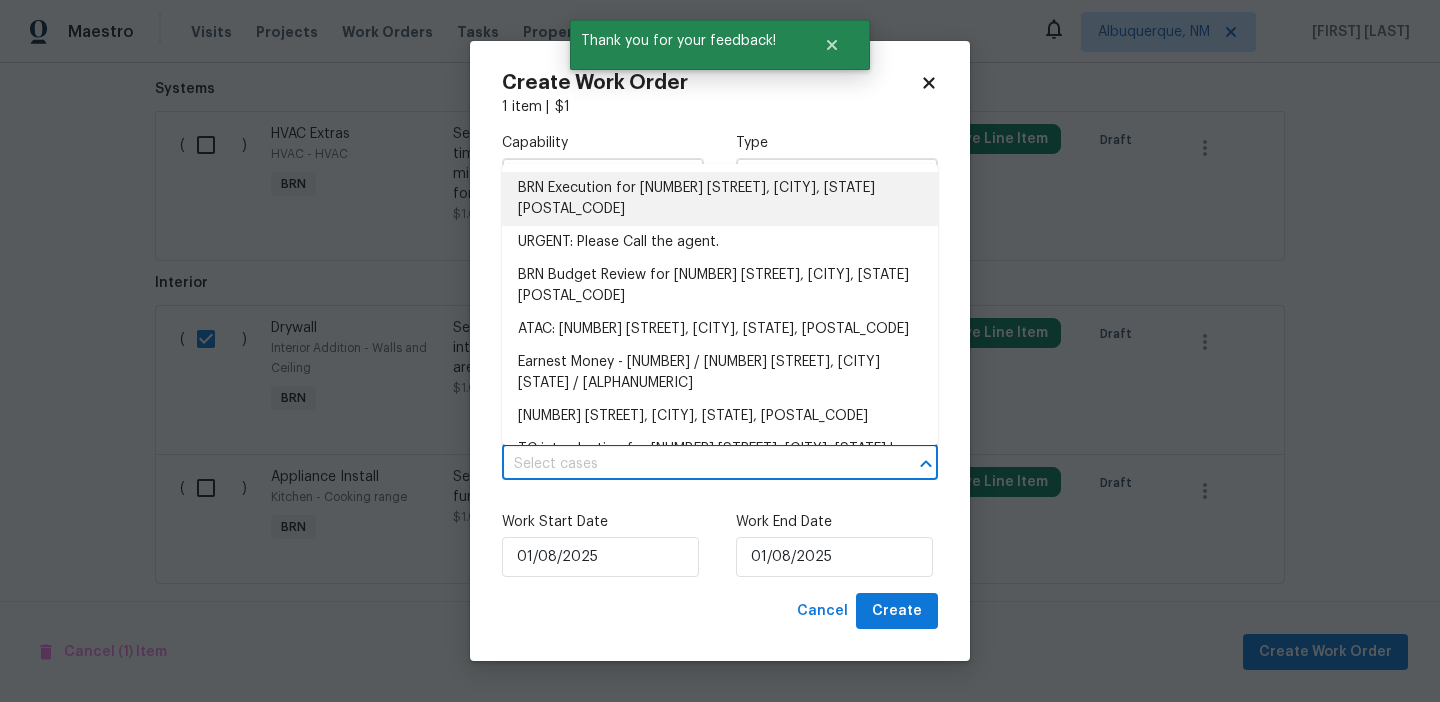 click on "BRN Execution for 8272 Magnolia Dr, Jonesboro, GA 30238" at bounding box center (720, 199) 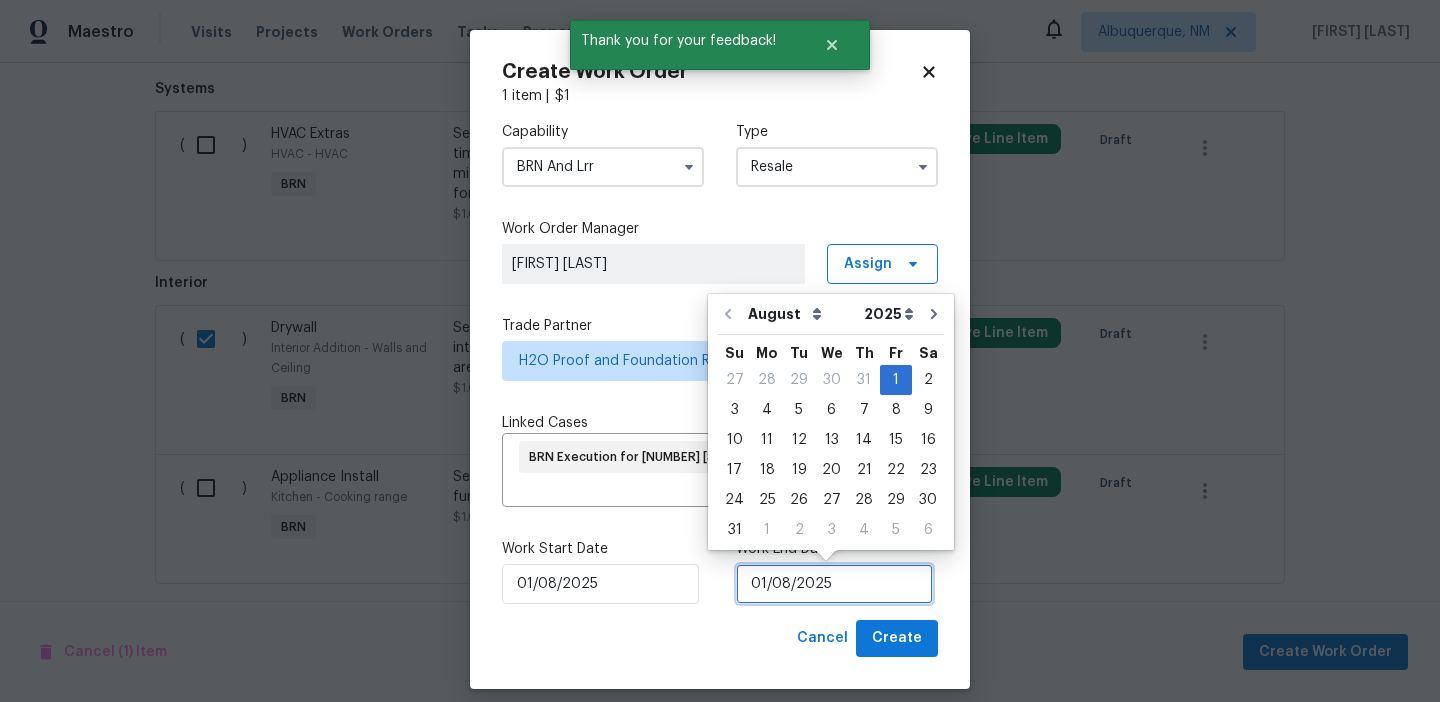 click on "01/08/2025" at bounding box center [834, 584] 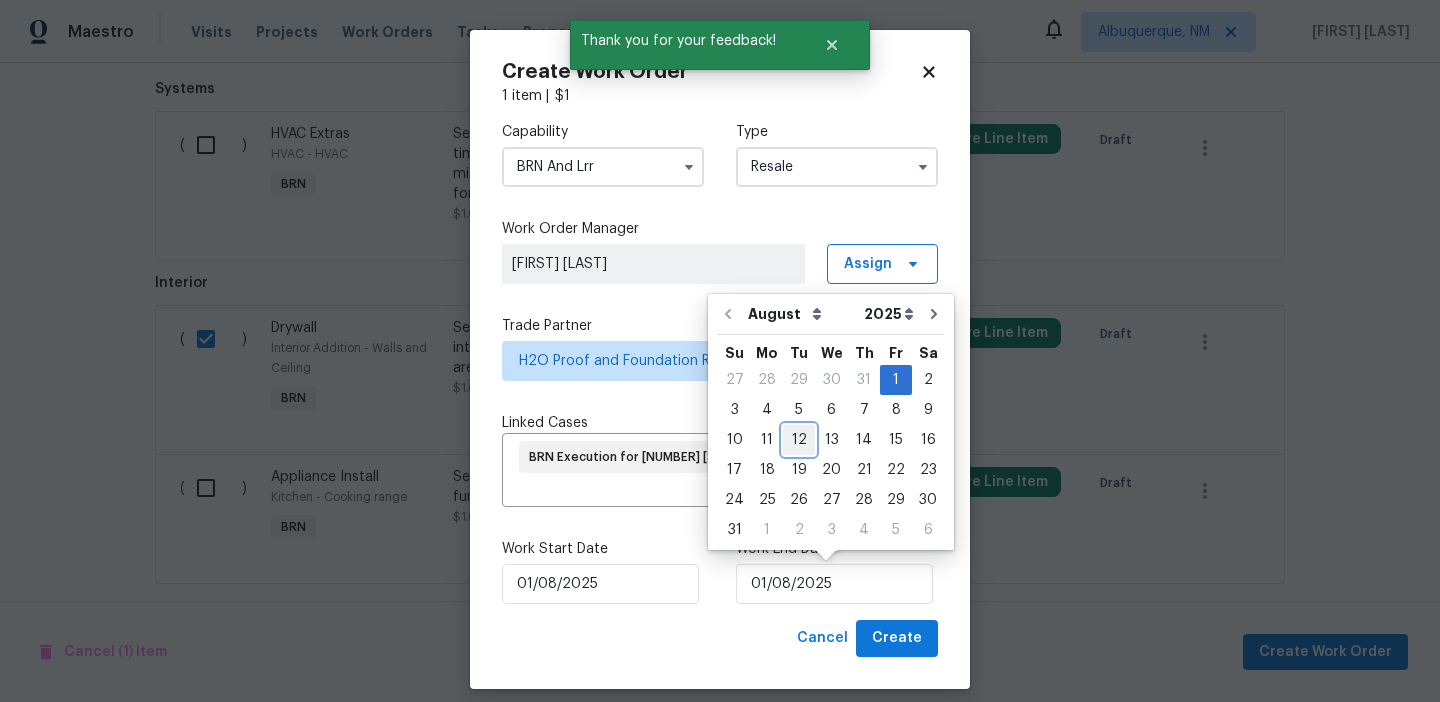 click on "12" at bounding box center (799, 440) 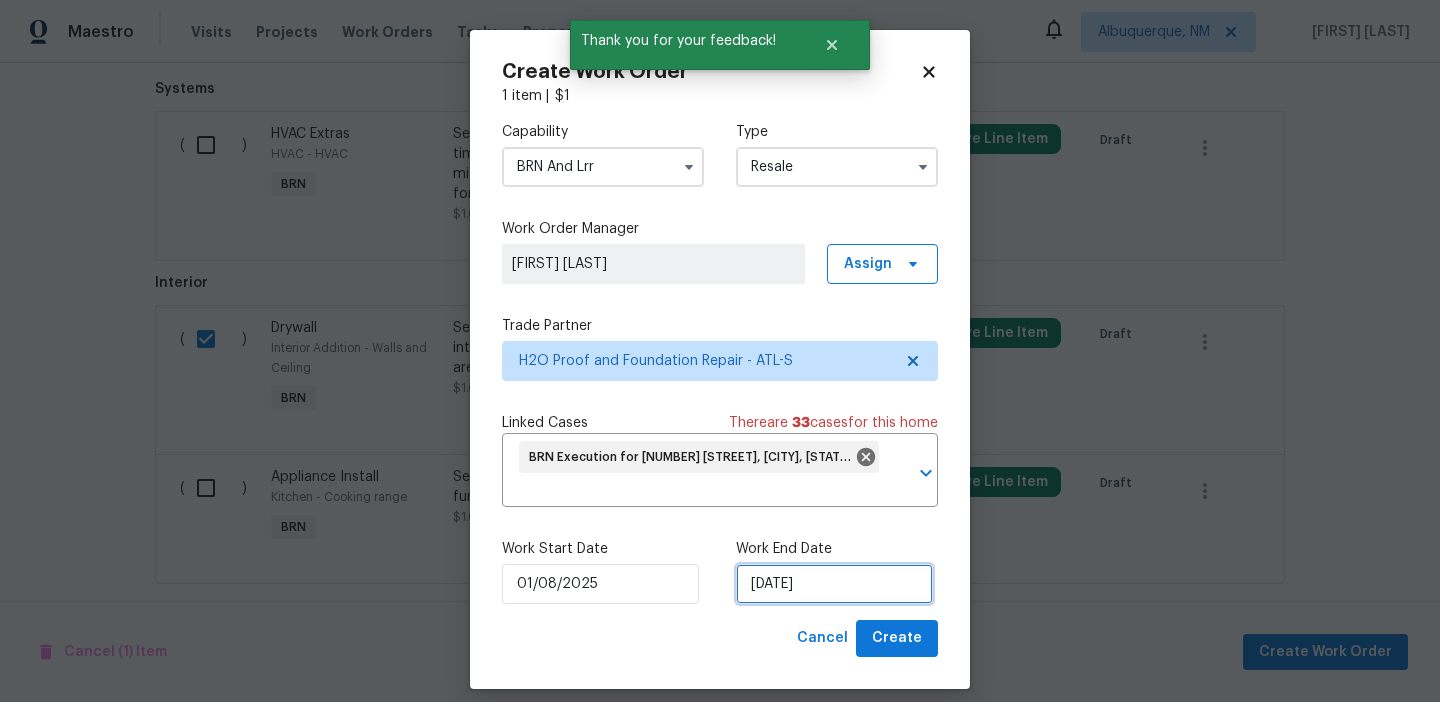 click on "12/08/2025" at bounding box center [834, 584] 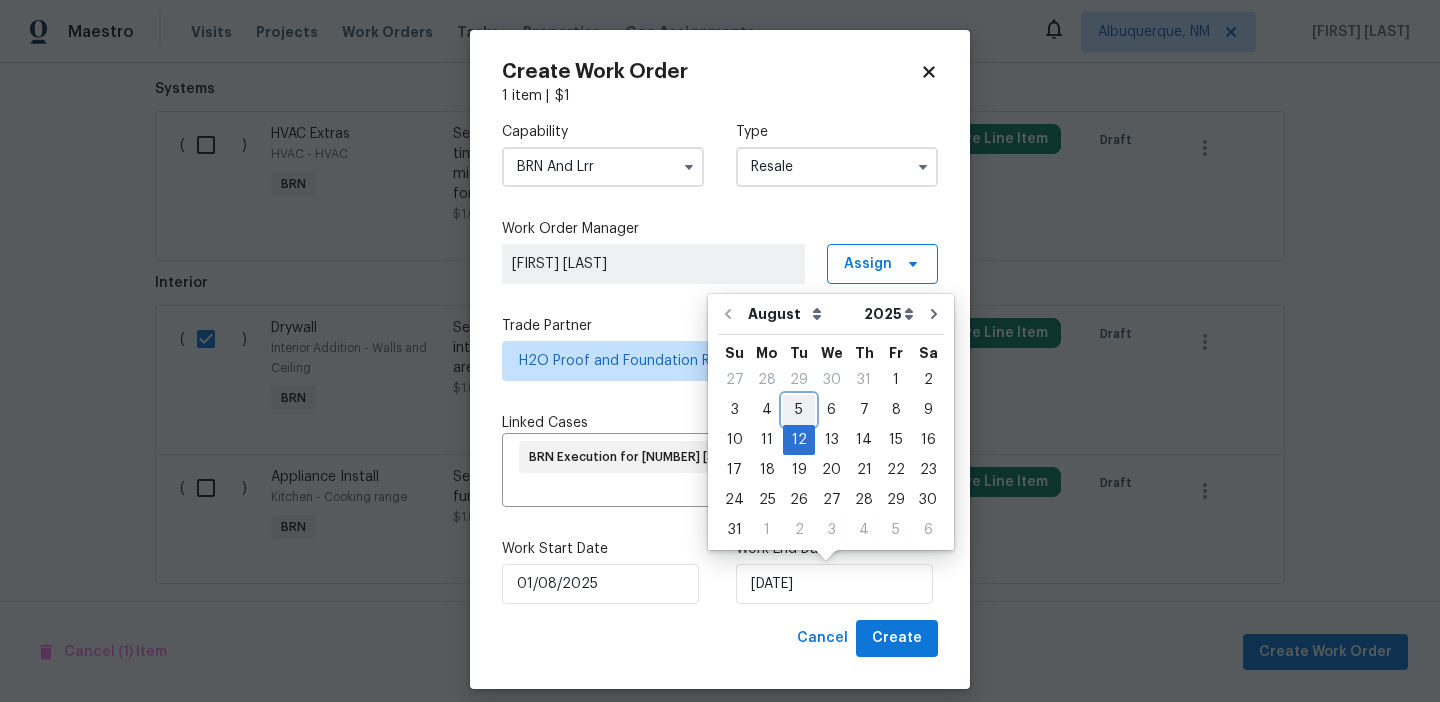 click on "5" at bounding box center [799, 410] 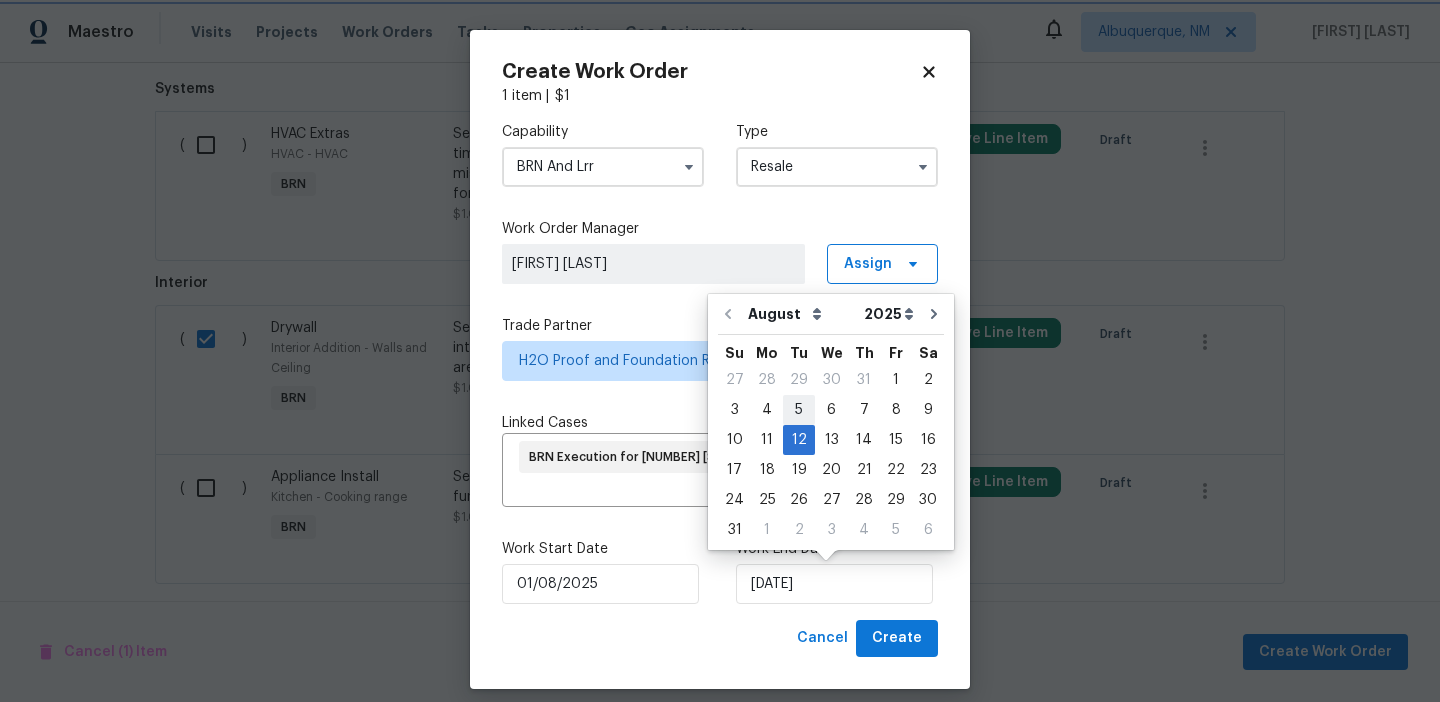 type on "05/08/2025" 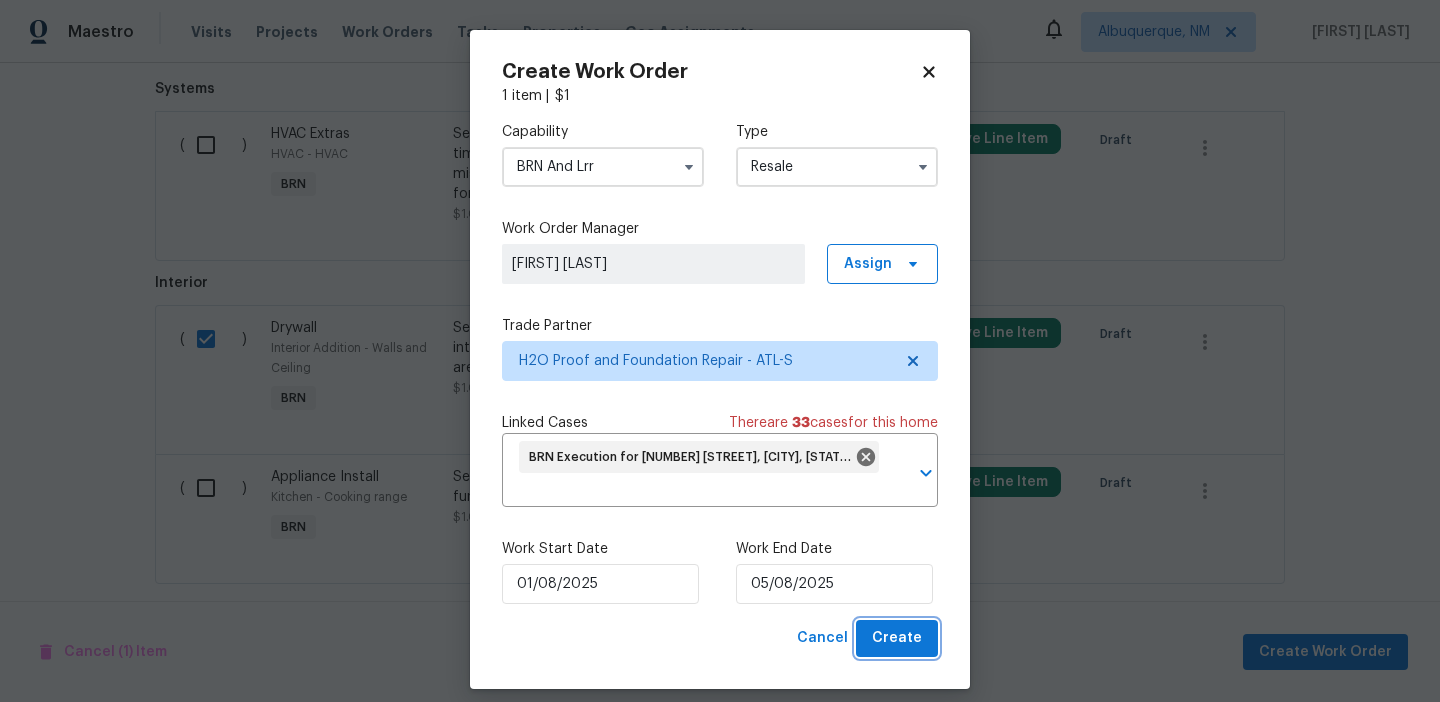 click on "Create" at bounding box center (897, 638) 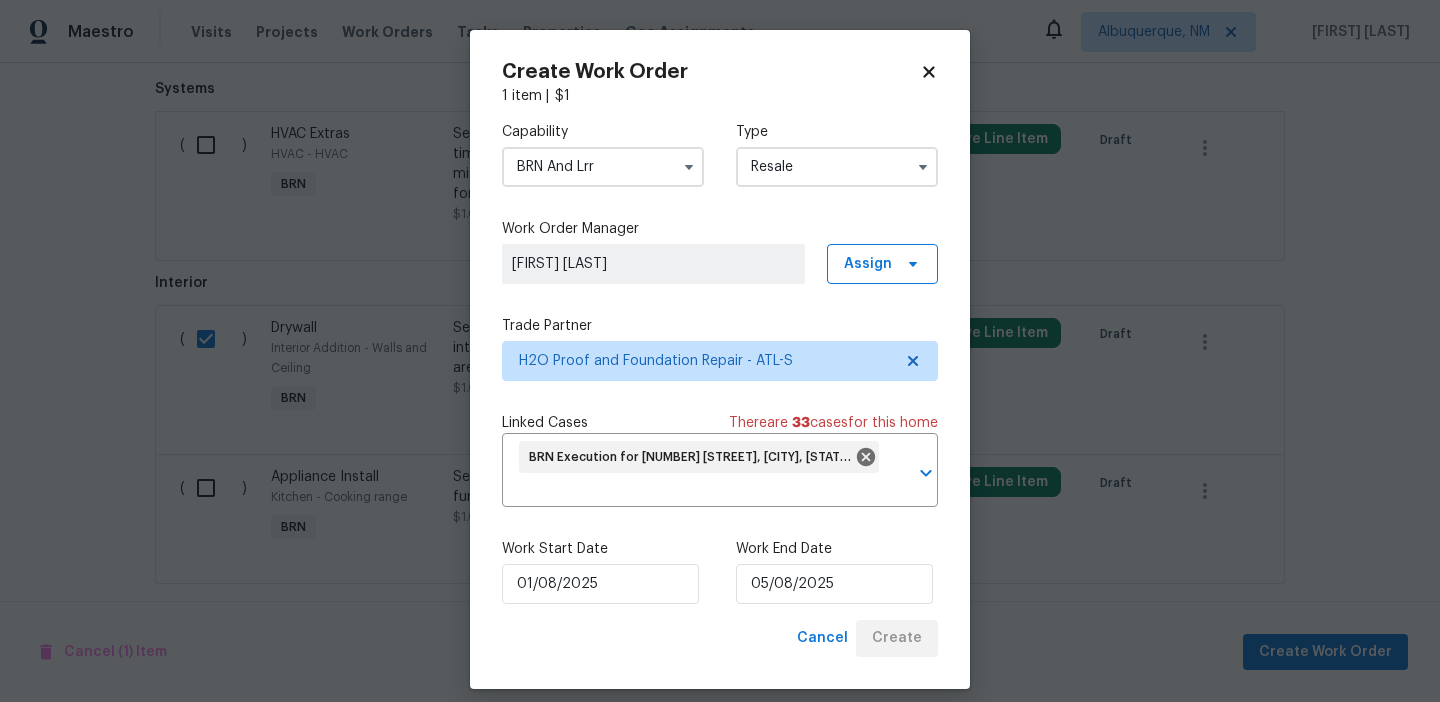checkbox on "false" 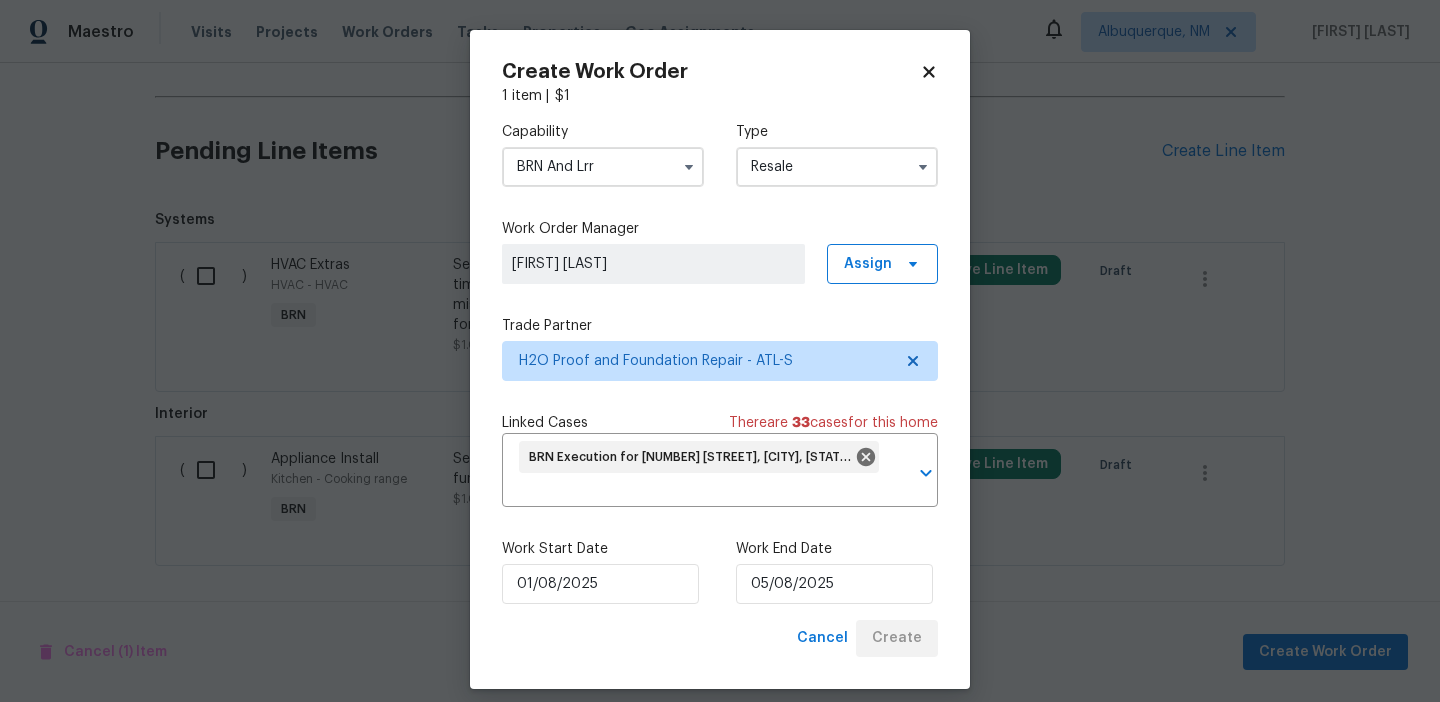 scroll, scrollTop: 639, scrollLeft: 0, axis: vertical 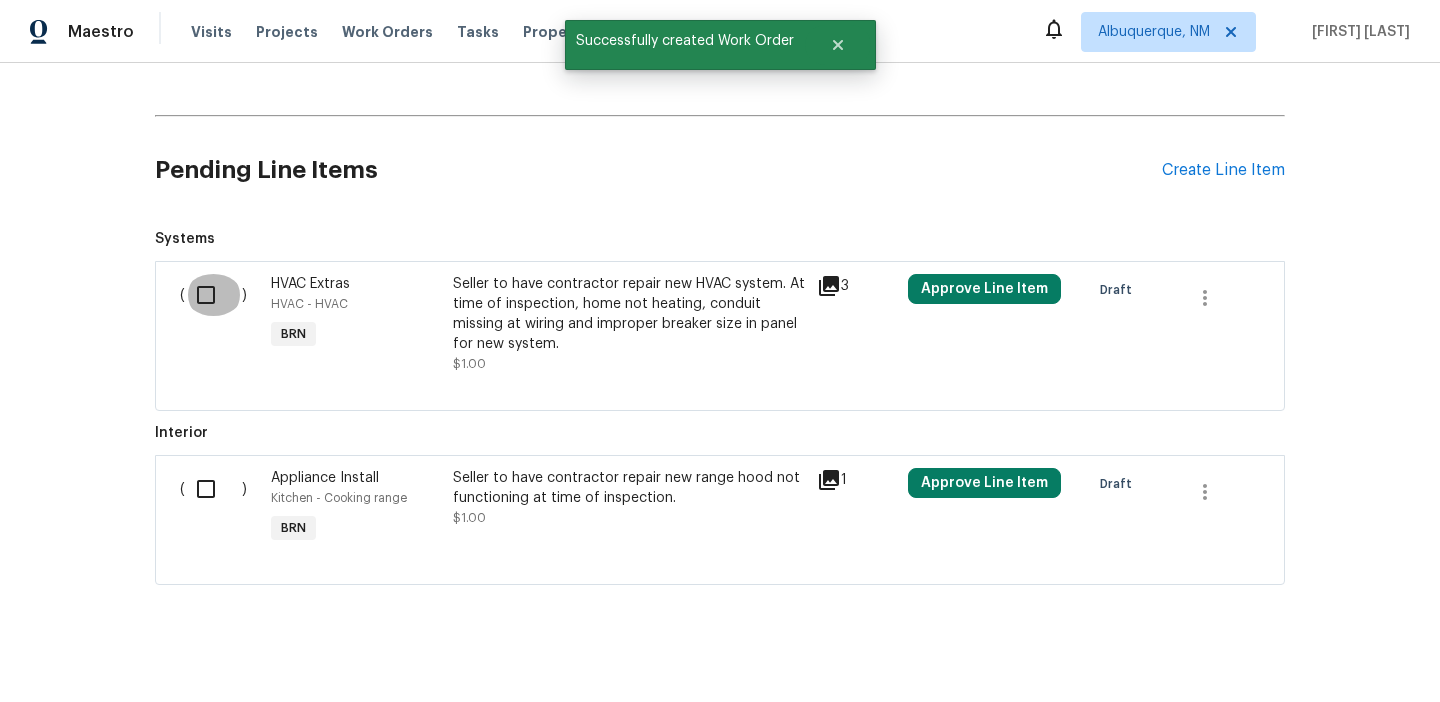 click at bounding box center [213, 295] 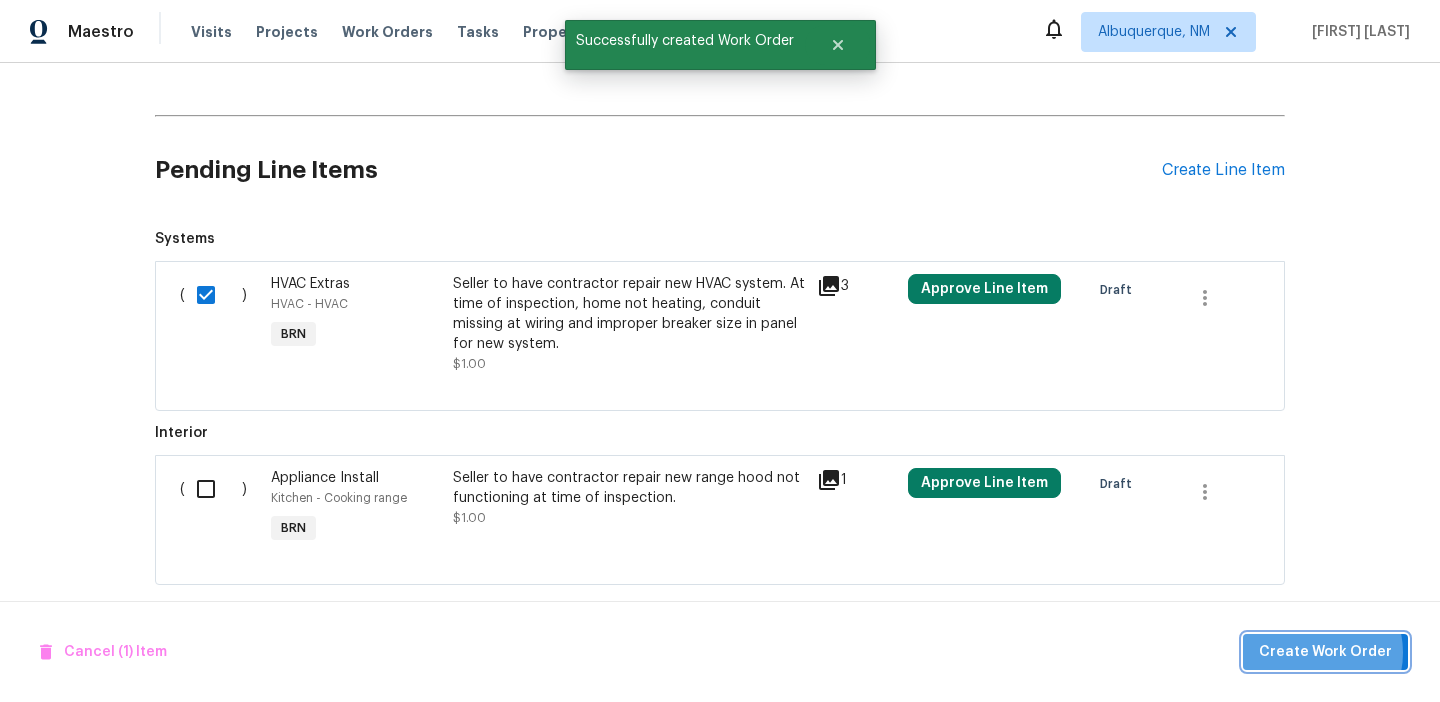 click on "Create Work Order" at bounding box center [1325, 652] 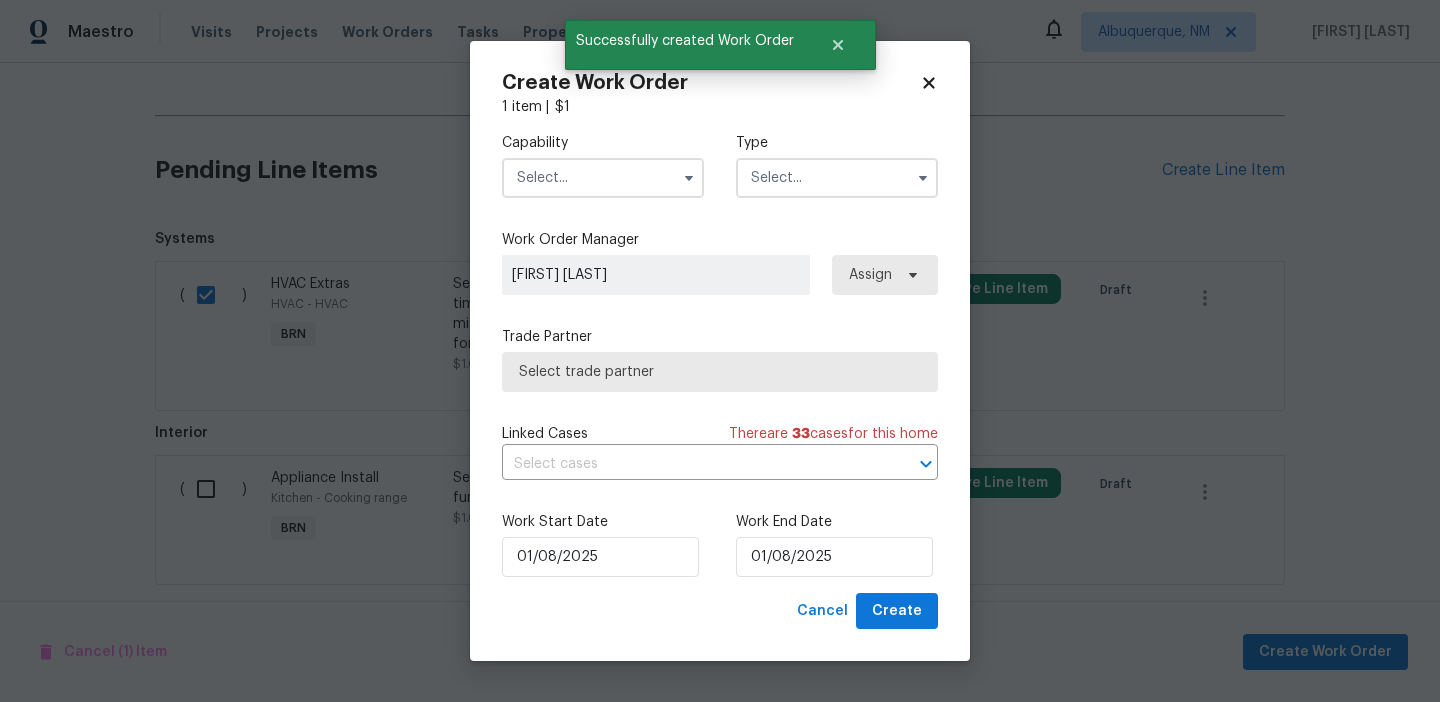 click at bounding box center (603, 178) 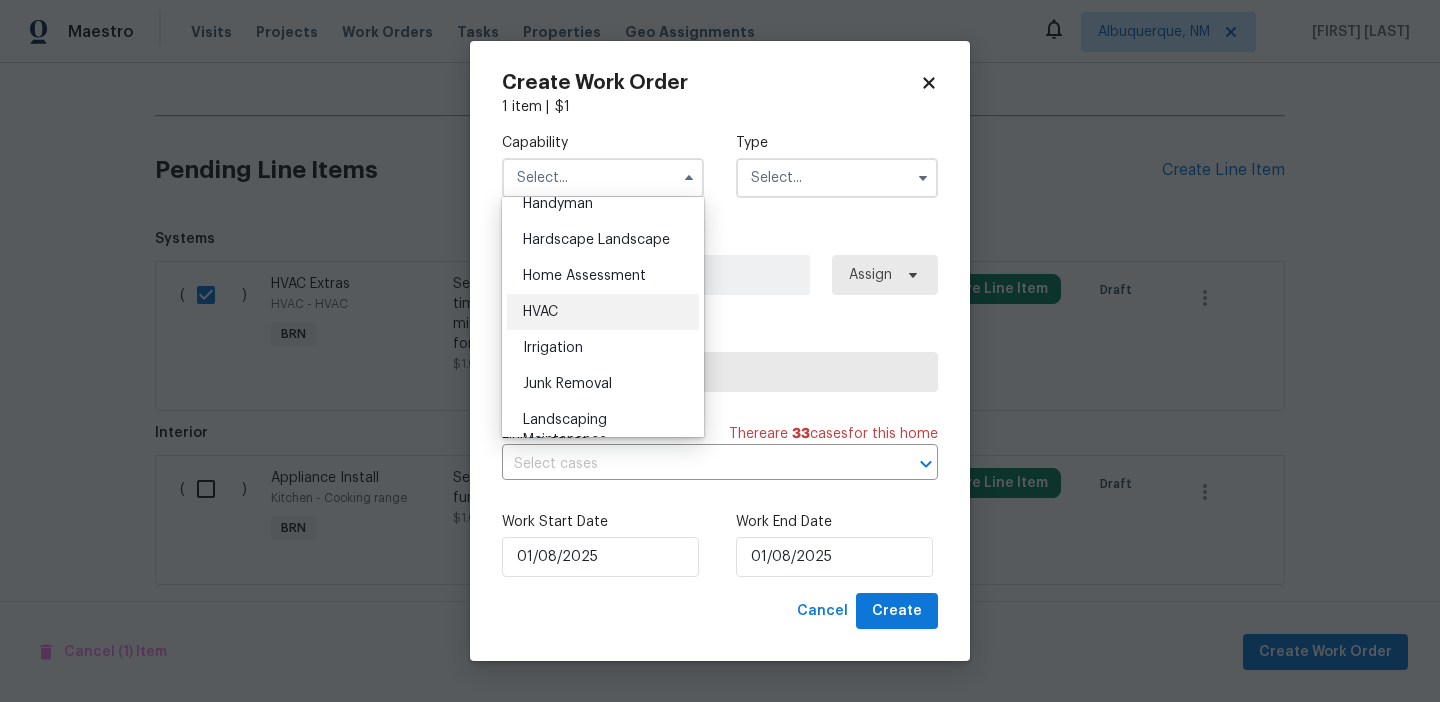 scroll, scrollTop: 1118, scrollLeft: 0, axis: vertical 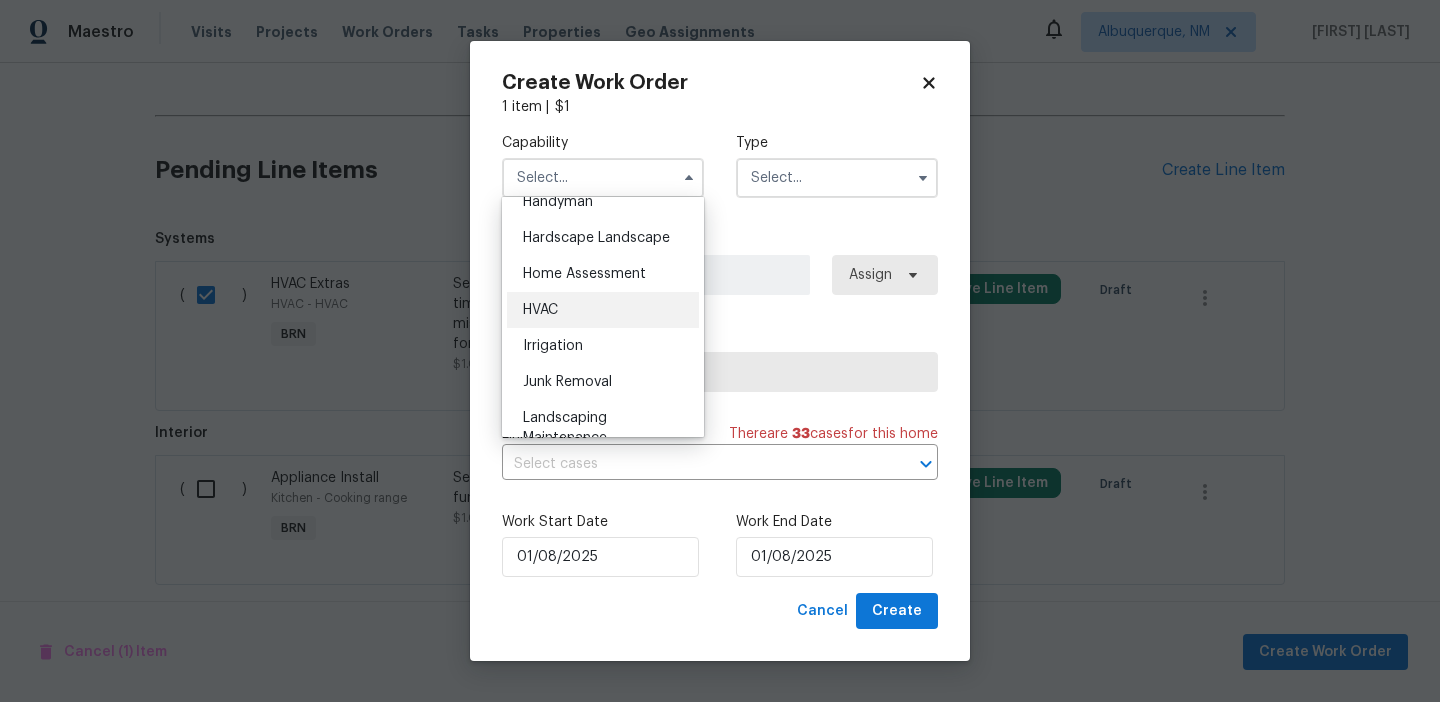 click on "HVAC" at bounding box center (603, 310) 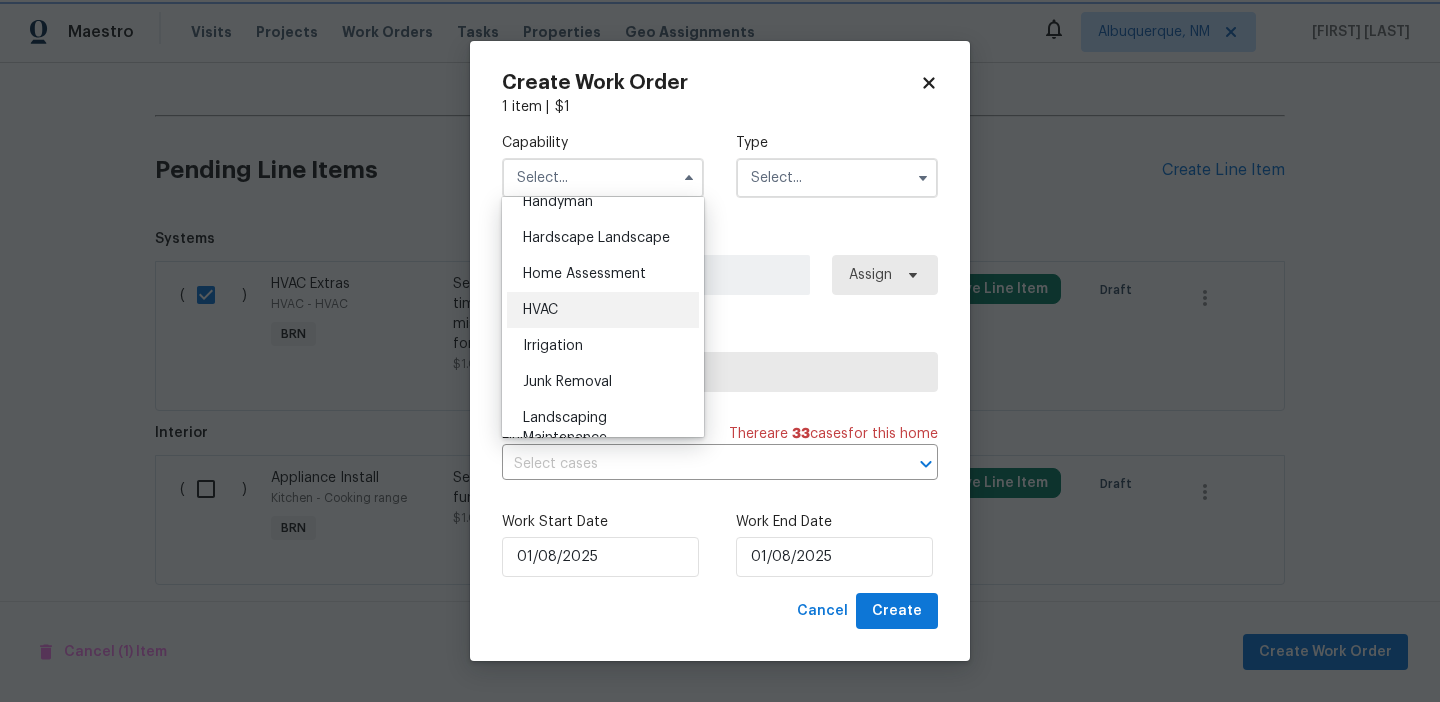 type on "HVAC" 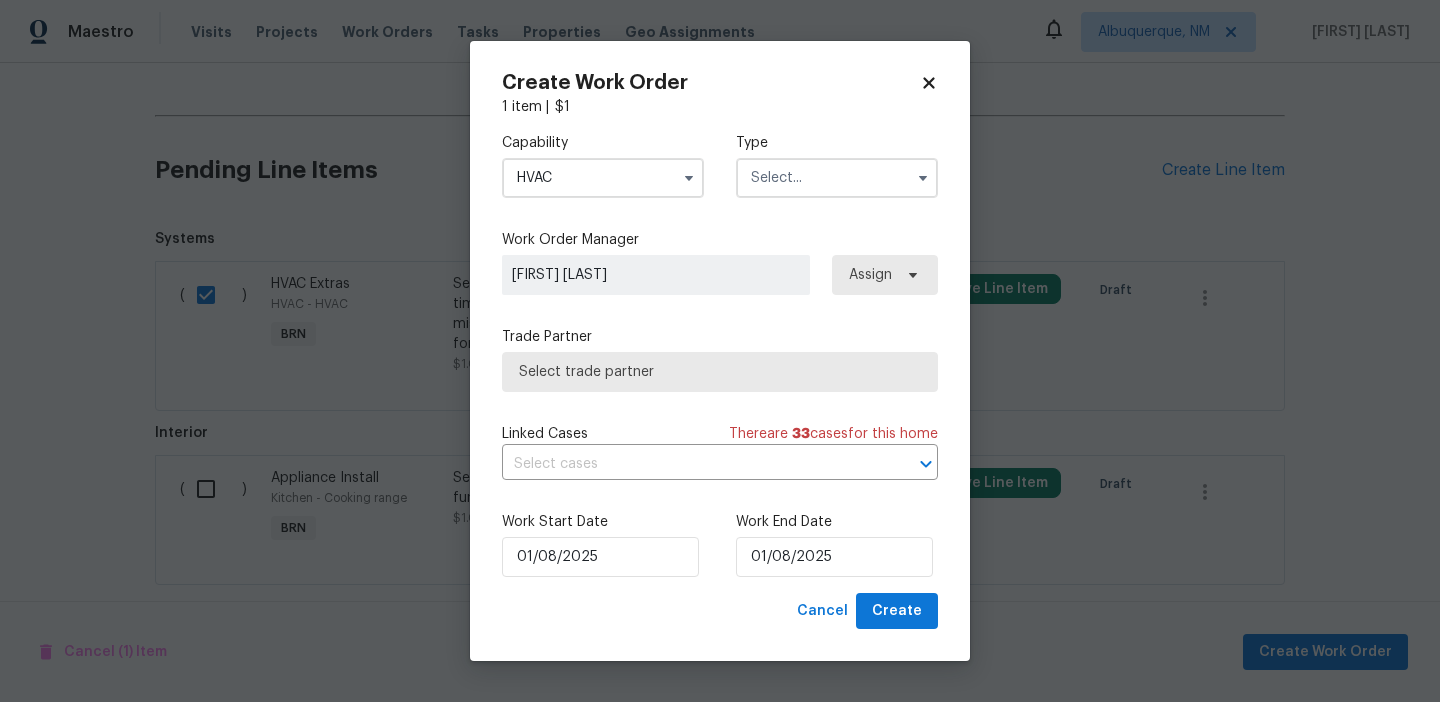 click at bounding box center (837, 178) 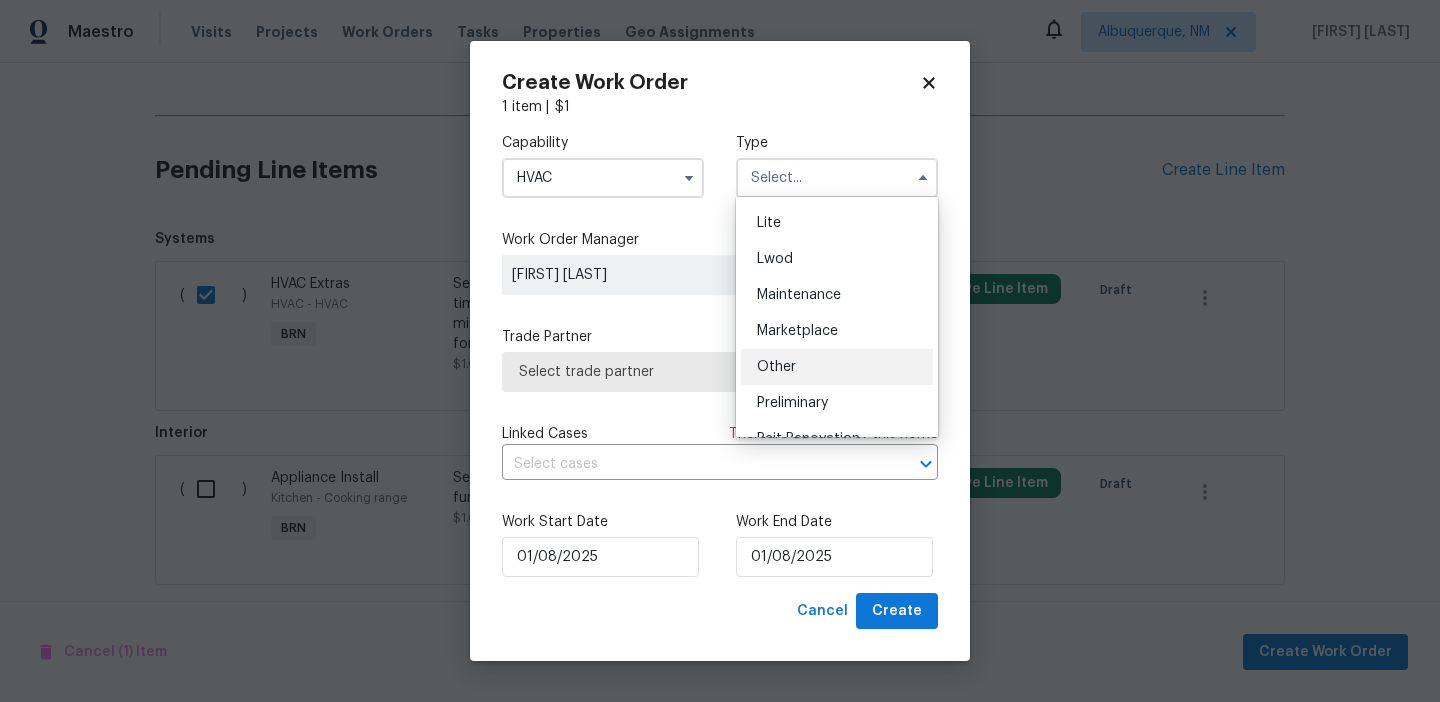 scroll, scrollTop: 384, scrollLeft: 0, axis: vertical 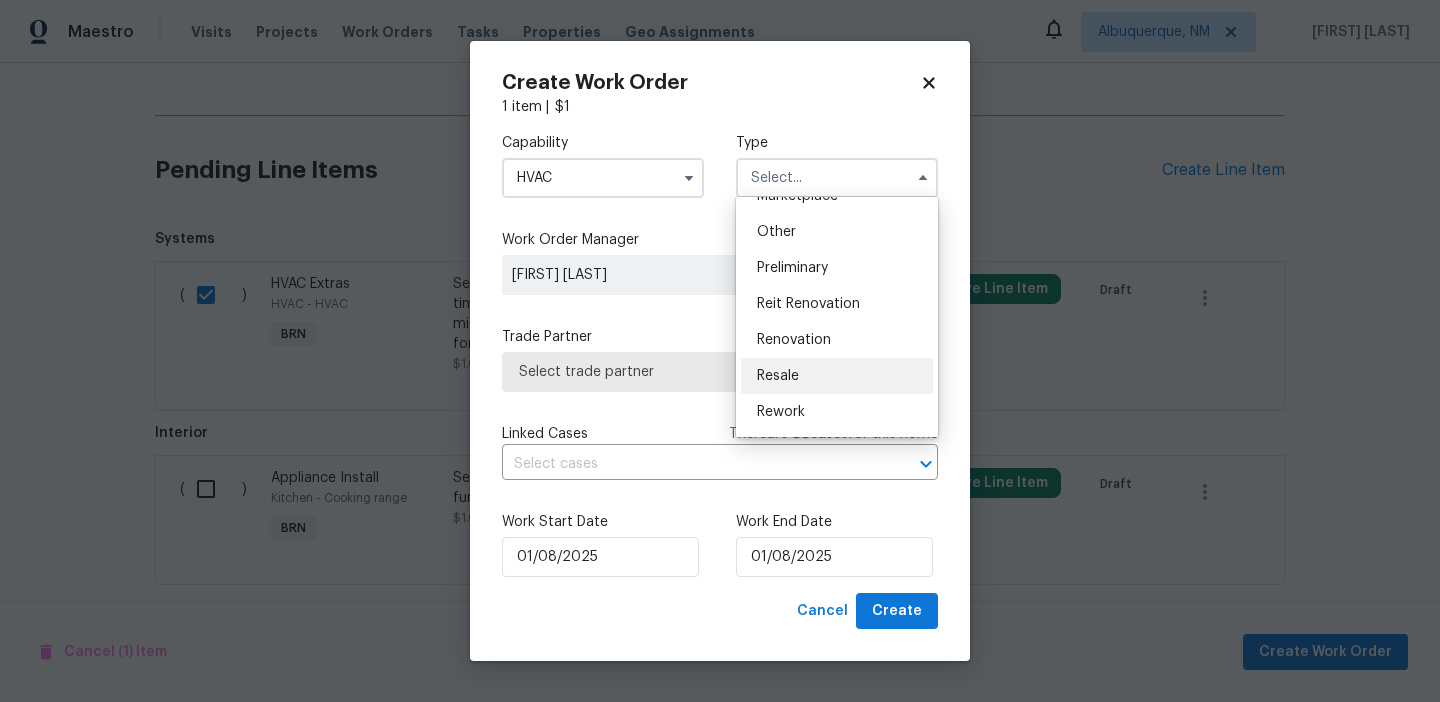 click on "Resale" at bounding box center [837, 376] 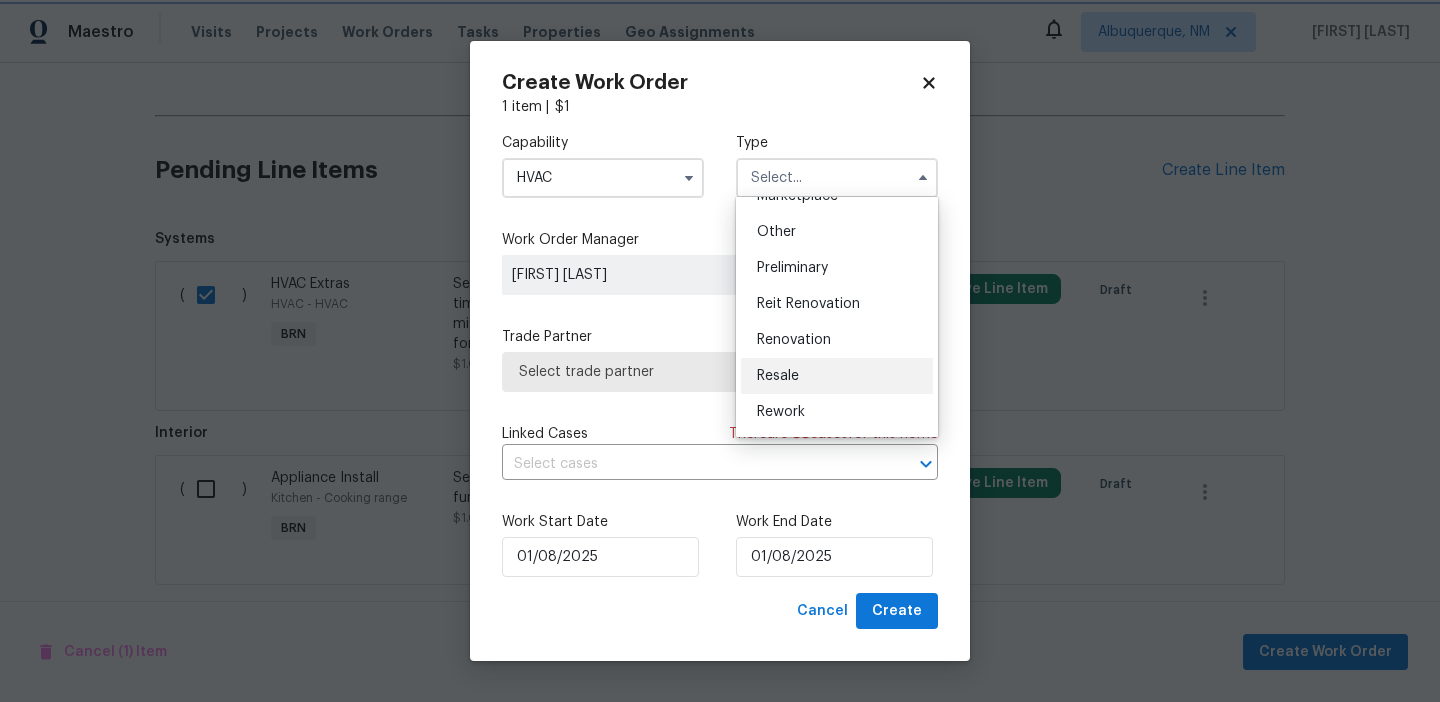 type on "Resale" 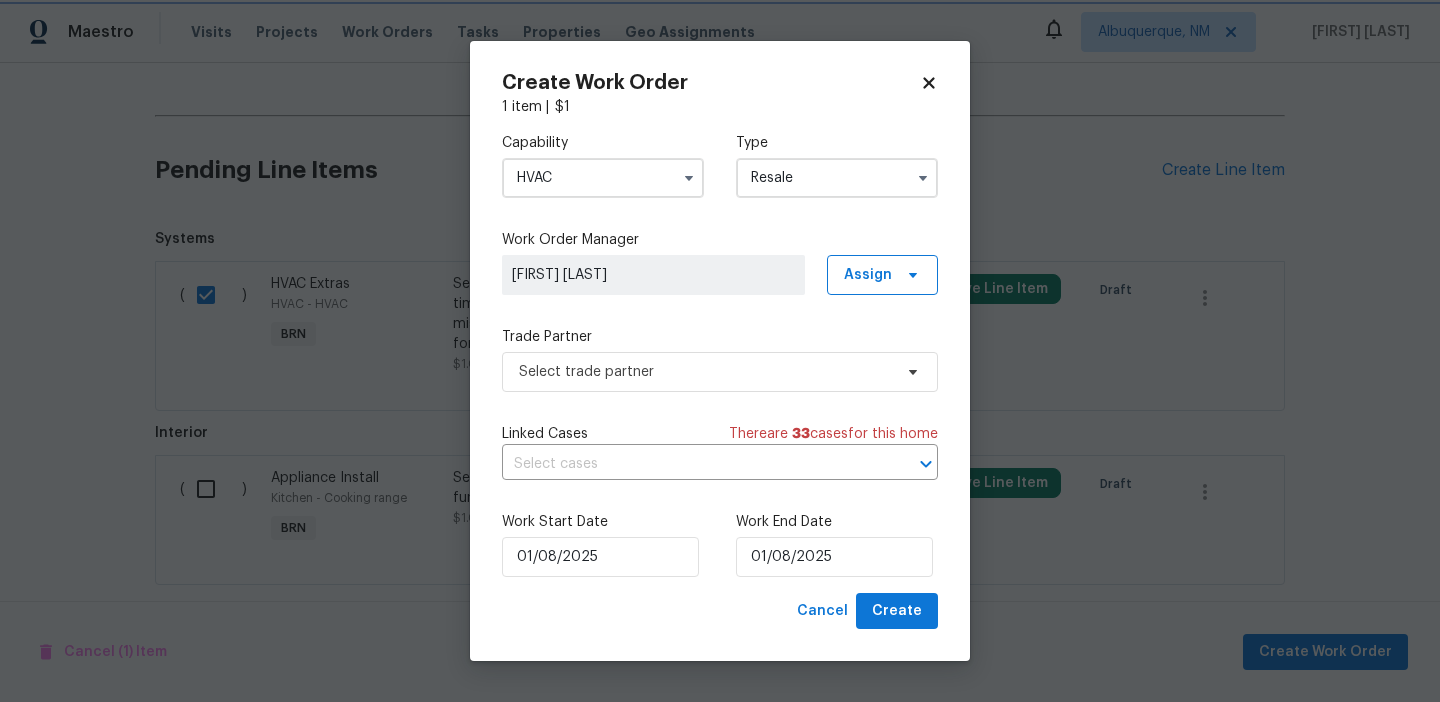 scroll, scrollTop: 0, scrollLeft: 0, axis: both 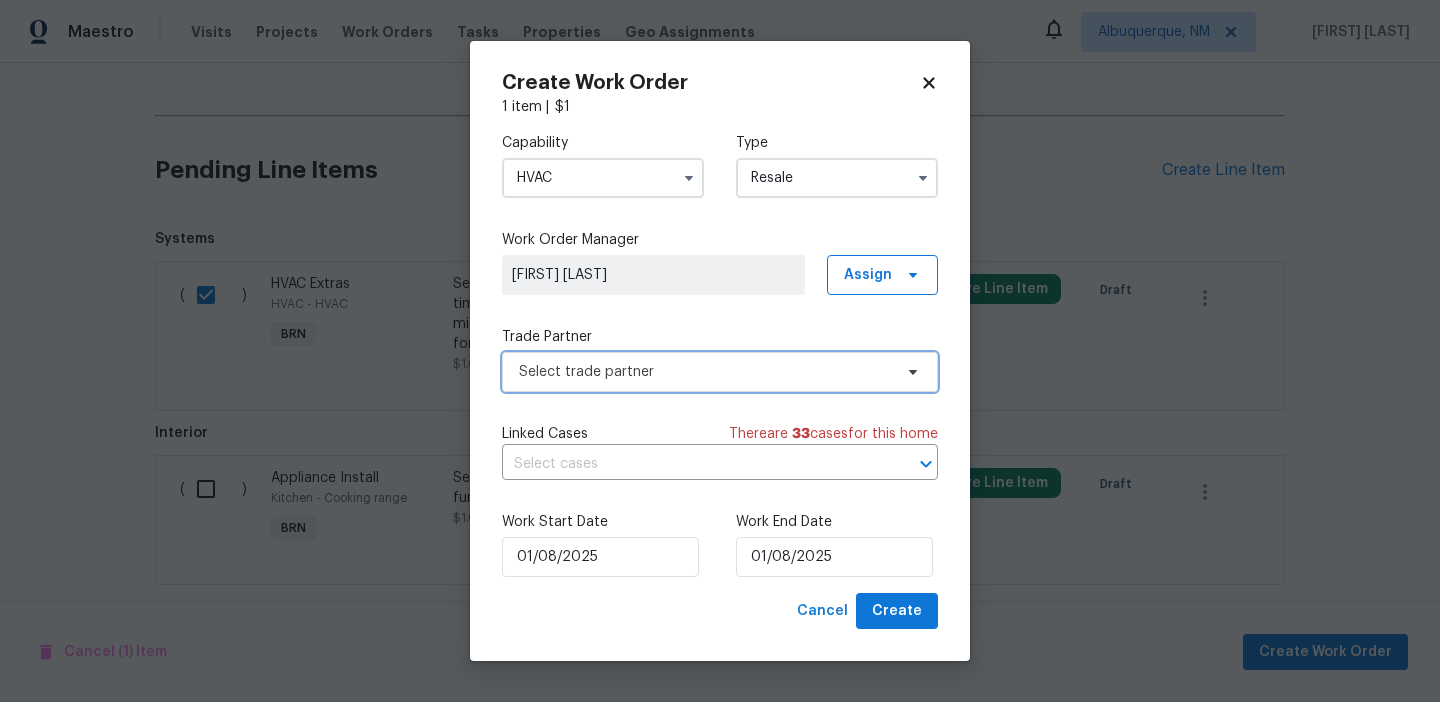 click on "Select trade partner" at bounding box center [720, 372] 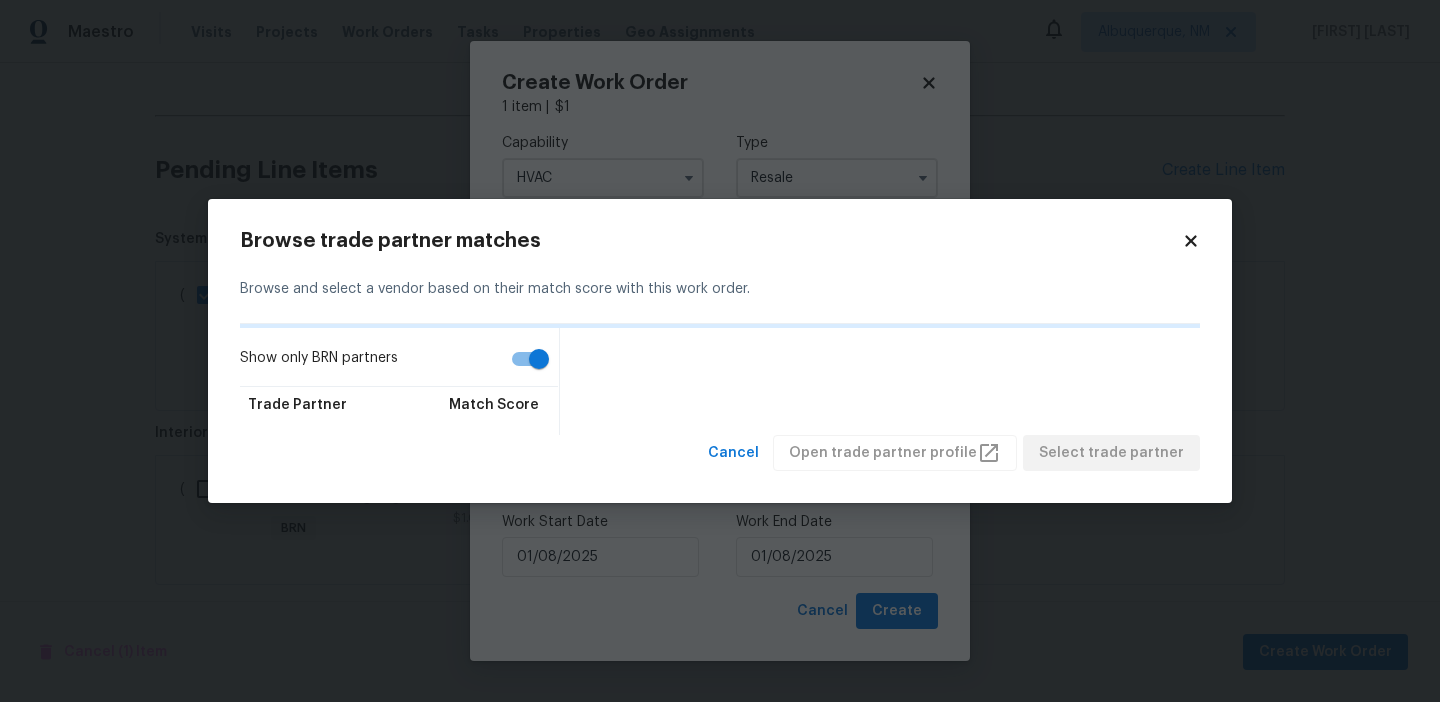 click on "Show only BRN partners" at bounding box center [539, 359] 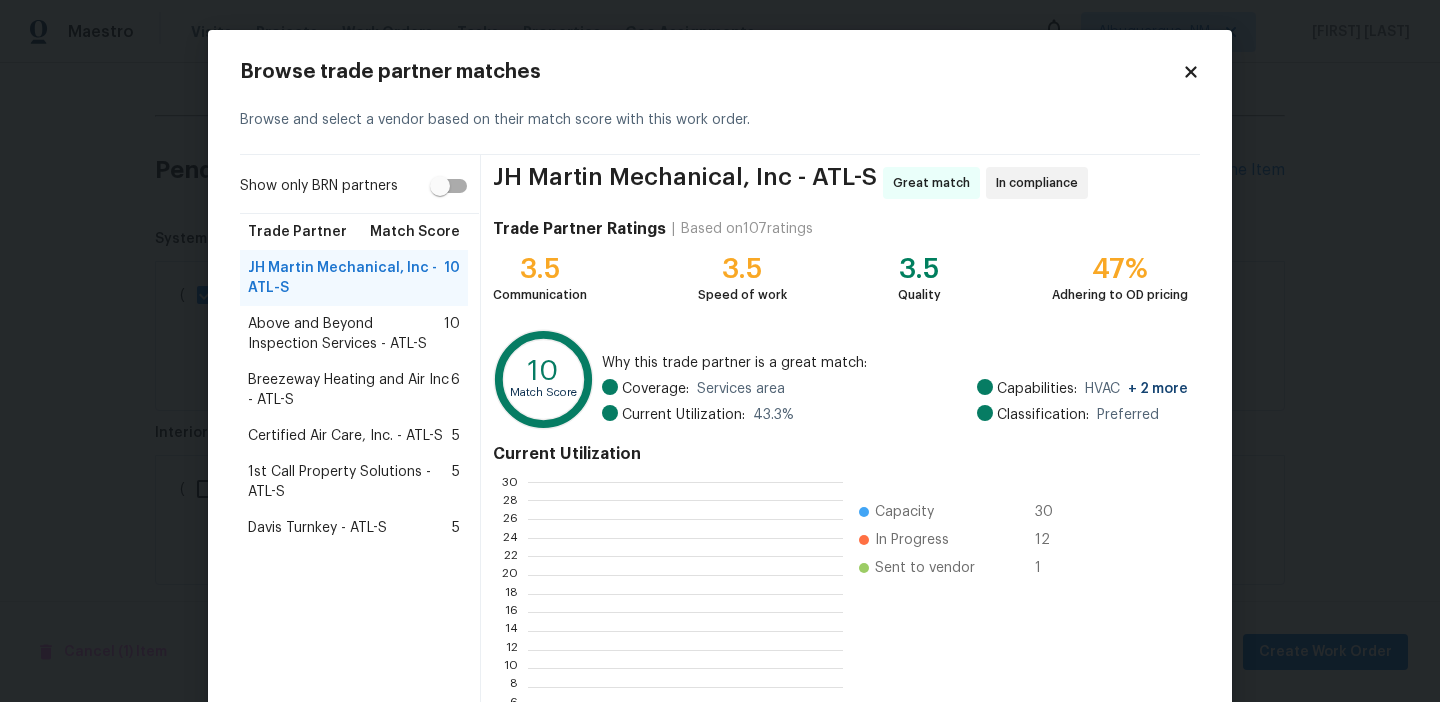 scroll, scrollTop: 280, scrollLeft: 314, axis: both 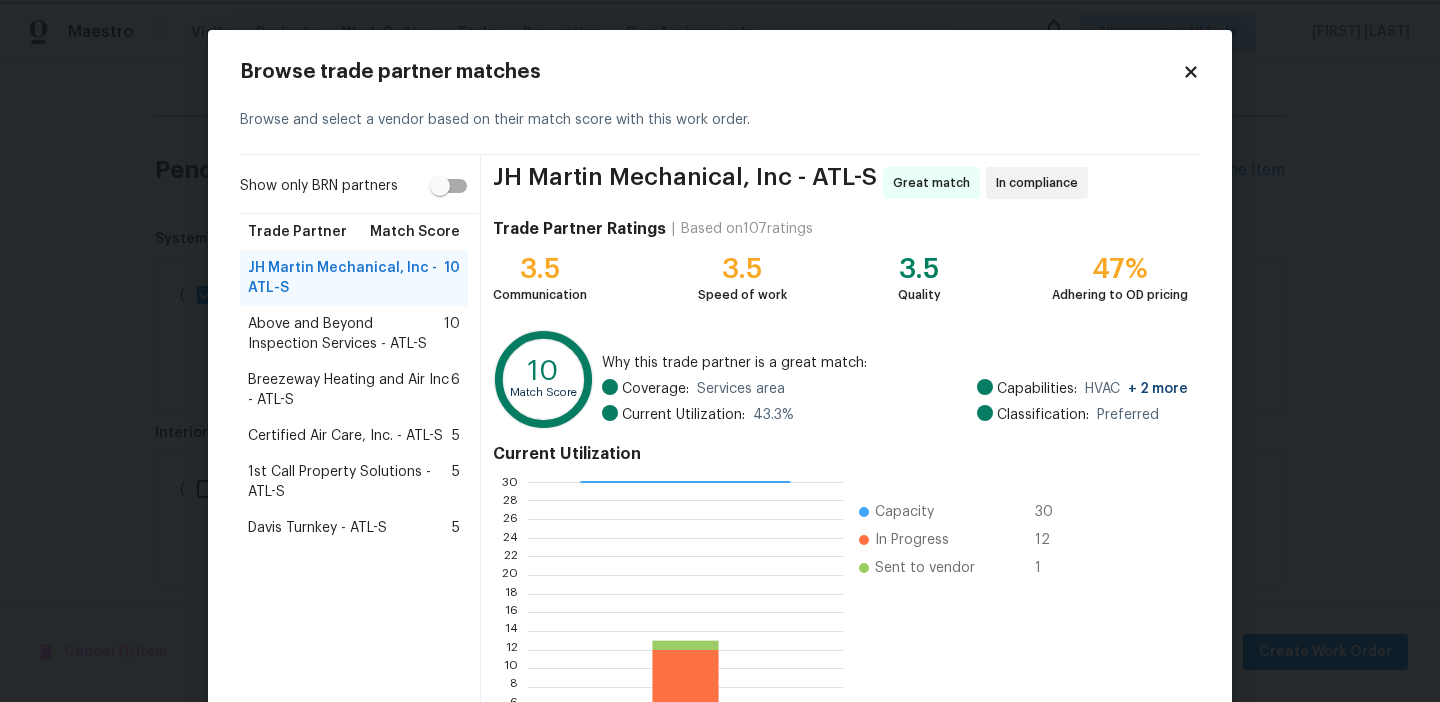 click on "Maestro Visits Projects Work Orders Tasks Properties Geo Assignments Albuquerque, NM Ananthi Mahendran Back to all projects 8272 Magnolia Dr, Jonesboro, GA 30238 3 Beds | 2 Baths | Total: 1958 ft² | Above Grade: 1314 ft² | Basement Finished: 644 ft² | 1969 Not seen today Mark Seen Actions Last Visit Date 7/16/2025  by  Marcos Ricardo Resendiz   Project BRN   Draft Visits Work Orders Maintenance Notes Condition Adjustments Costs Photos Floor Plans Cases BRN   Draft H2O Proof and Foundation Repair FOUNDATION, BRN_AND_LRR $1.00 8/1/2025  -  8/5/2025 Draft LISTED   6/26/25  -  6/30/25 Complete Aseem Renovations LLC GENERAL_CONTRACTOR $150.00 1 Repair 6/26/2025  -  6/30/2025 Paid RENOVATION   3/25/25  -  6/23/25 Complete H2O Proof and Foundation Repair FOUNDATION, BRN_AND_LRR $8,700.00 1 Repair 5/7/2025  -  5/9/2025 Paid H2O Proof and Foundation Repair FOUNDATION, BRN_AND_LRR $5,000.00 1 Repair 3/27/2025  -  4/1/2025 Paid Centralized Purchasing PAINTING, APPLIANCE, CABINETS, OD_SELECT $907.36 1 Repair 3/25/2025" at bounding box center [720, 351] 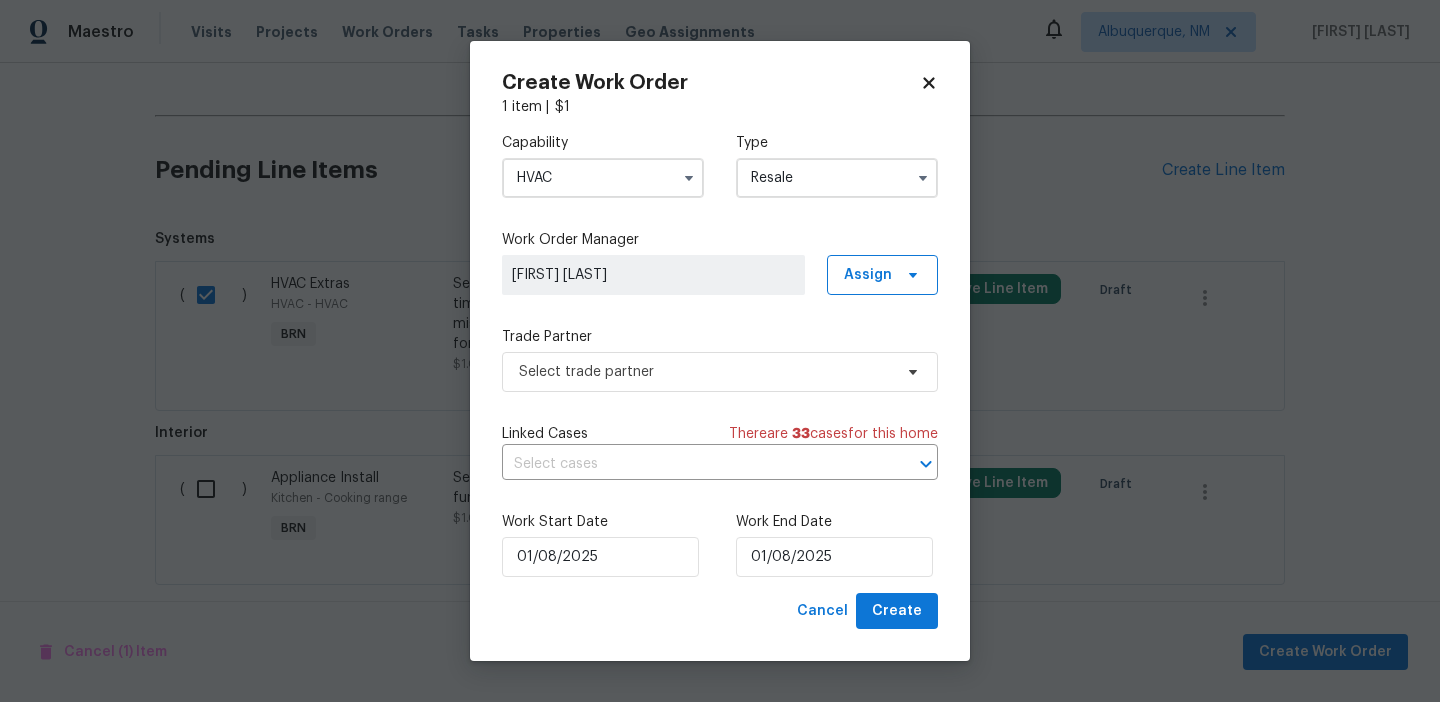 click on "HVAC" at bounding box center (603, 178) 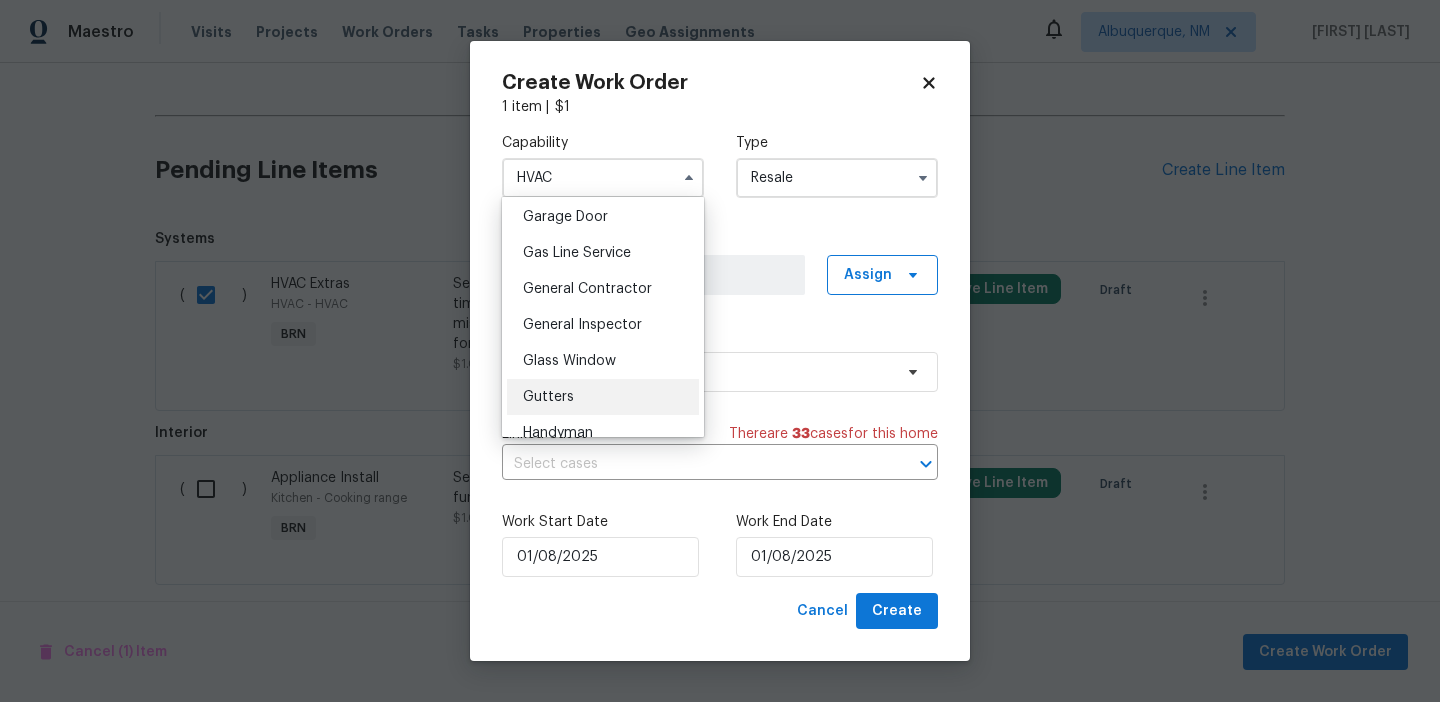 scroll, scrollTop: 871, scrollLeft: 0, axis: vertical 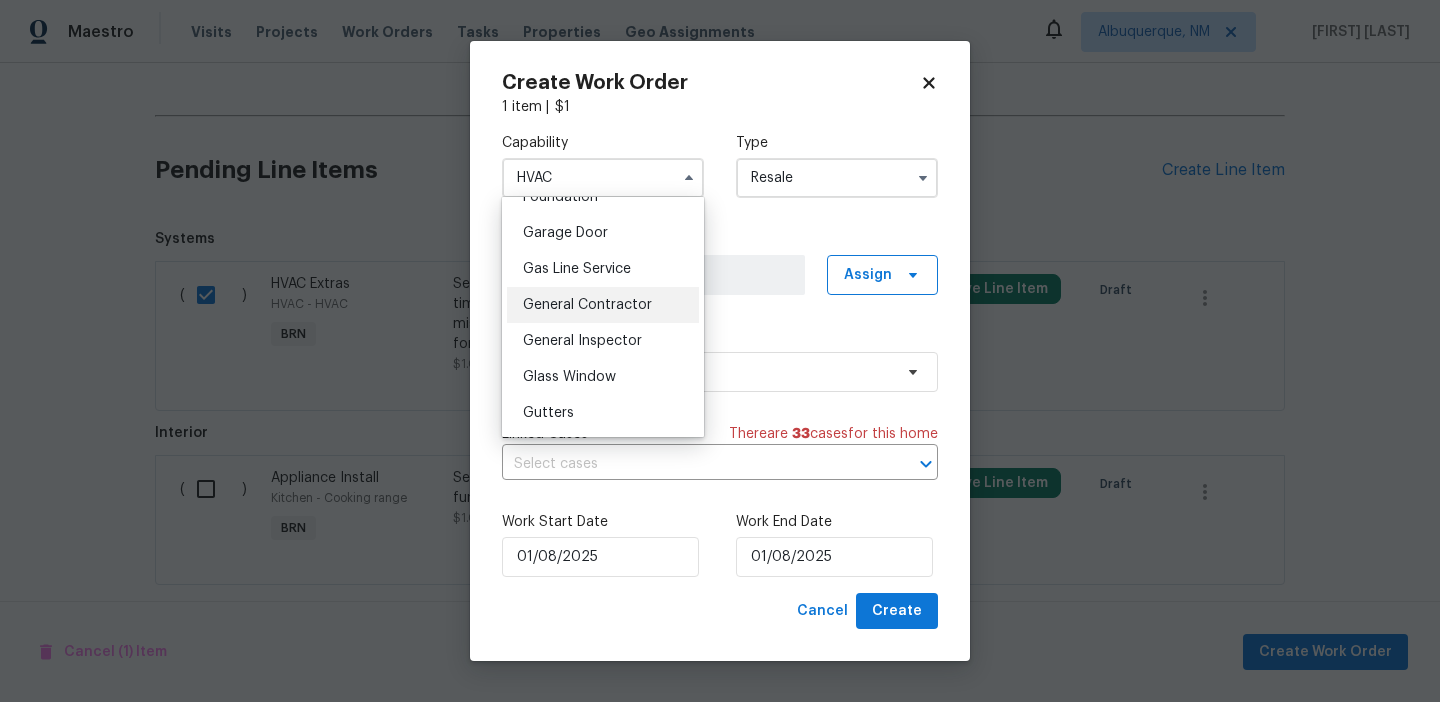 click on "General Contractor" at bounding box center [587, 305] 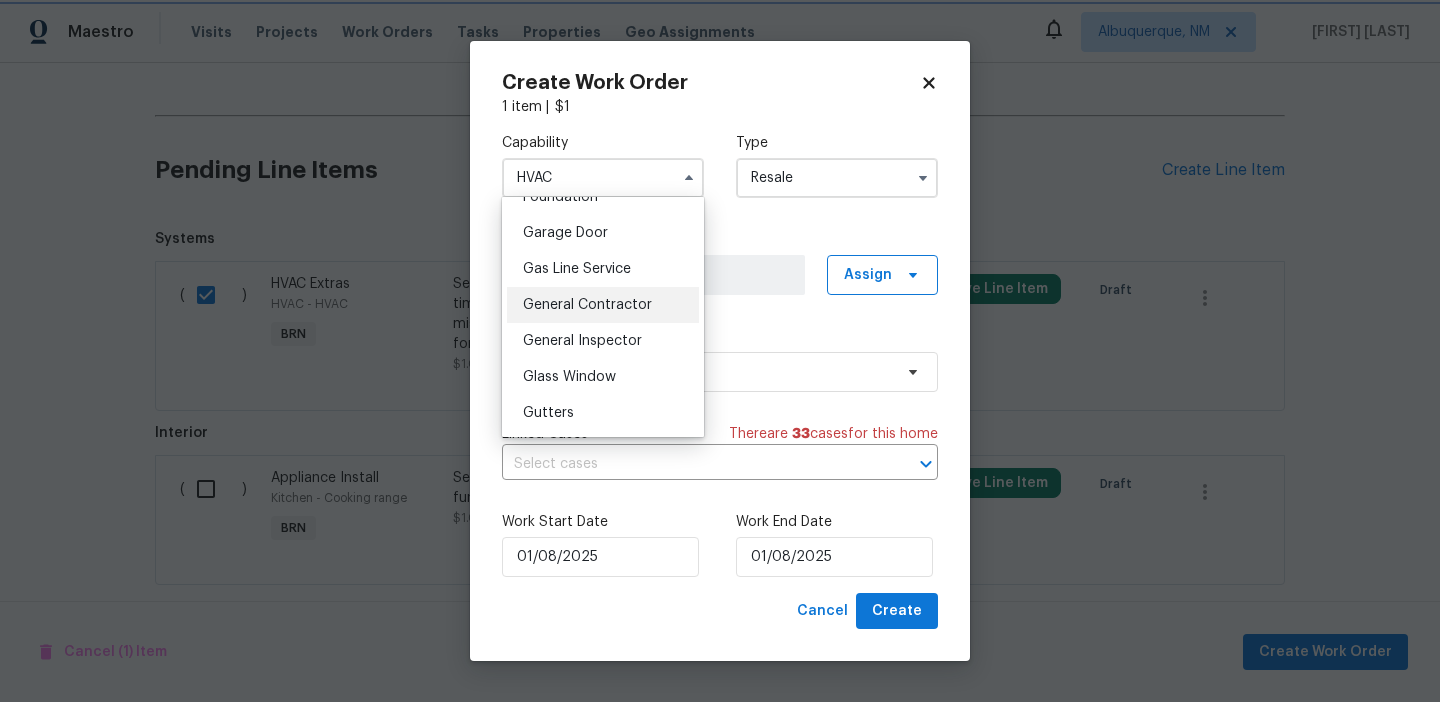 type on "General Contractor" 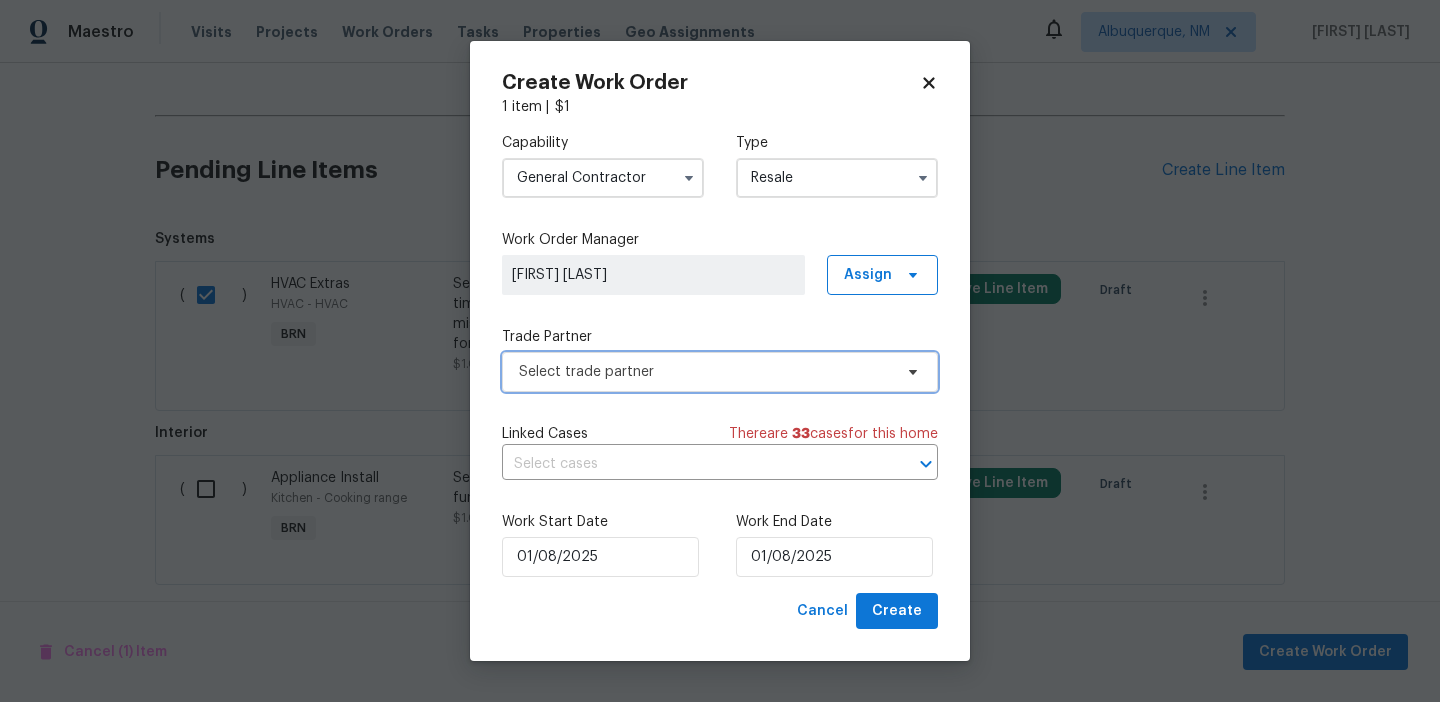 click on "Select trade partner" at bounding box center (705, 372) 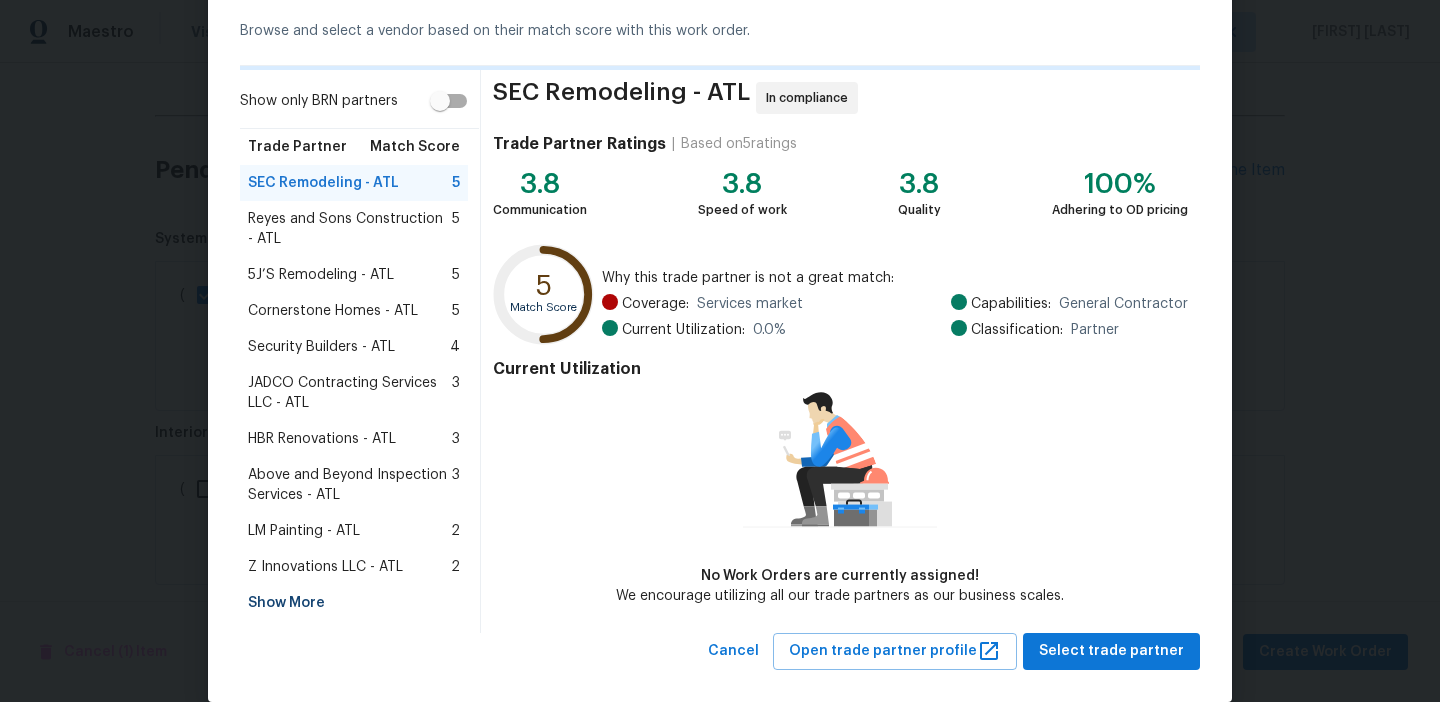 scroll, scrollTop: 118, scrollLeft: 0, axis: vertical 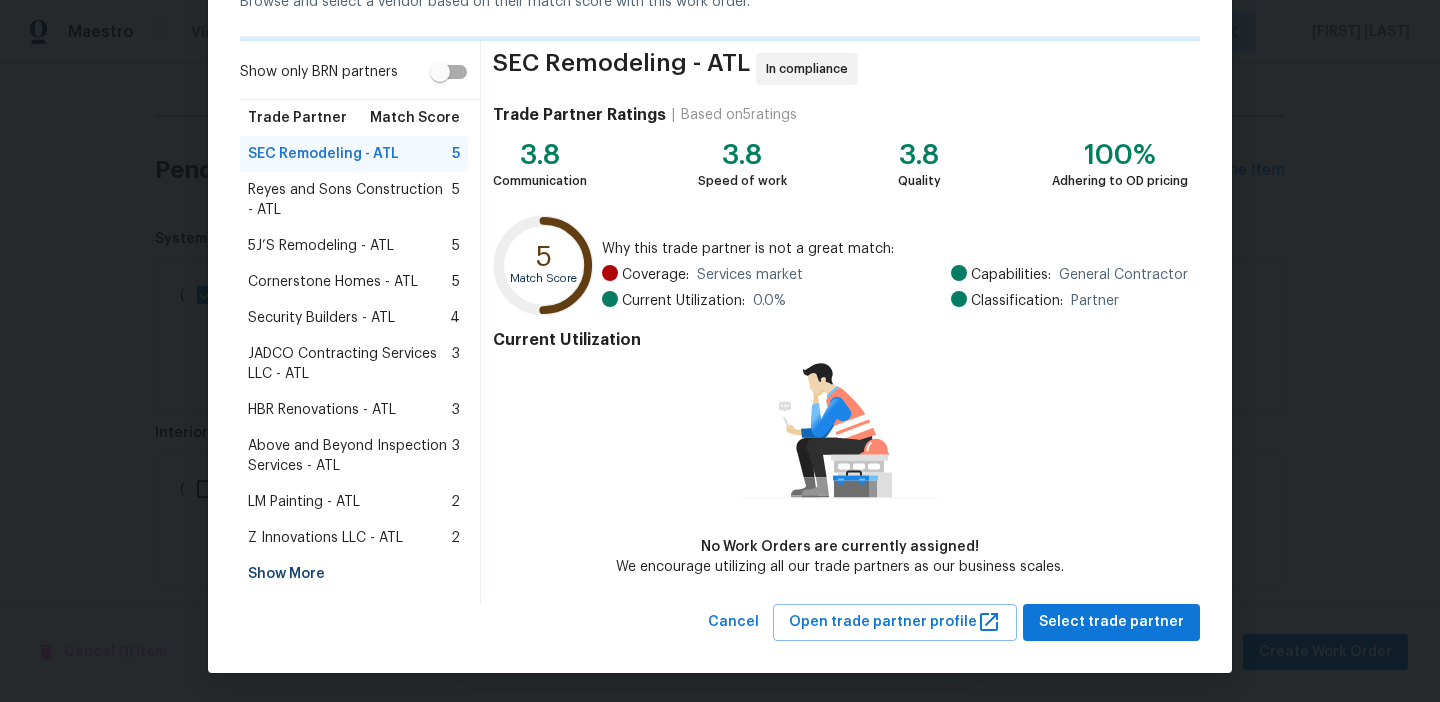 click on "Show More" at bounding box center (354, 574) 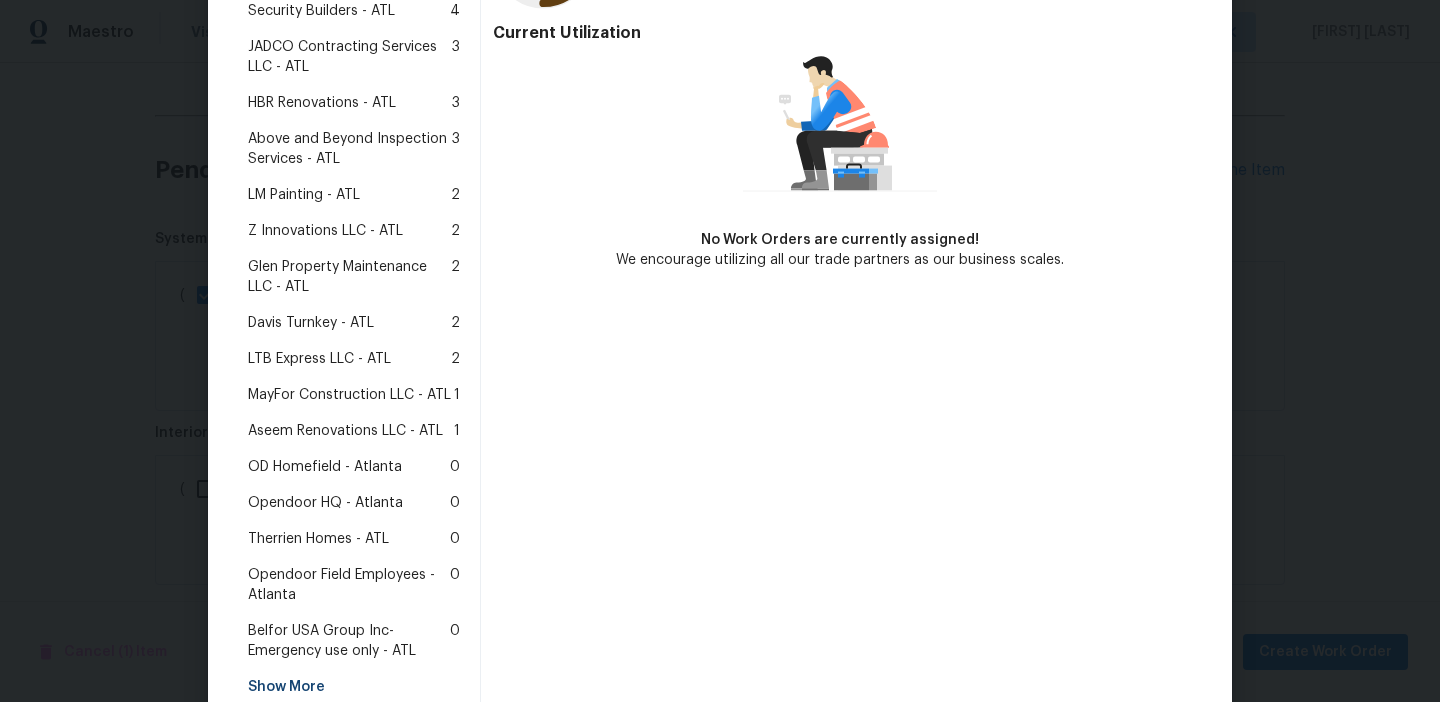 scroll, scrollTop: 440, scrollLeft: 0, axis: vertical 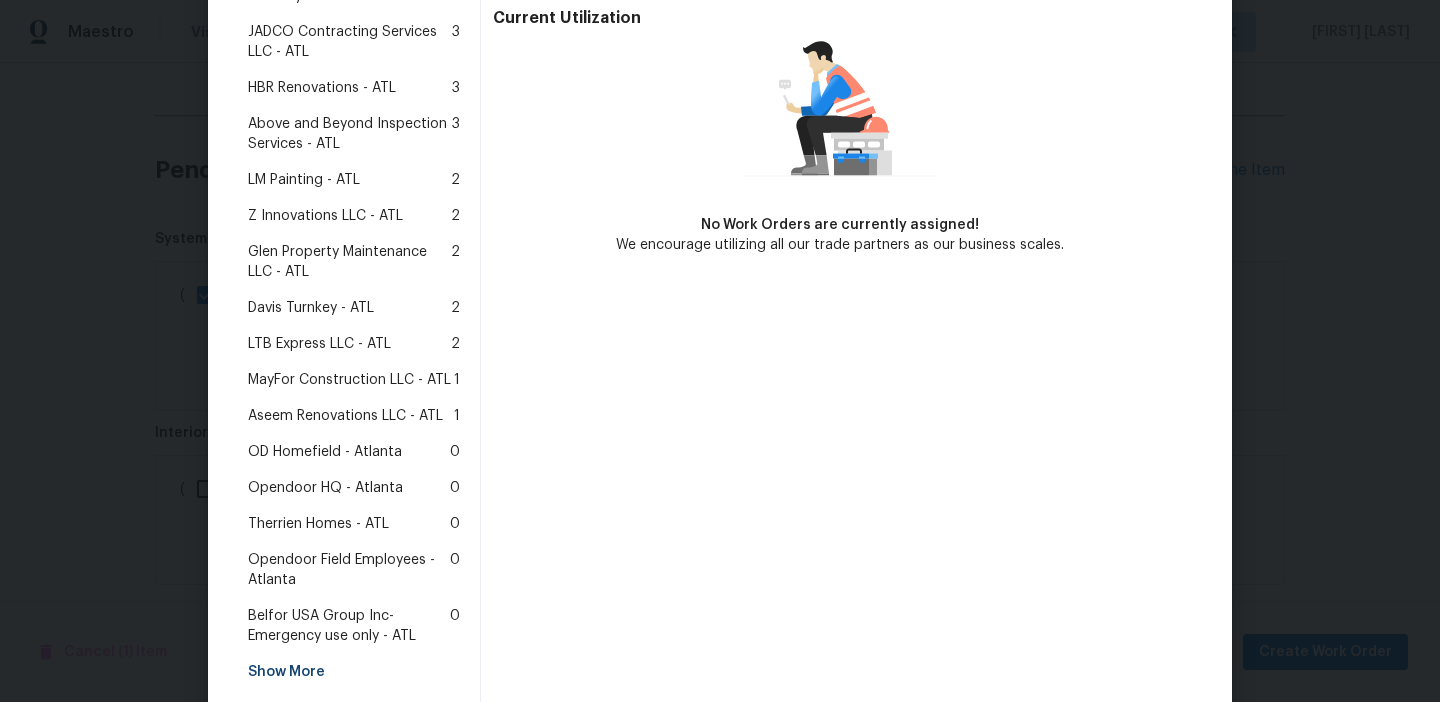 click on "Aseem Renovations LLC - ATL" at bounding box center [345, 416] 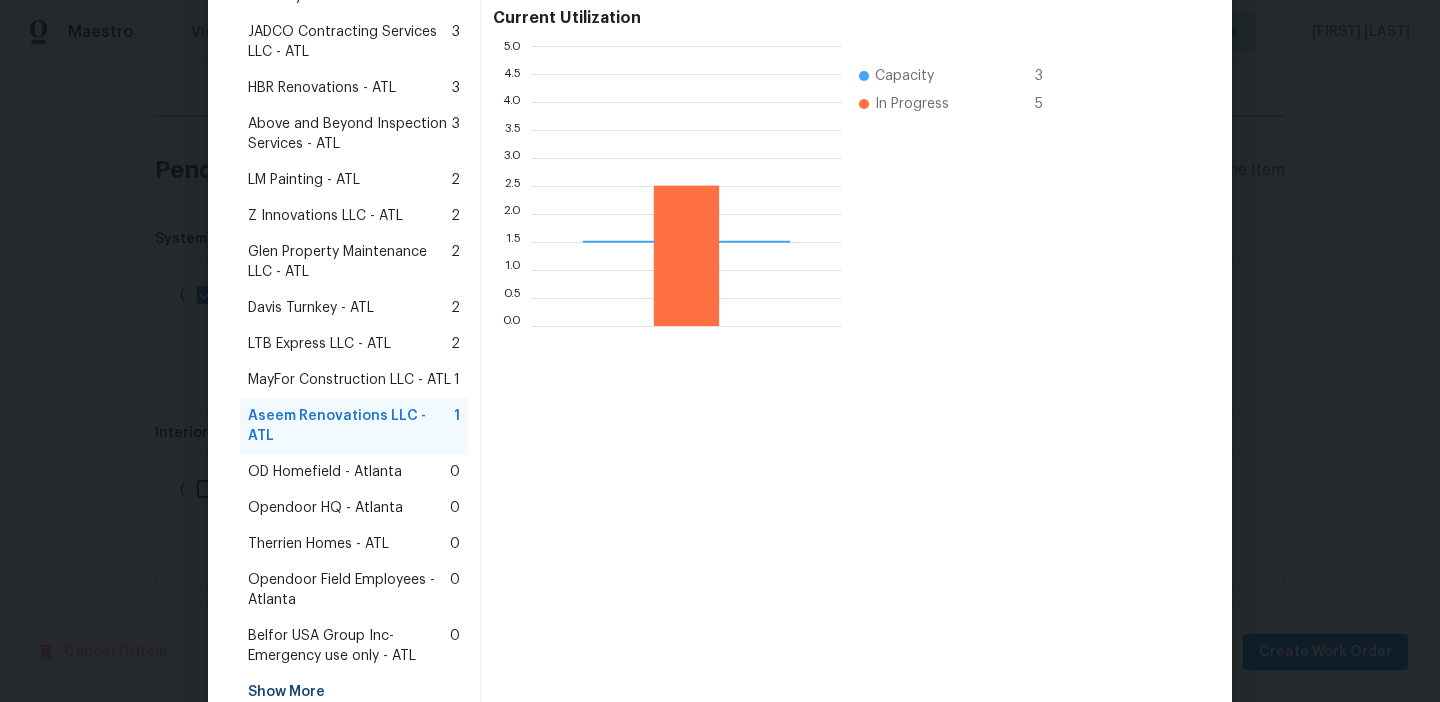 scroll, scrollTop: 2, scrollLeft: 1, axis: both 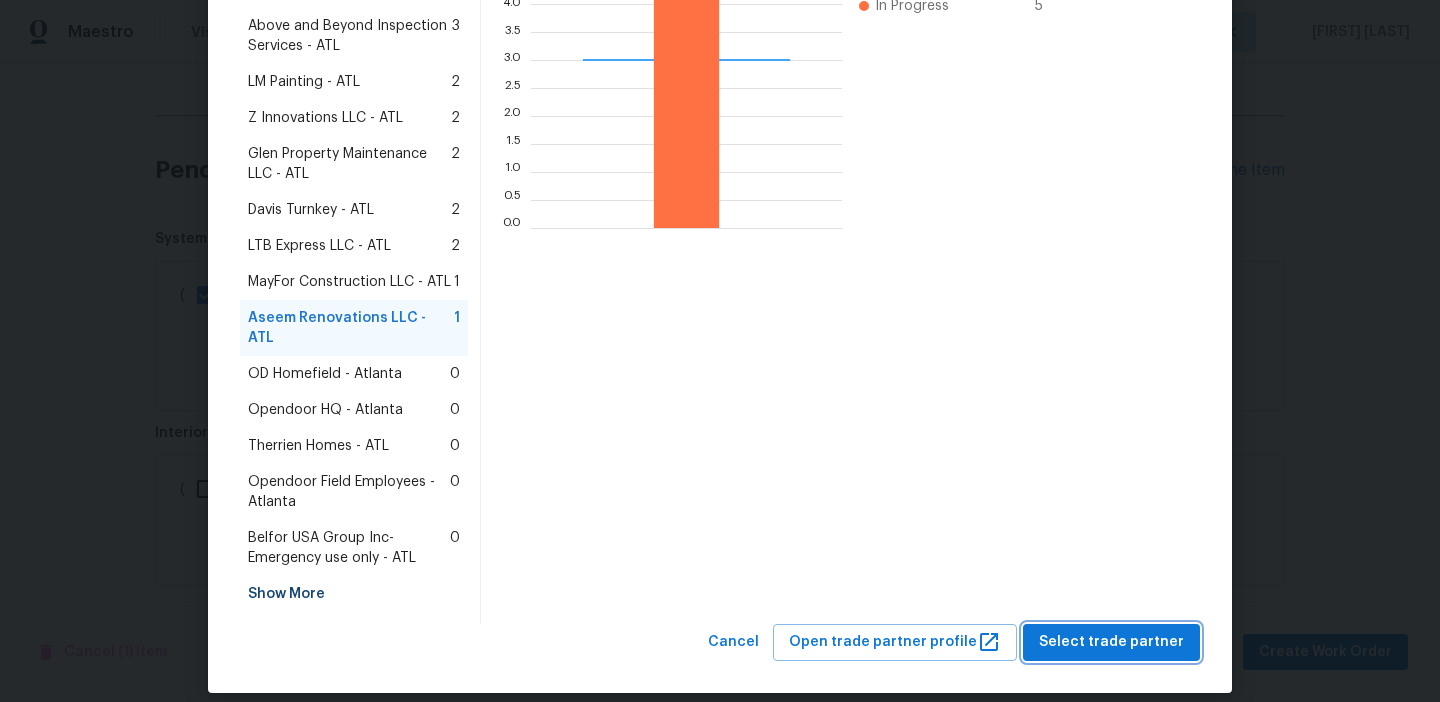 click on "Select trade partner" at bounding box center [1111, 642] 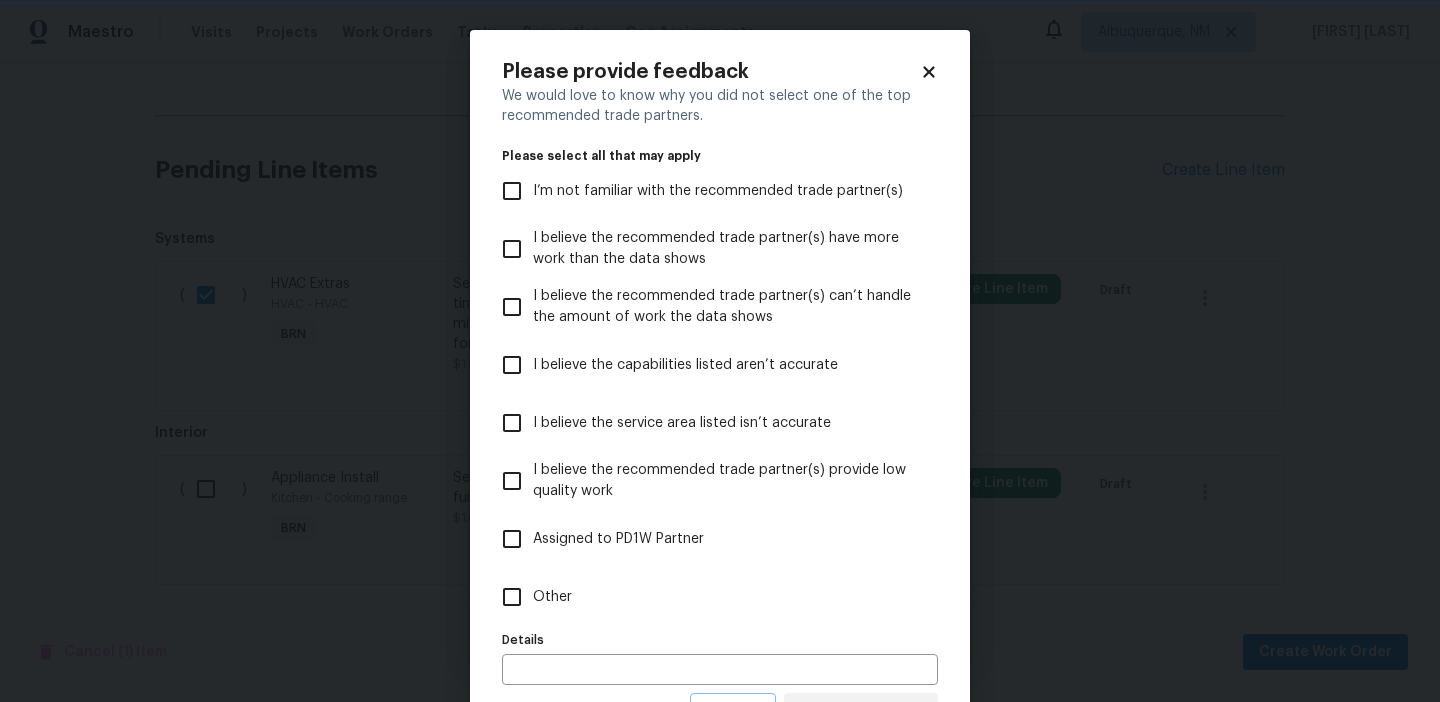 scroll, scrollTop: 0, scrollLeft: 0, axis: both 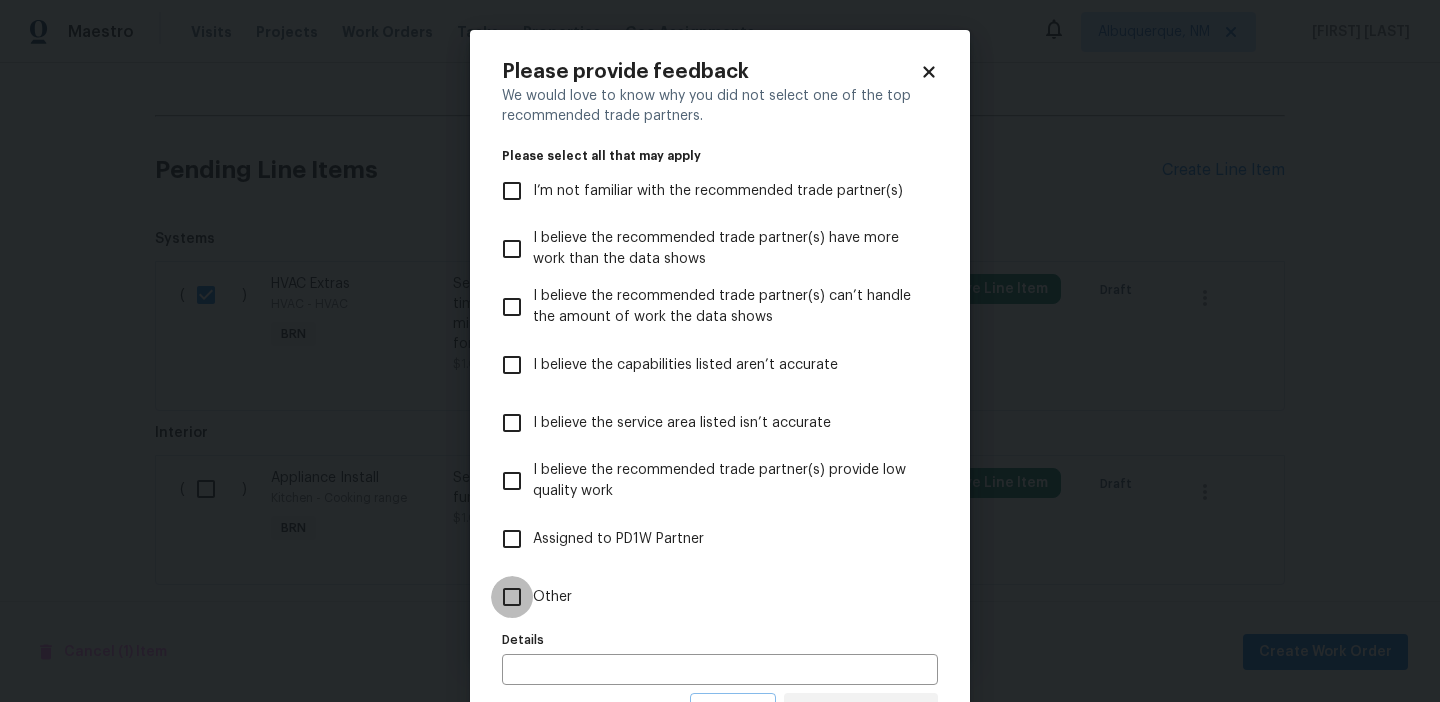 click on "Other" at bounding box center [512, 597] 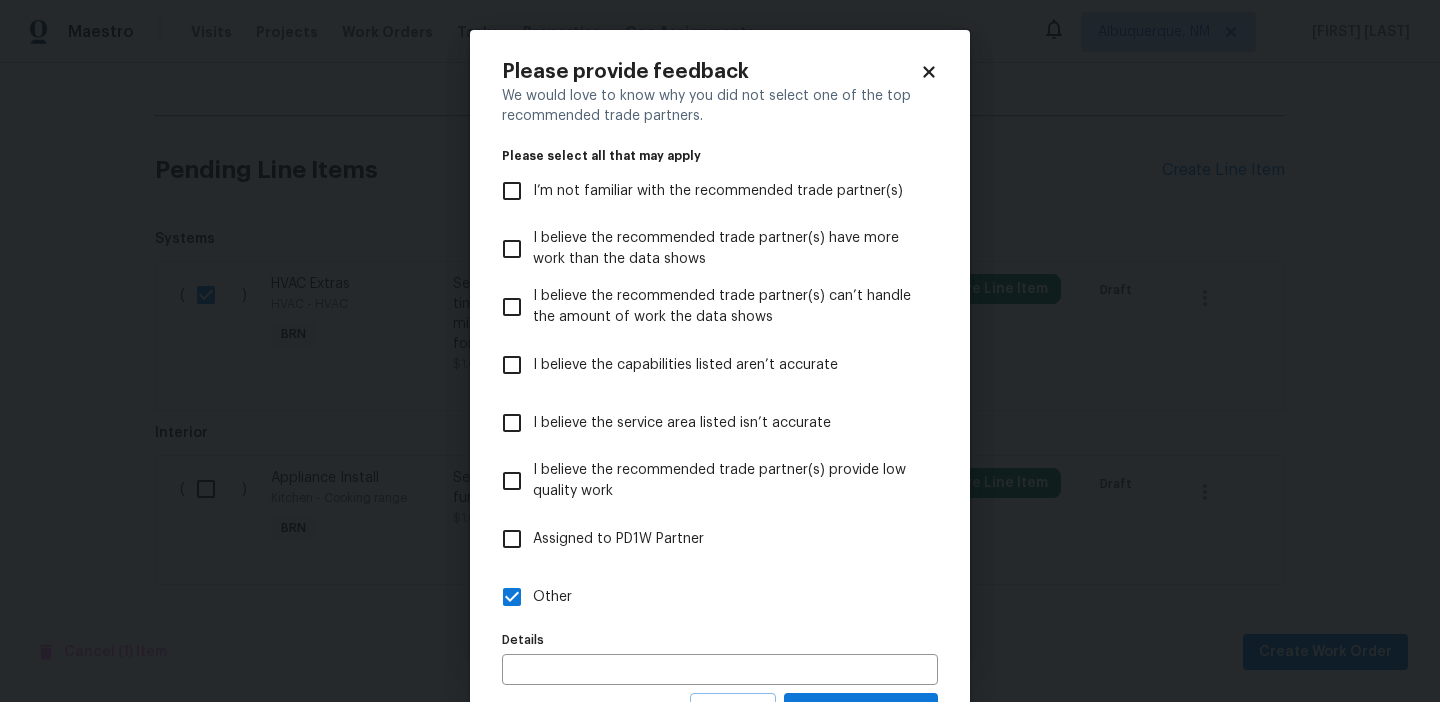 scroll, scrollTop: 90, scrollLeft: 0, axis: vertical 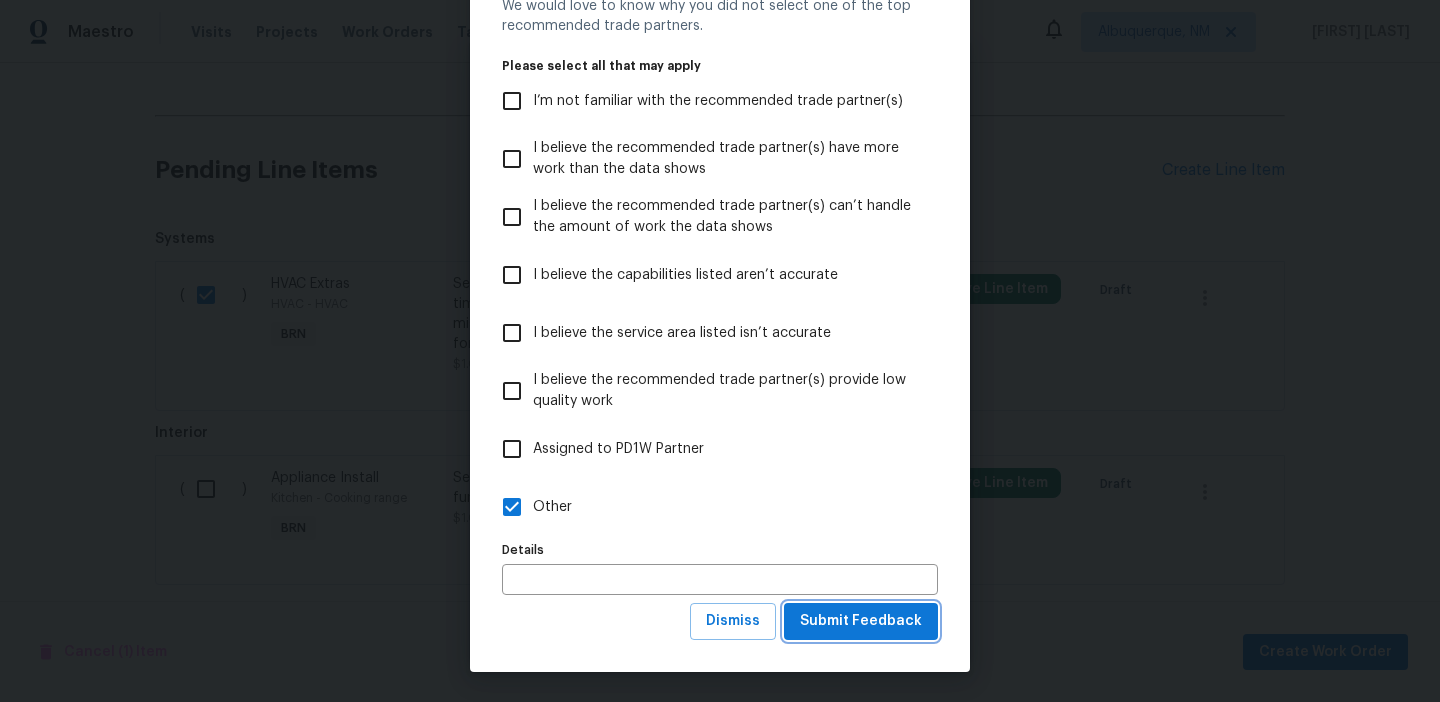 click on "Submit Feedback" at bounding box center (861, 621) 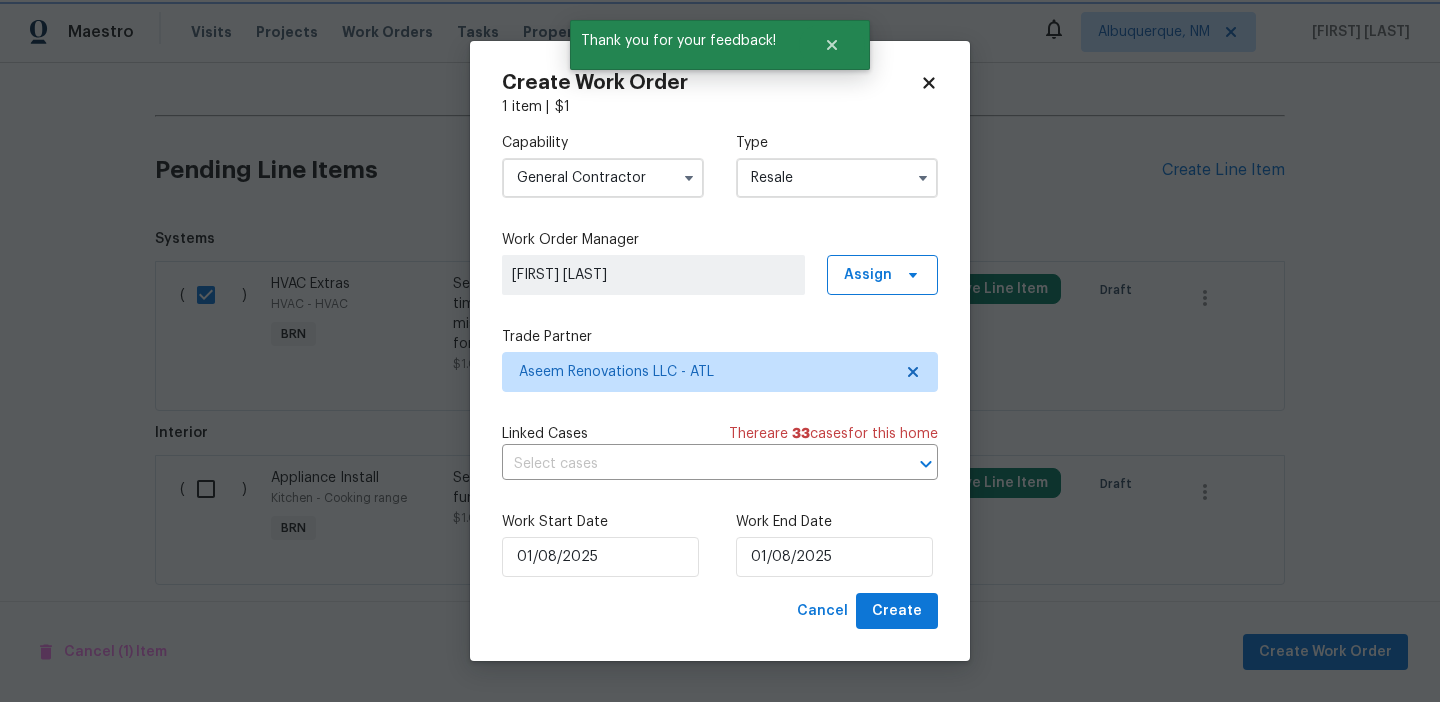 scroll, scrollTop: 0, scrollLeft: 0, axis: both 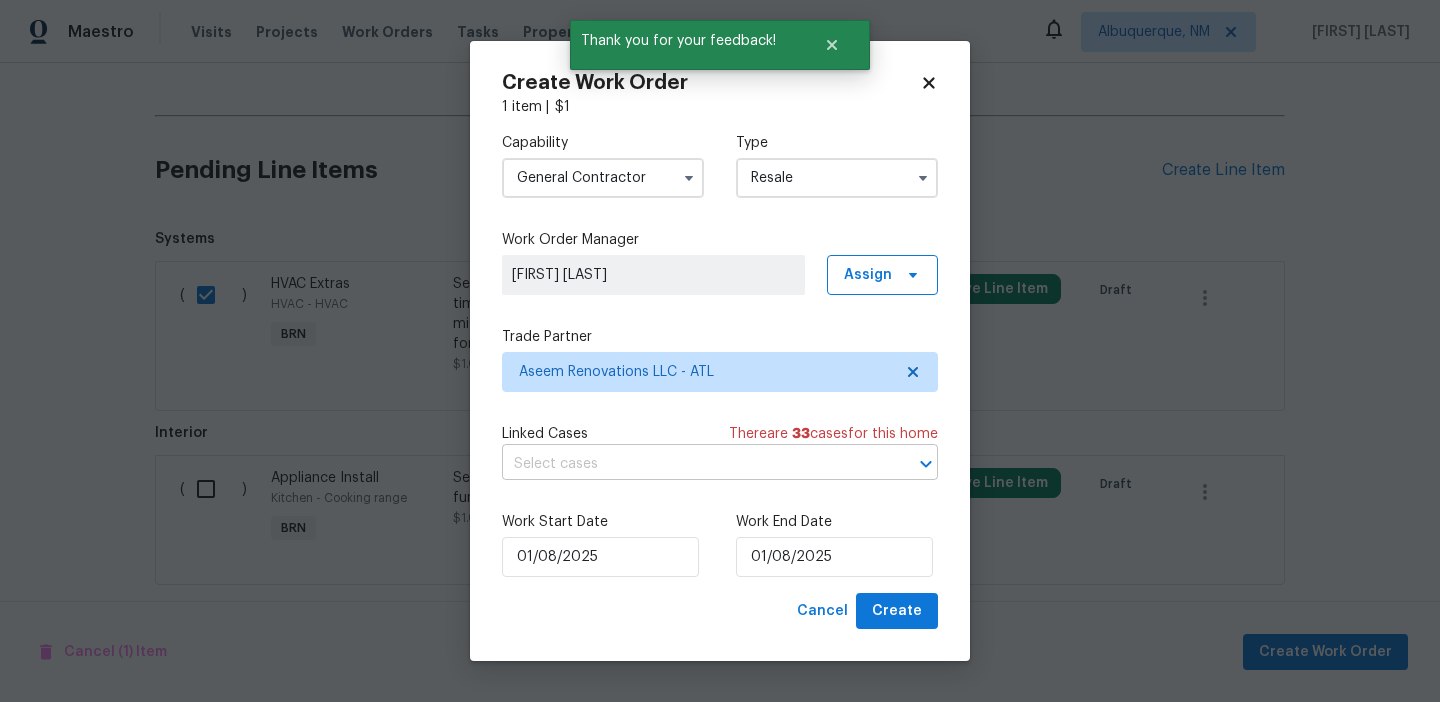 click at bounding box center [692, 464] 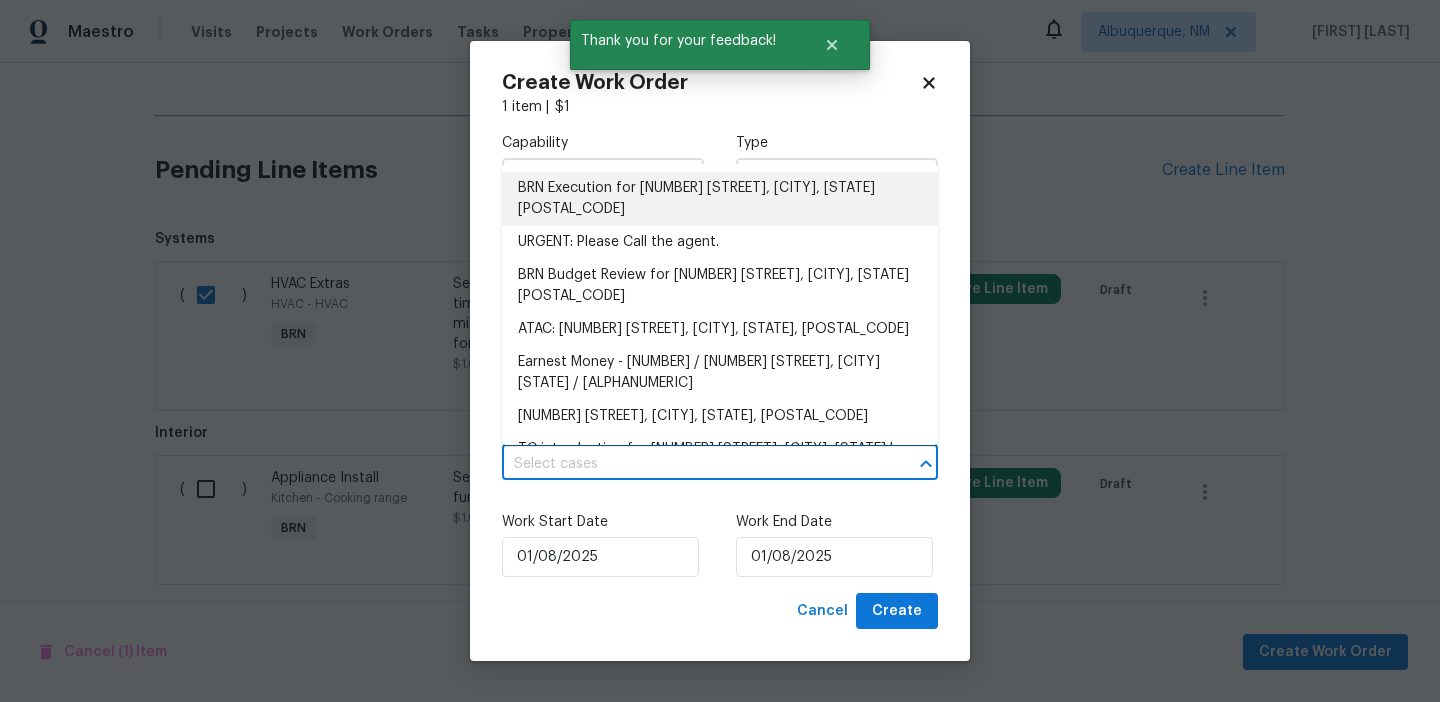 click on "BRN Execution for 8272 Magnolia Dr, Jonesboro, GA 30238" at bounding box center [720, 199] 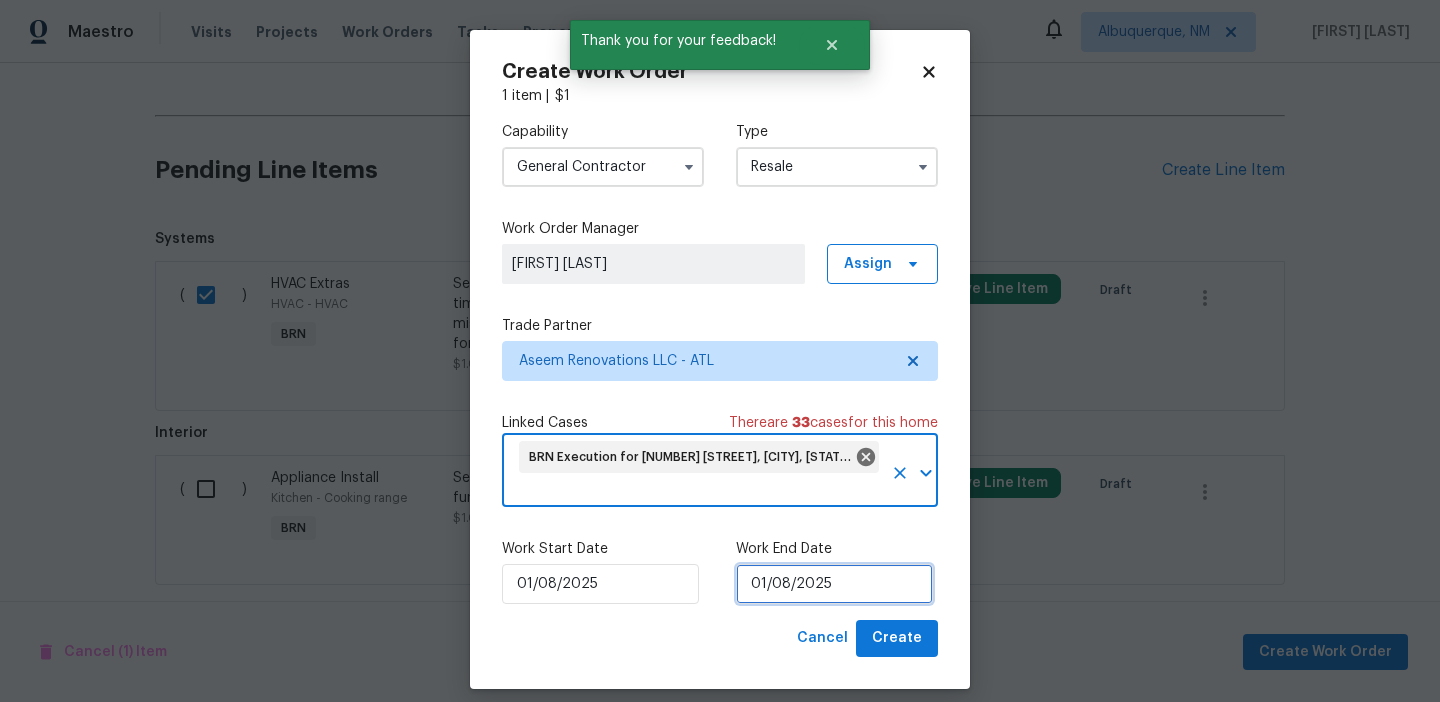 click on "01/08/2025" at bounding box center [834, 584] 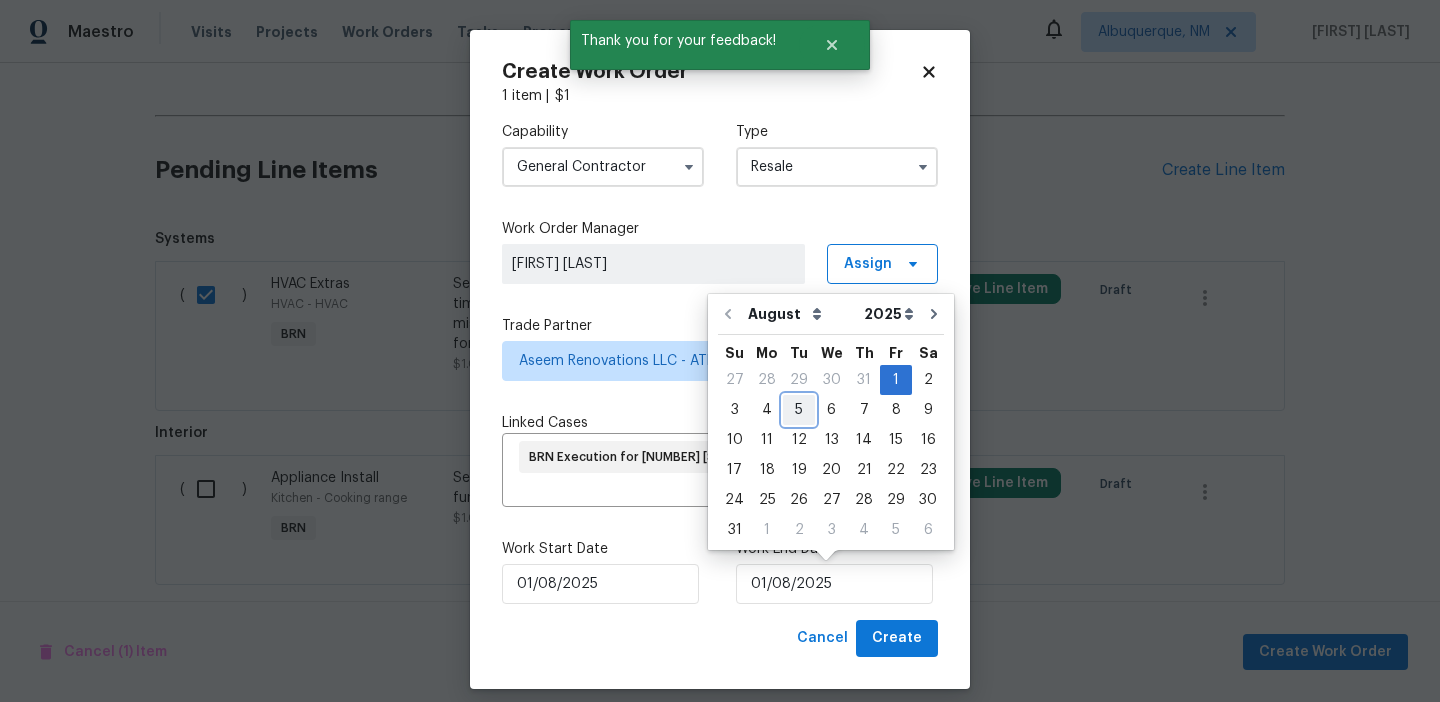 click on "5" at bounding box center (799, 410) 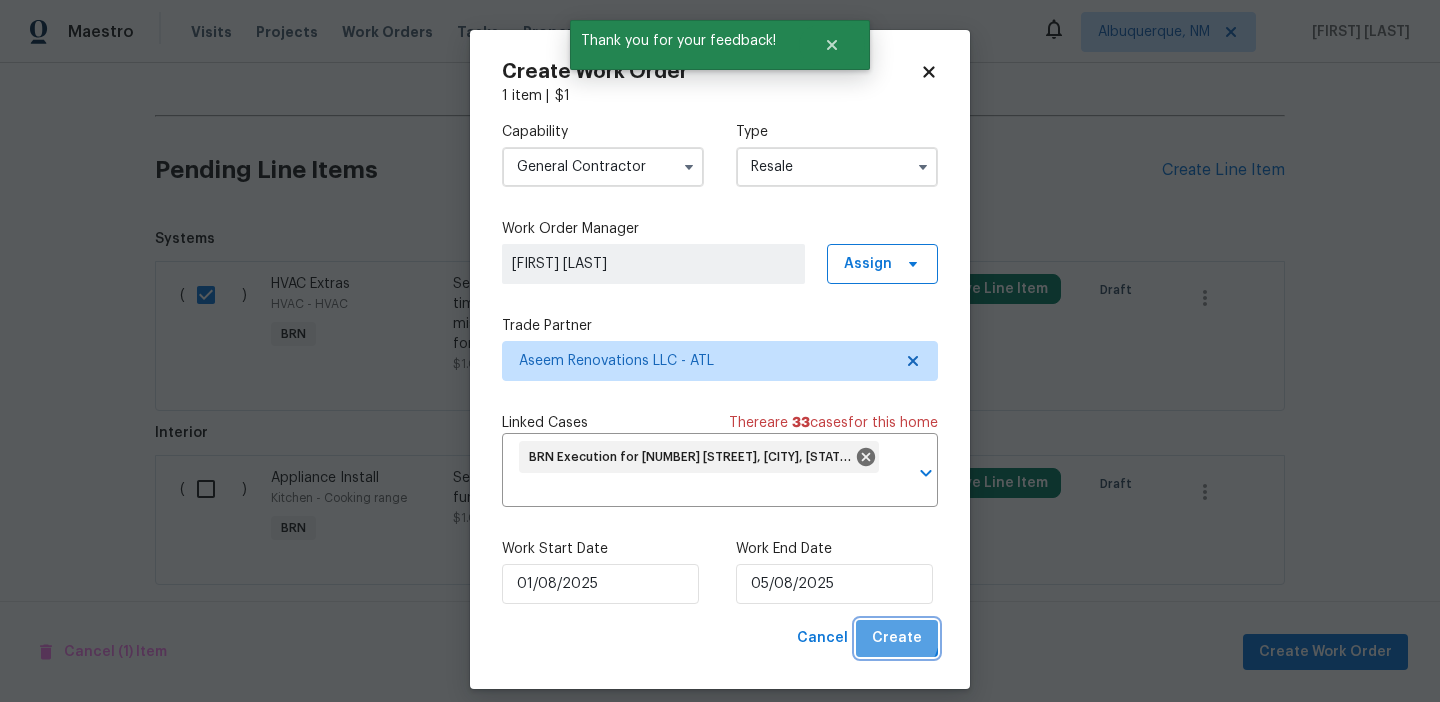 click on "Create" at bounding box center [897, 638] 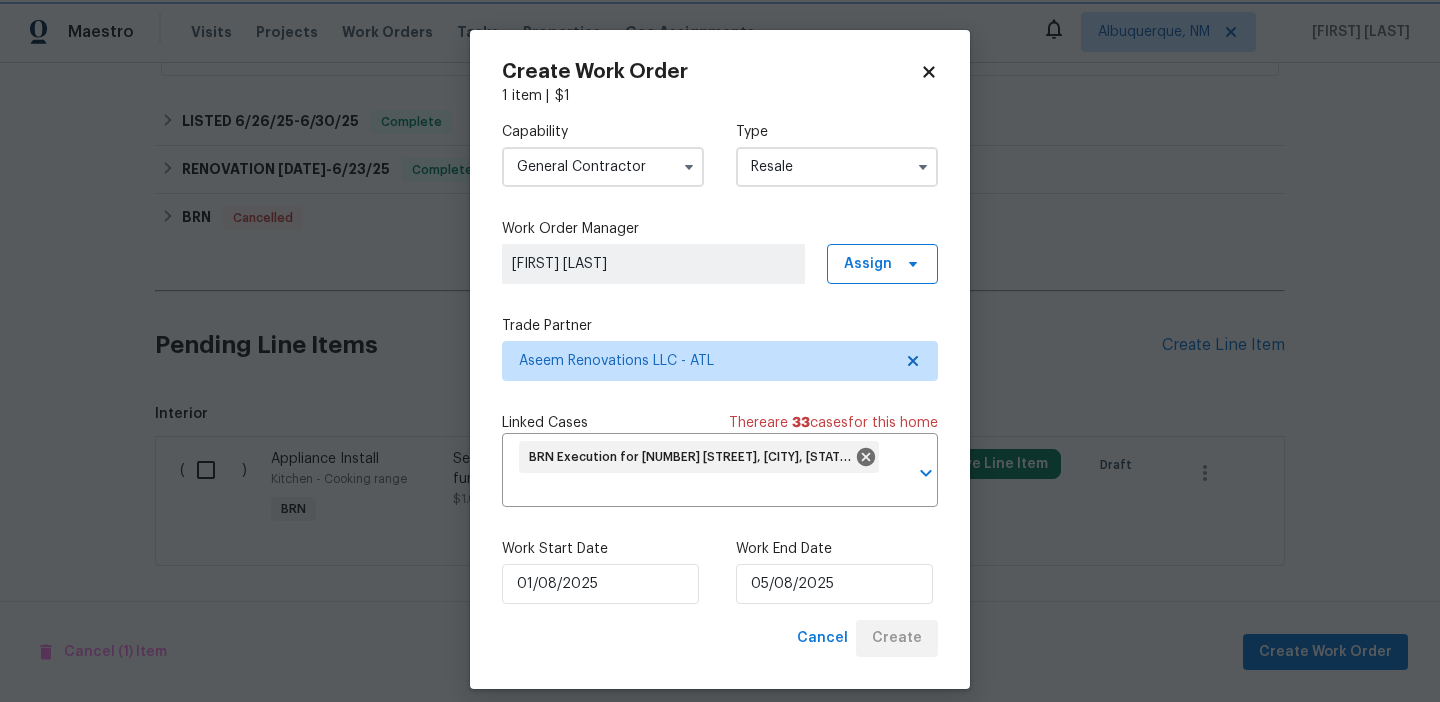 scroll, scrollTop: 517, scrollLeft: 0, axis: vertical 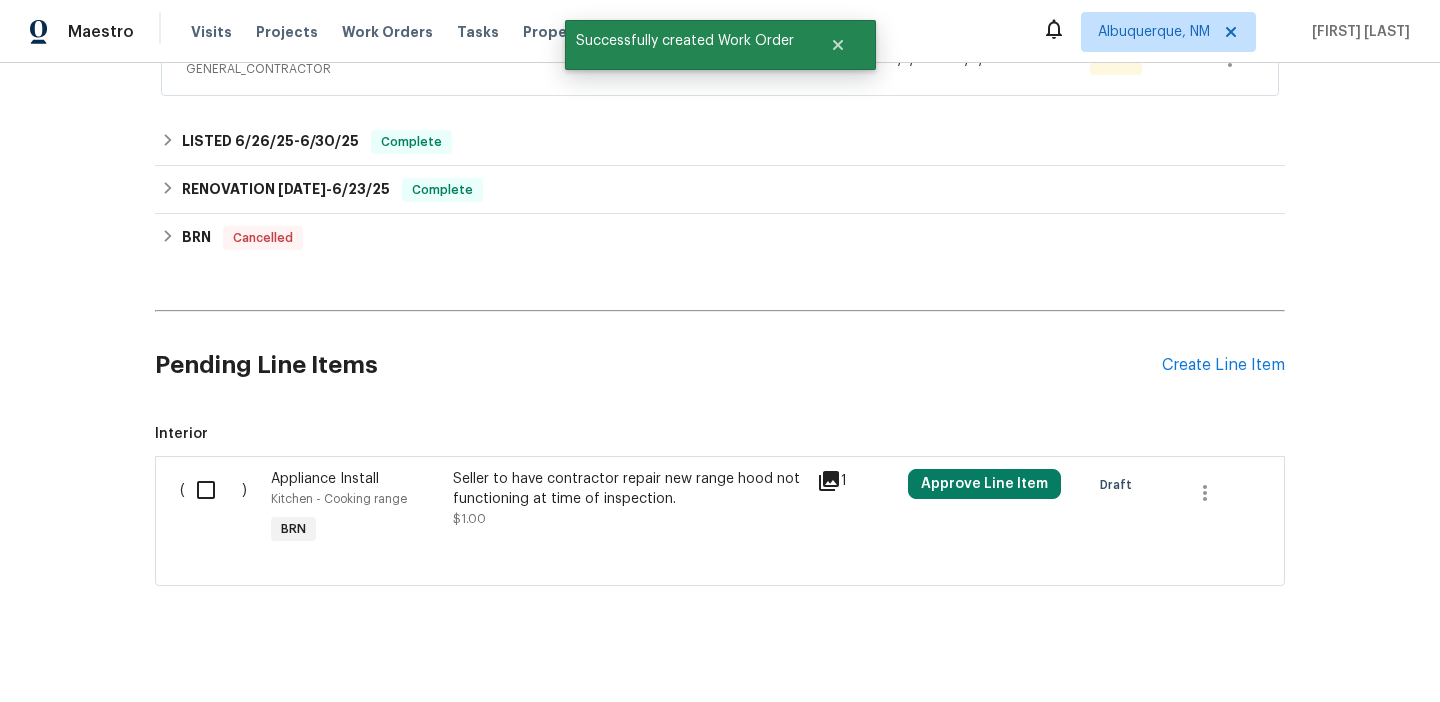 click at bounding box center [213, 490] 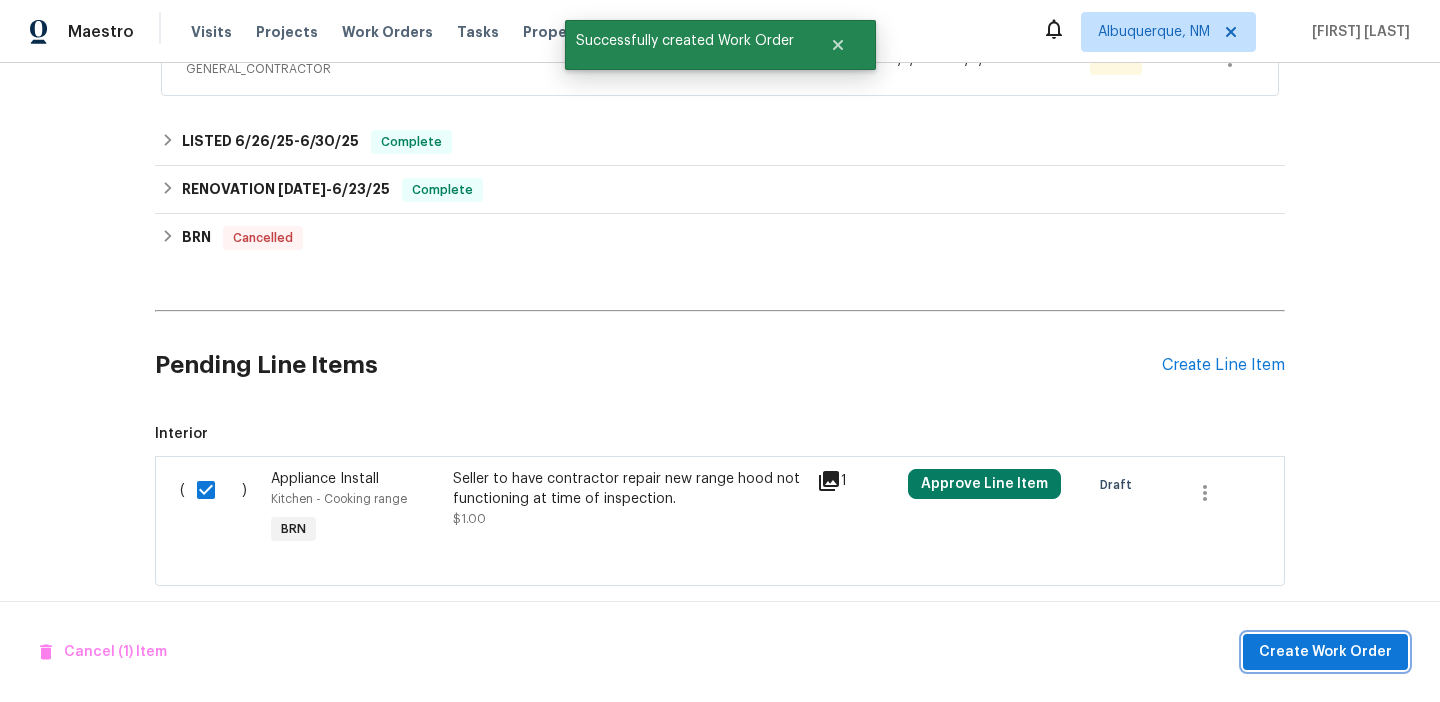 click on "Create Work Order" at bounding box center (1325, 652) 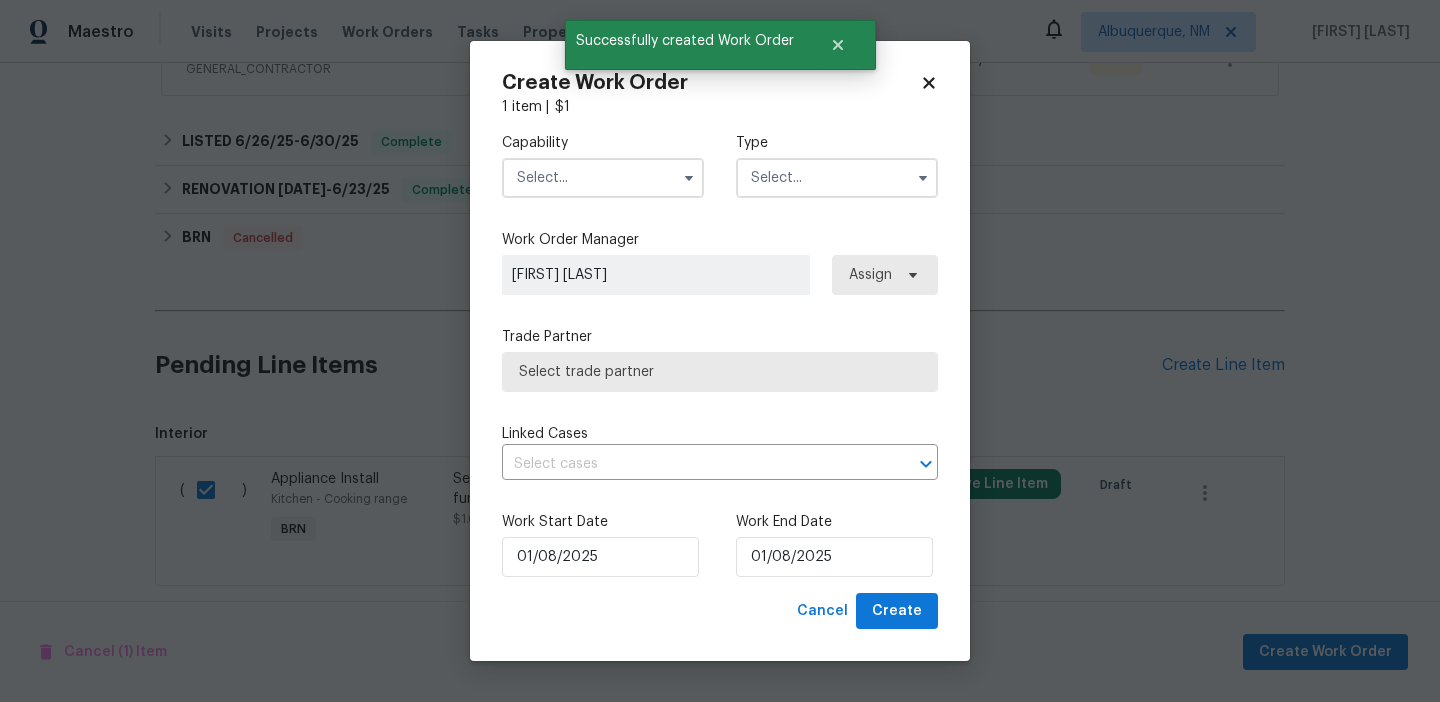click at bounding box center (603, 178) 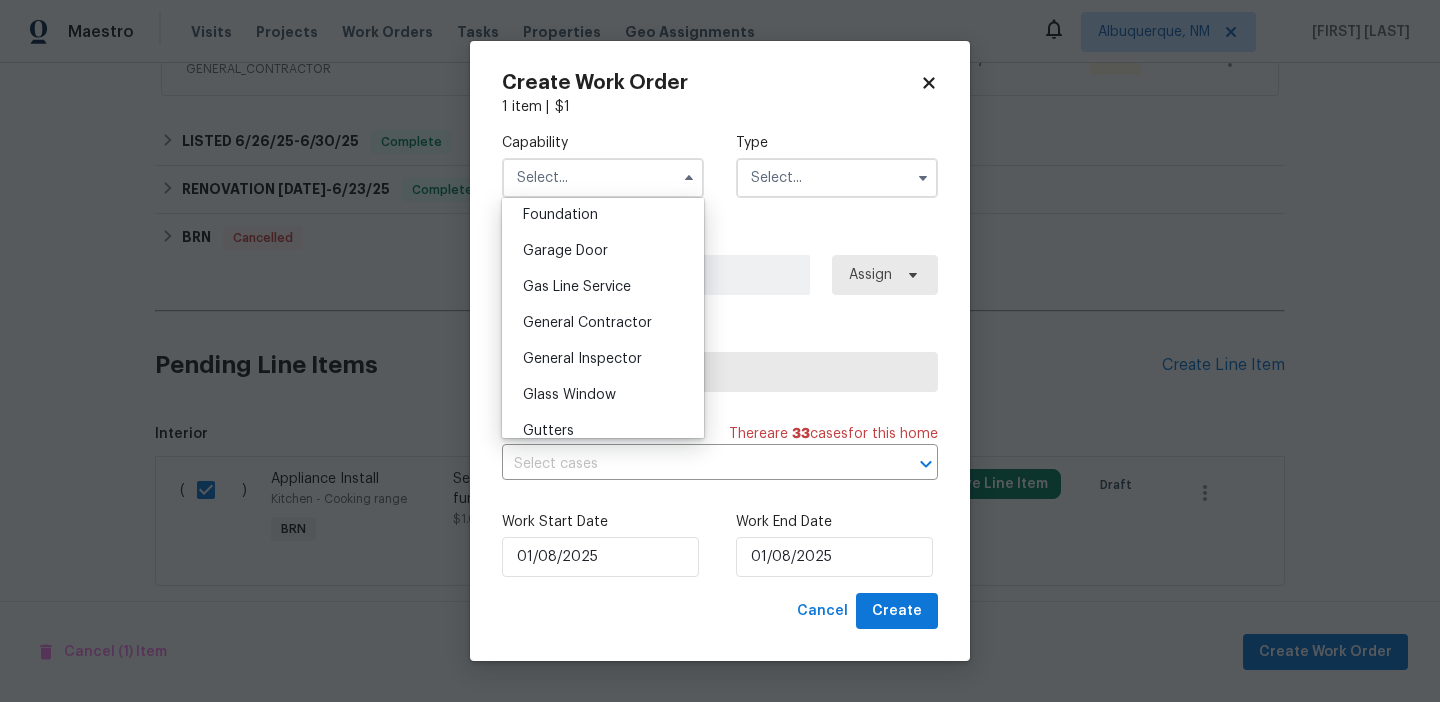 scroll, scrollTop: 861, scrollLeft: 0, axis: vertical 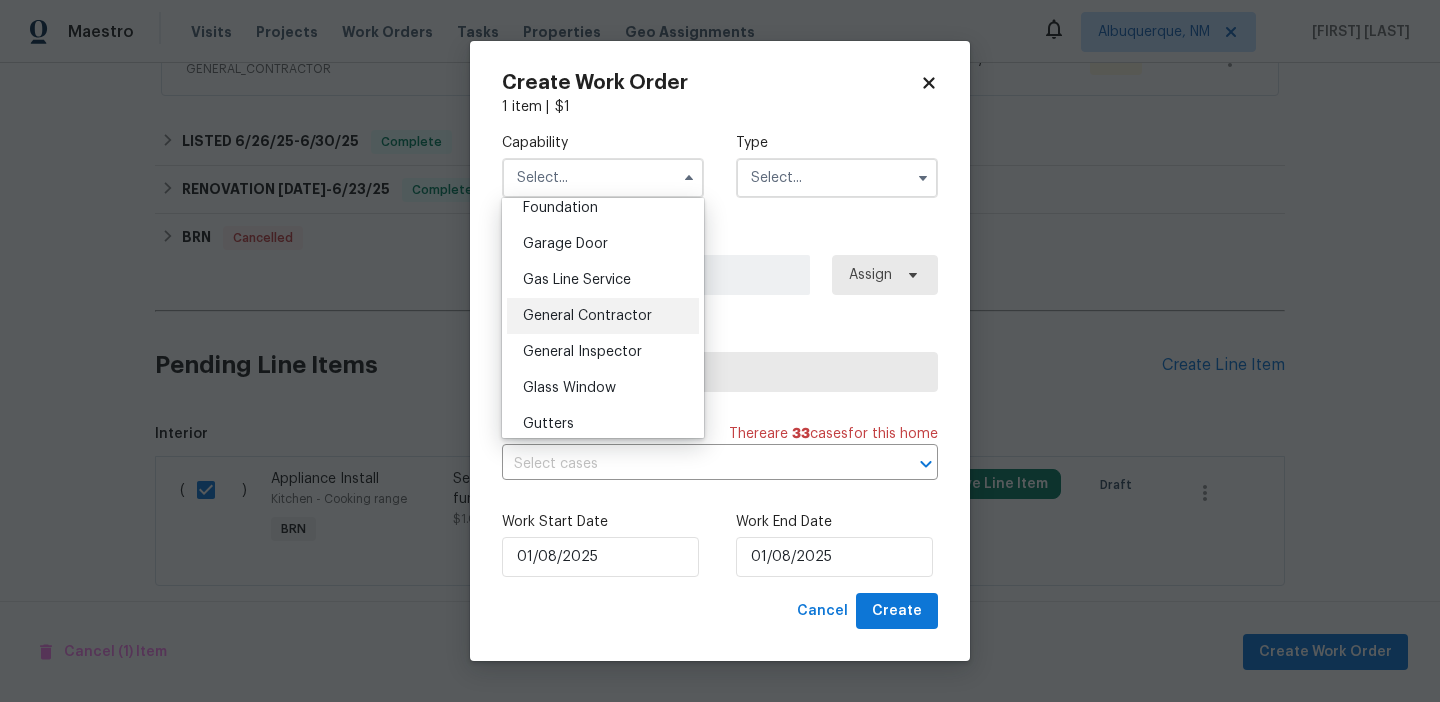 click on "General Contractor" at bounding box center (587, 316) 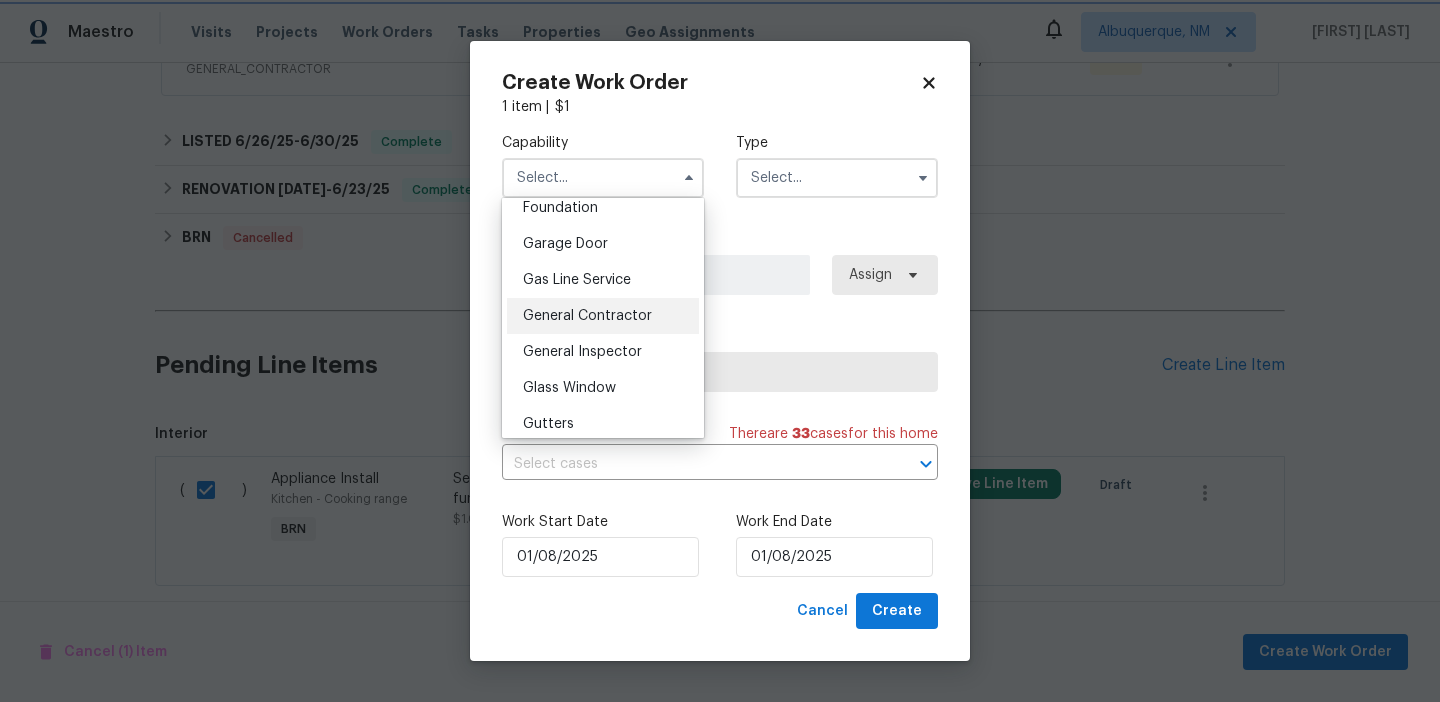 type on "General Contractor" 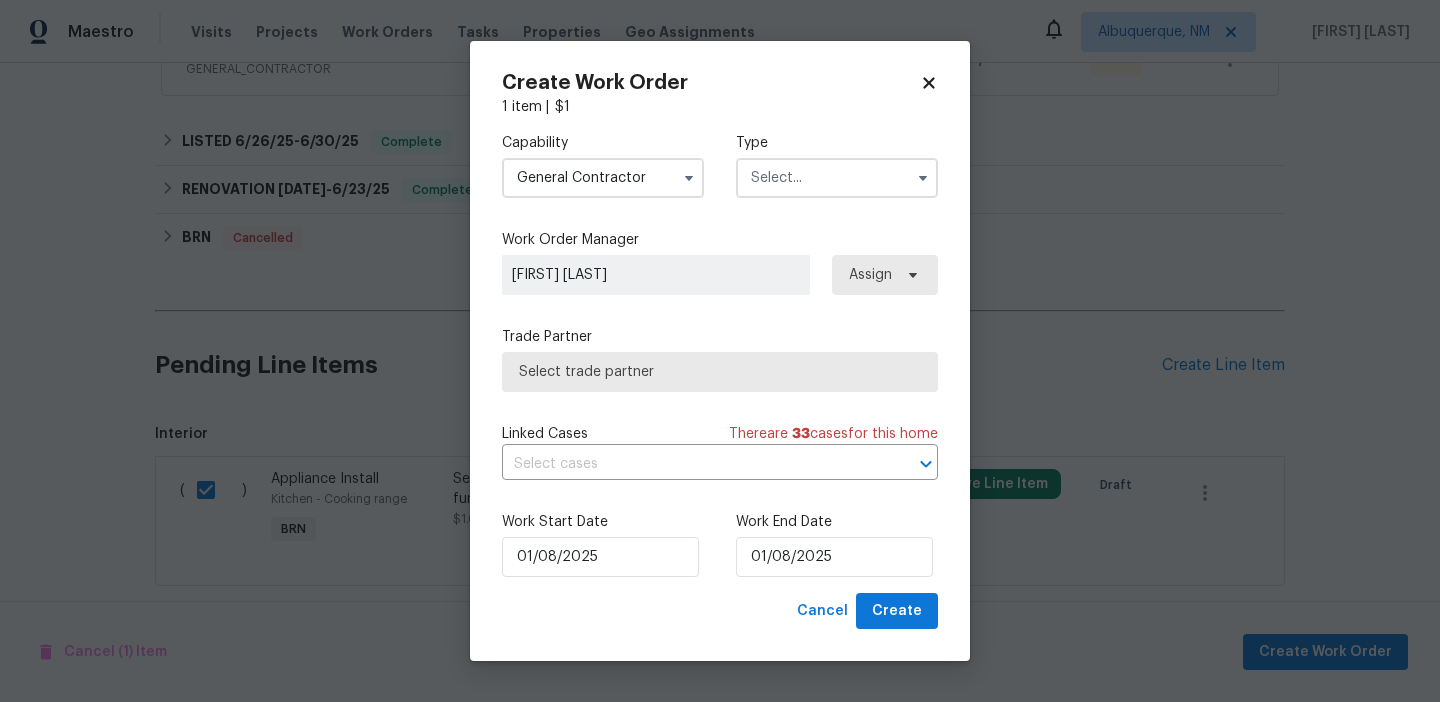 click at bounding box center [837, 178] 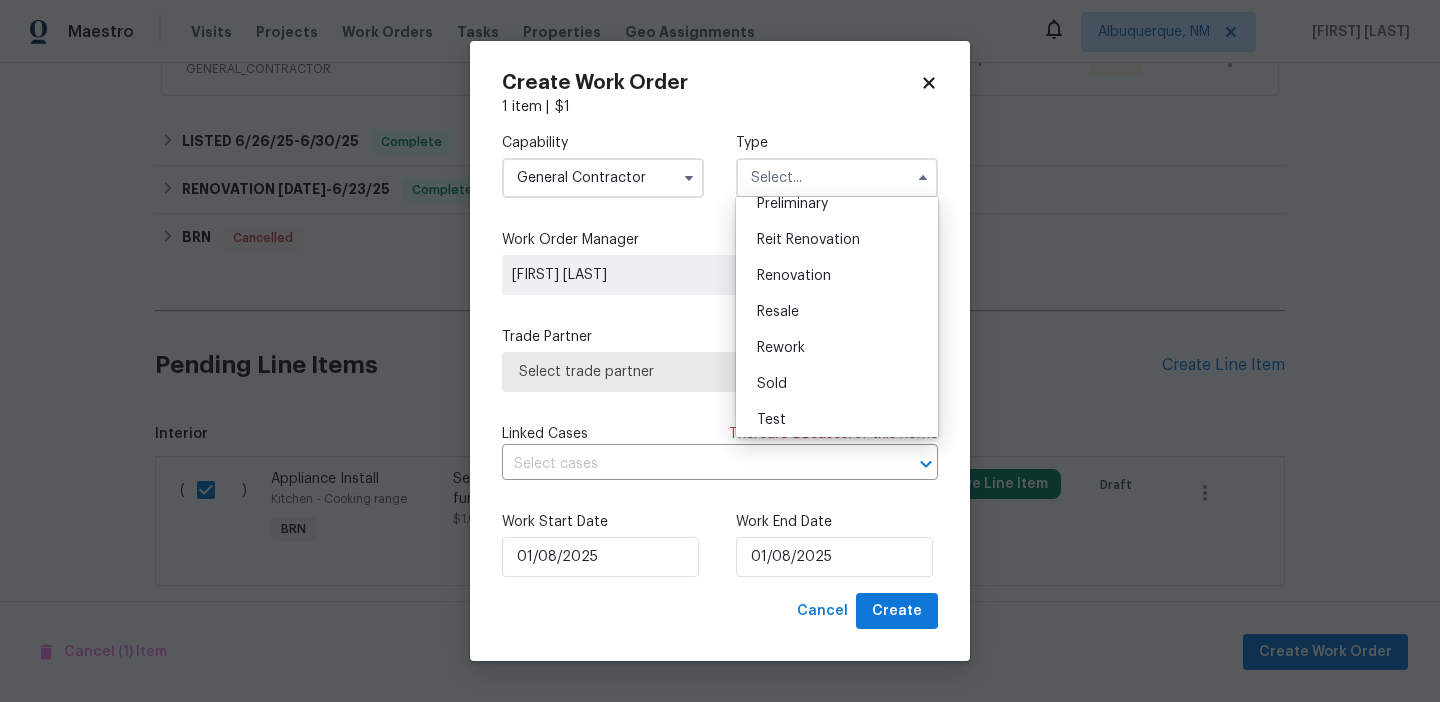 scroll, scrollTop: 454, scrollLeft: 0, axis: vertical 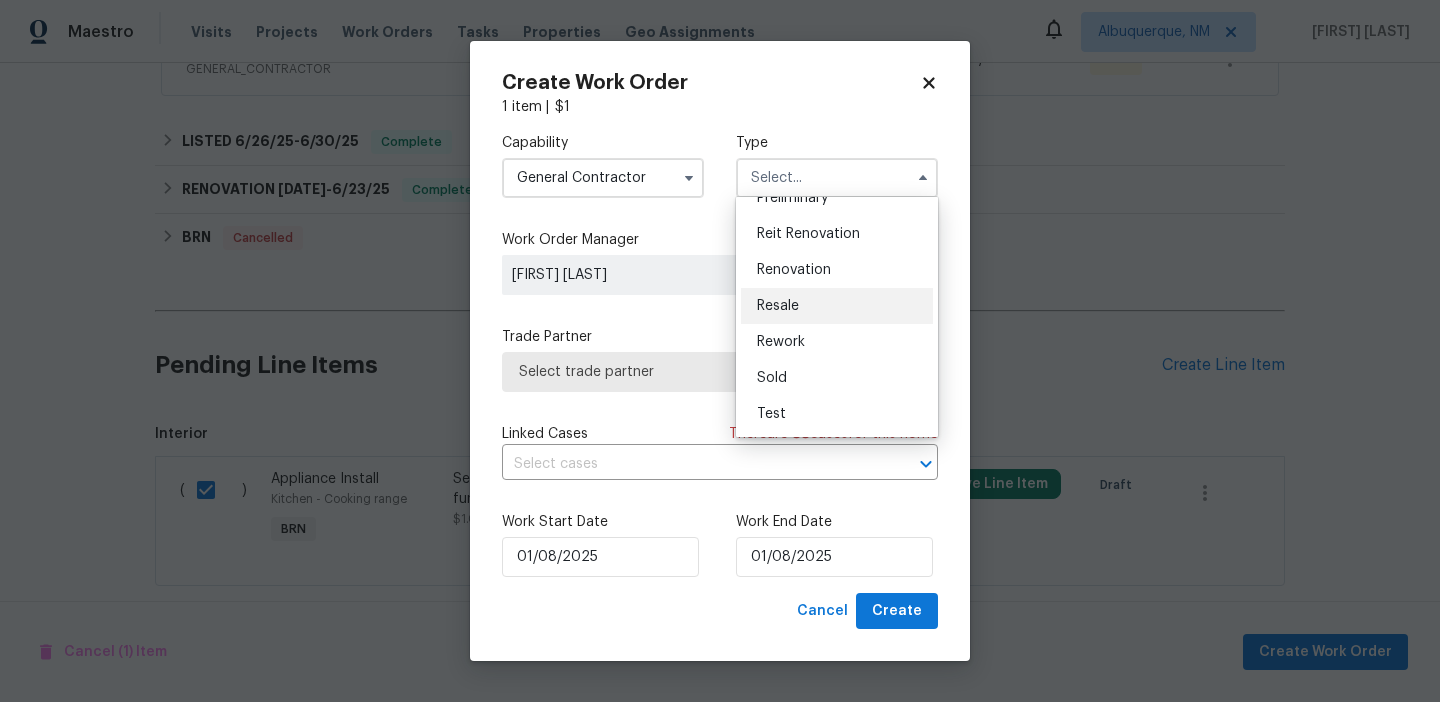 click on "Resale" at bounding box center [778, 306] 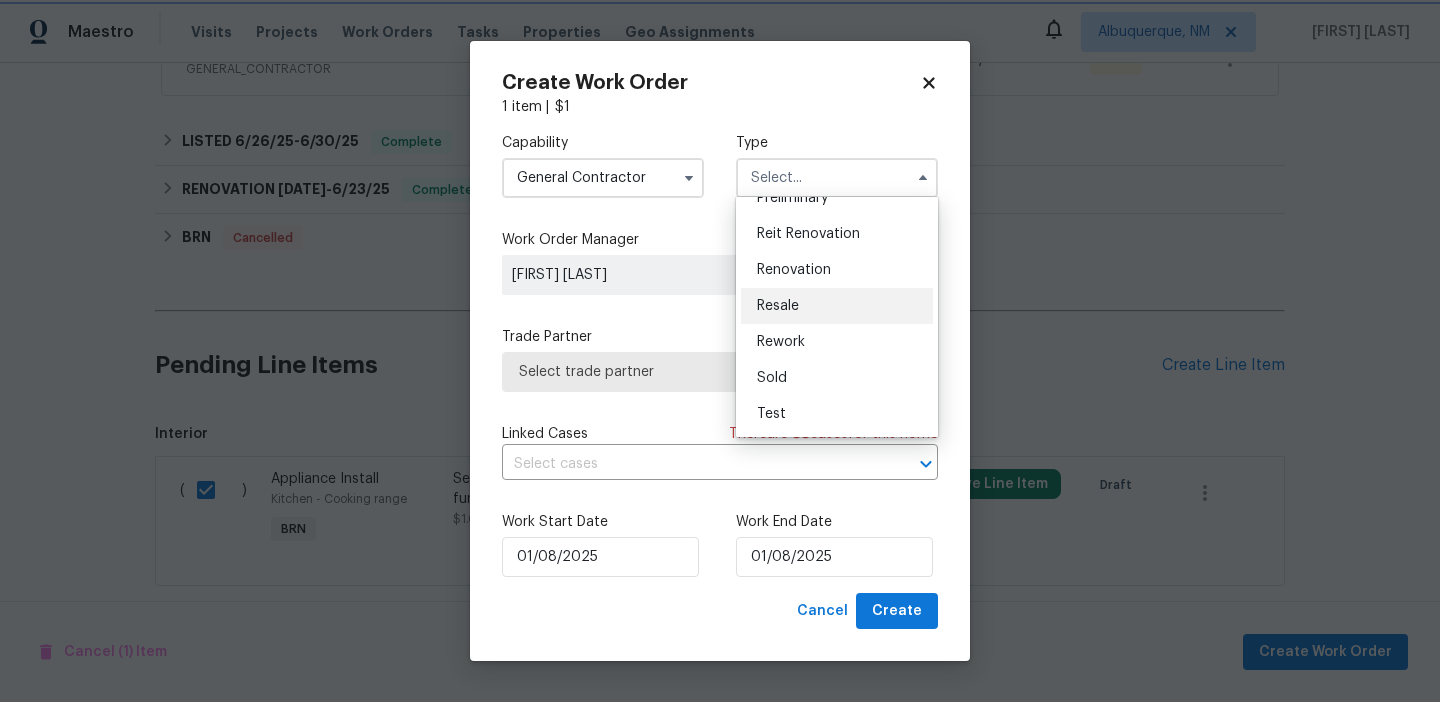 type on "Resale" 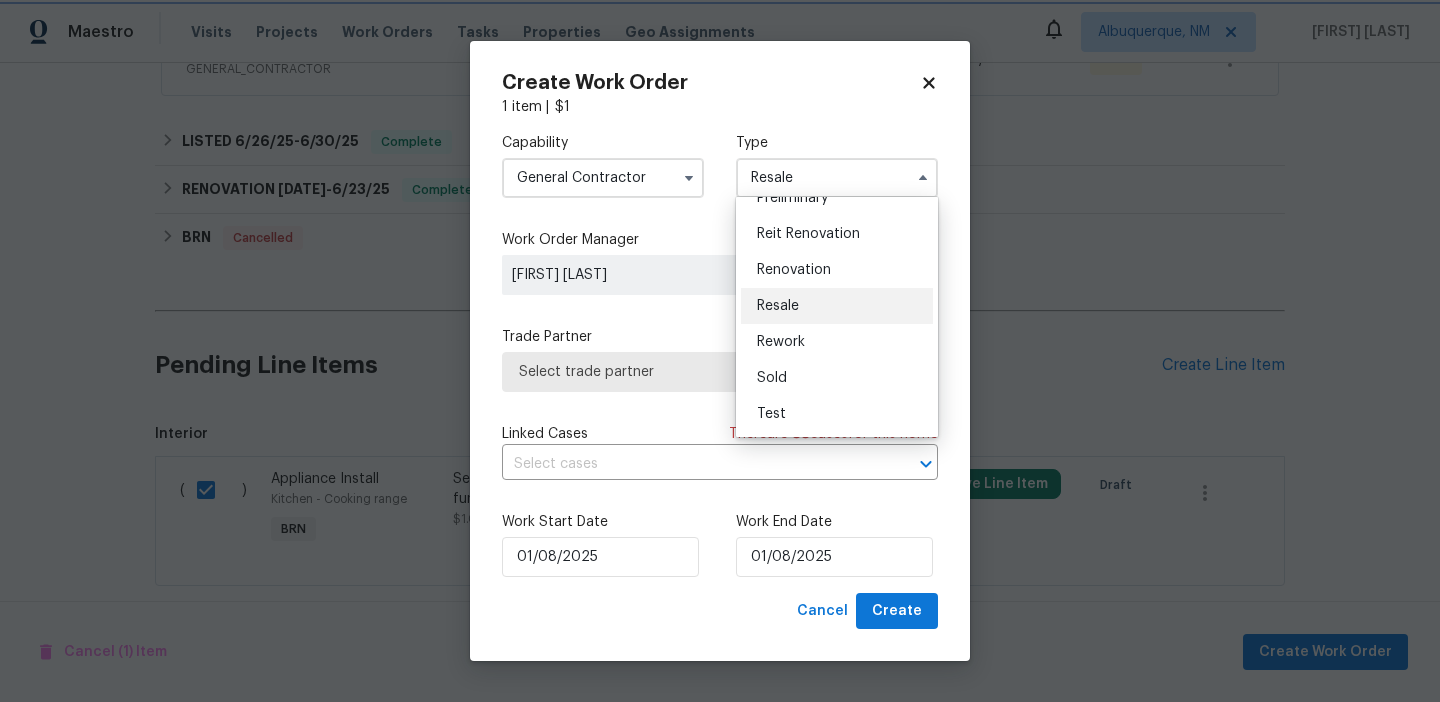 scroll, scrollTop: 0, scrollLeft: 0, axis: both 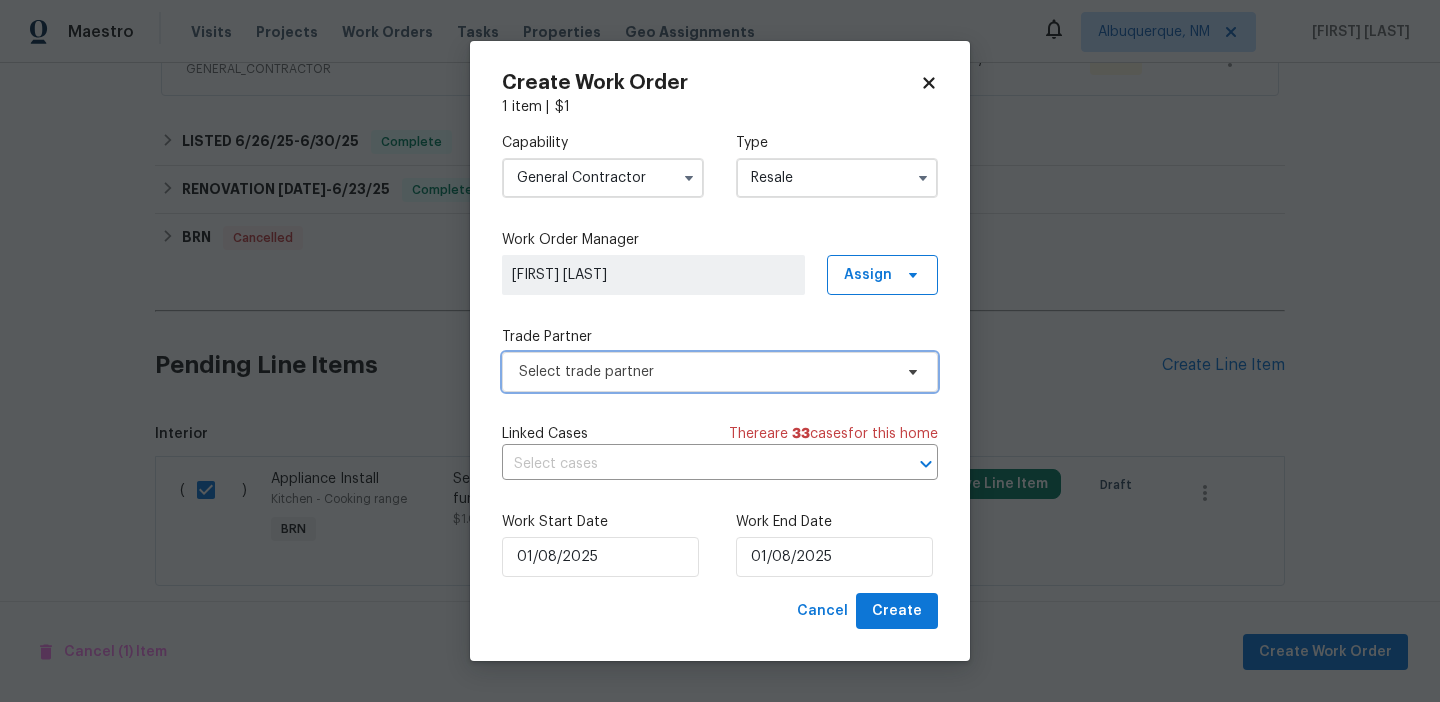 click on "Select trade partner" at bounding box center [720, 372] 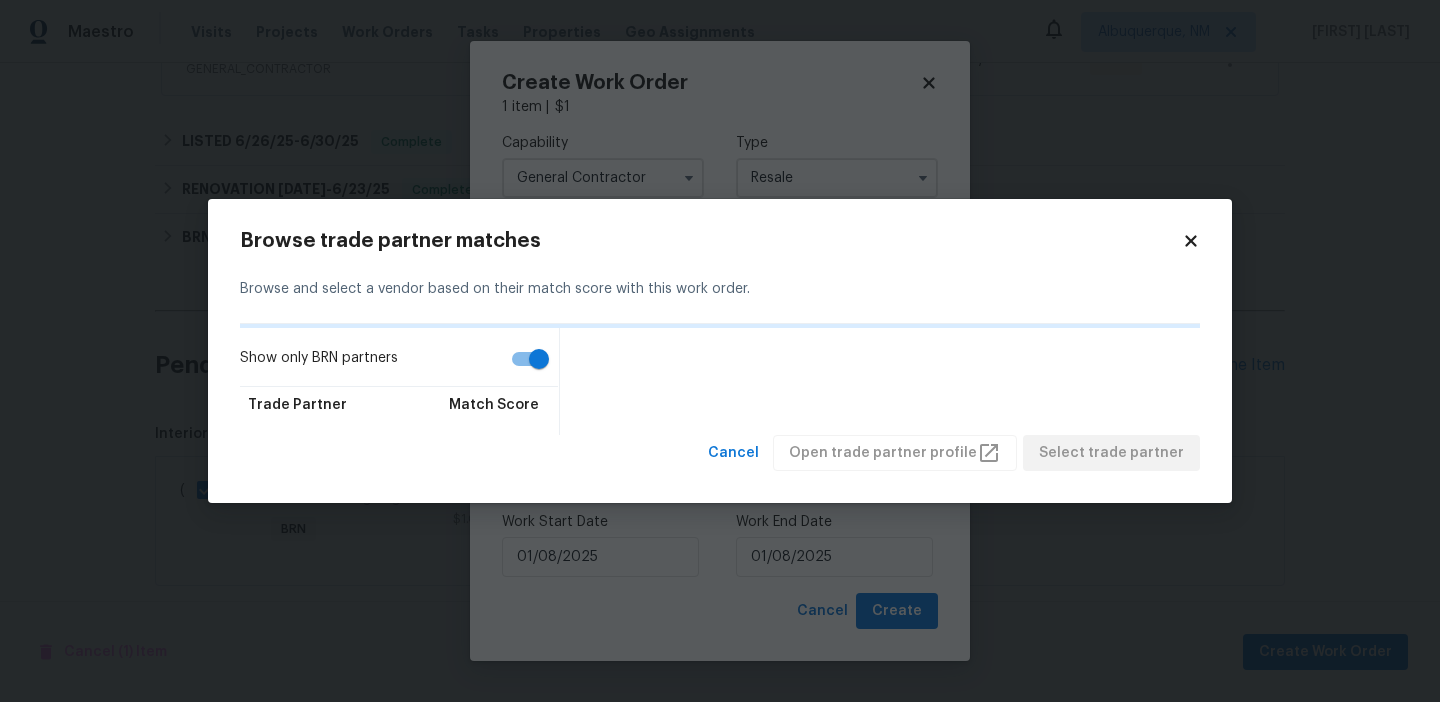 click on "Show only BRN partners" at bounding box center [539, 359] 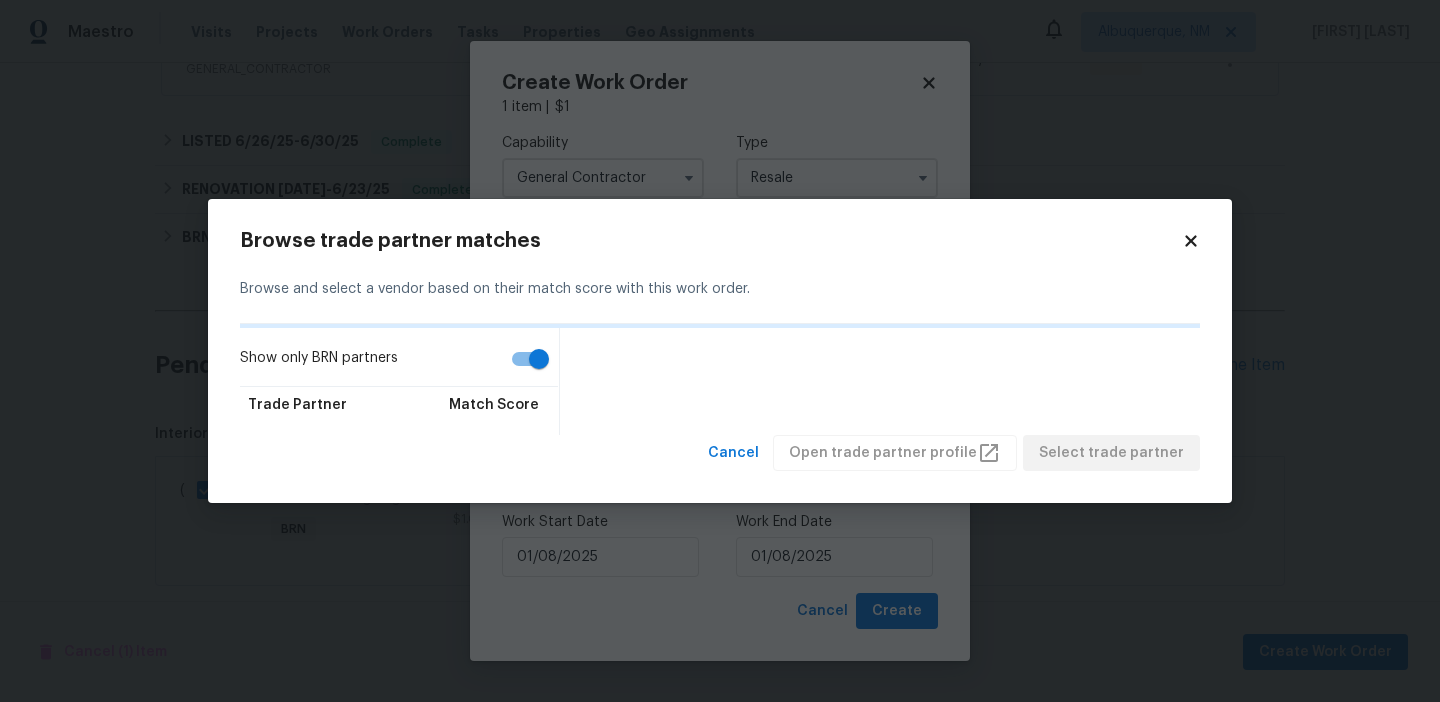 checkbox on "false" 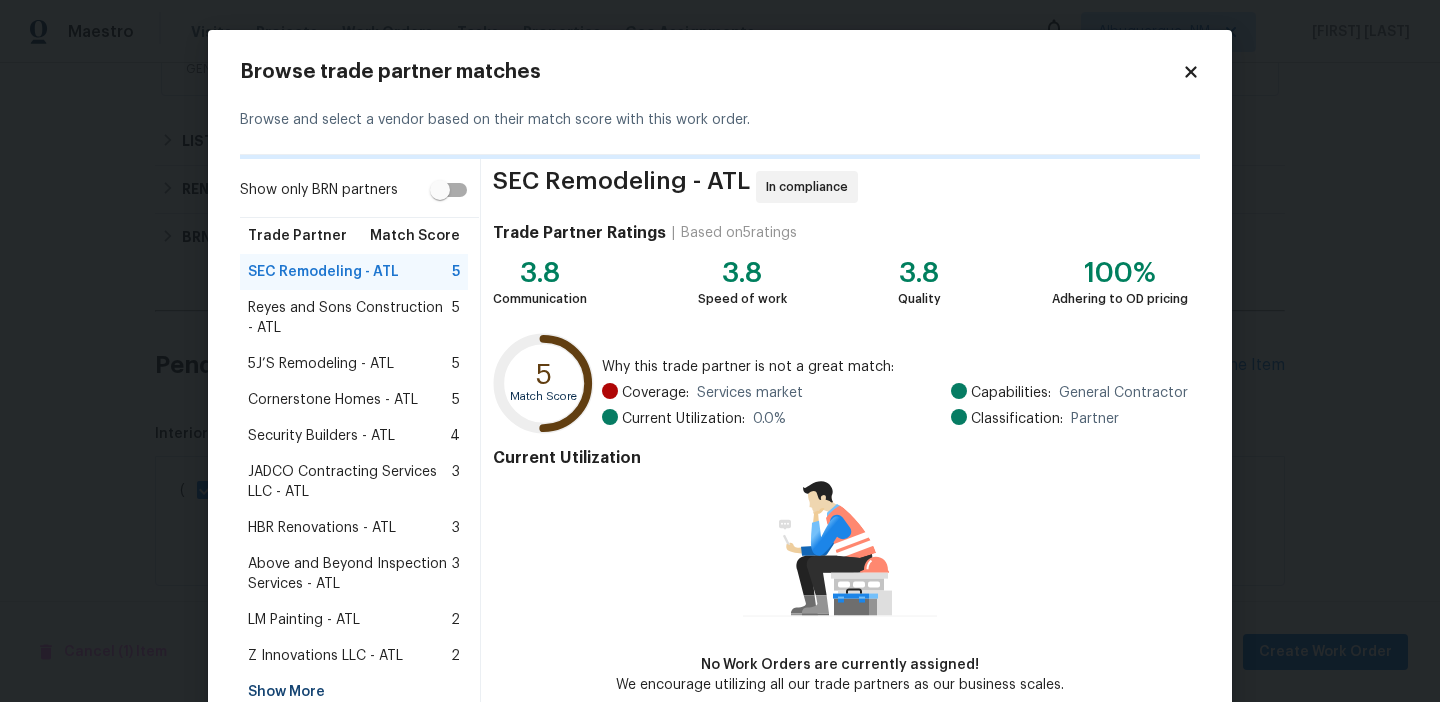 scroll, scrollTop: 118, scrollLeft: 0, axis: vertical 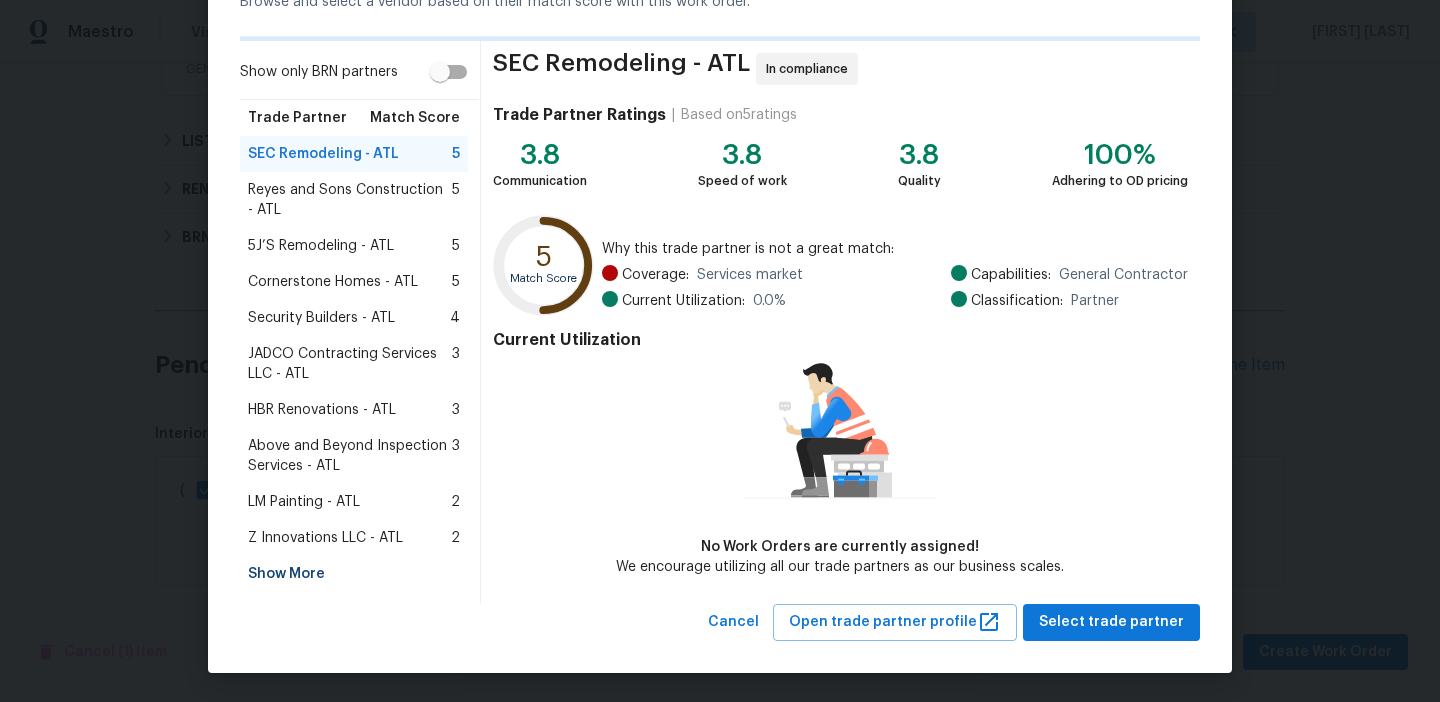 click on "Show More" at bounding box center (354, 574) 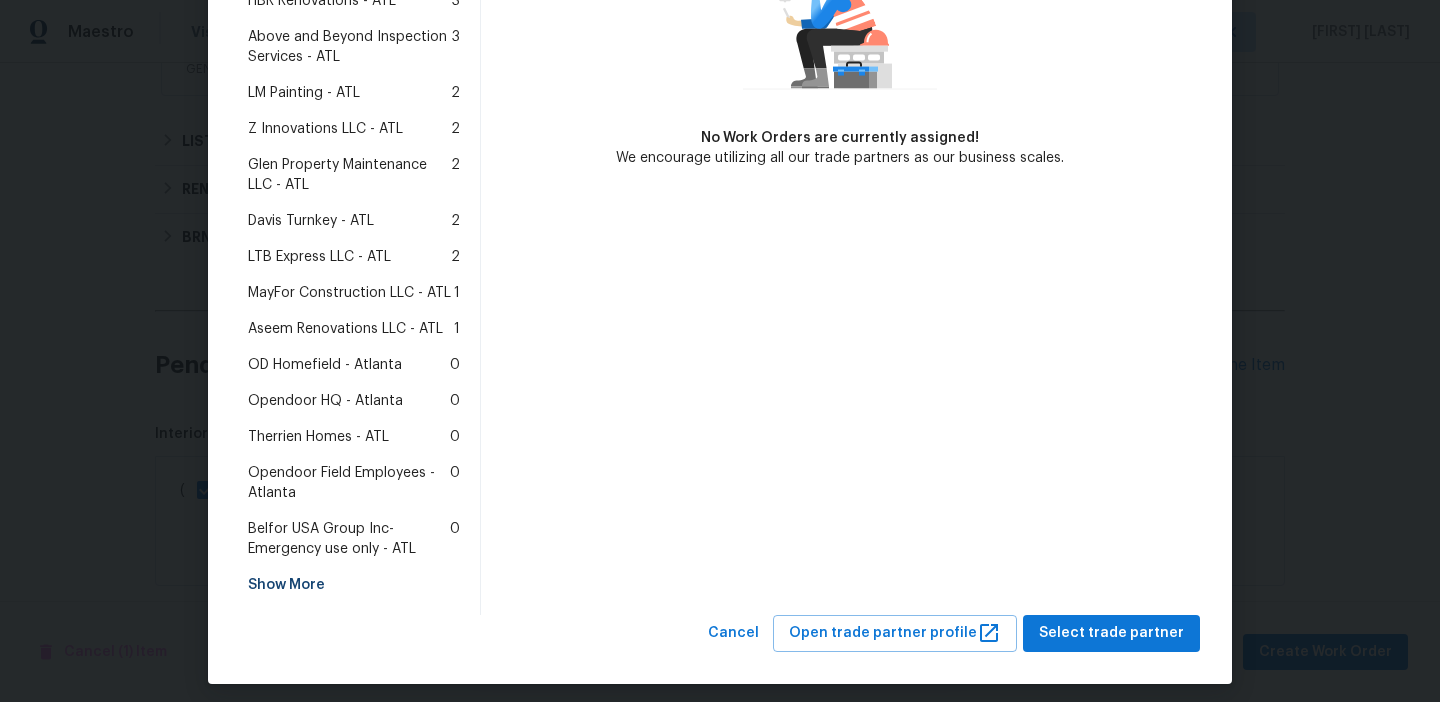 scroll, scrollTop: 530, scrollLeft: 0, axis: vertical 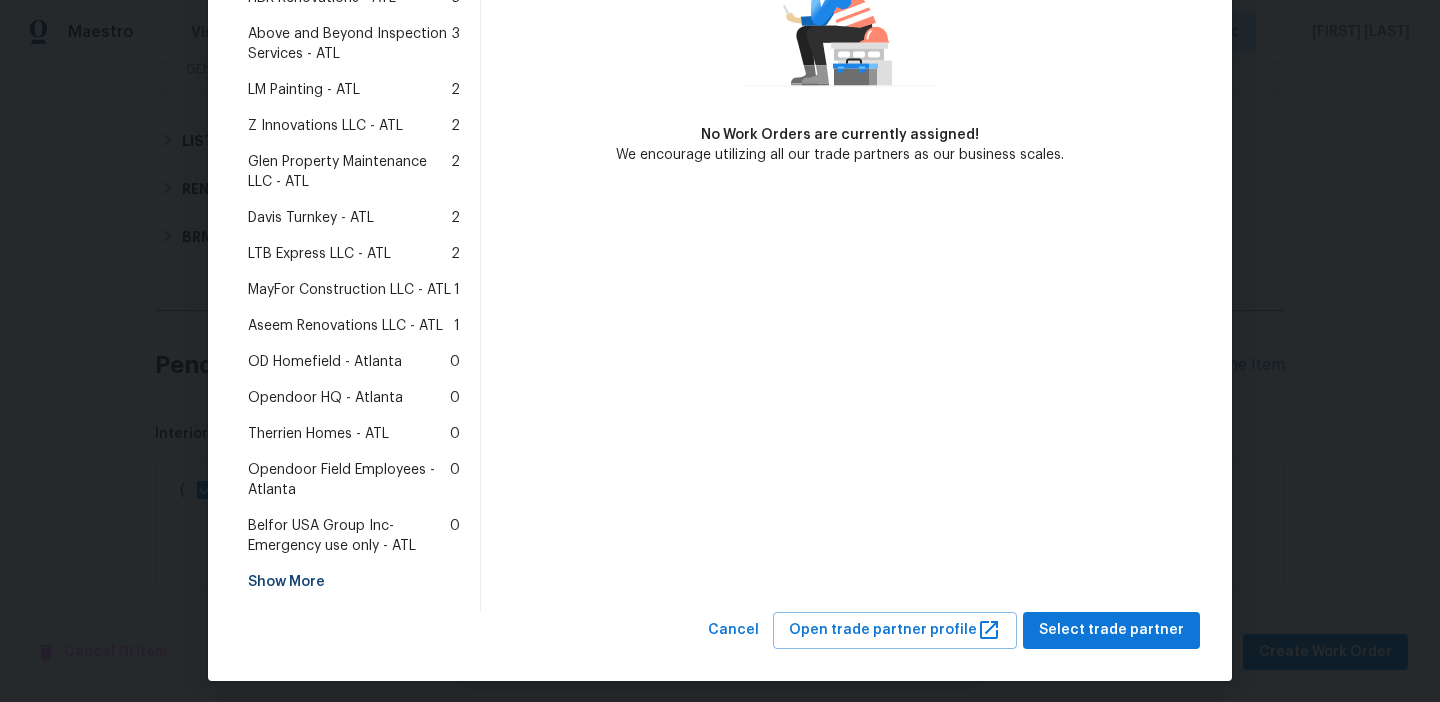click on "MayFor Construction LLC - ATL" at bounding box center (349, 290) 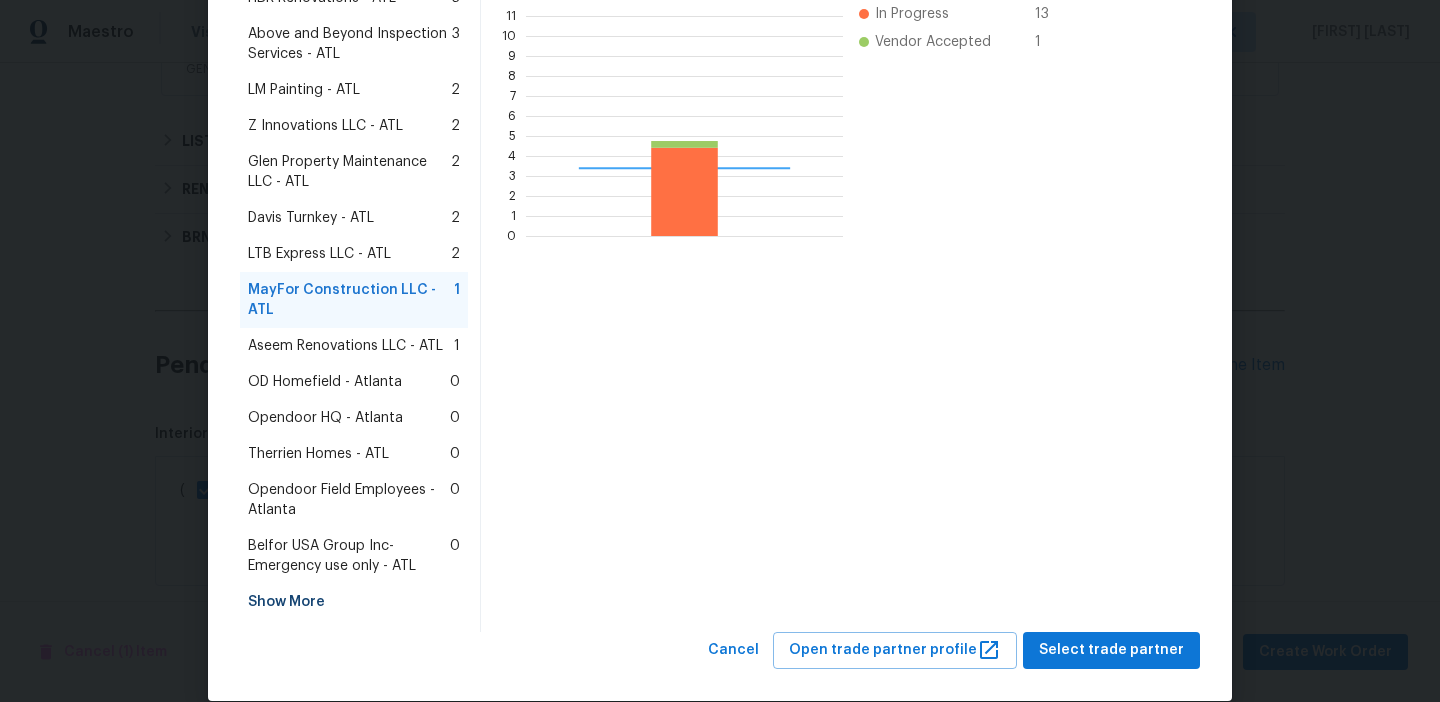 scroll, scrollTop: 538, scrollLeft: 0, axis: vertical 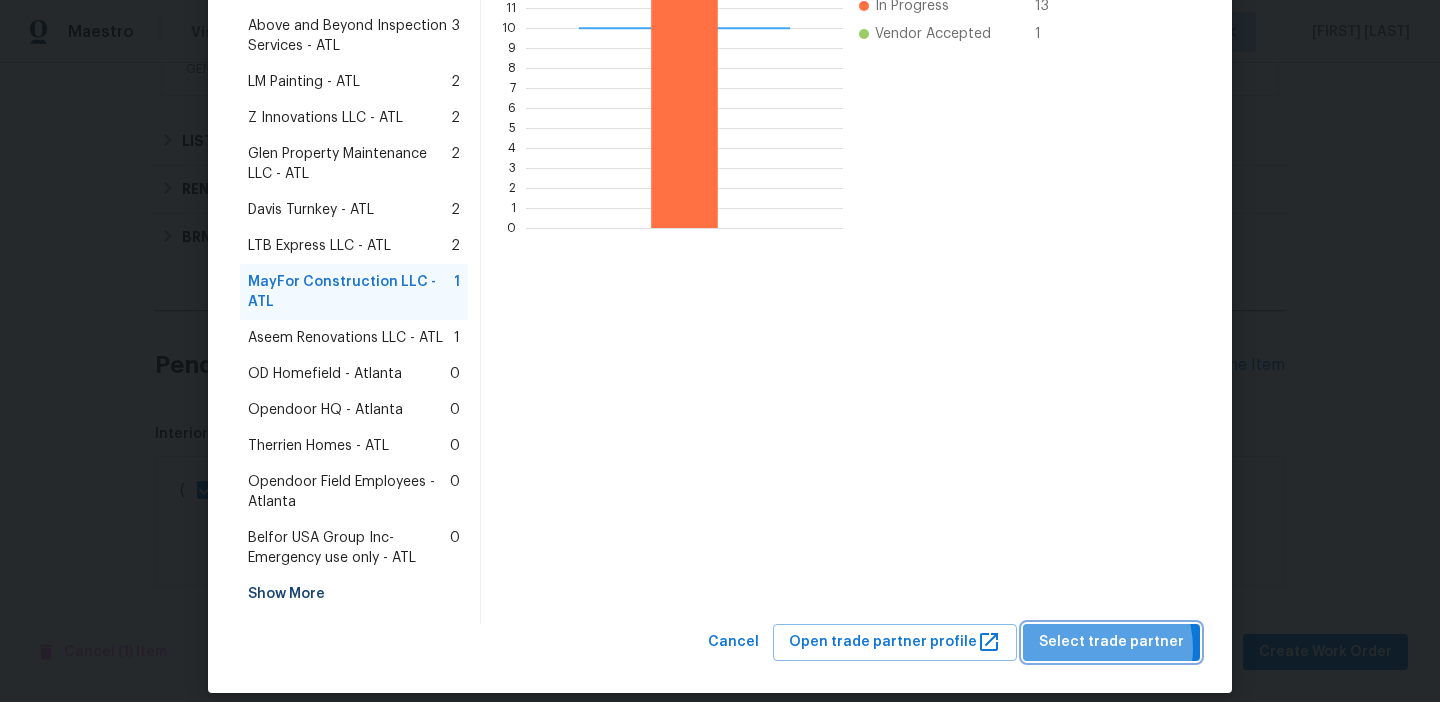 click on "Select trade partner" at bounding box center (1111, 642) 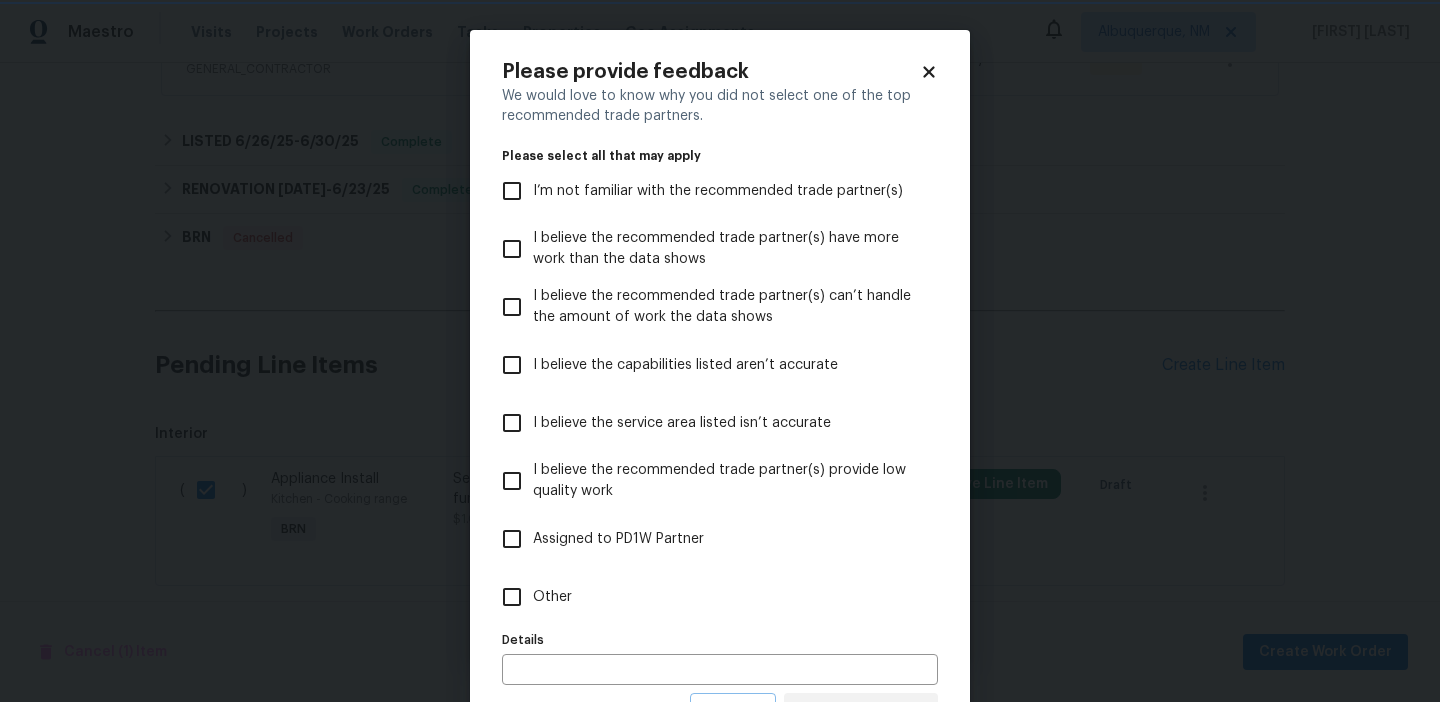 scroll, scrollTop: 0, scrollLeft: 0, axis: both 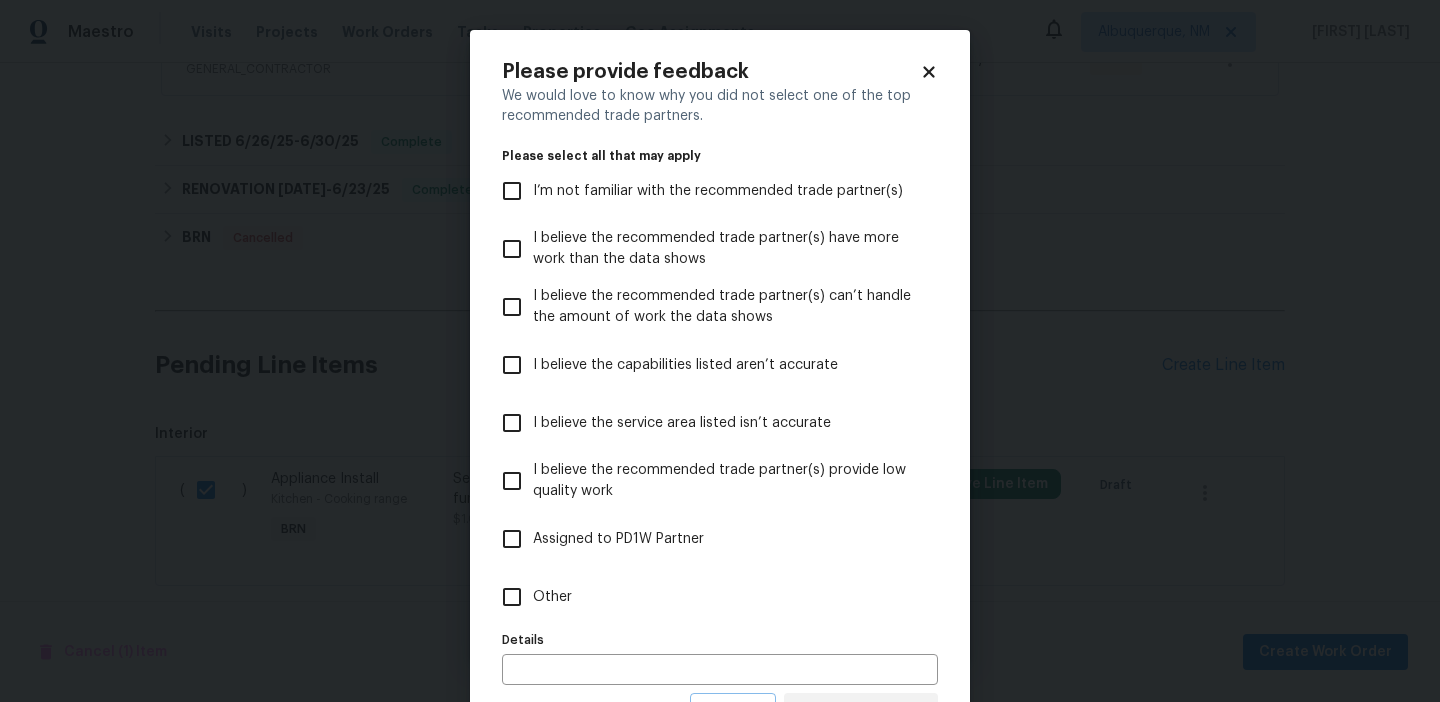 click on "Other" at bounding box center (512, 597) 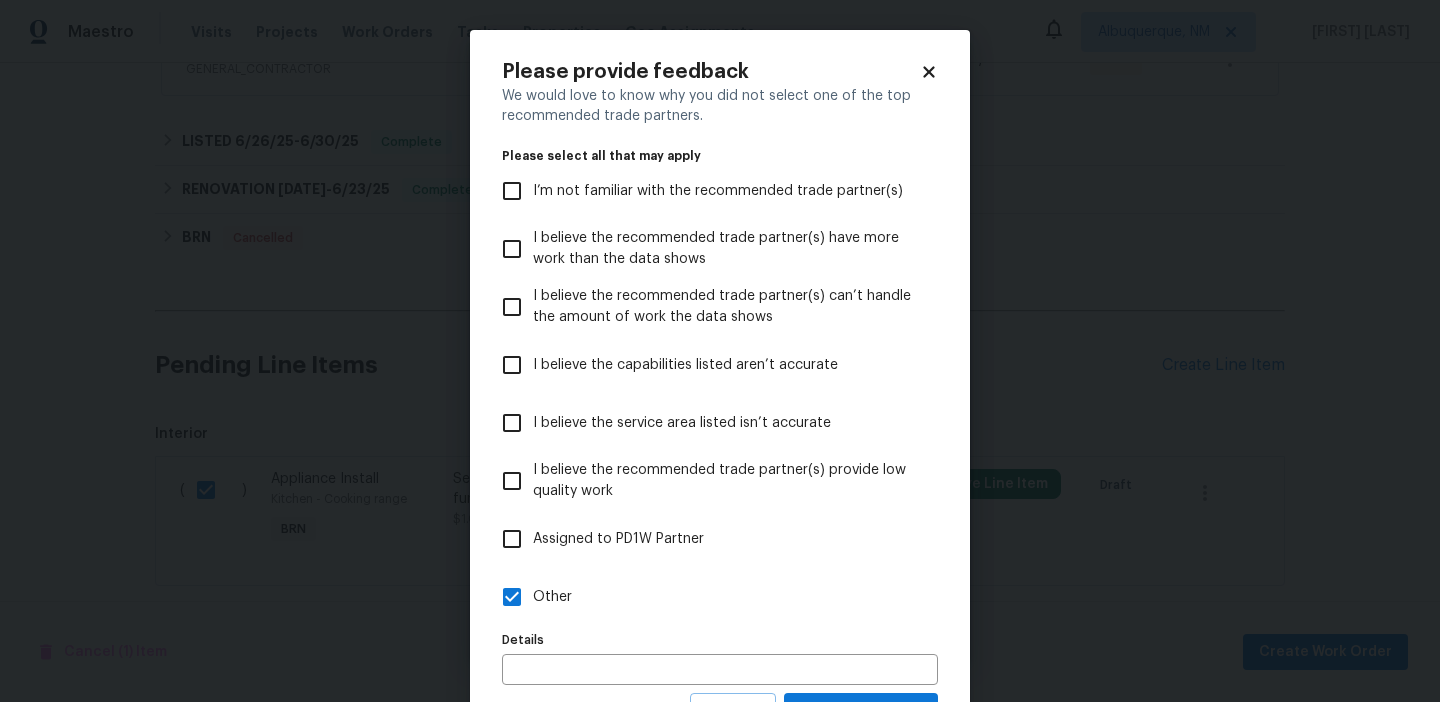 scroll, scrollTop: 90, scrollLeft: 0, axis: vertical 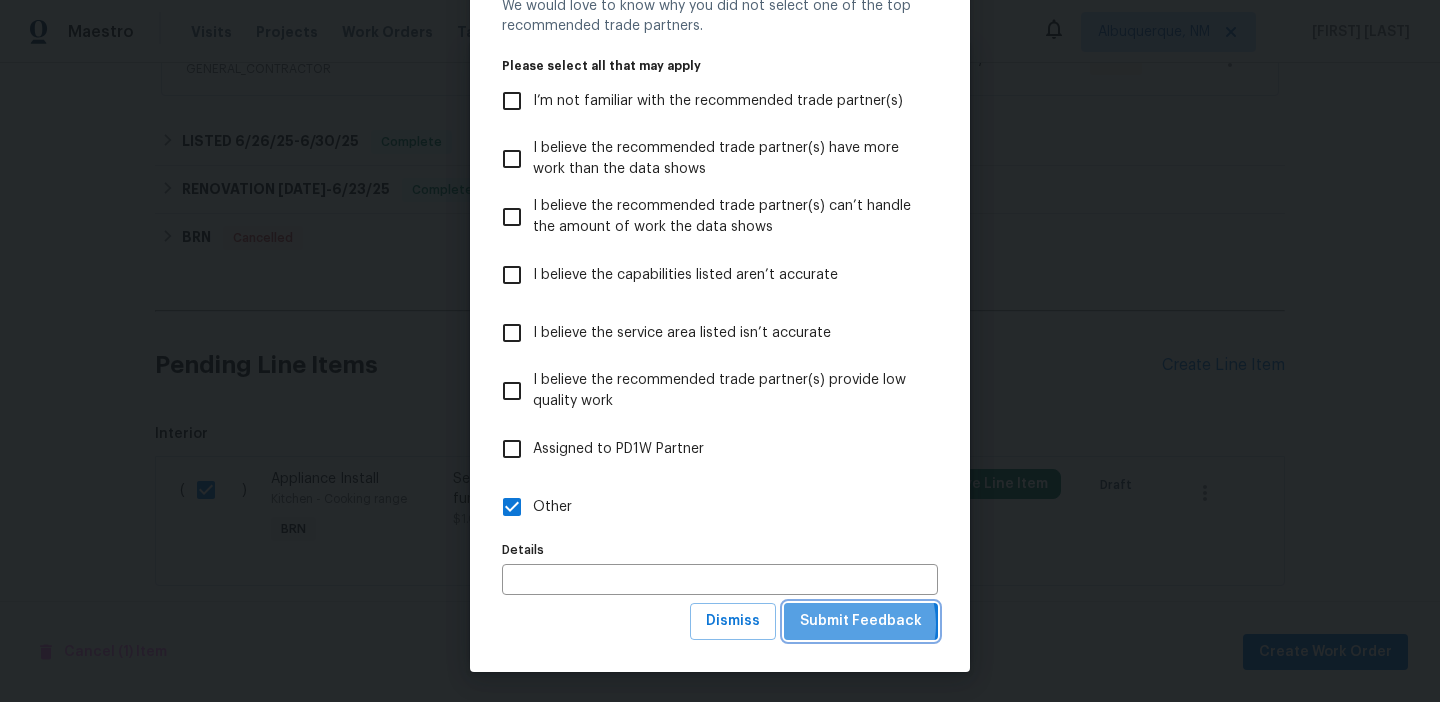 click on "Submit Feedback" at bounding box center [861, 621] 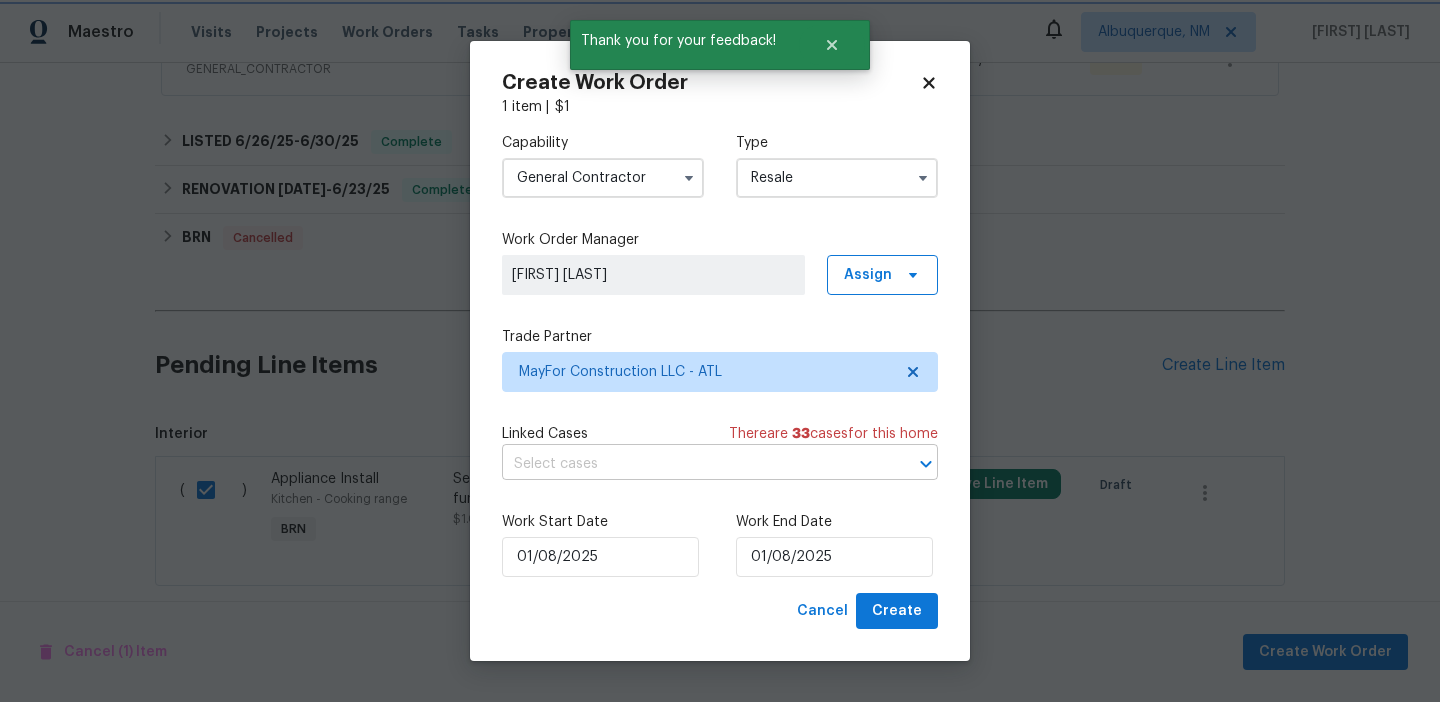scroll, scrollTop: 0, scrollLeft: 0, axis: both 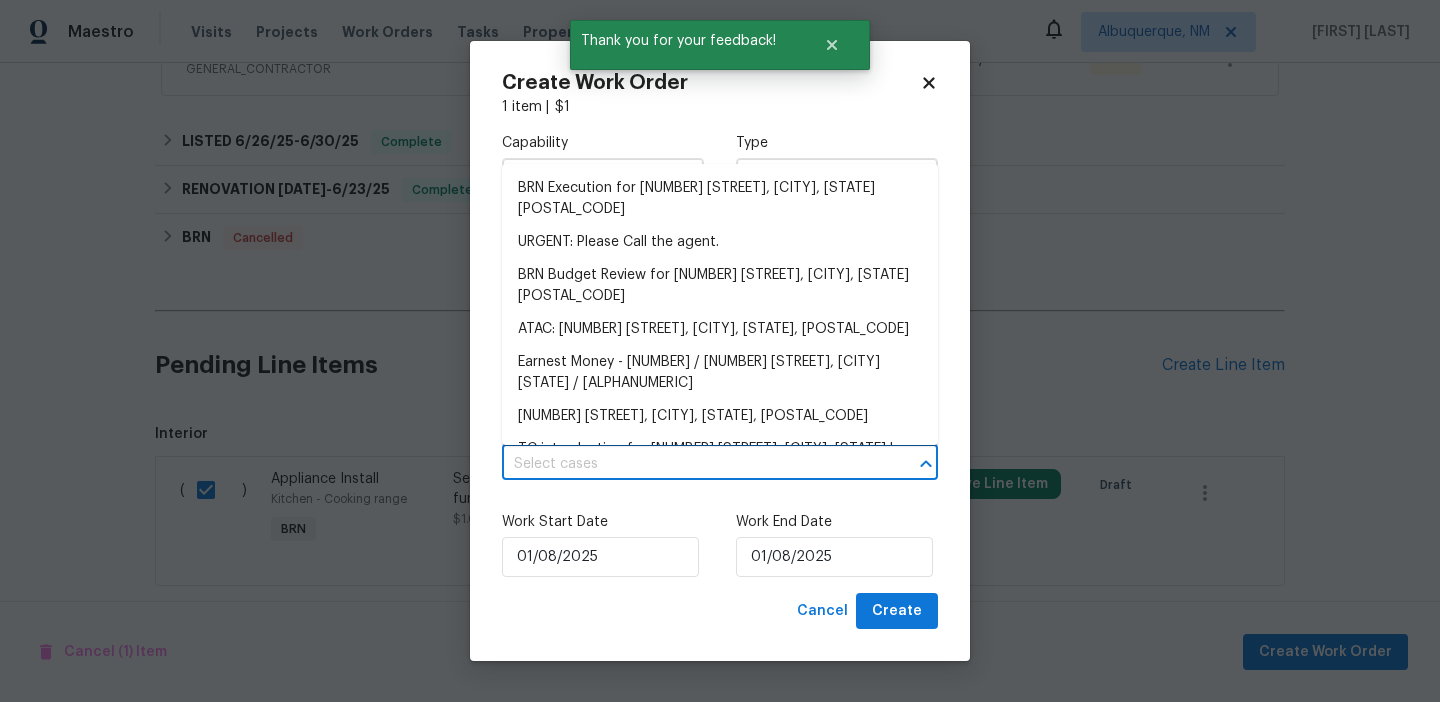 click at bounding box center (692, 464) 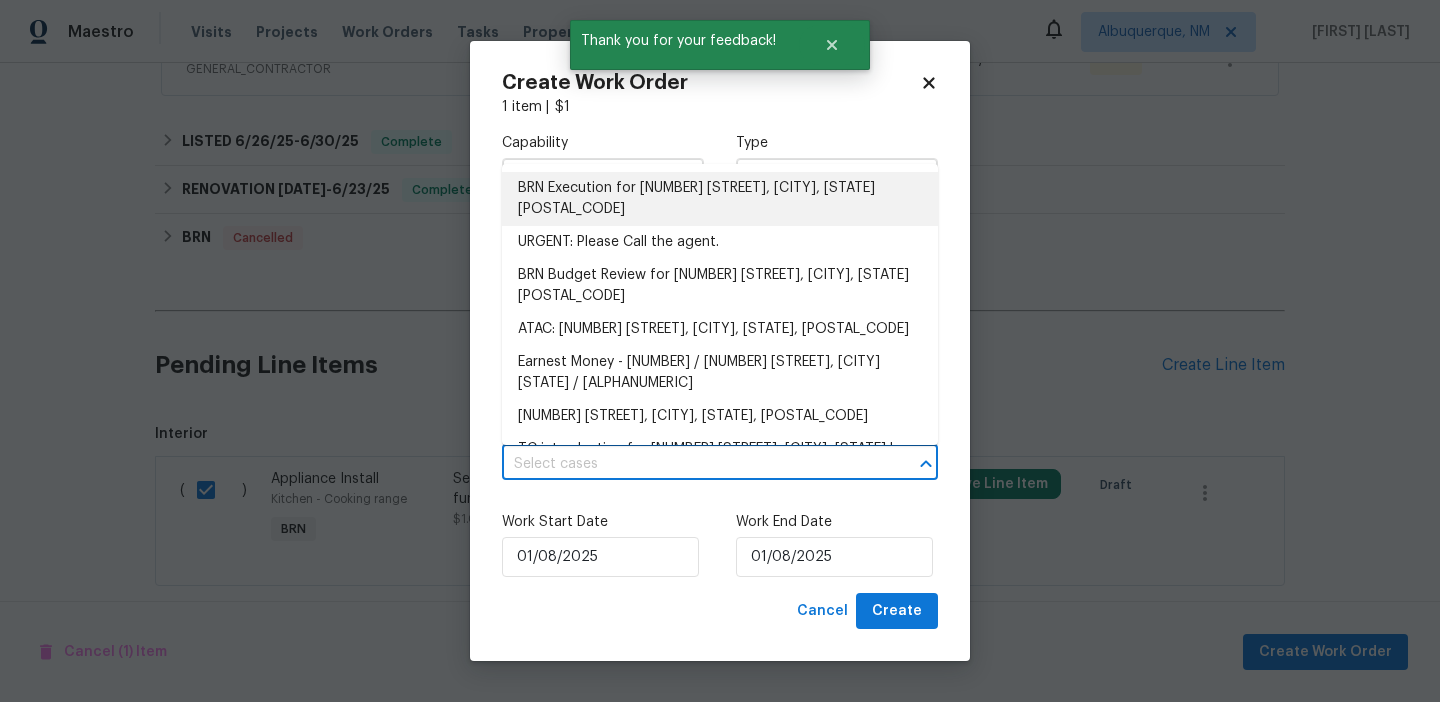 click on "BRN Execution for 8272 Magnolia Dr, Jonesboro, GA 30238" at bounding box center (720, 199) 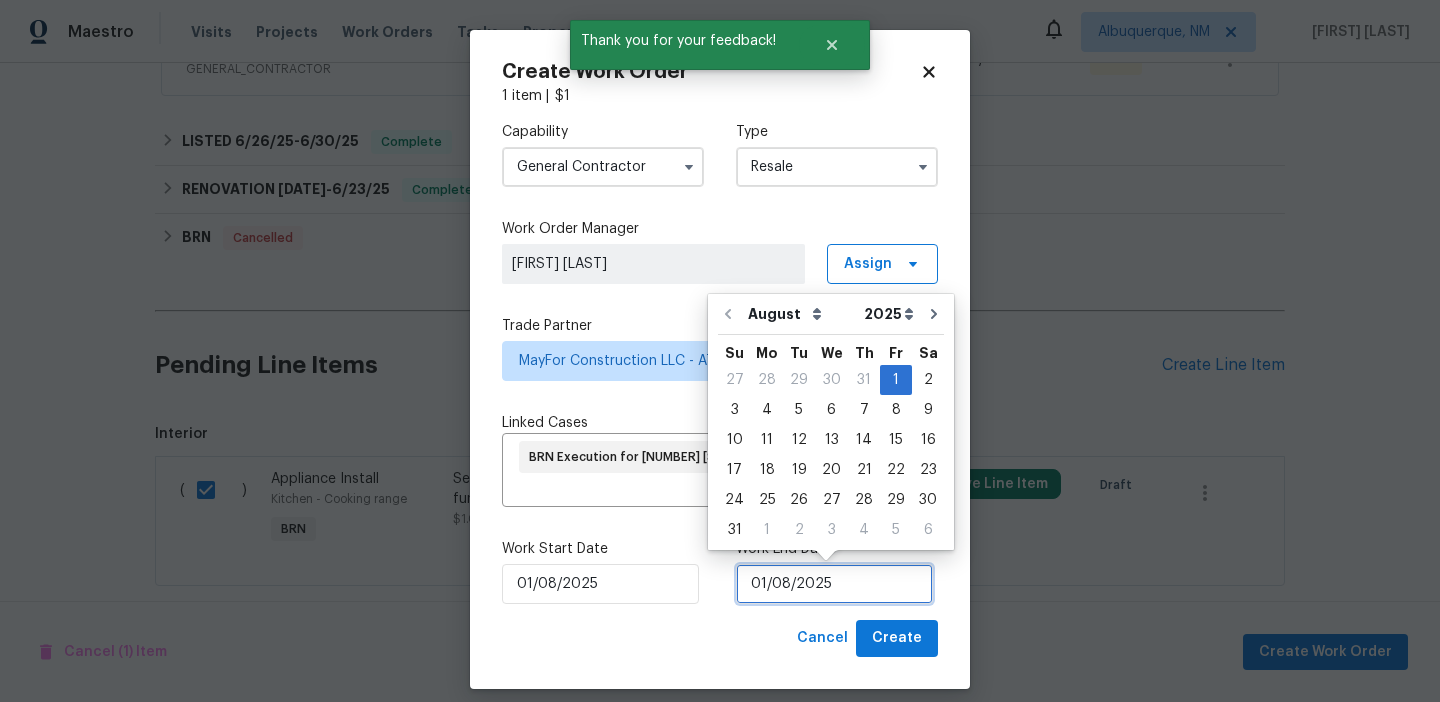 click on "01/08/2025" at bounding box center (834, 584) 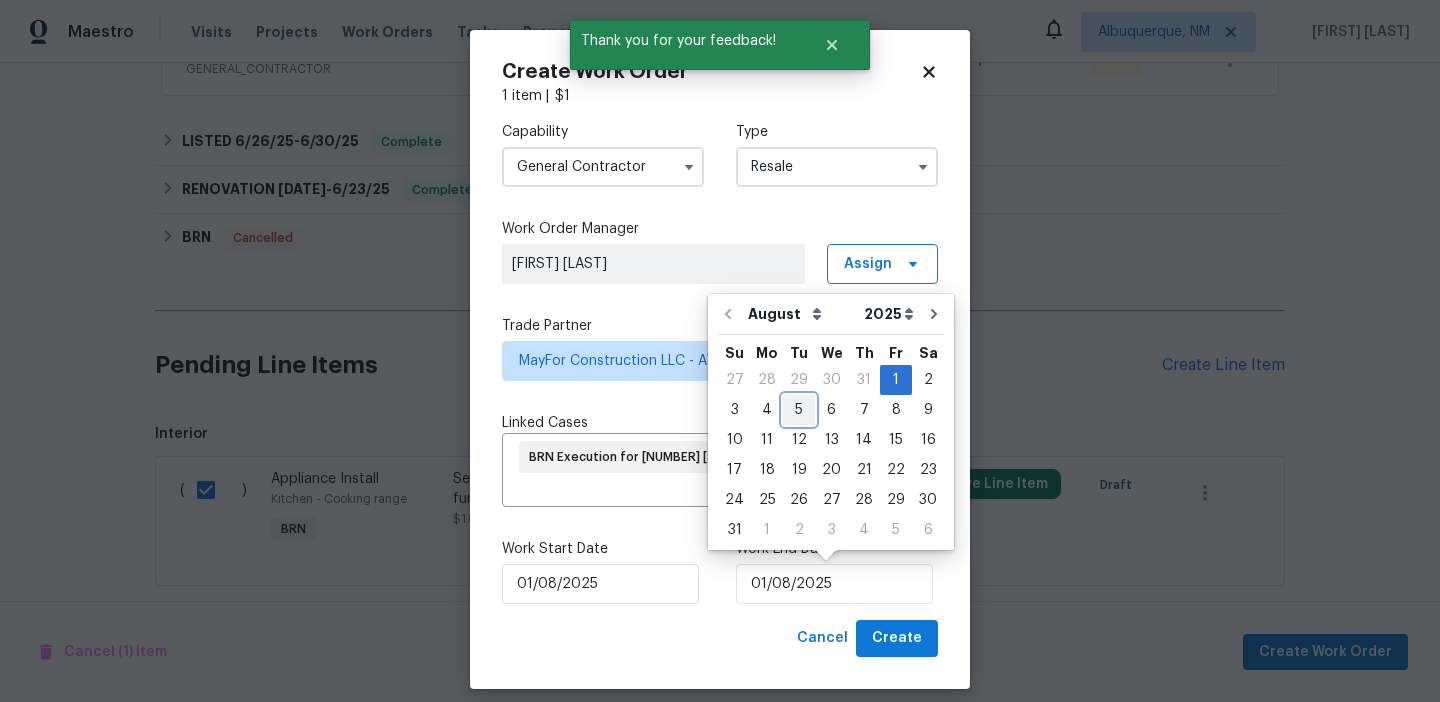 click on "5" at bounding box center (799, 410) 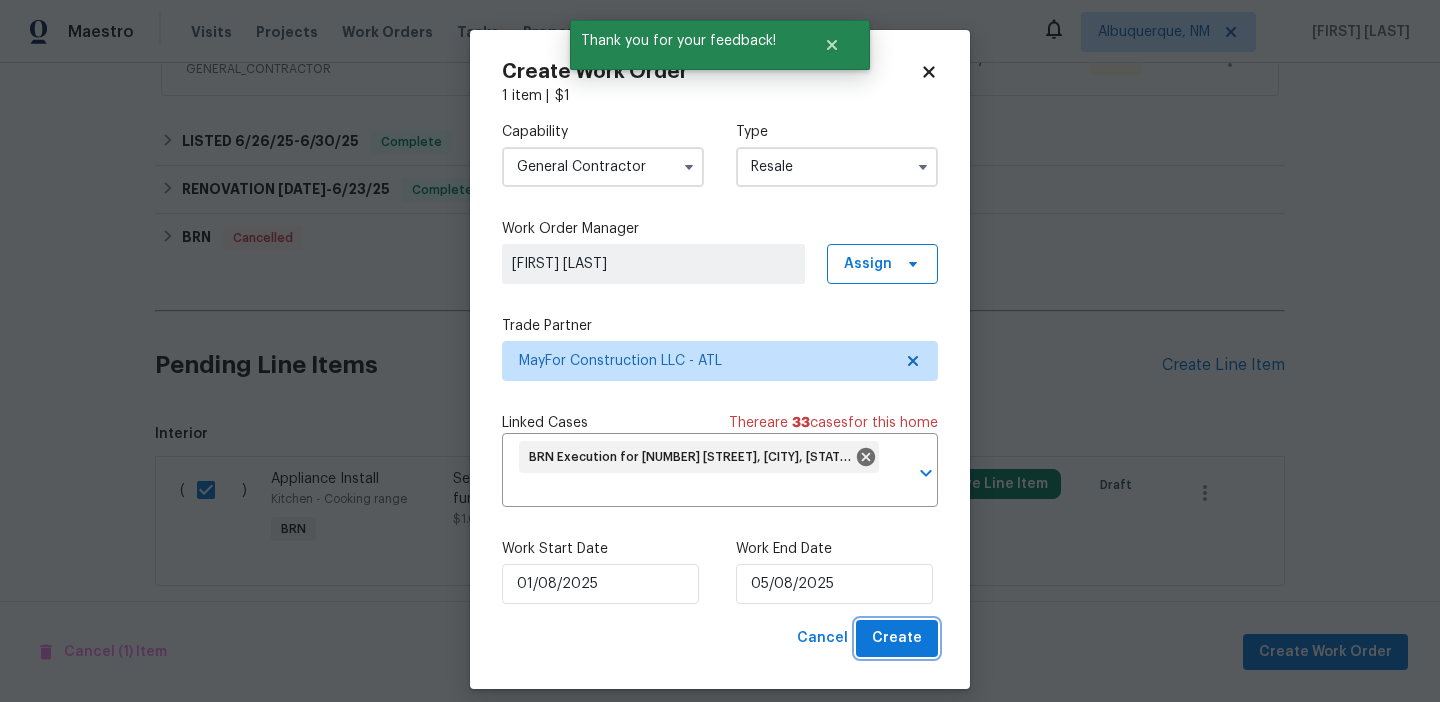 click on "Create" at bounding box center (897, 638) 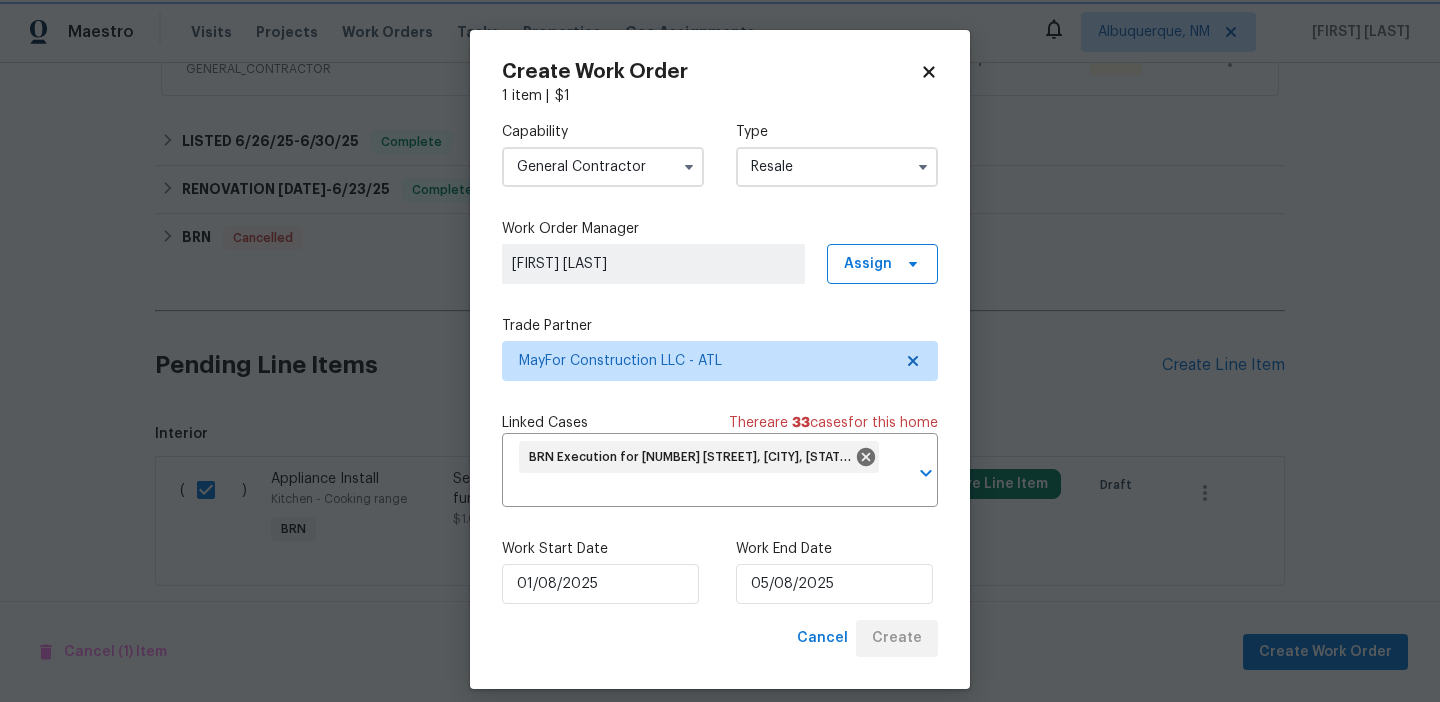 checkbox on "false" 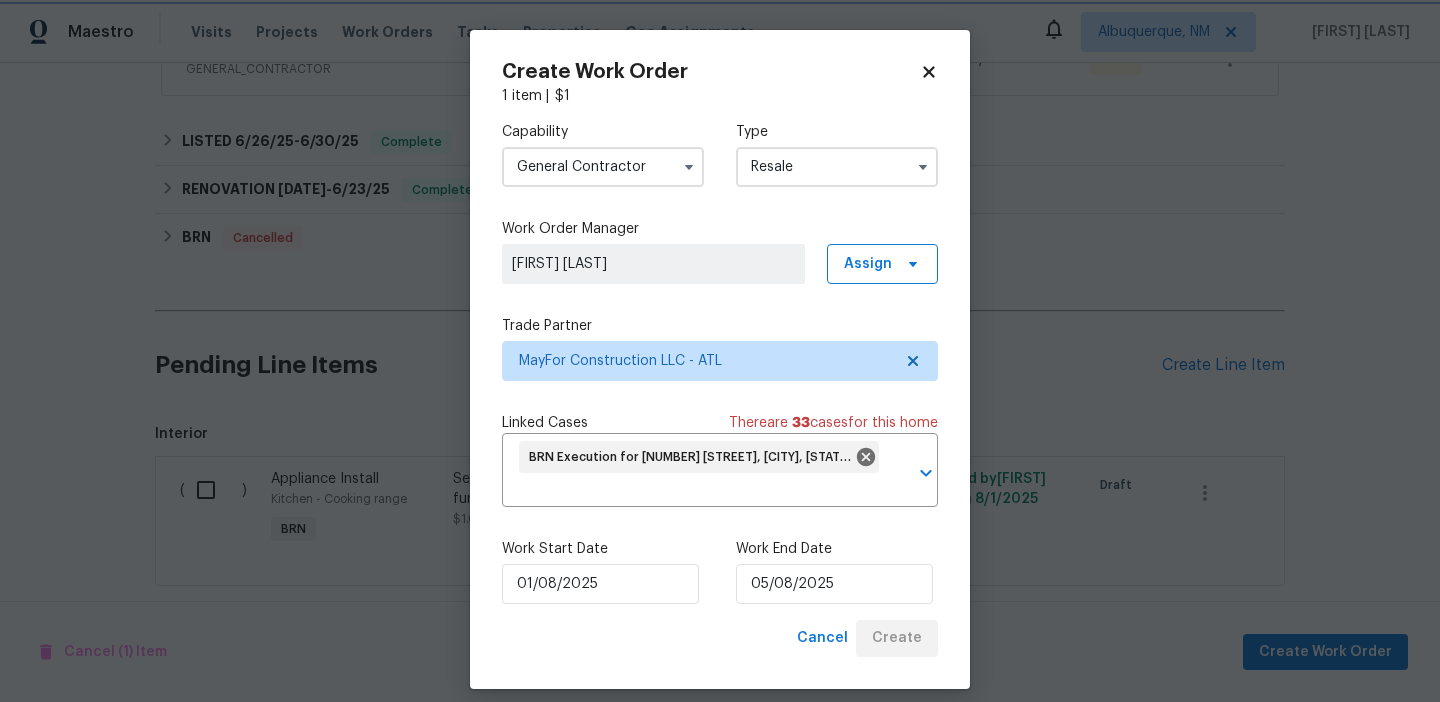scroll, scrollTop: 436, scrollLeft: 0, axis: vertical 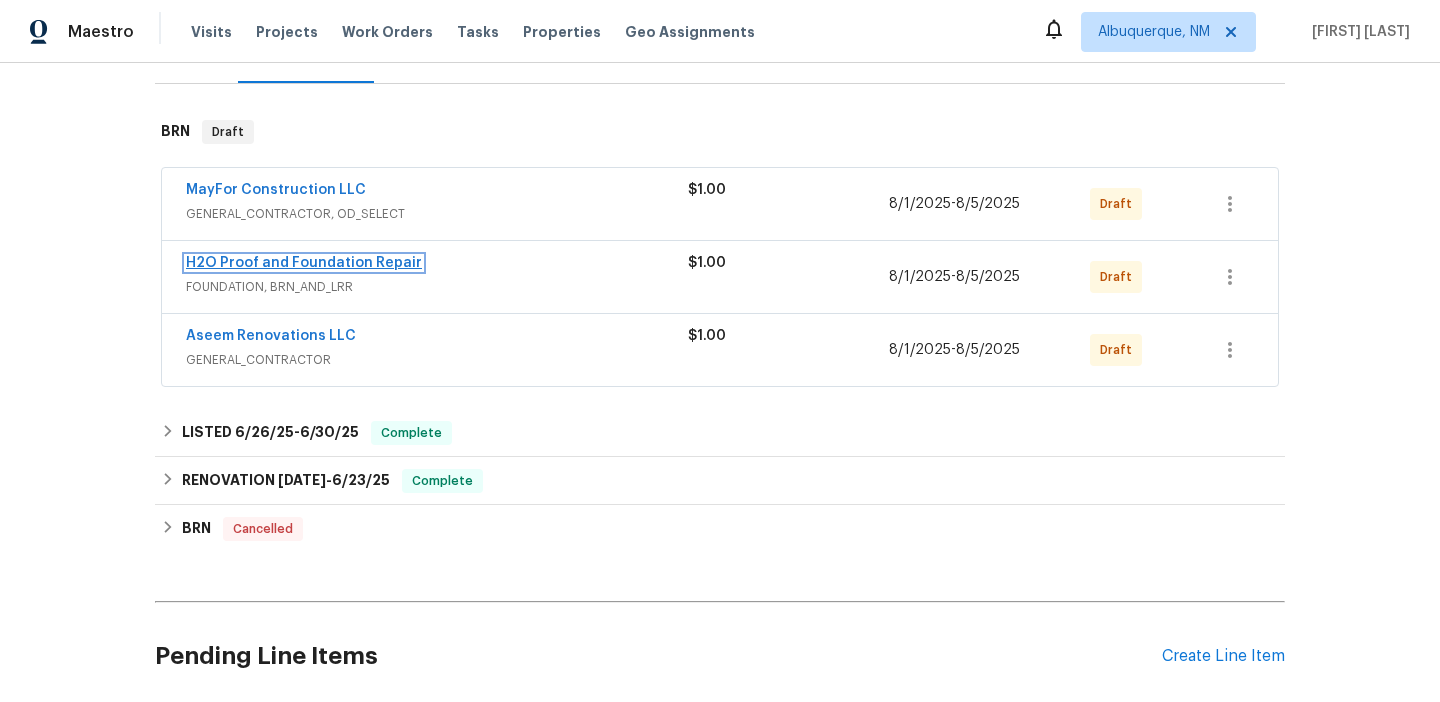 click on "H2O Proof and Foundation Repair" at bounding box center (304, 263) 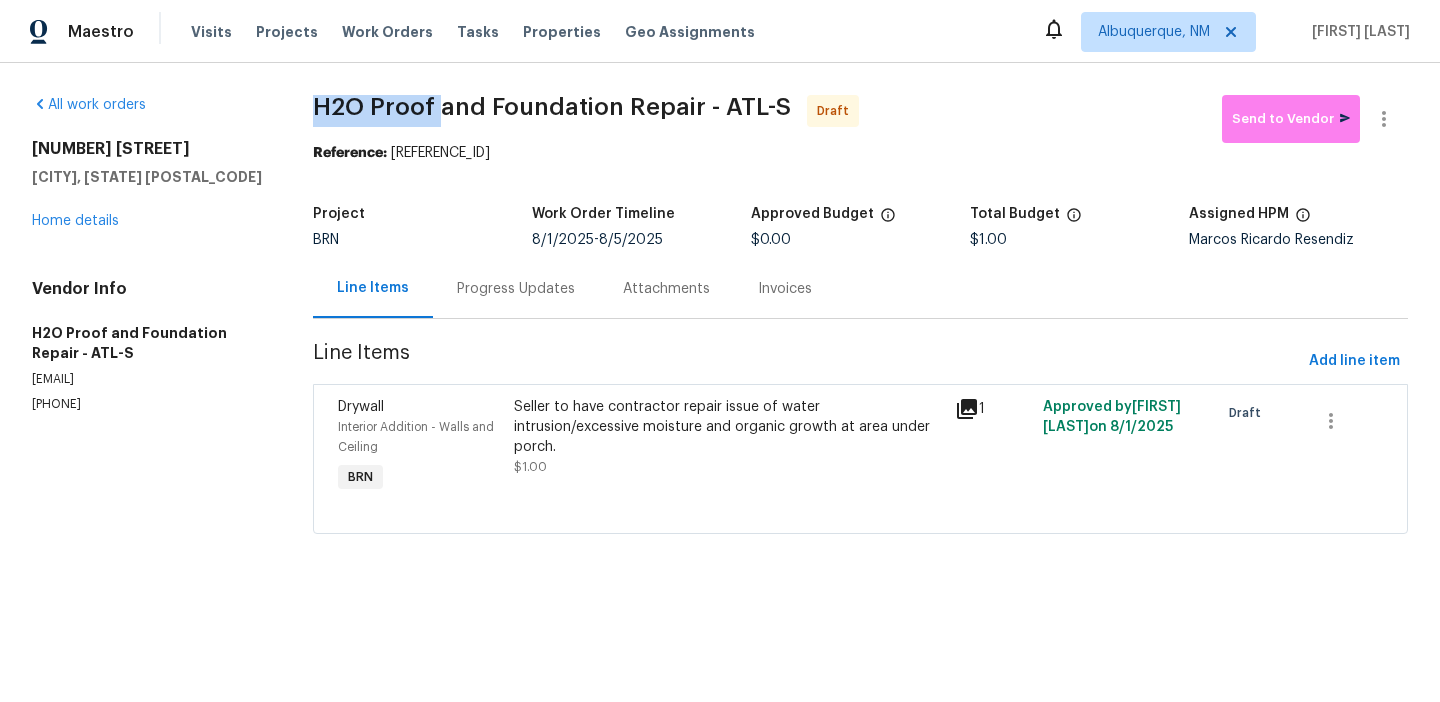 drag, startPoint x: 315, startPoint y: 102, endPoint x: 435, endPoint y: 102, distance: 120 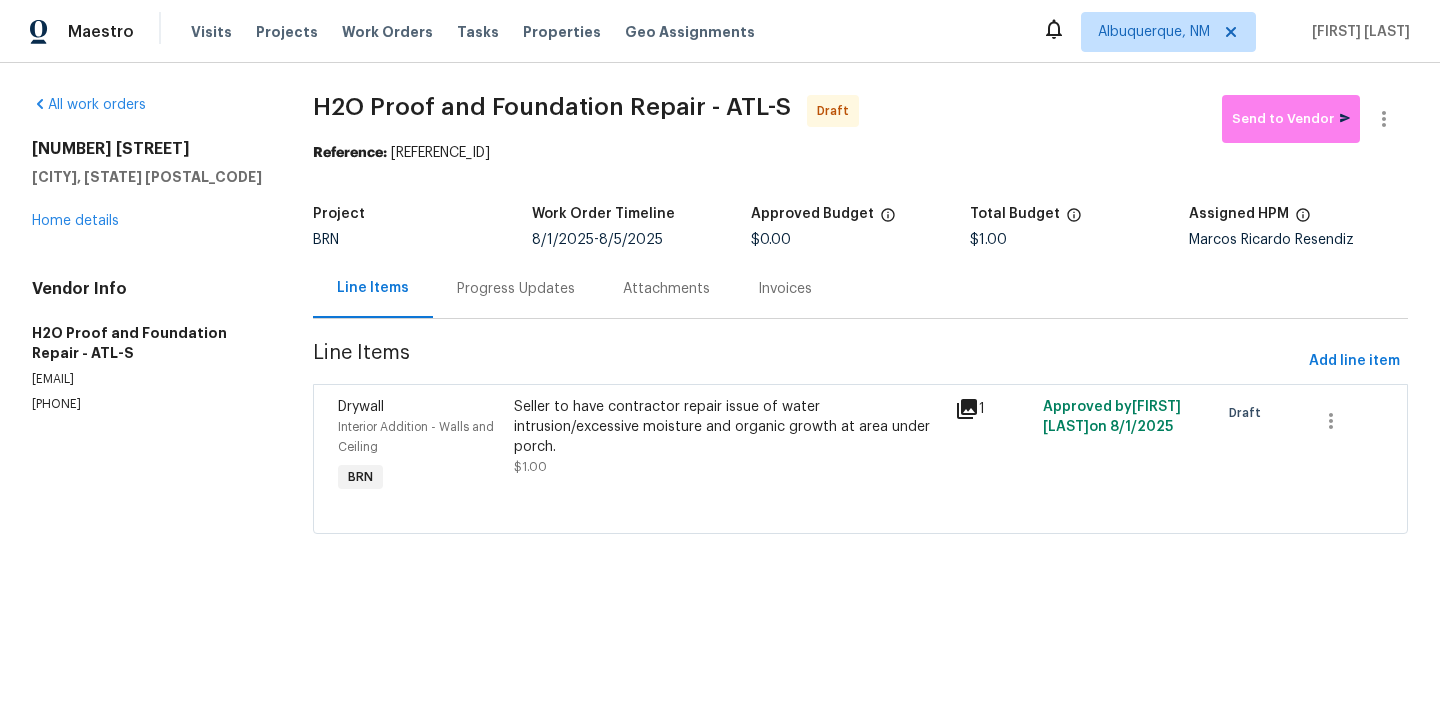 click on "Progress Updates" at bounding box center (516, 288) 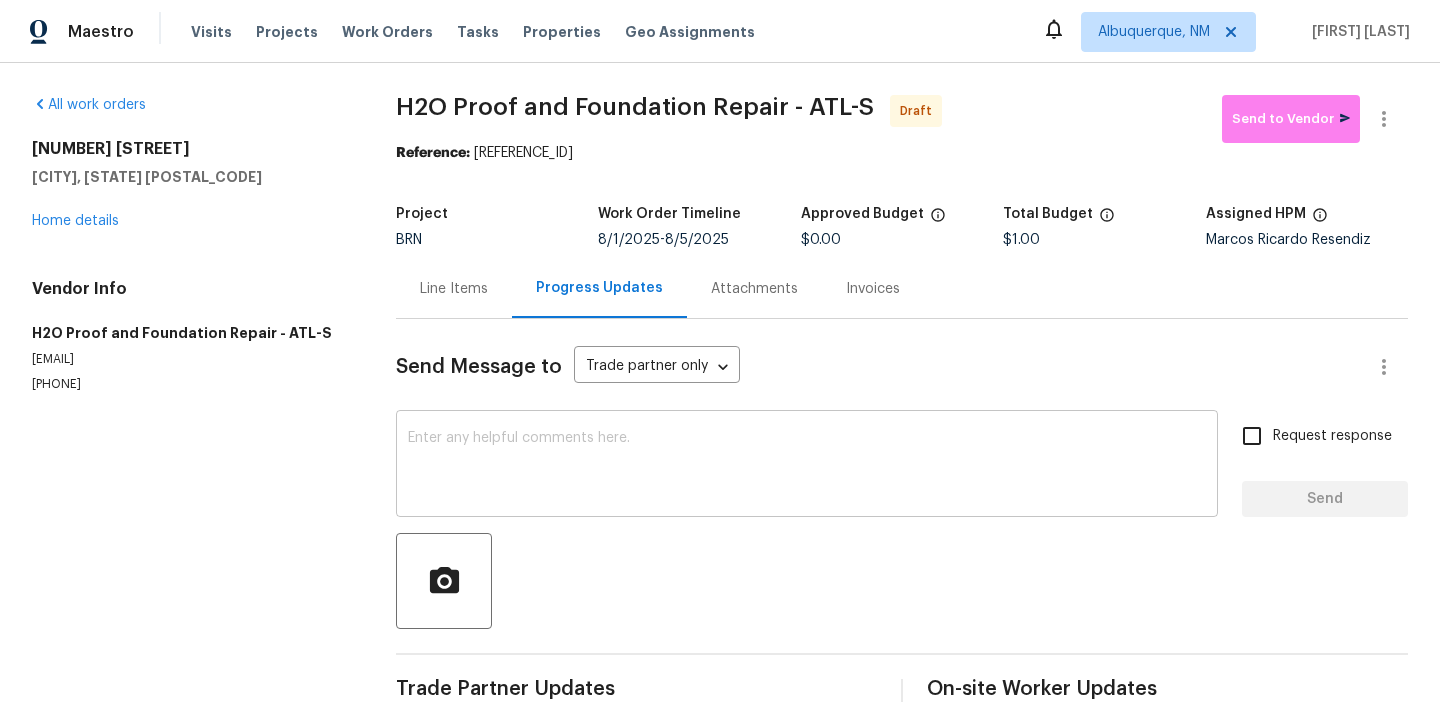 click on "Send Message to Trade partner only Trade partner only ​ x ​ Request response Send Trade Partner Updates On-site Worker Updates" at bounding box center [902, 517] 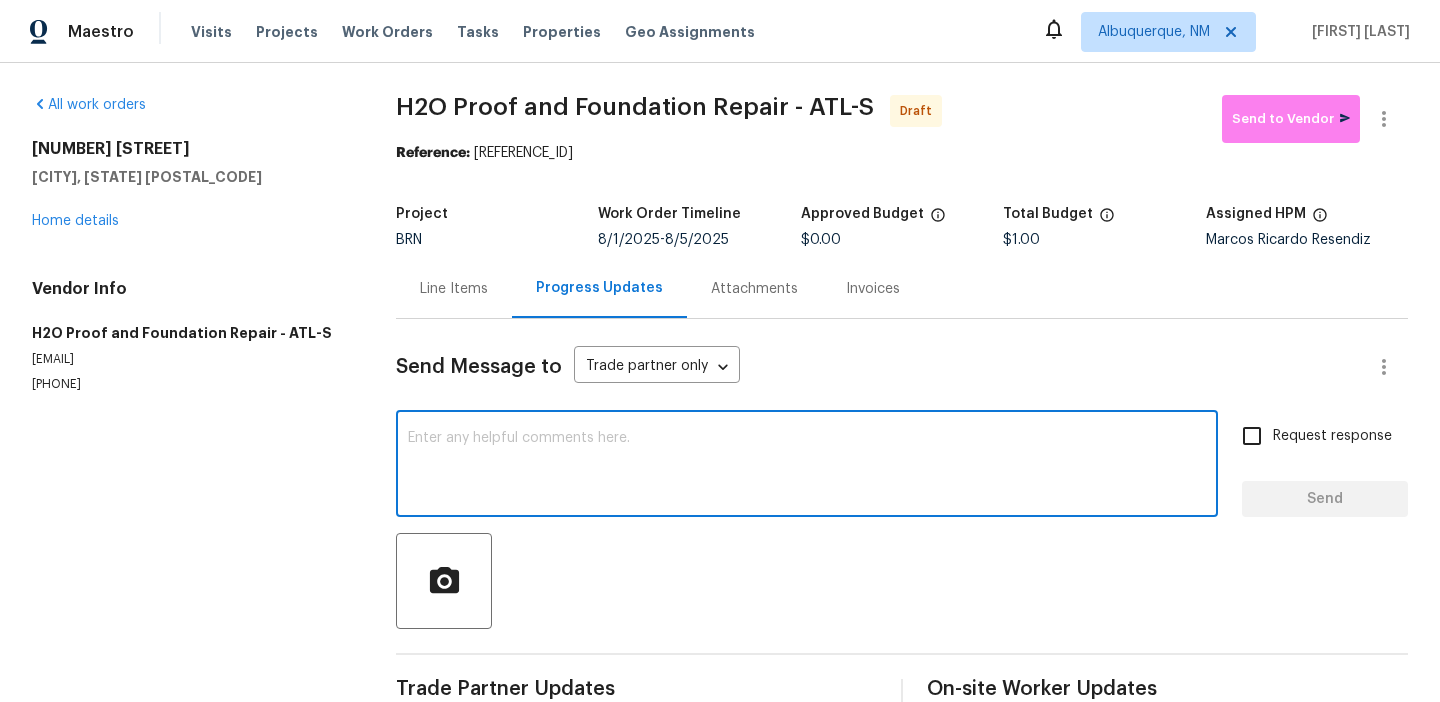 click at bounding box center (807, 466) 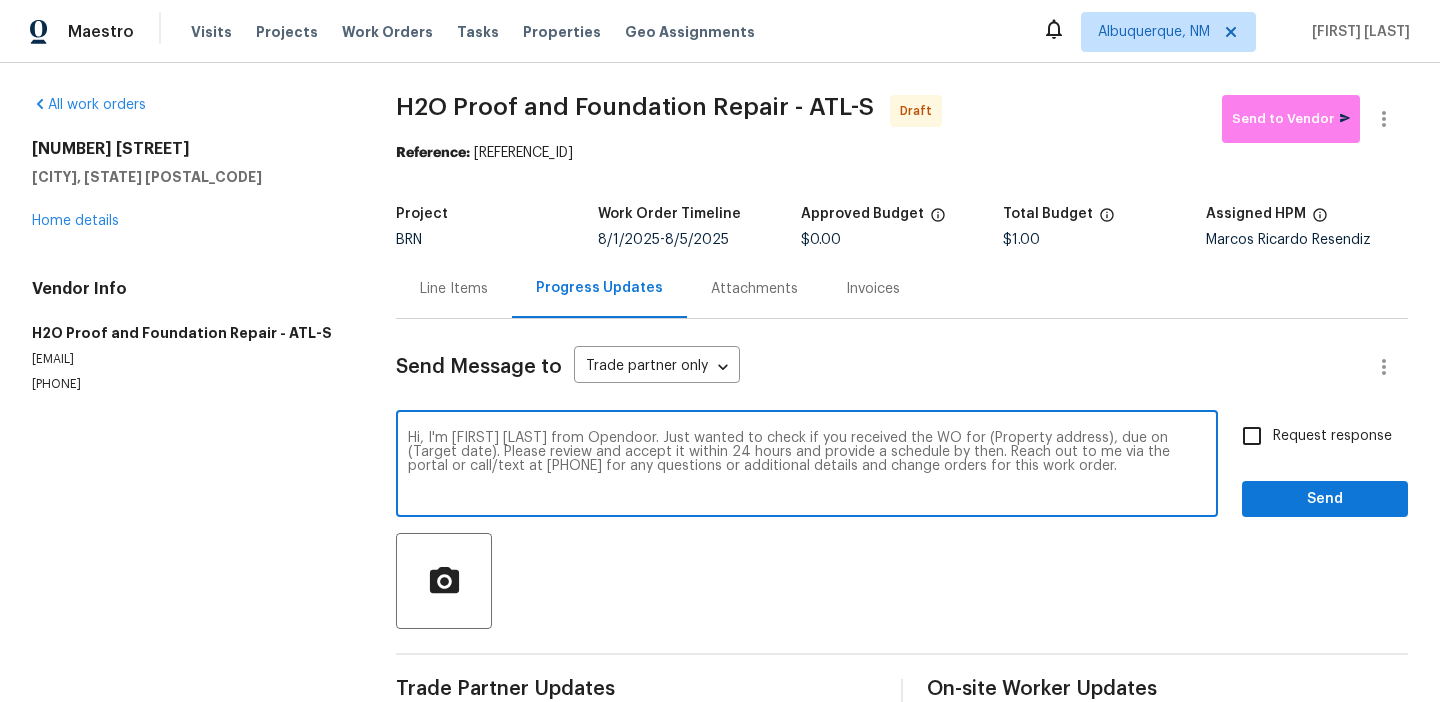drag, startPoint x: 1053, startPoint y: 439, endPoint x: 937, endPoint y: 433, distance: 116.15507 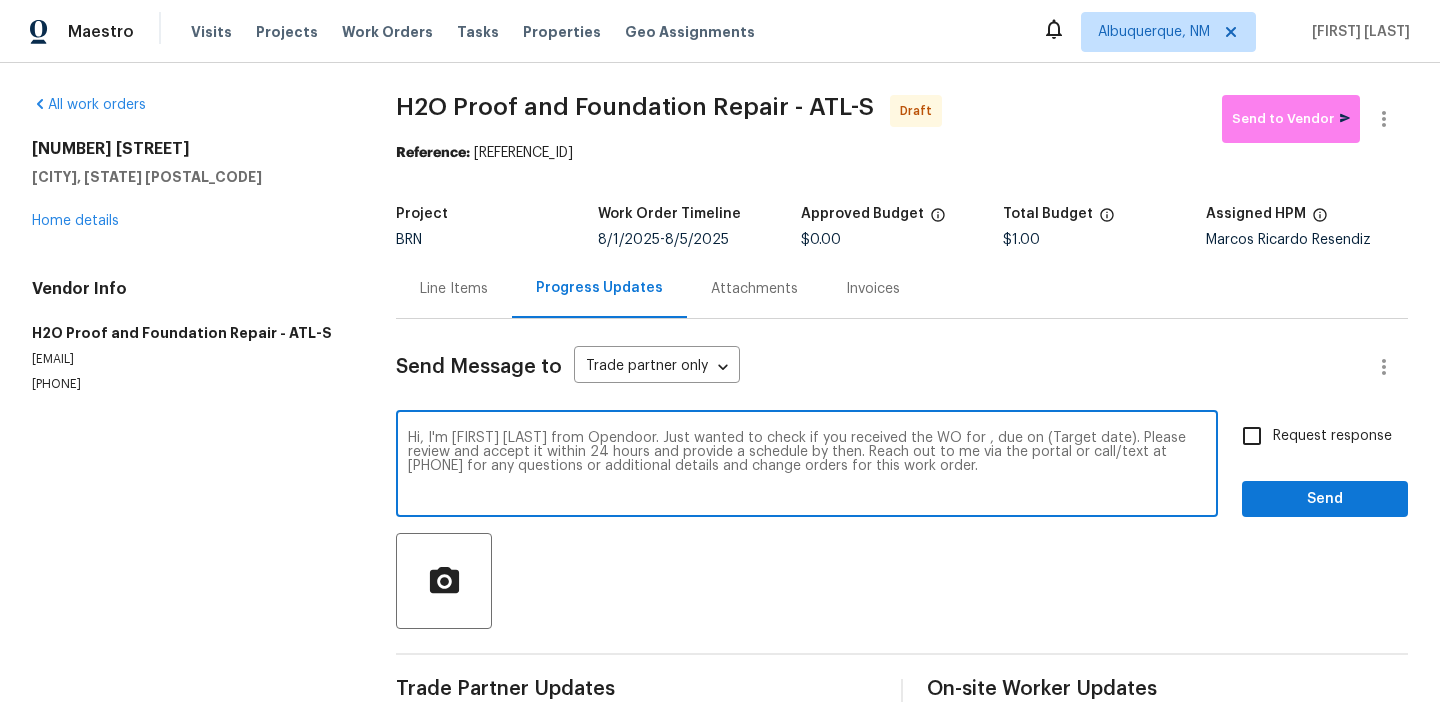 paste on "[NUMBER] [STREET], [CITY], [STATE] [POSTAL_CODE]" 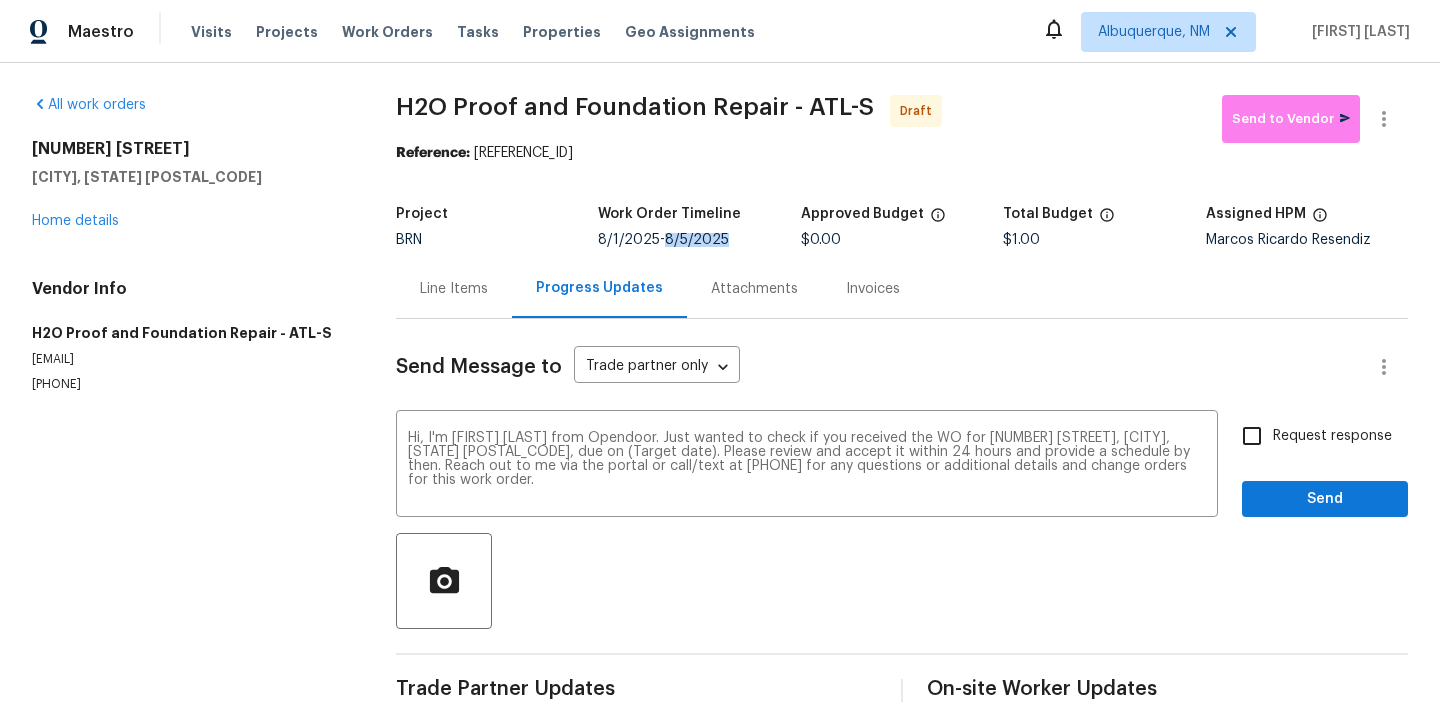 drag, startPoint x: 668, startPoint y: 241, endPoint x: 761, endPoint y: 241, distance: 93 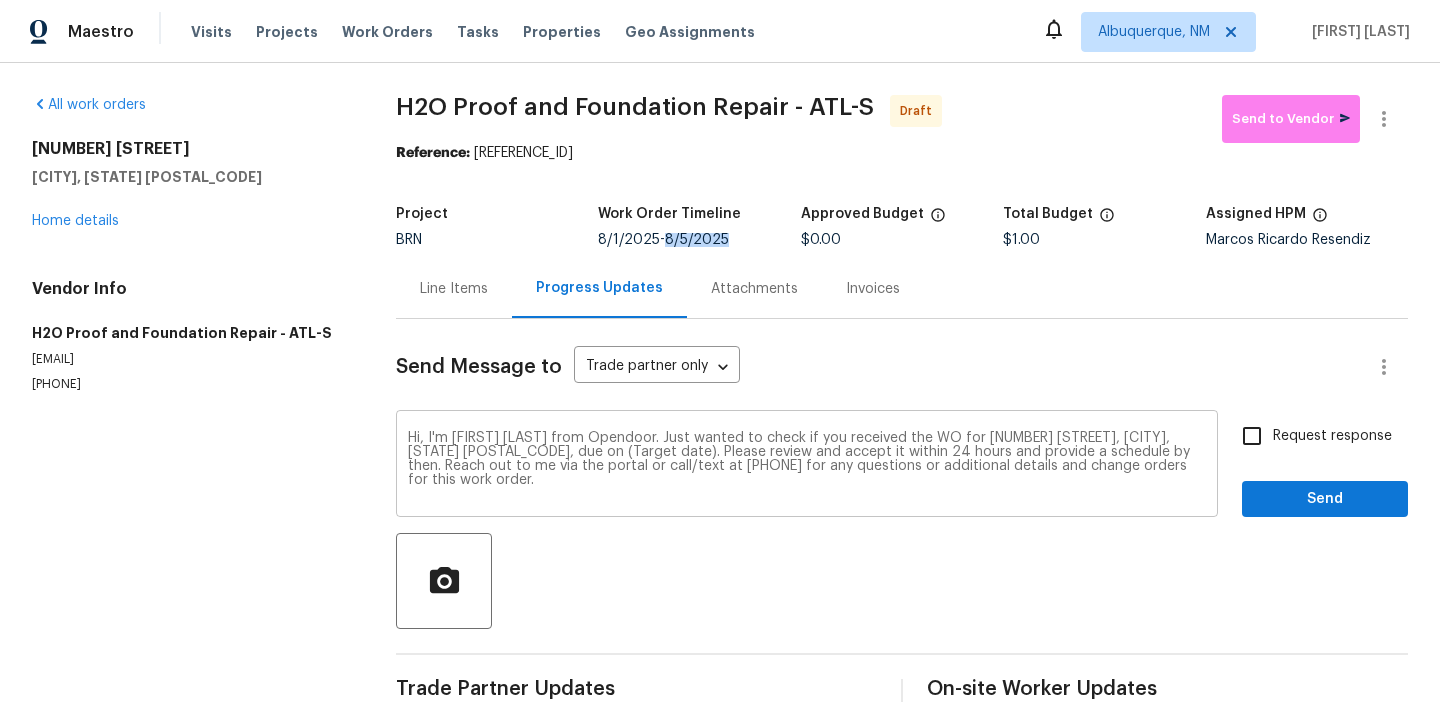 copy on "8/5/2025" 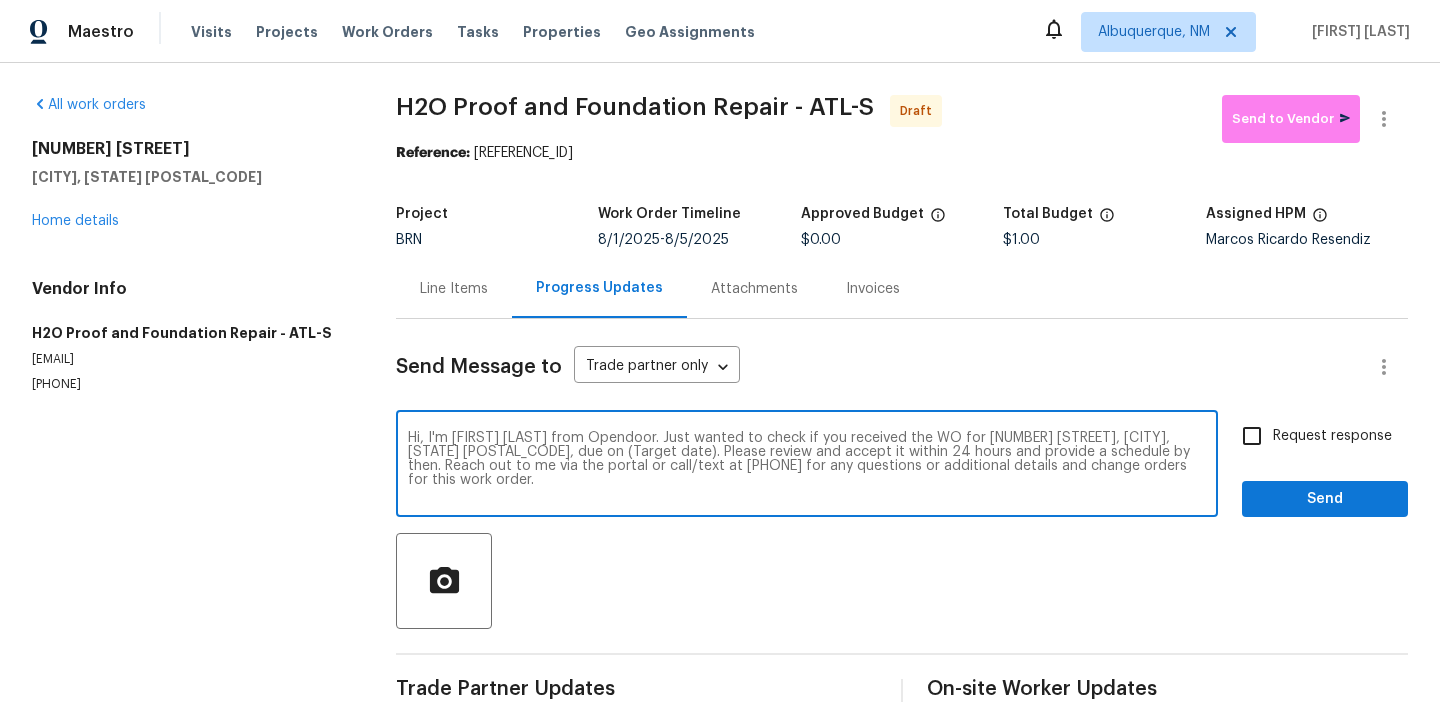 drag, startPoint x: 542, startPoint y: 456, endPoint x: 453, endPoint y: 455, distance: 89.005615 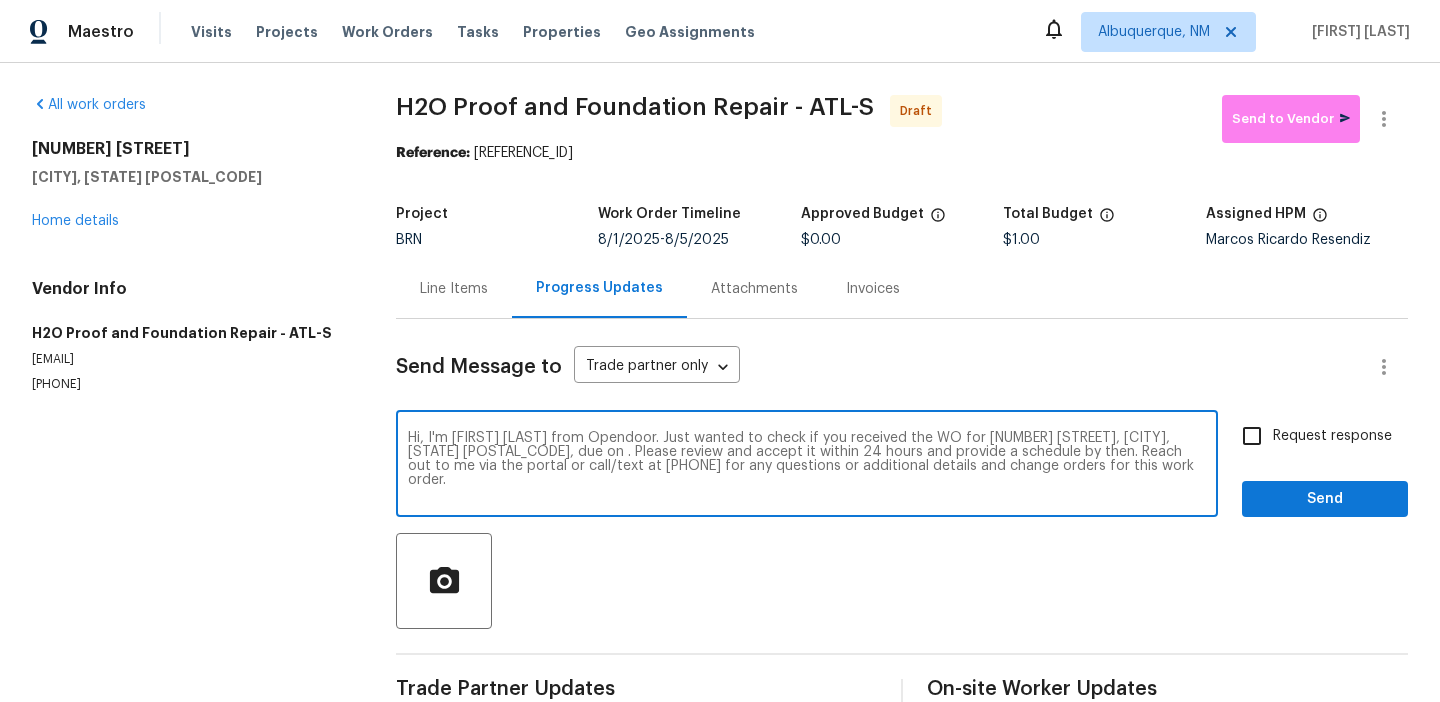 paste on "8/5/2025" 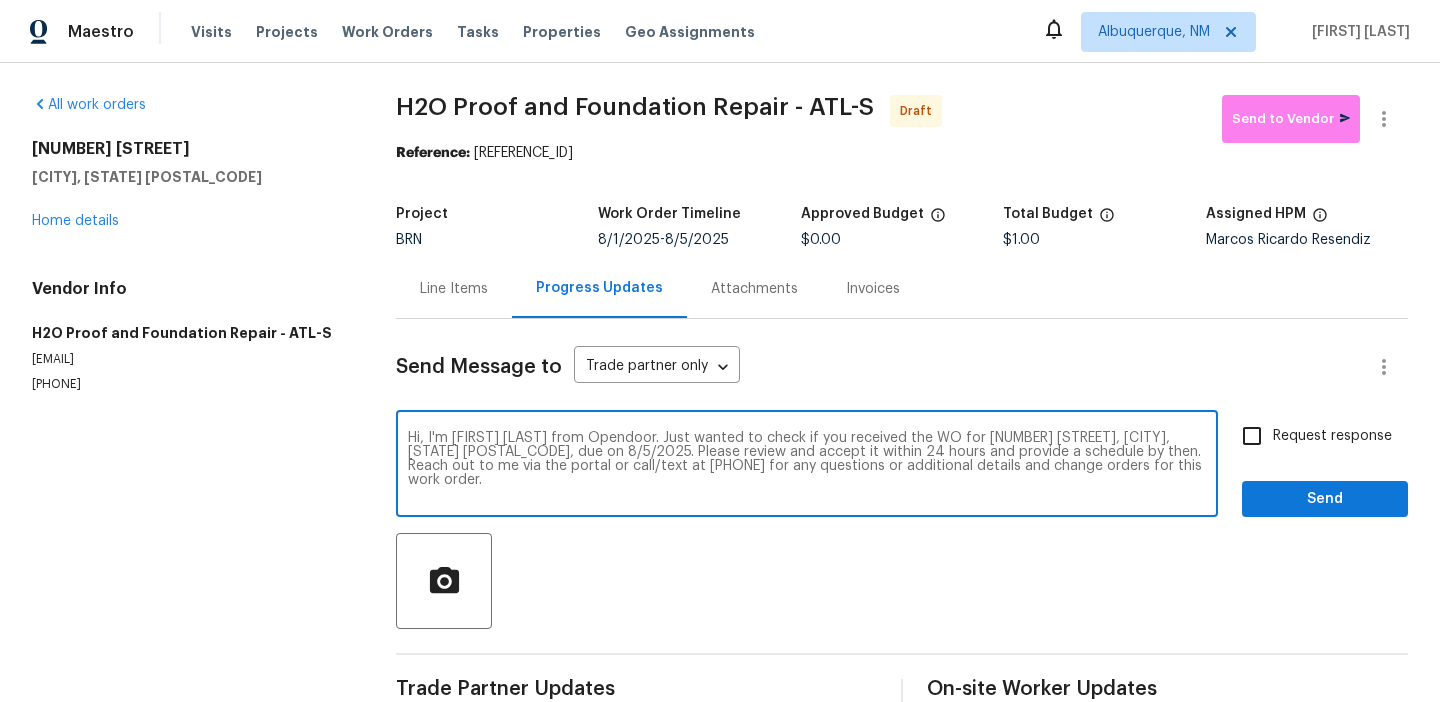 type on "Hi, I'm [FIRST] [LAST] from Opendoor. Just wanted to check if you received the WO for [NUMBER] [STREET], [CITY], [STATE] [POSTAL_CODE], due on 8/5/2025. Please review and accept it within 24 hours and provide a schedule by then. Reach out to me via the portal or call/text at [PHONE] for any questions or additional details and change orders for this work order." 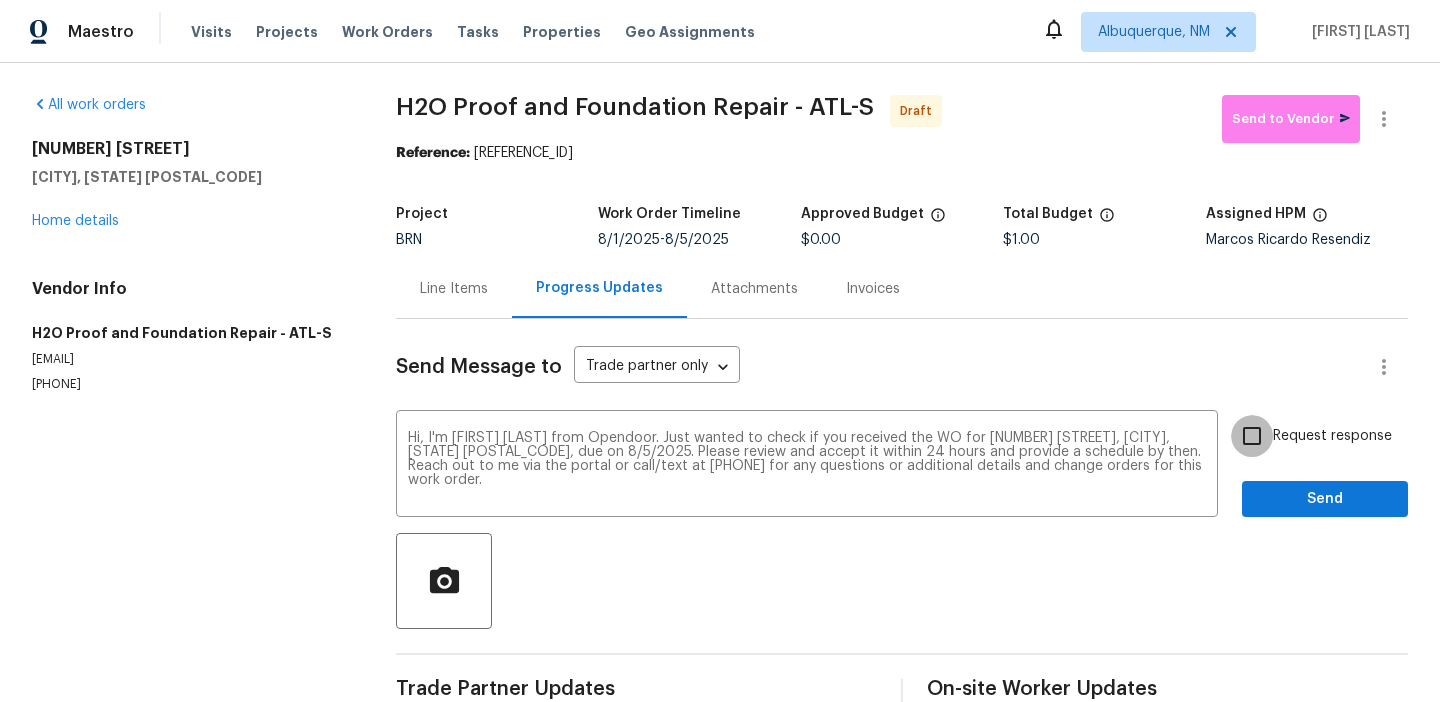 click on "Request response" at bounding box center (1252, 436) 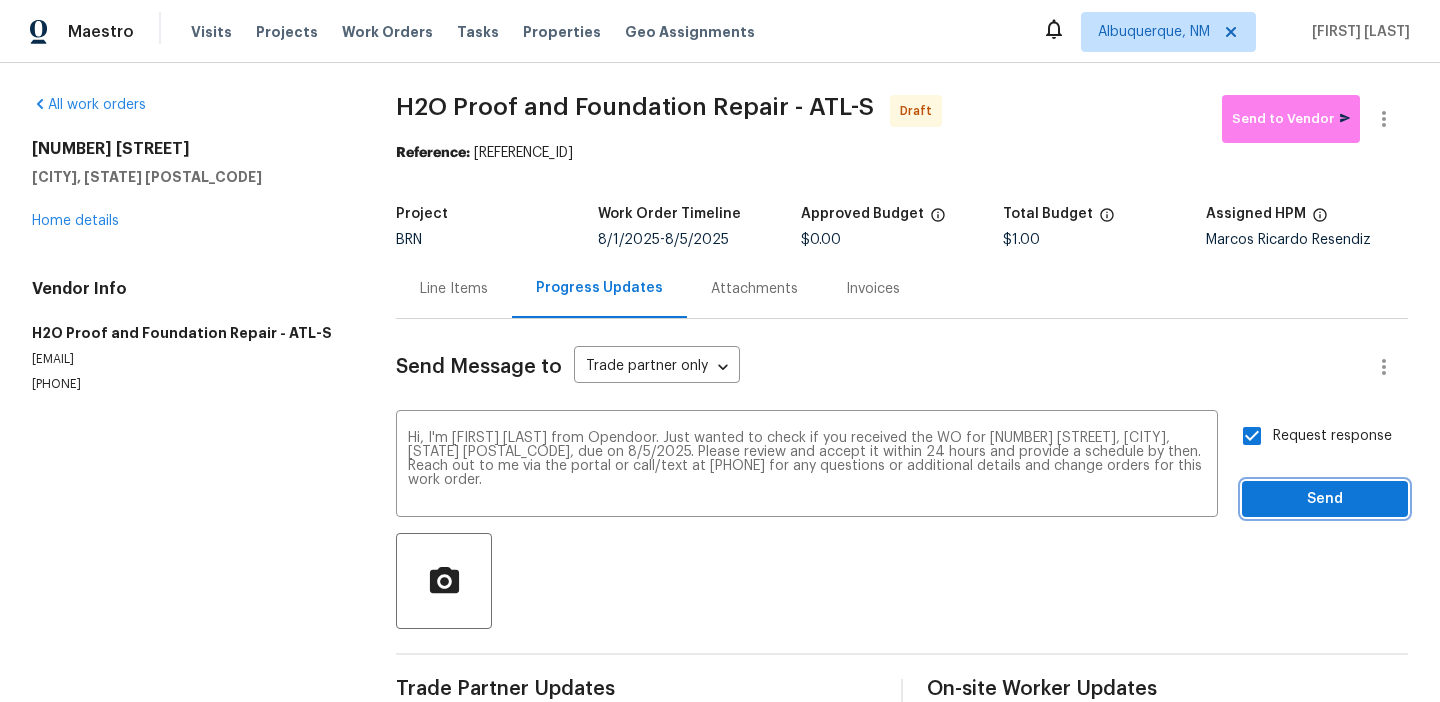 click on "Send" at bounding box center (1325, 499) 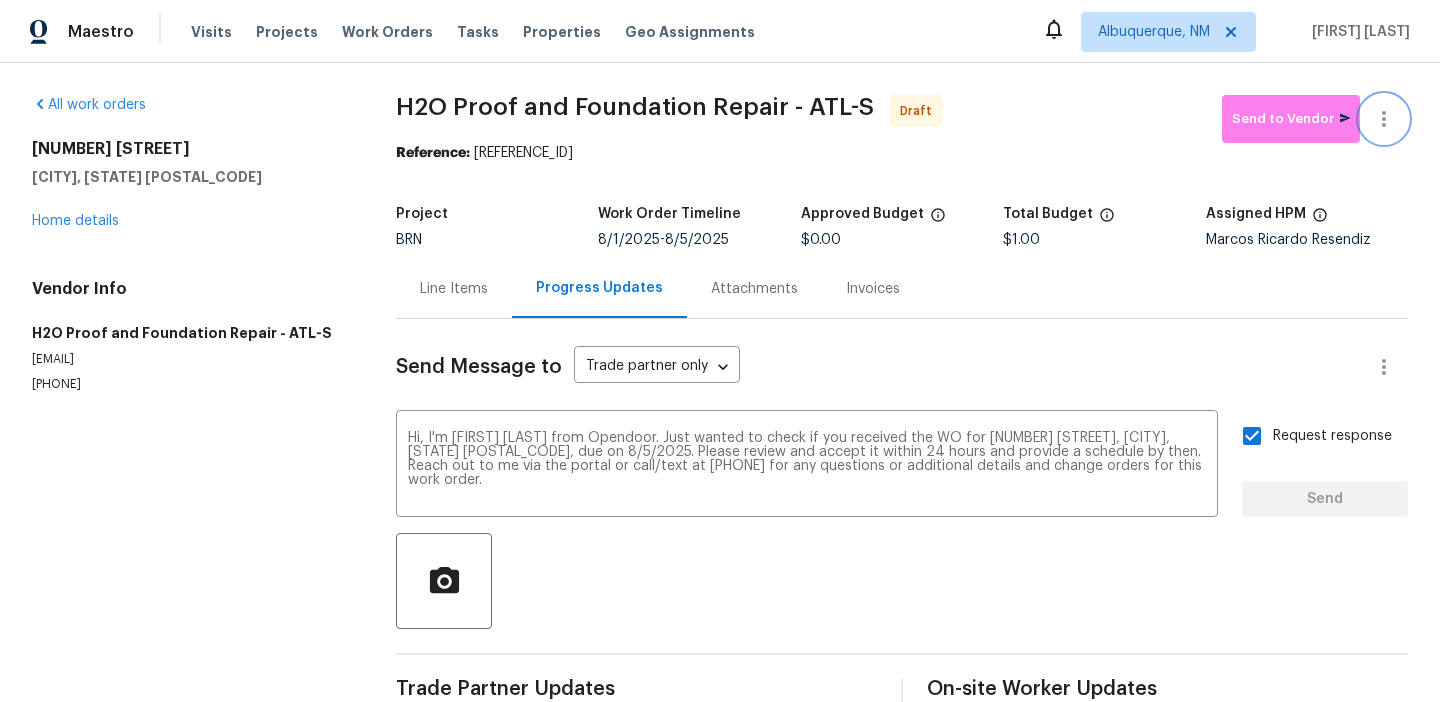click at bounding box center (1384, 119) 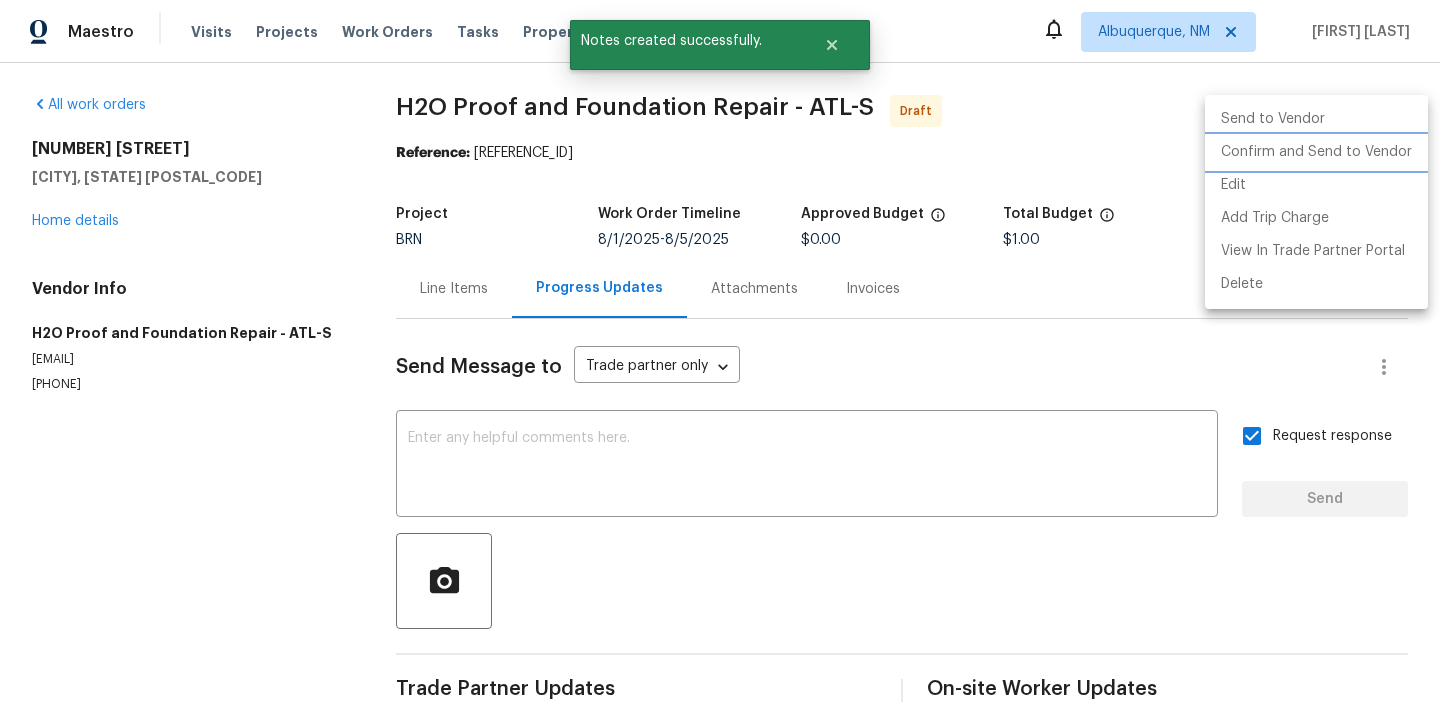 click on "Confirm and Send to Vendor" at bounding box center (1316, 152) 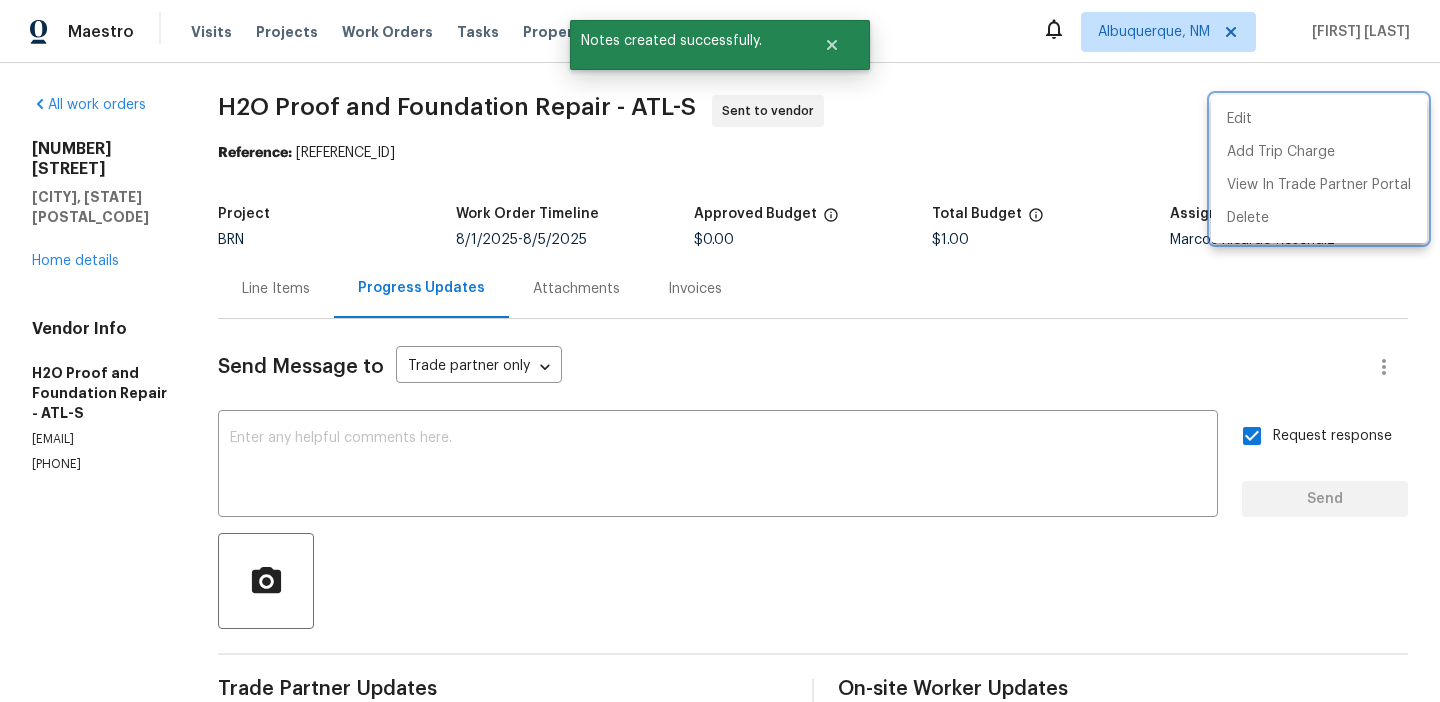 click at bounding box center (720, 351) 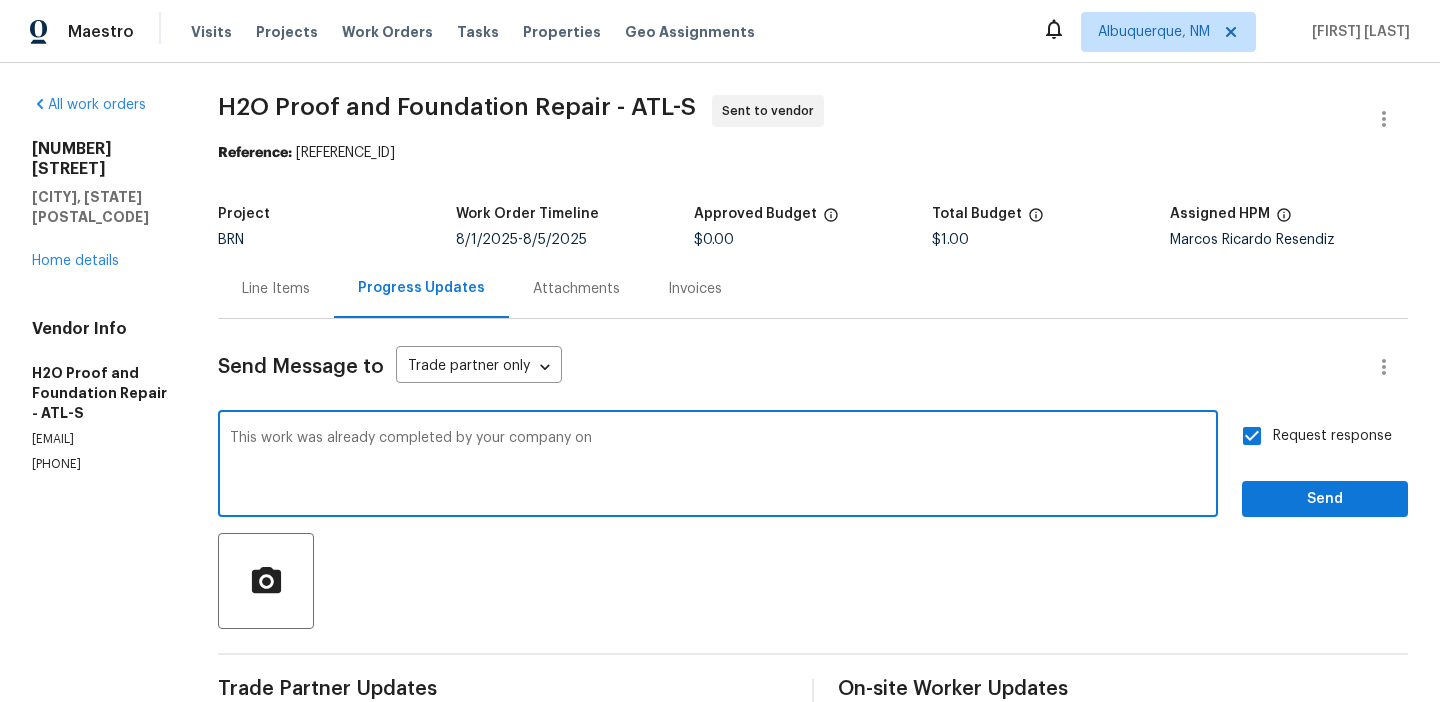 paste on "5/9/2025" 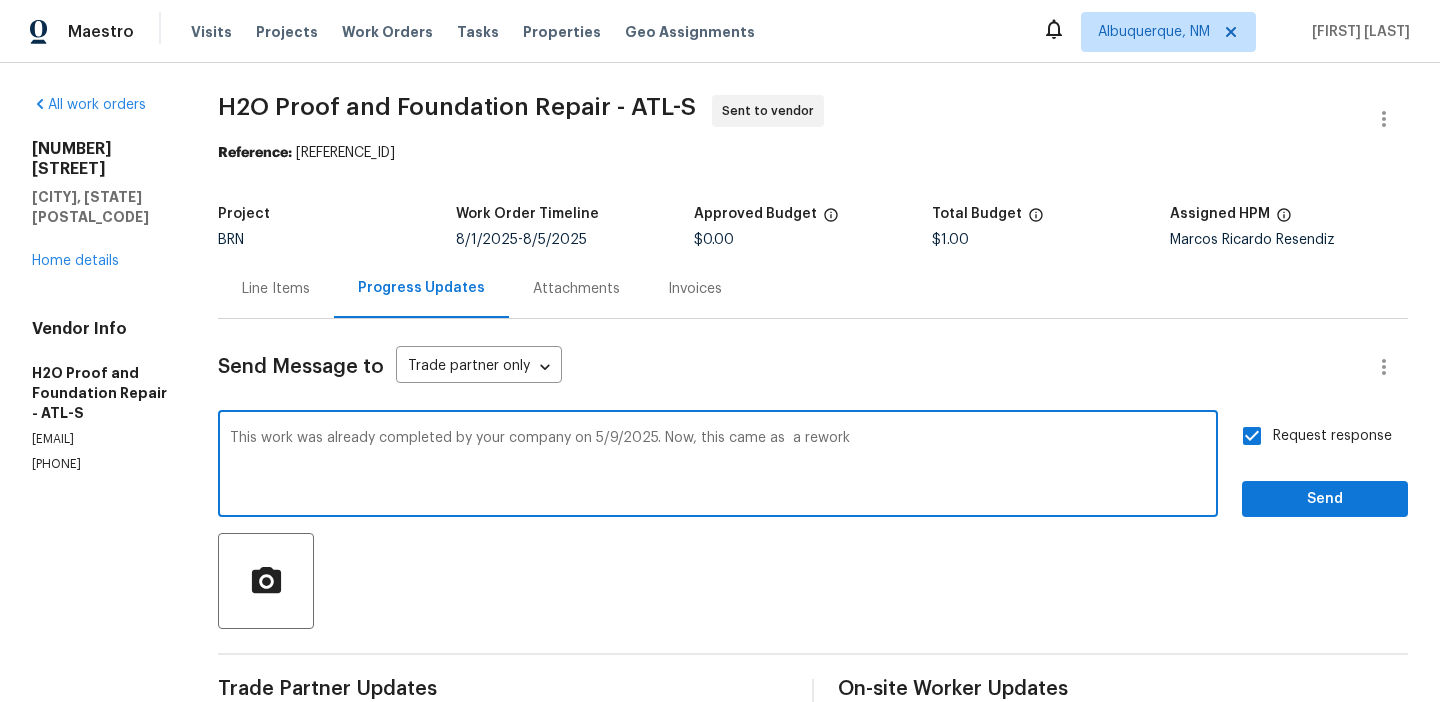 click on "This work was already completed by your company on 5/9/2025. Now, this came as  a rework" at bounding box center (718, 466) 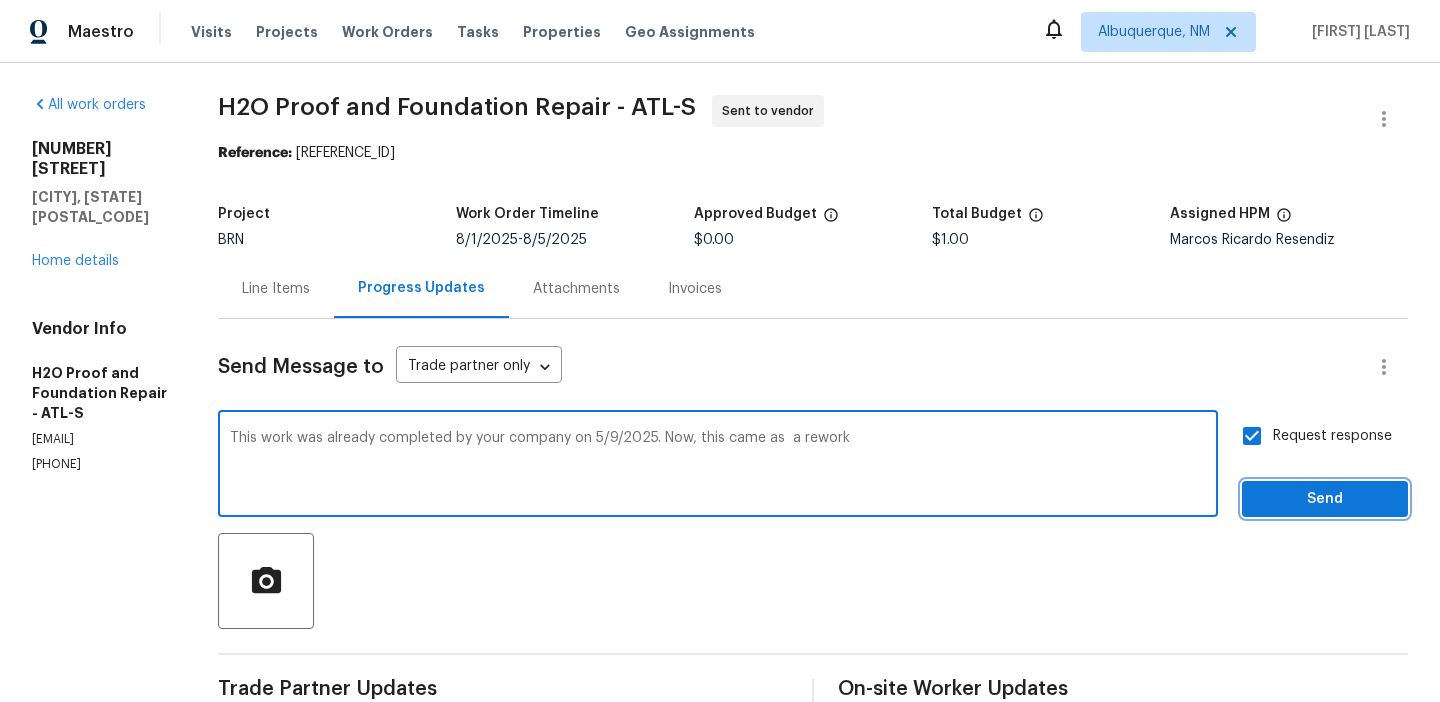 click on "Send" at bounding box center (1325, 499) 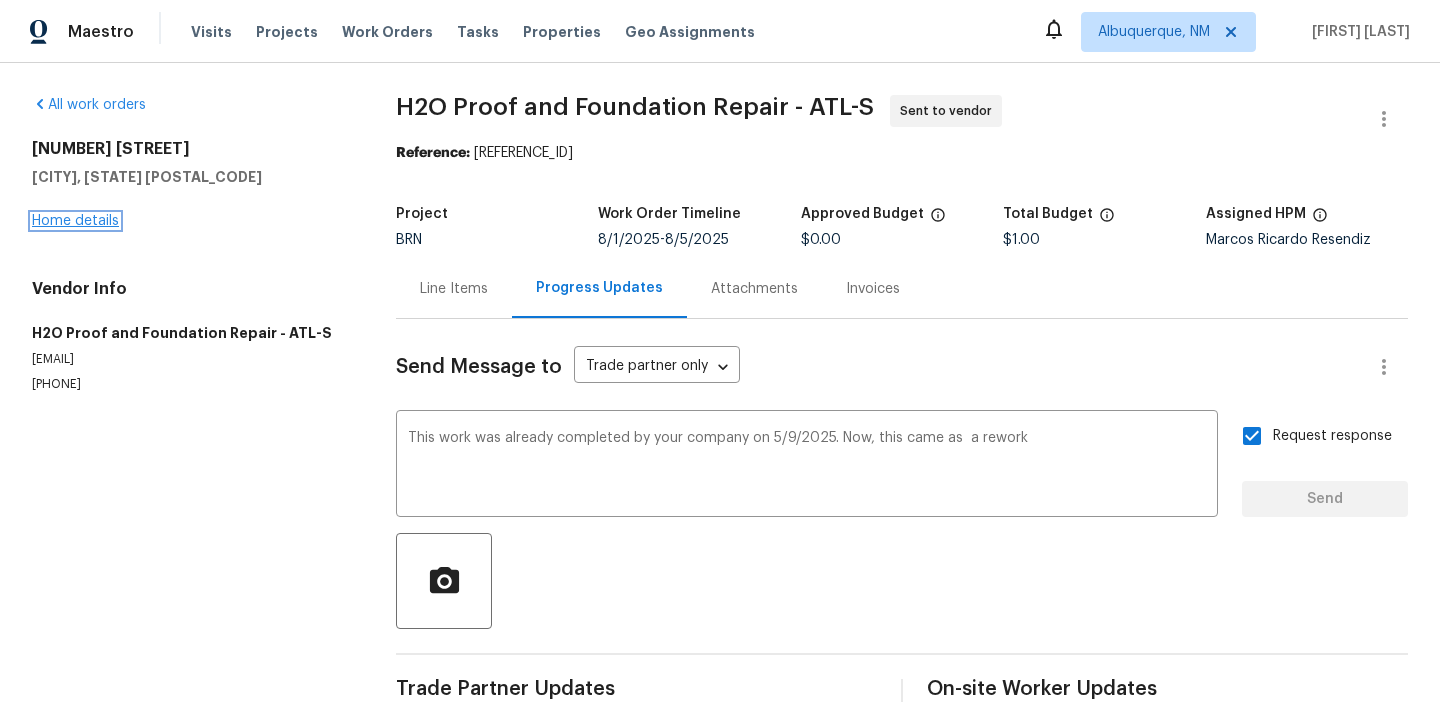 click on "Home details" at bounding box center (75, 221) 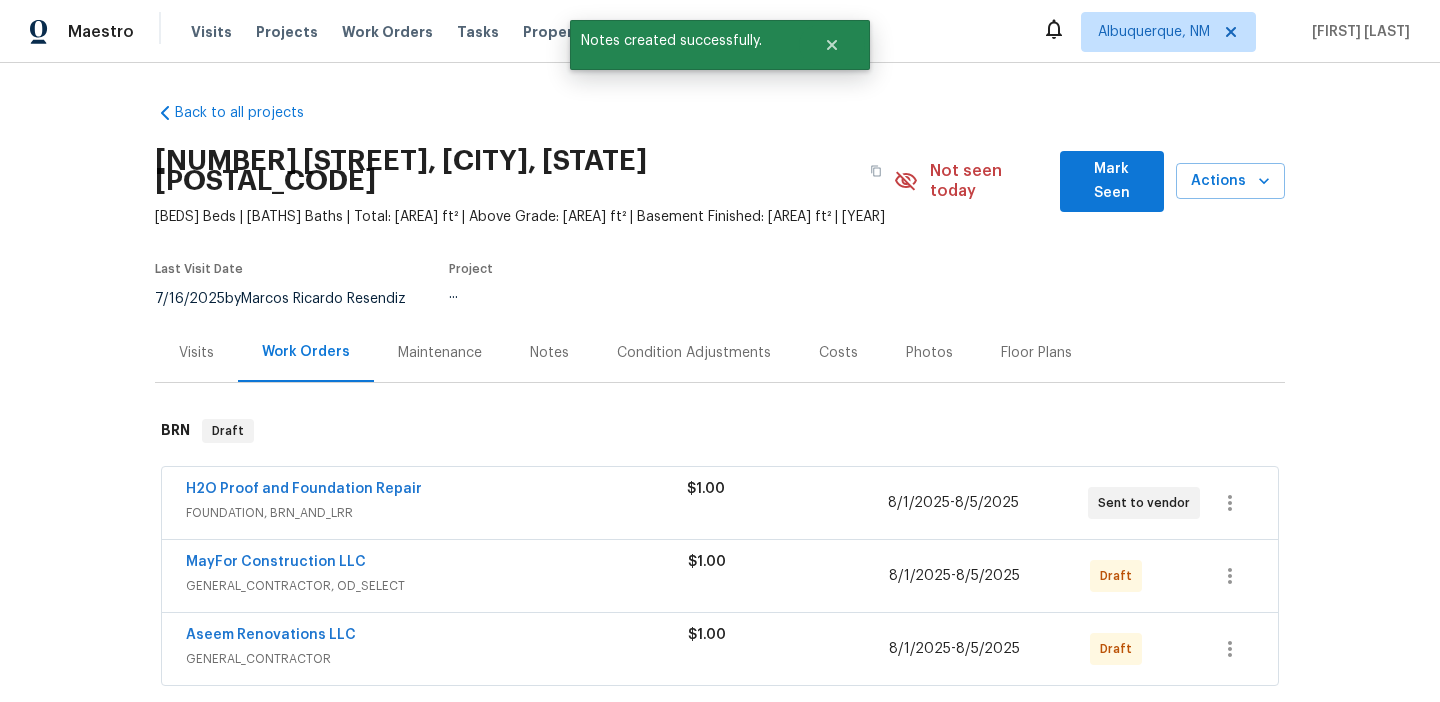 scroll, scrollTop: 103, scrollLeft: 0, axis: vertical 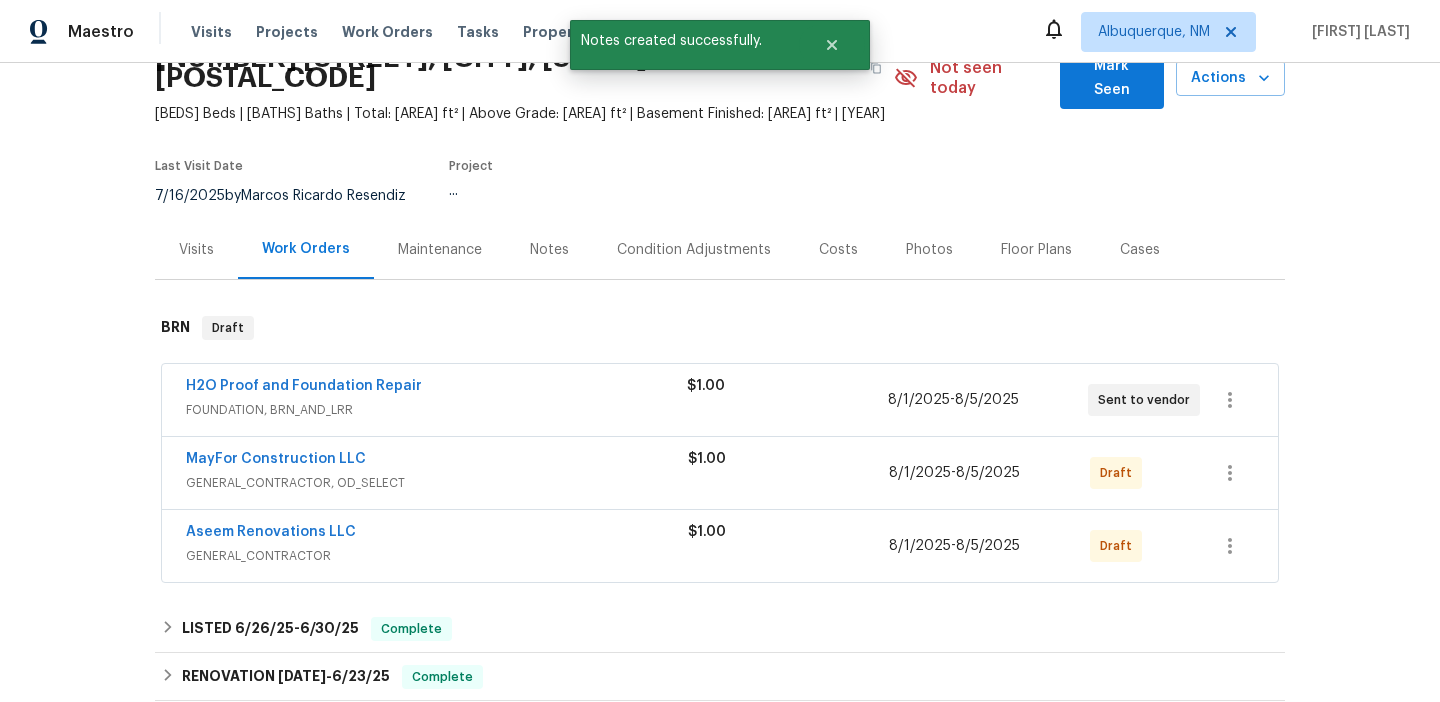 click on "MayFor Construction LLC" at bounding box center [276, 459] 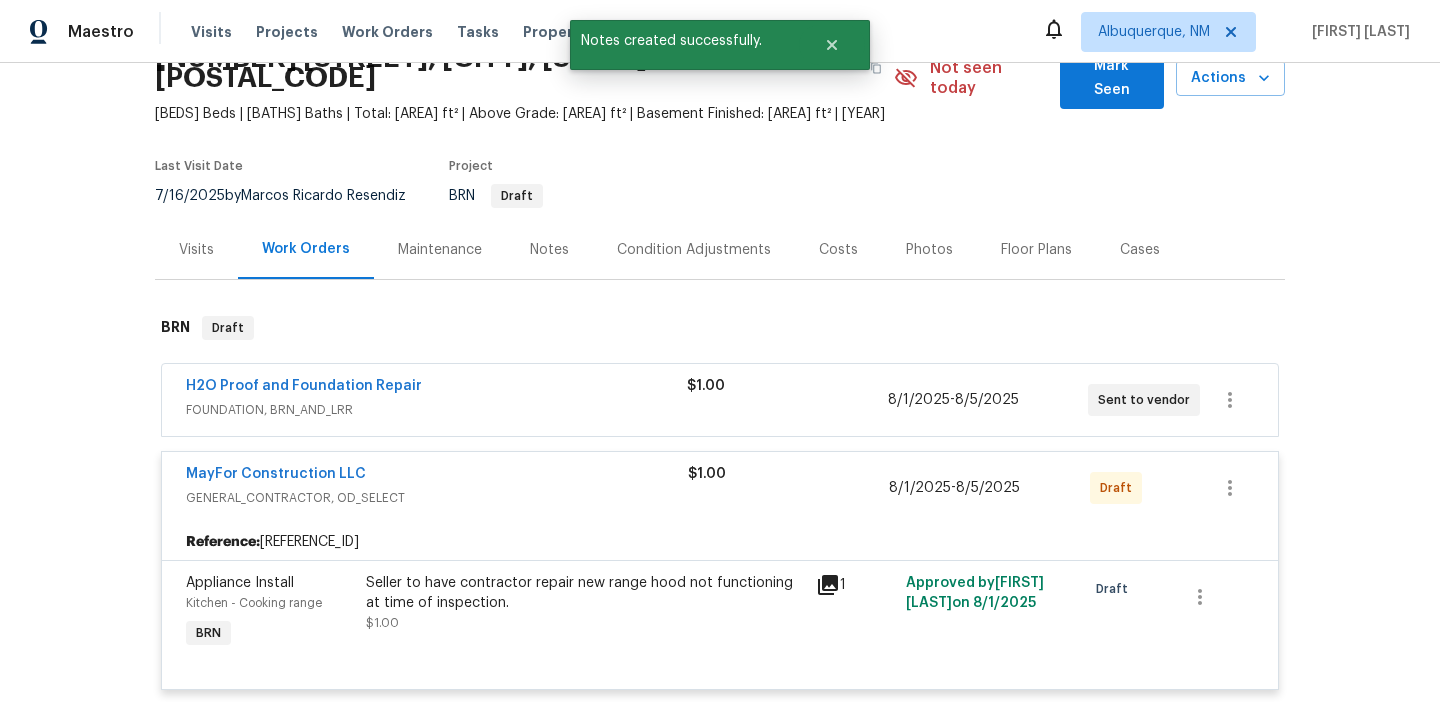 scroll, scrollTop: 141, scrollLeft: 0, axis: vertical 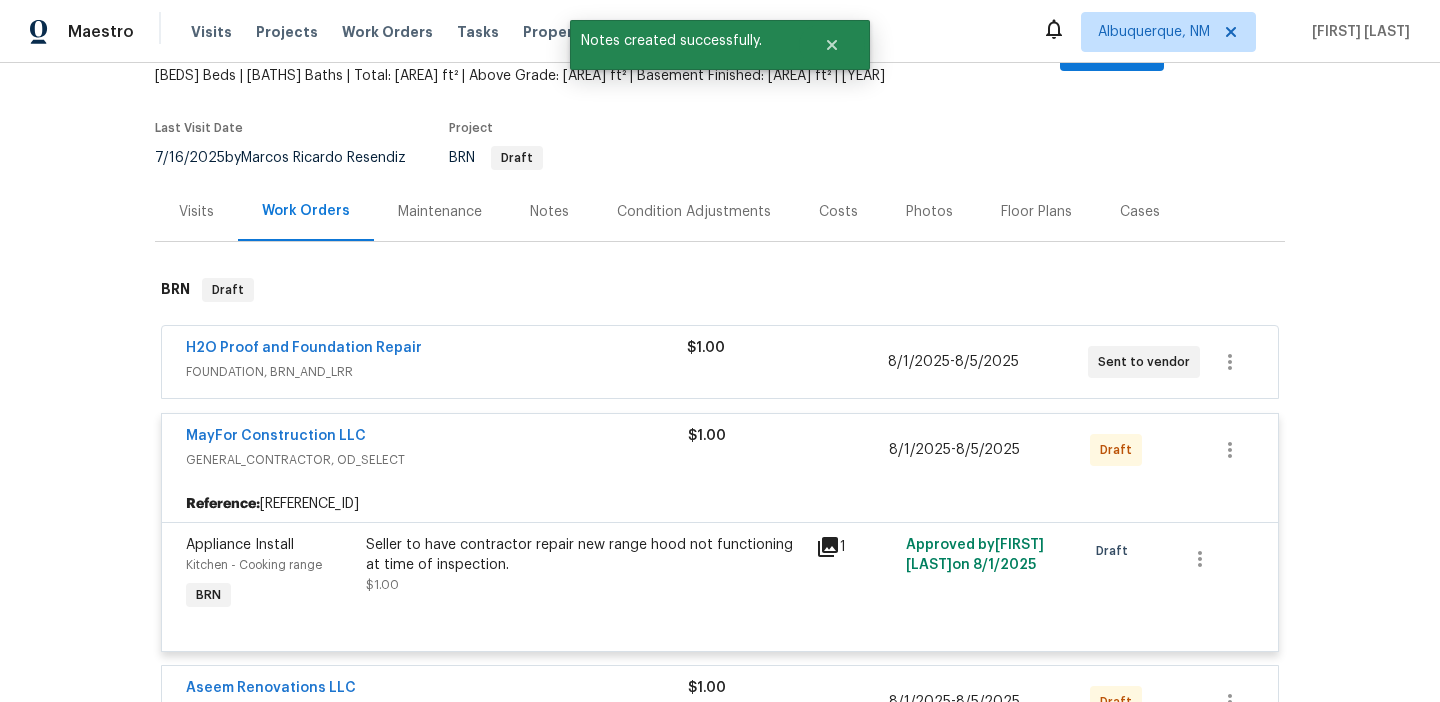 click on "MayFor Construction LLC" at bounding box center (276, 436) 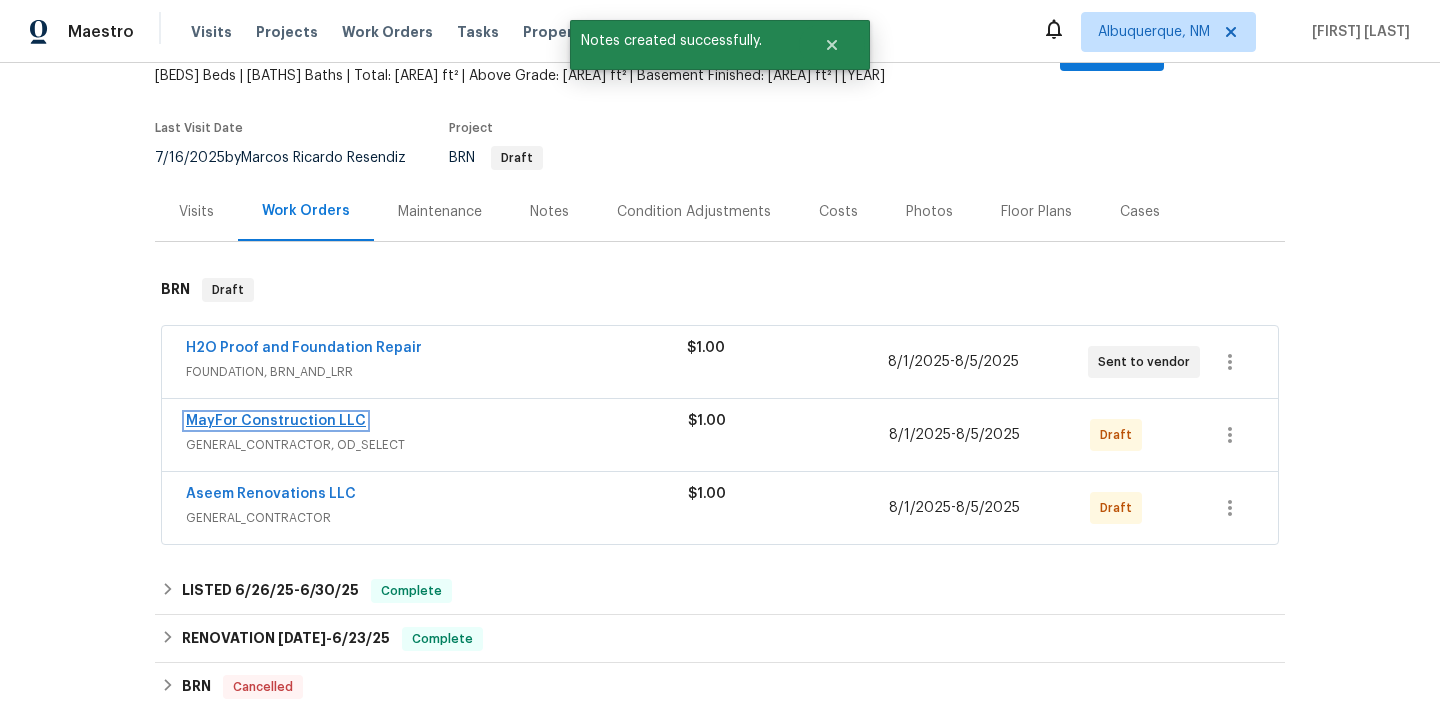 click on "MayFor Construction LLC" at bounding box center [276, 421] 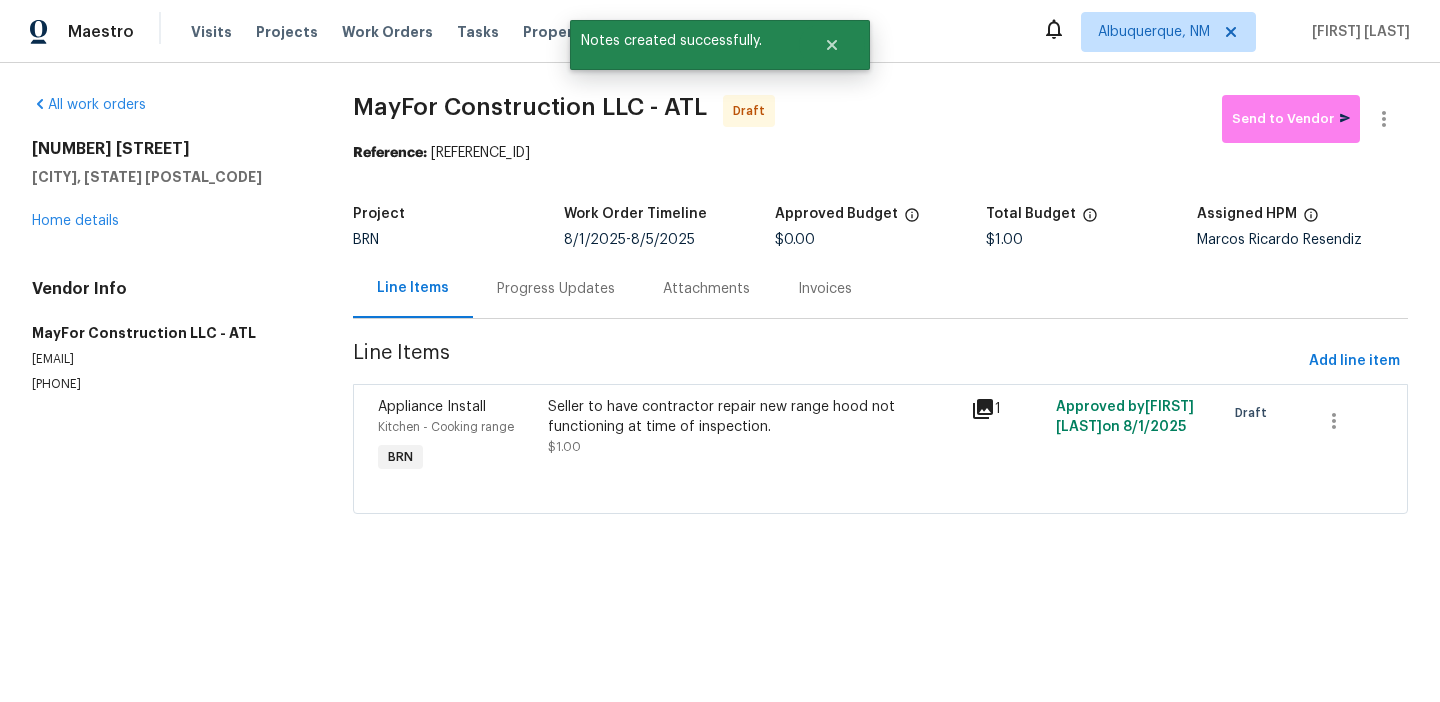 click on "Progress Updates" at bounding box center [556, 289] 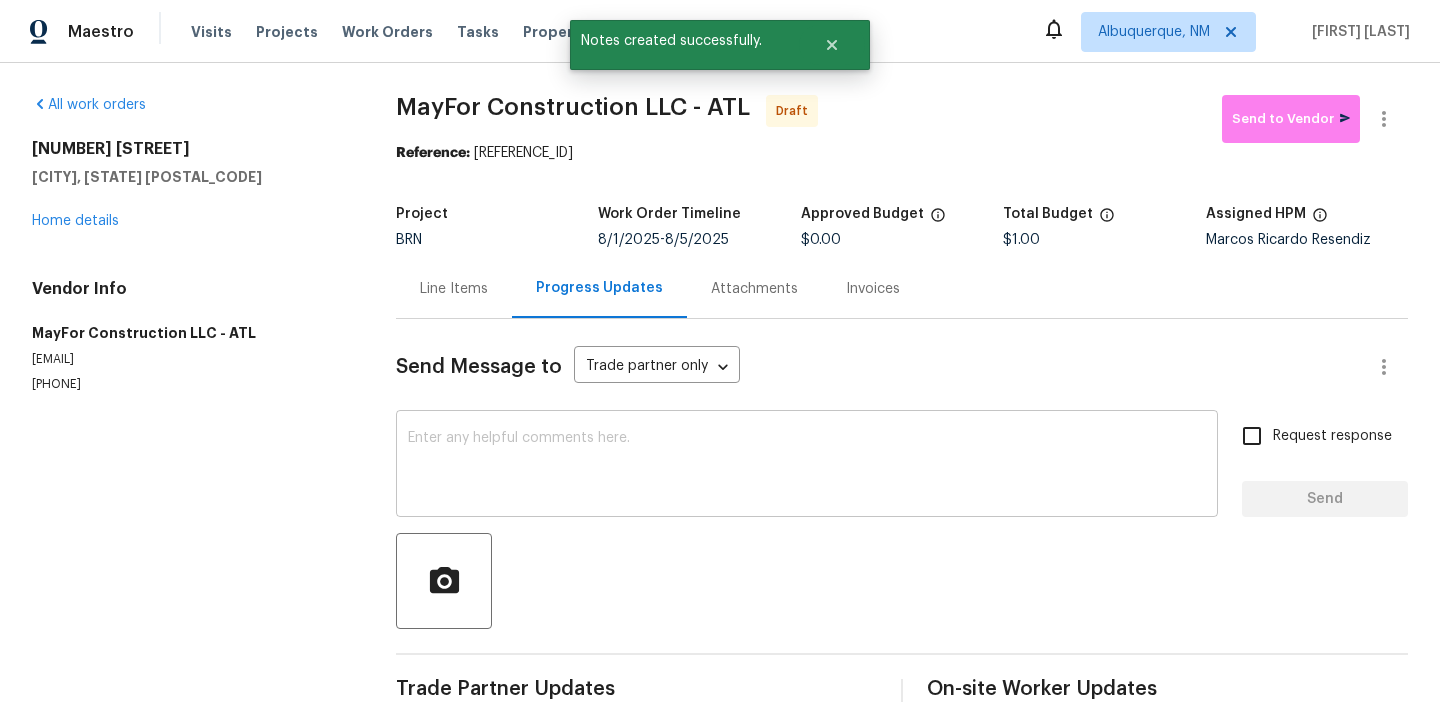 click at bounding box center (807, 466) 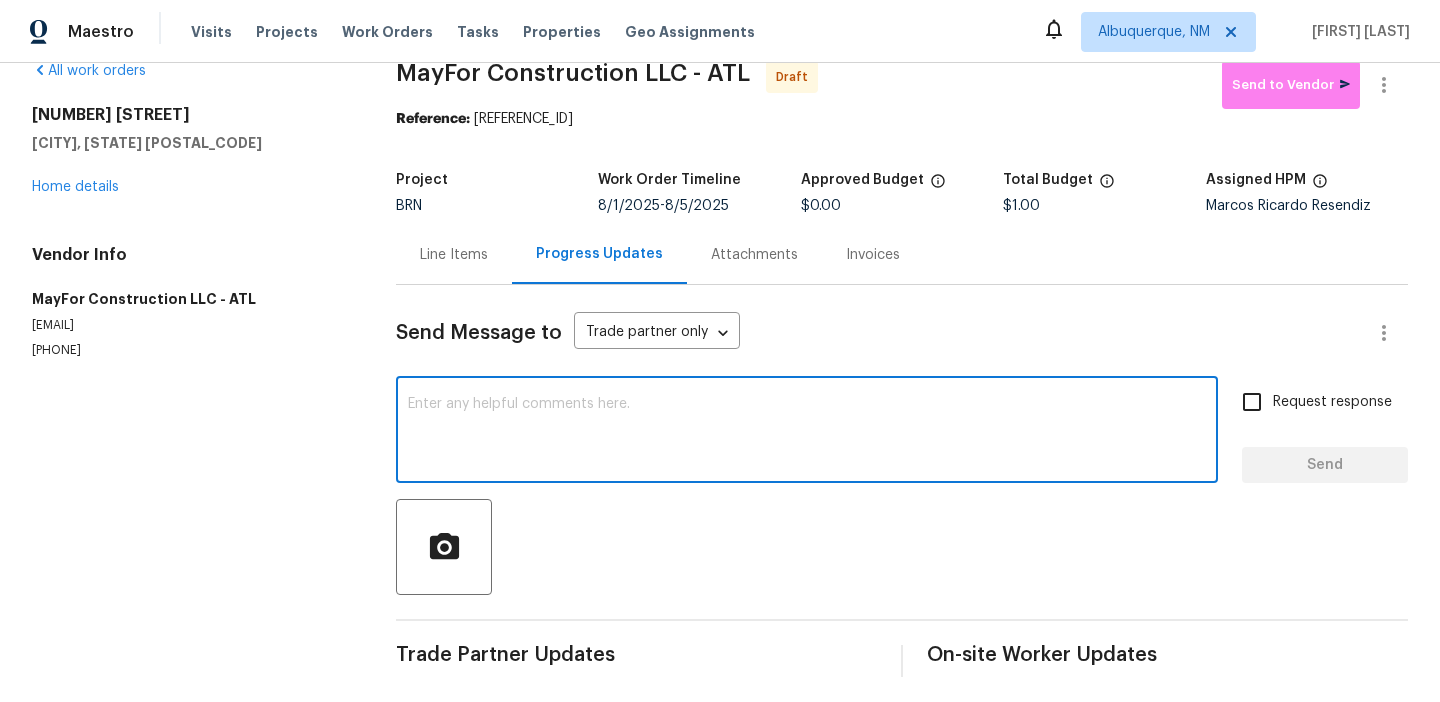 scroll, scrollTop: 41, scrollLeft: 0, axis: vertical 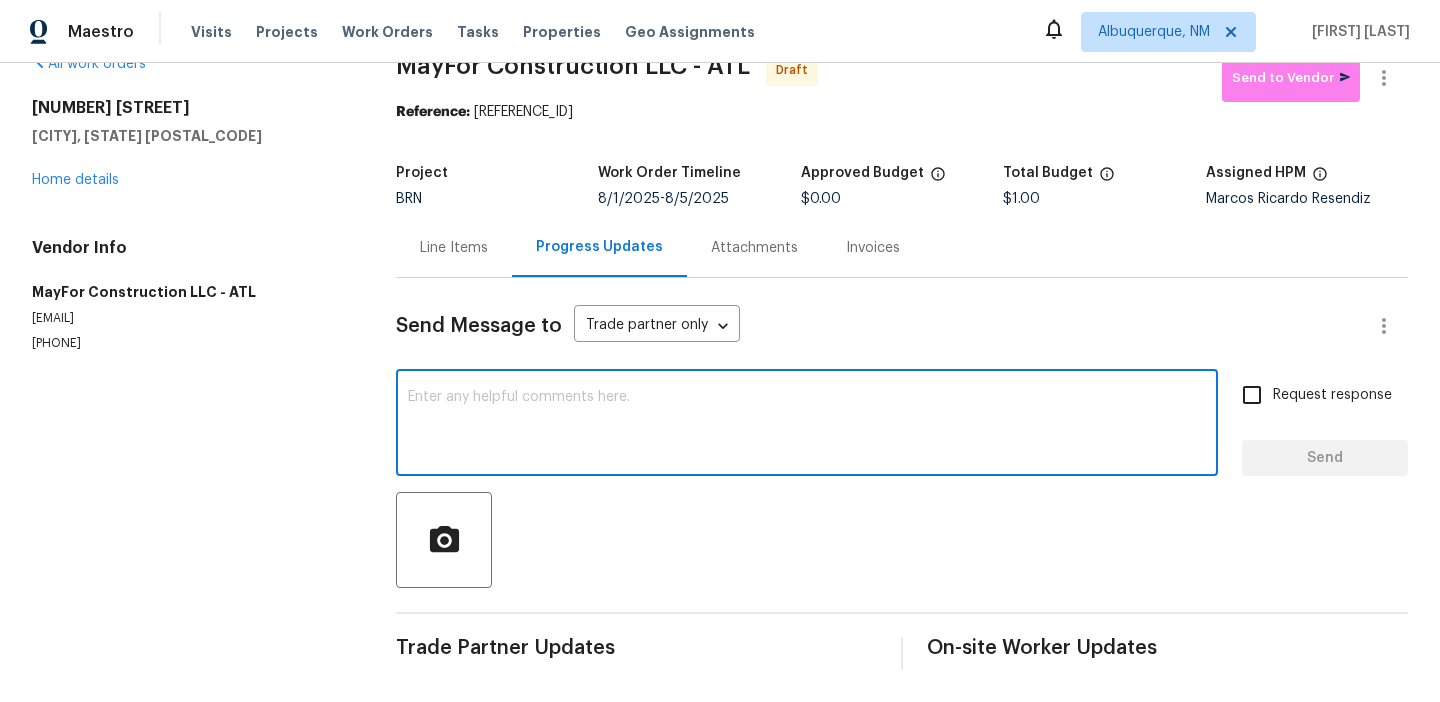 paste on "Hi, I'm [FIRST] [LAST] from Opendoor. Just wanted to check if you received the WO for (Property address), due on (Target date). Please review and accept it within 24 hours and provide a schedule by then. Reach out to me via the portal or call/text at [PHONE] for any questions or additional details and change orders for this work order." 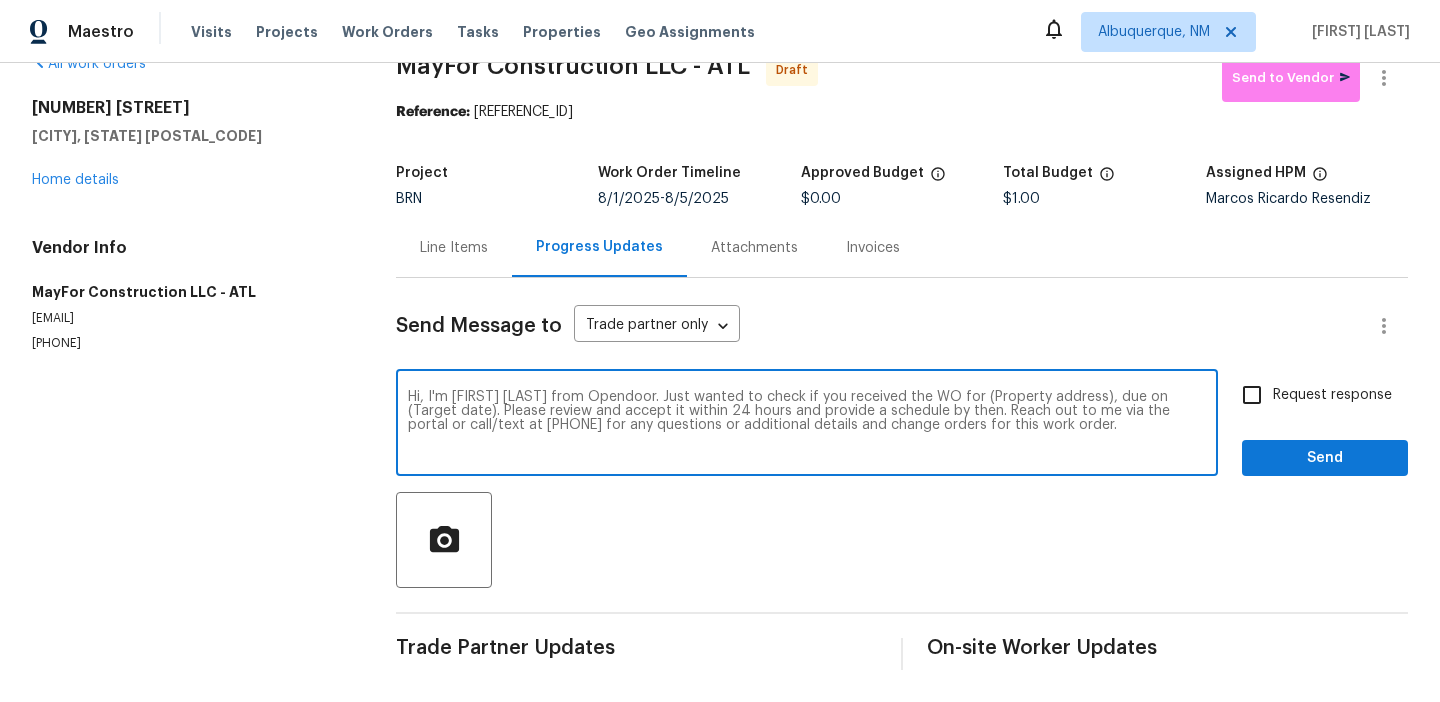 scroll, scrollTop: 0, scrollLeft: 0, axis: both 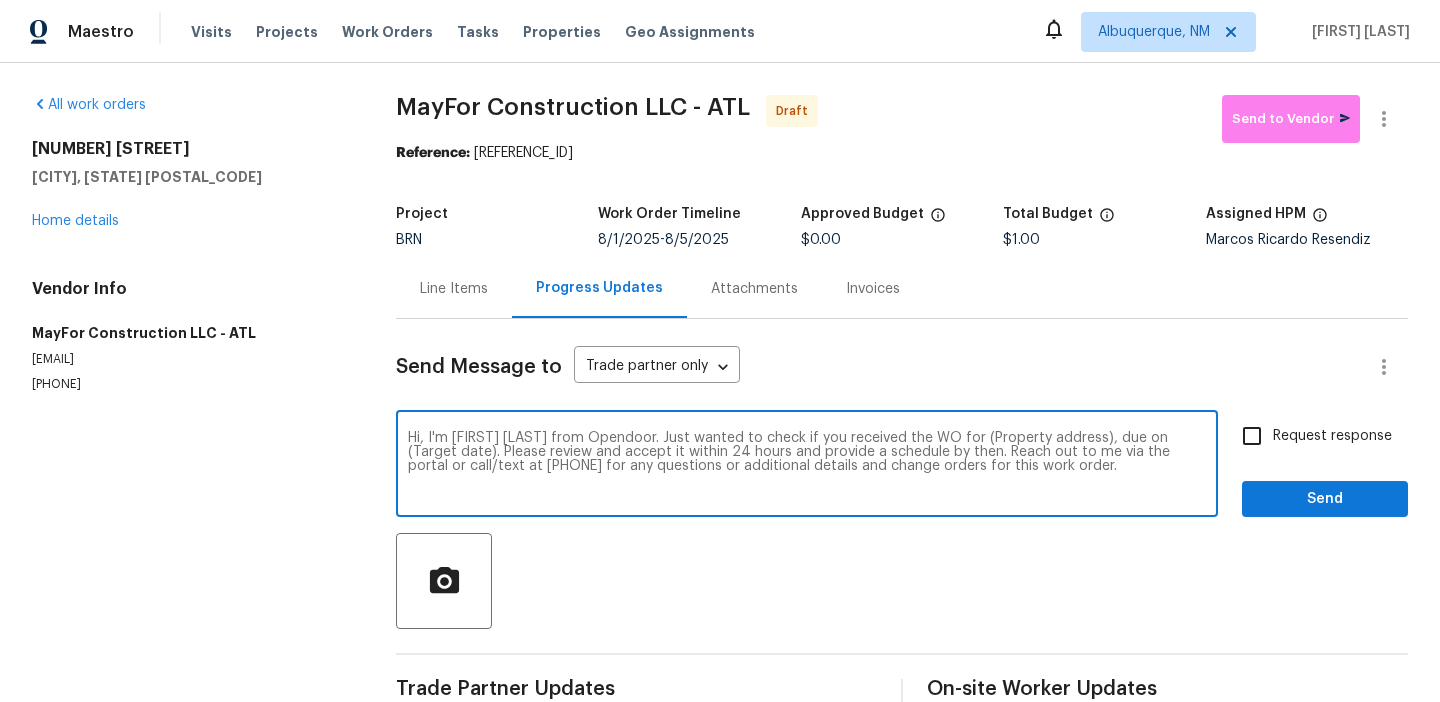drag, startPoint x: 1050, startPoint y: 436, endPoint x: 961, endPoint y: 435, distance: 89.005615 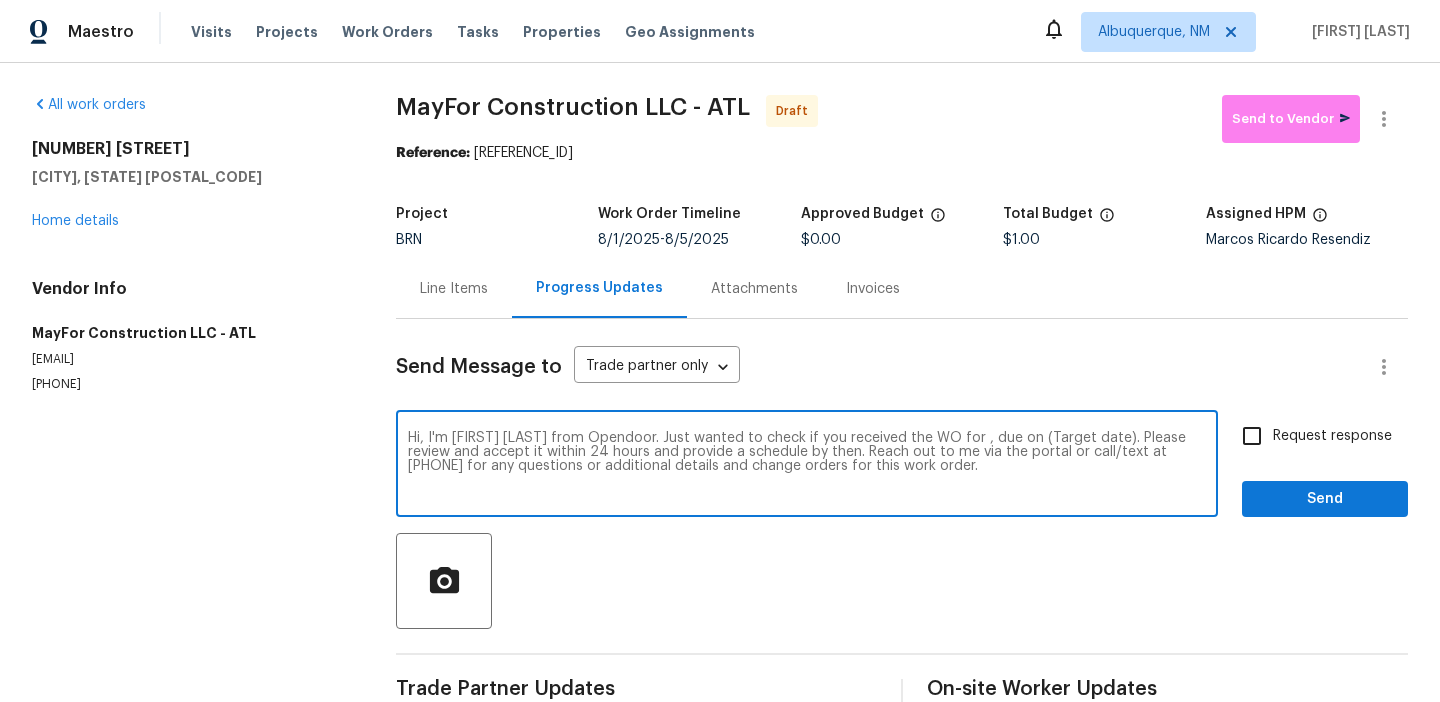 paste on "[NUMBER] [STREET], [CITY], [STATE] [POSTAL_CODE]" 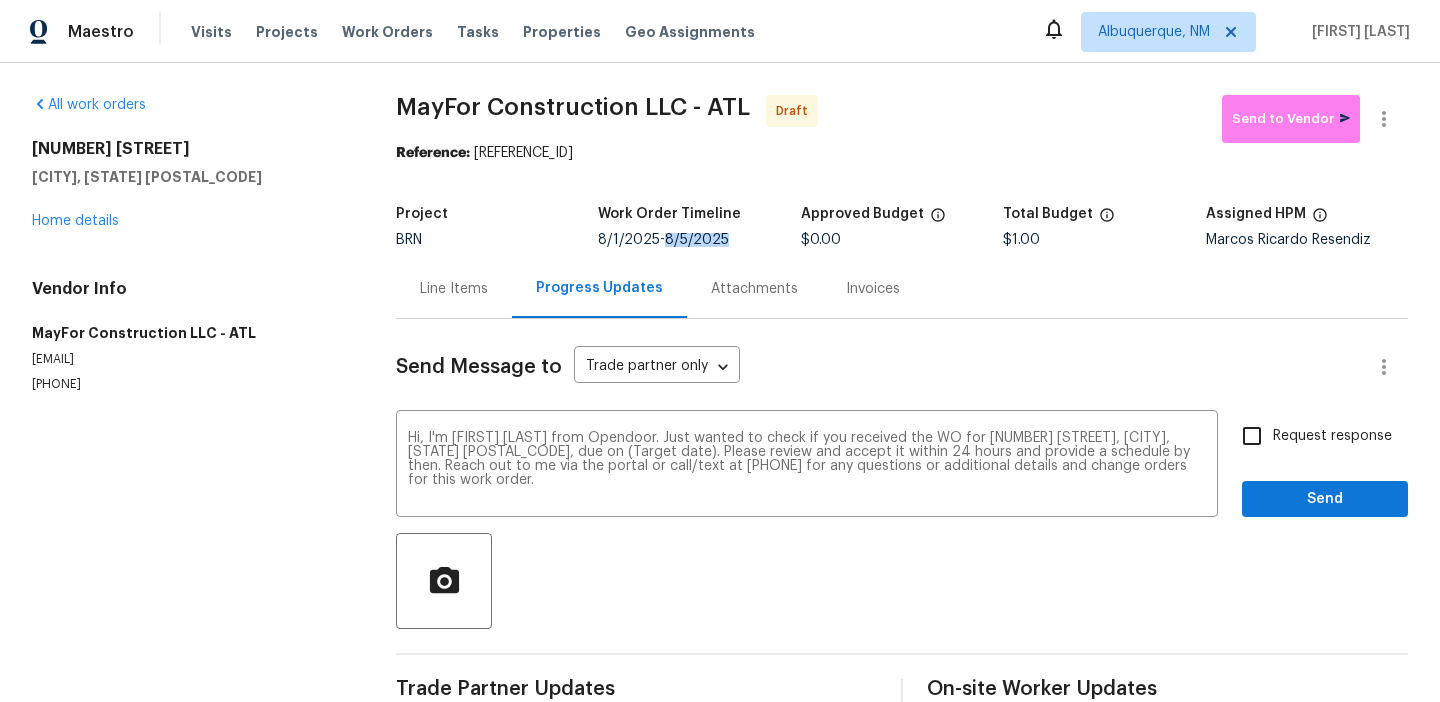 drag, startPoint x: 668, startPoint y: 240, endPoint x: 785, endPoint y: 240, distance: 117 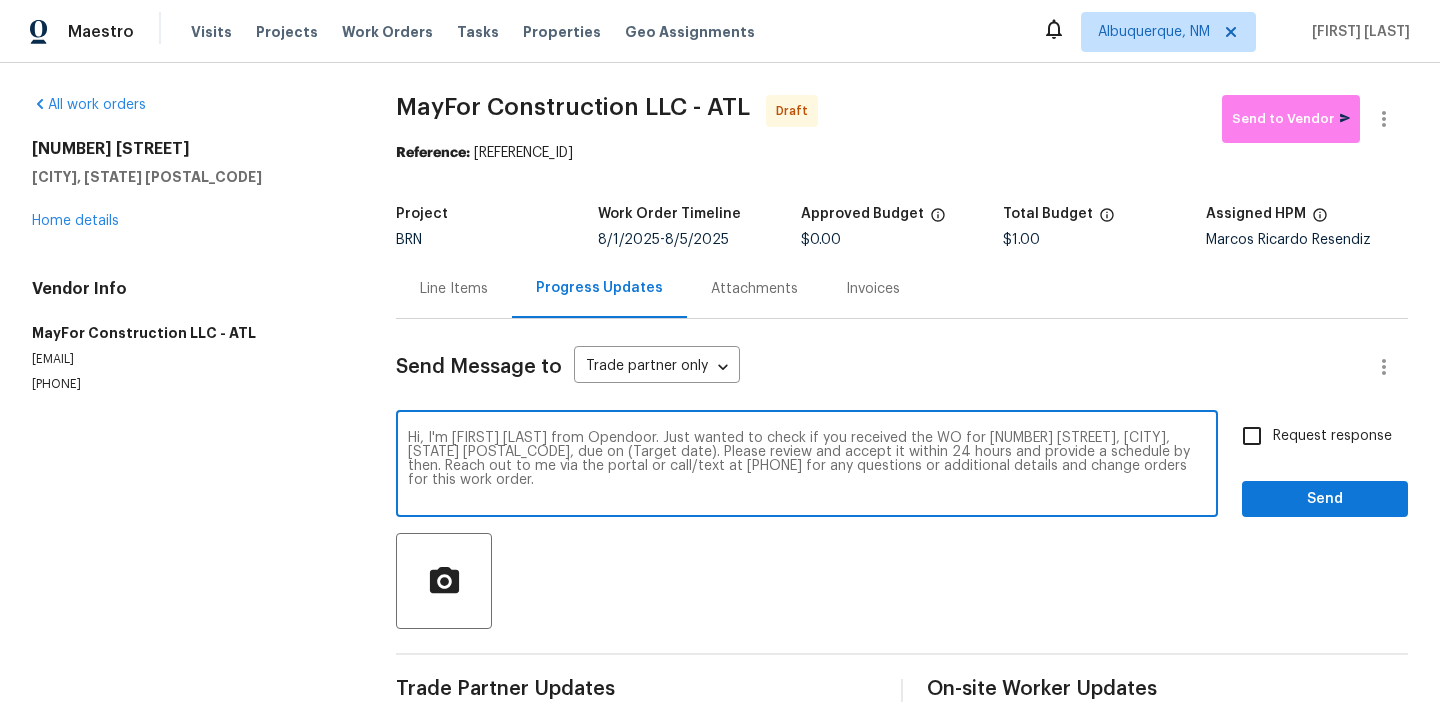 drag, startPoint x: 541, startPoint y: 451, endPoint x: 460, endPoint y: 452, distance: 81.00617 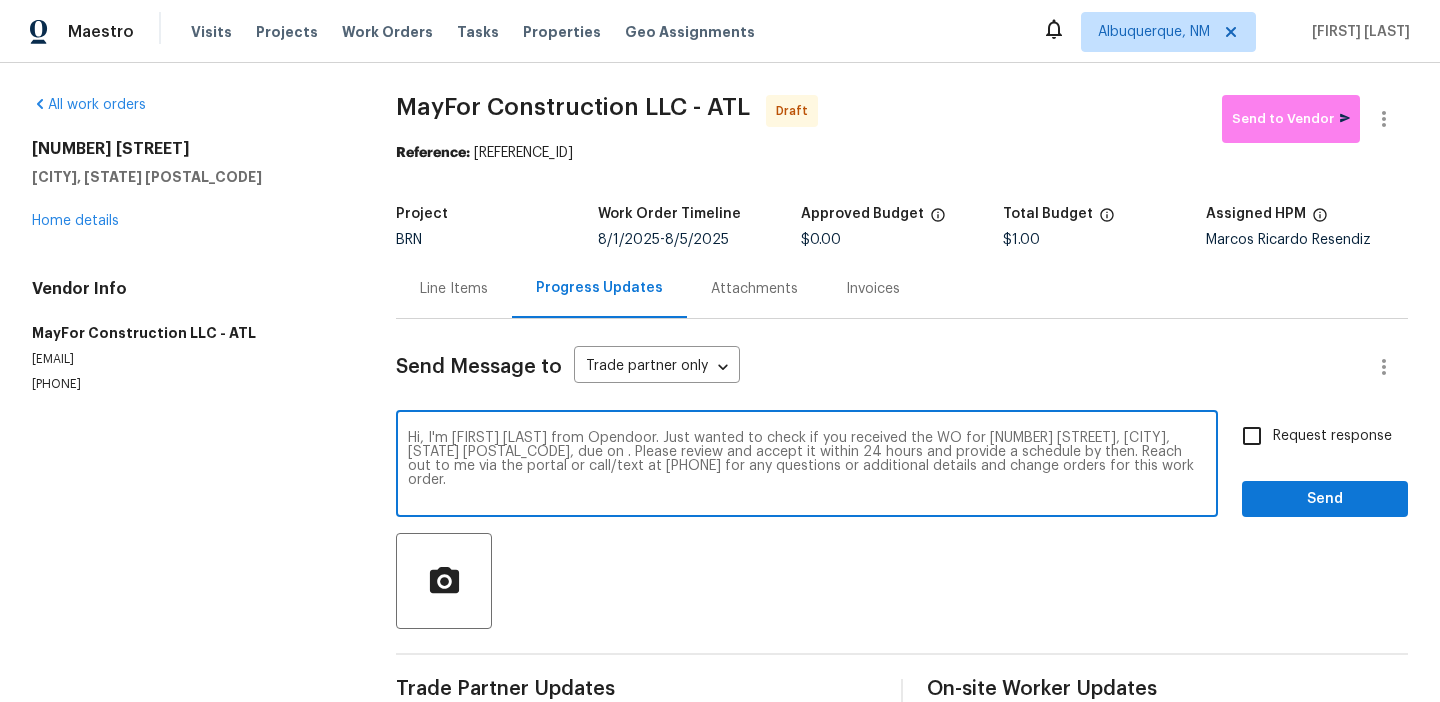 paste on "8/5/2025" 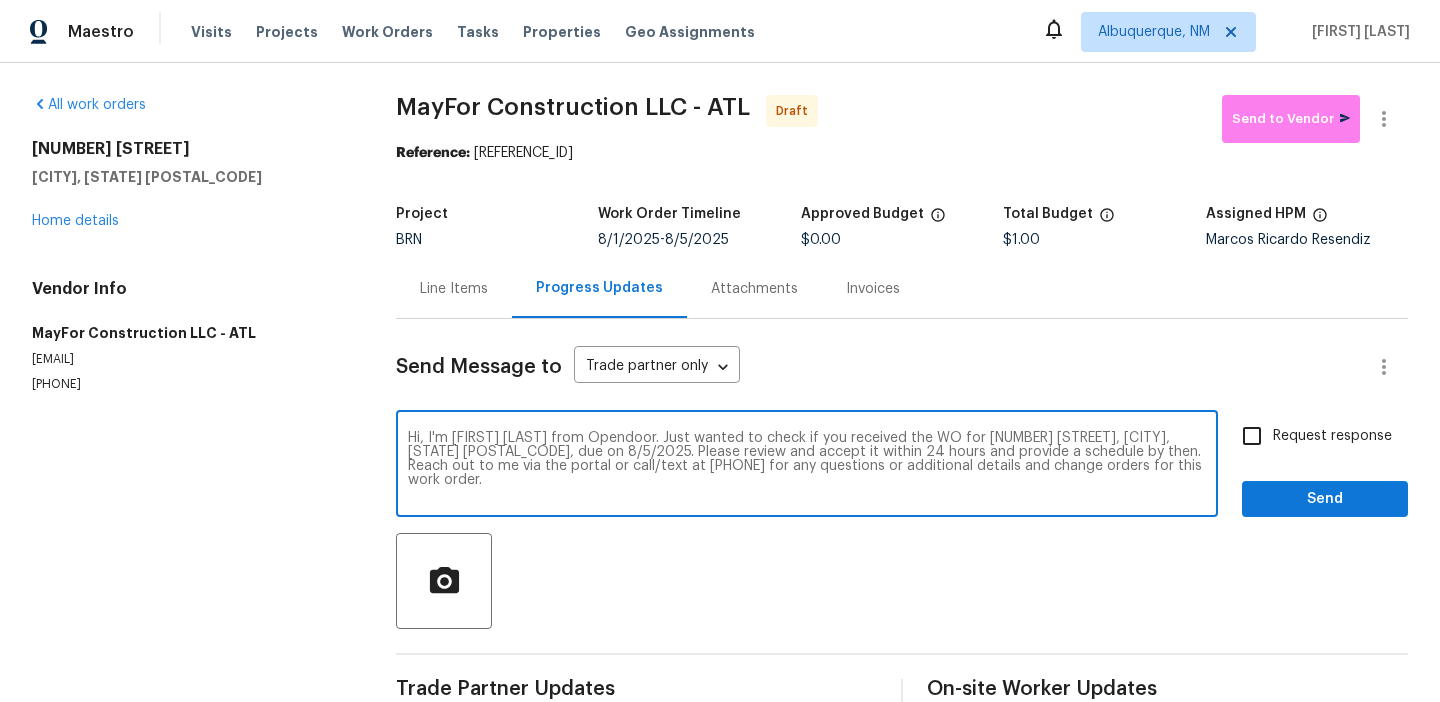 type on "Hi, I'm [FIRST] [LAST] from Opendoor. Just wanted to check if you received the WO for [NUMBER] [STREET], [CITY], [STATE] [POSTAL_CODE], due on 8/5/2025. Please review and accept it within 24 hours and provide a schedule by then. Reach out to me via the portal or call/text at [PHONE] for any questions or additional details and change orders for this work order." 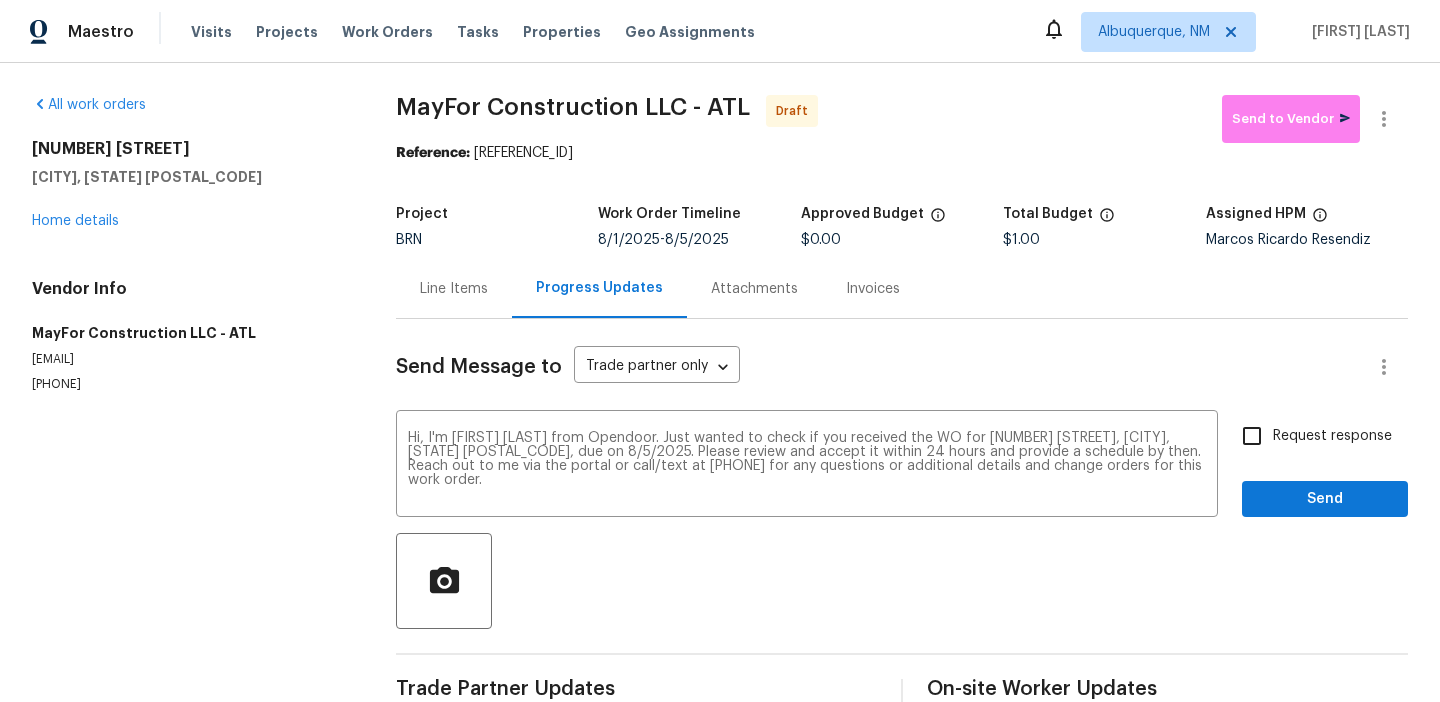 click on "Request response" at bounding box center (1252, 436) 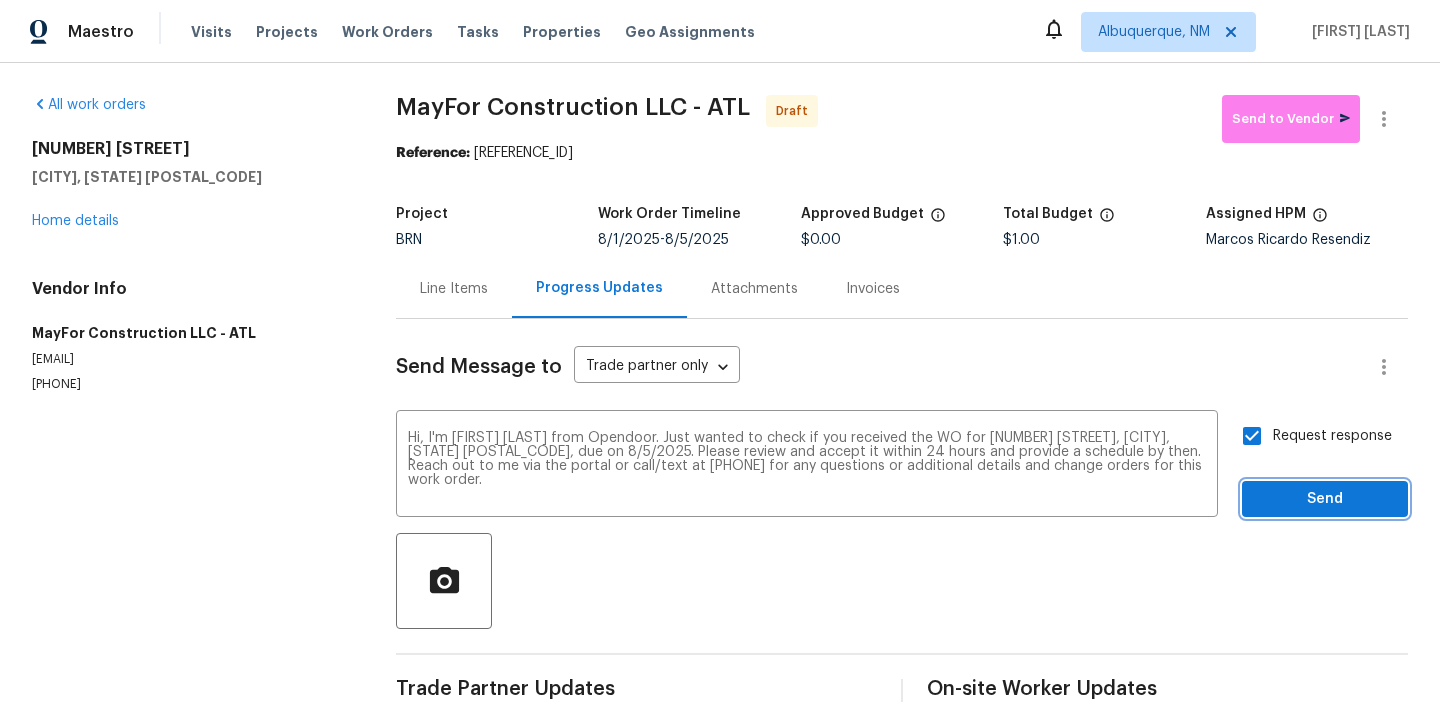 click on "Send" at bounding box center [1325, 499] 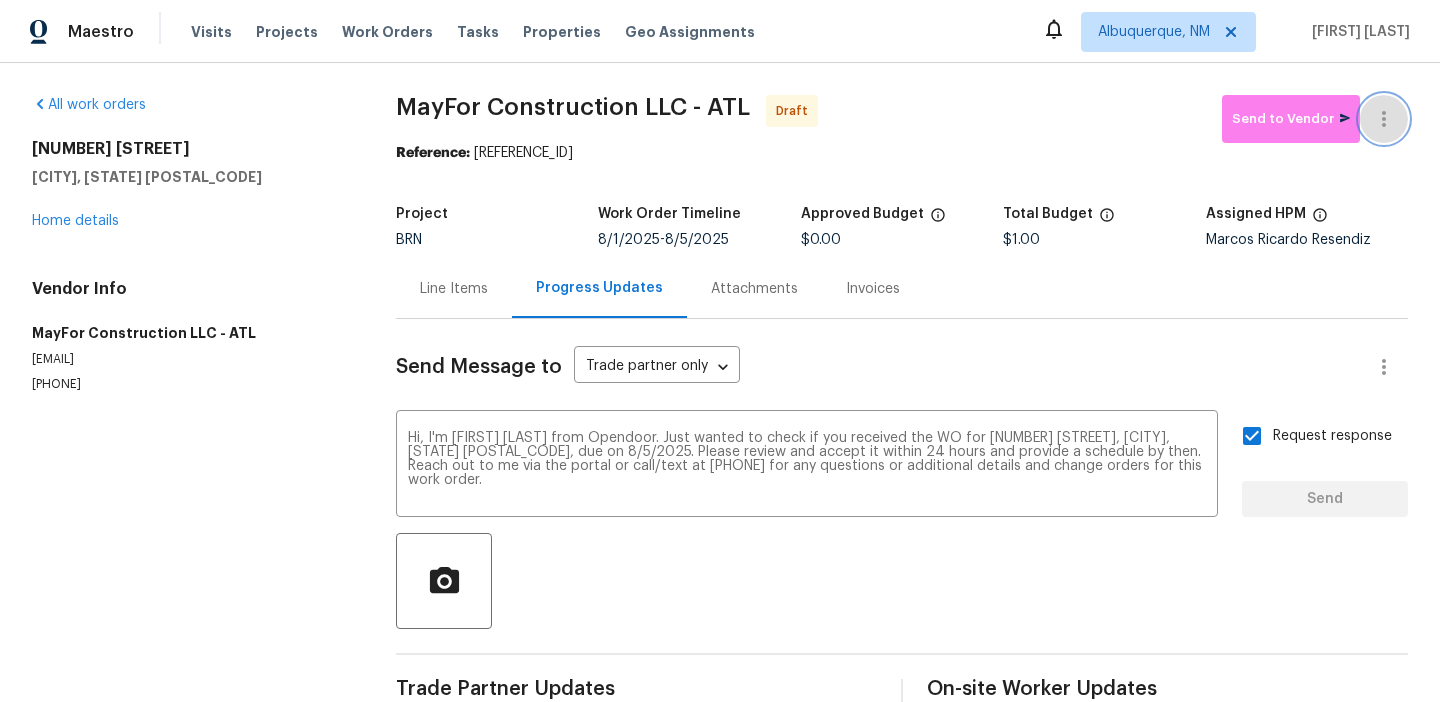 click 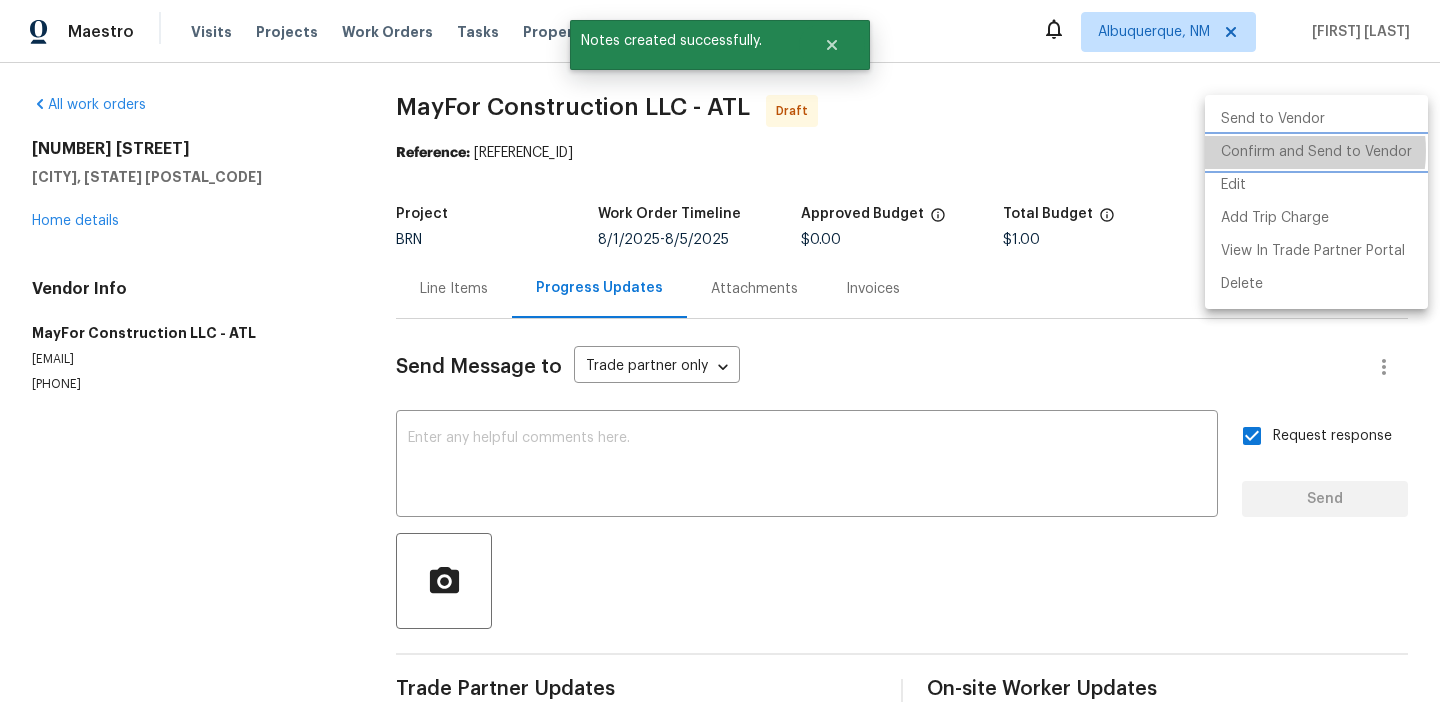 click on "Confirm and Send to Vendor" at bounding box center (1316, 152) 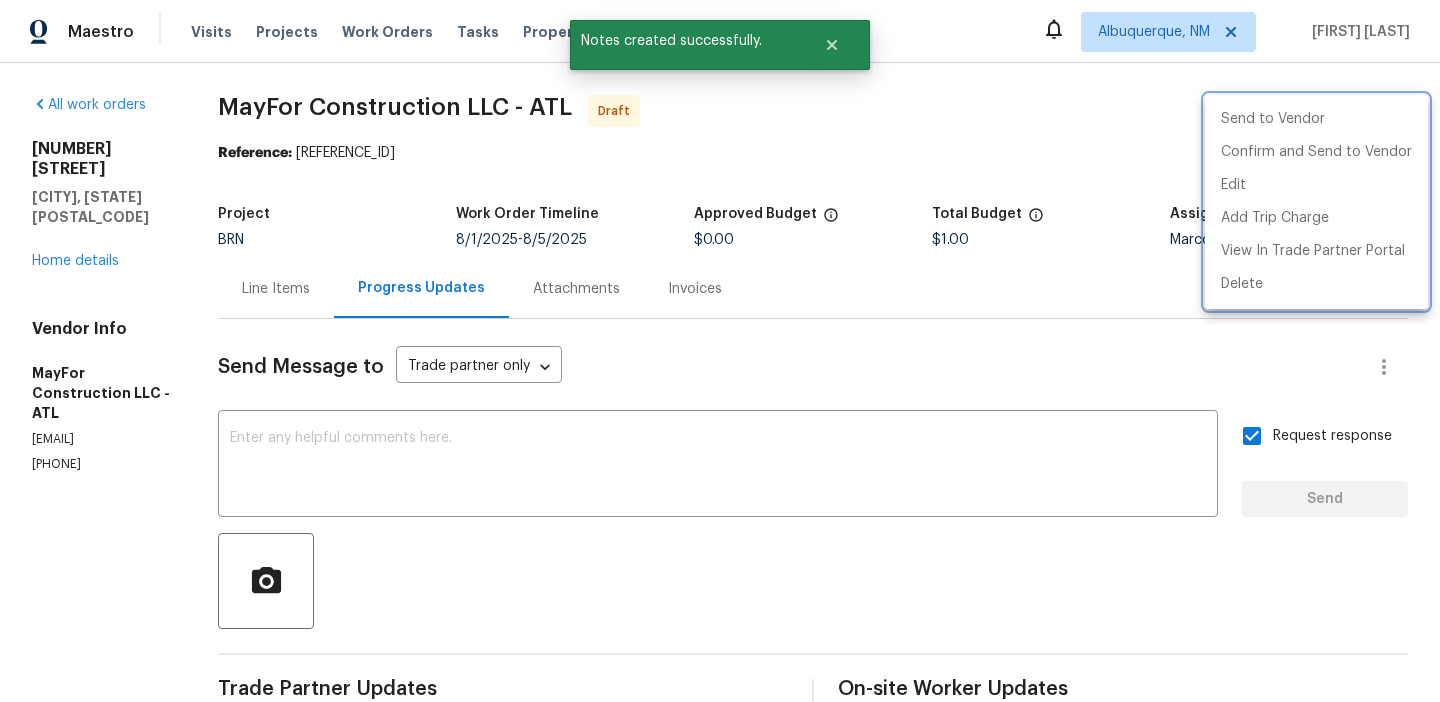 click at bounding box center (720, 351) 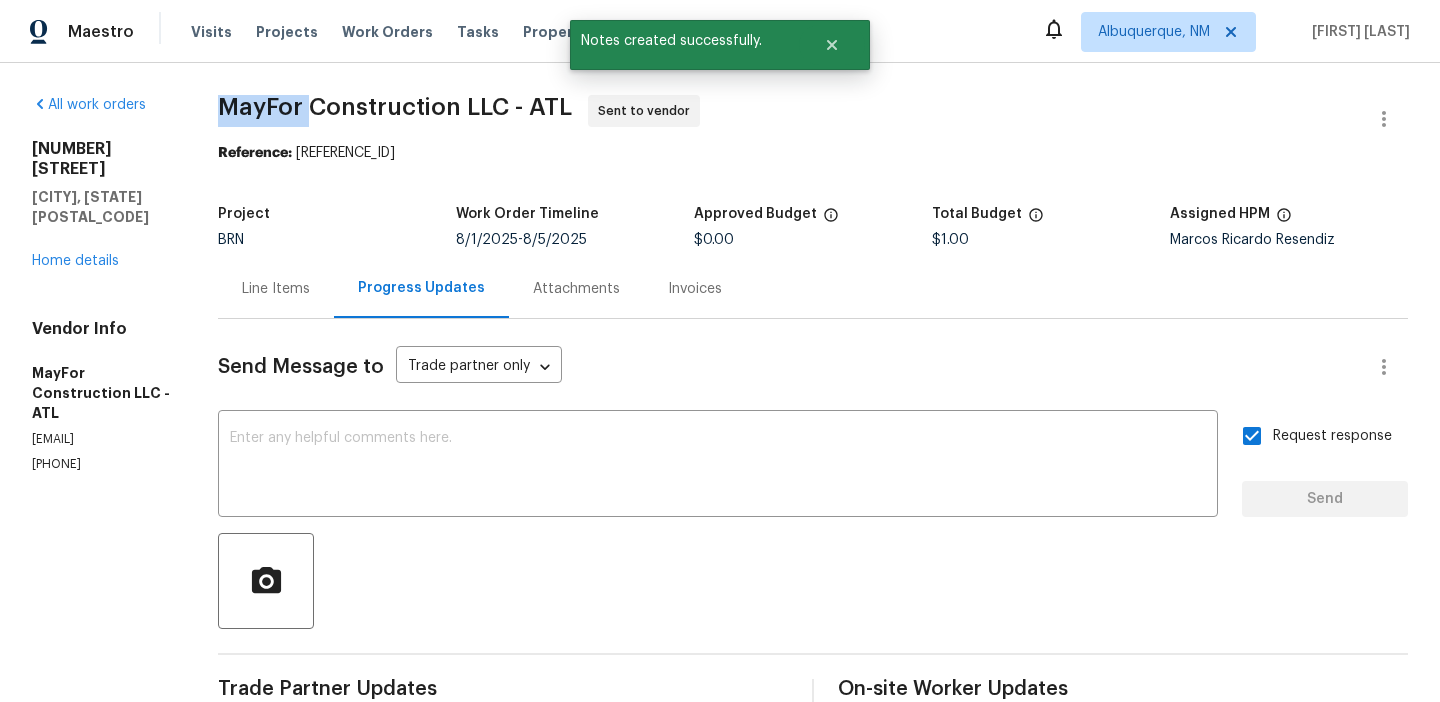 drag, startPoint x: 256, startPoint y: 111, endPoint x: 350, endPoint y: 109, distance: 94.02127 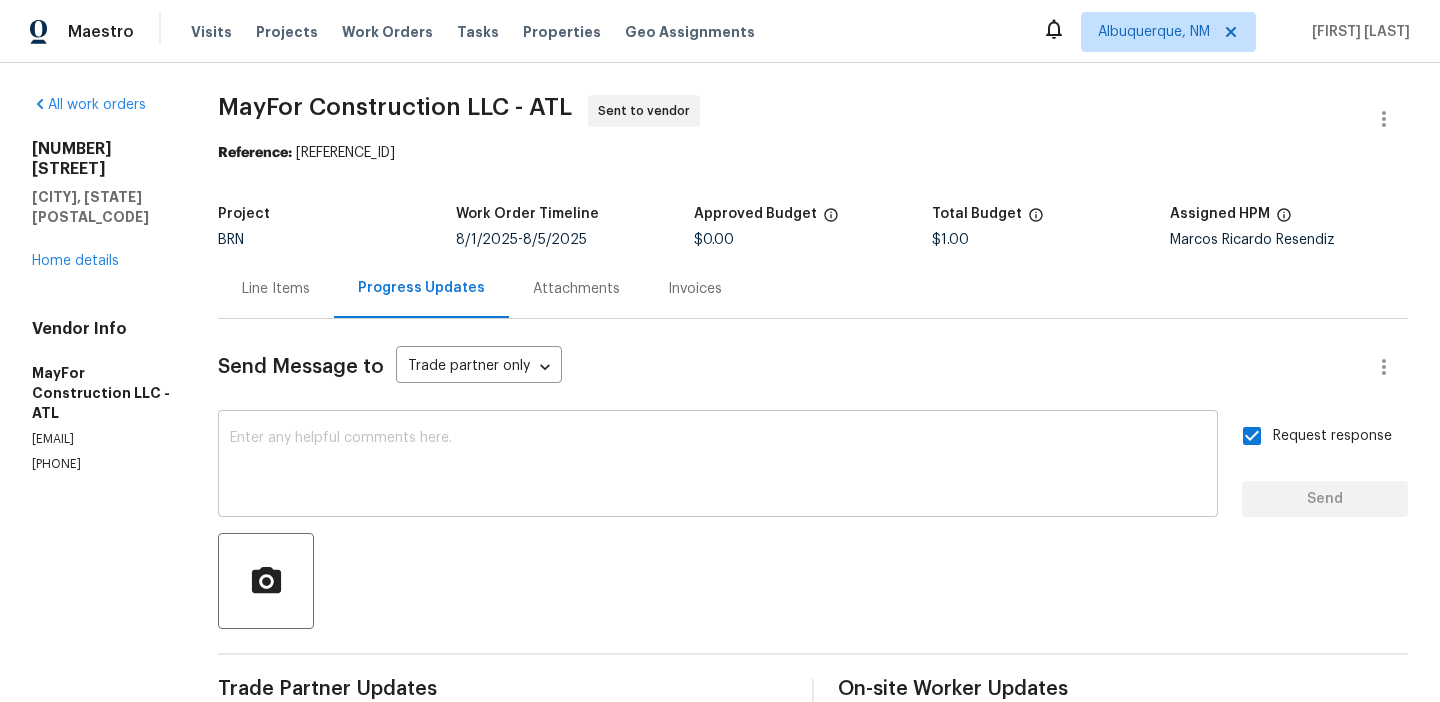 click on "x ​" at bounding box center [718, 466] 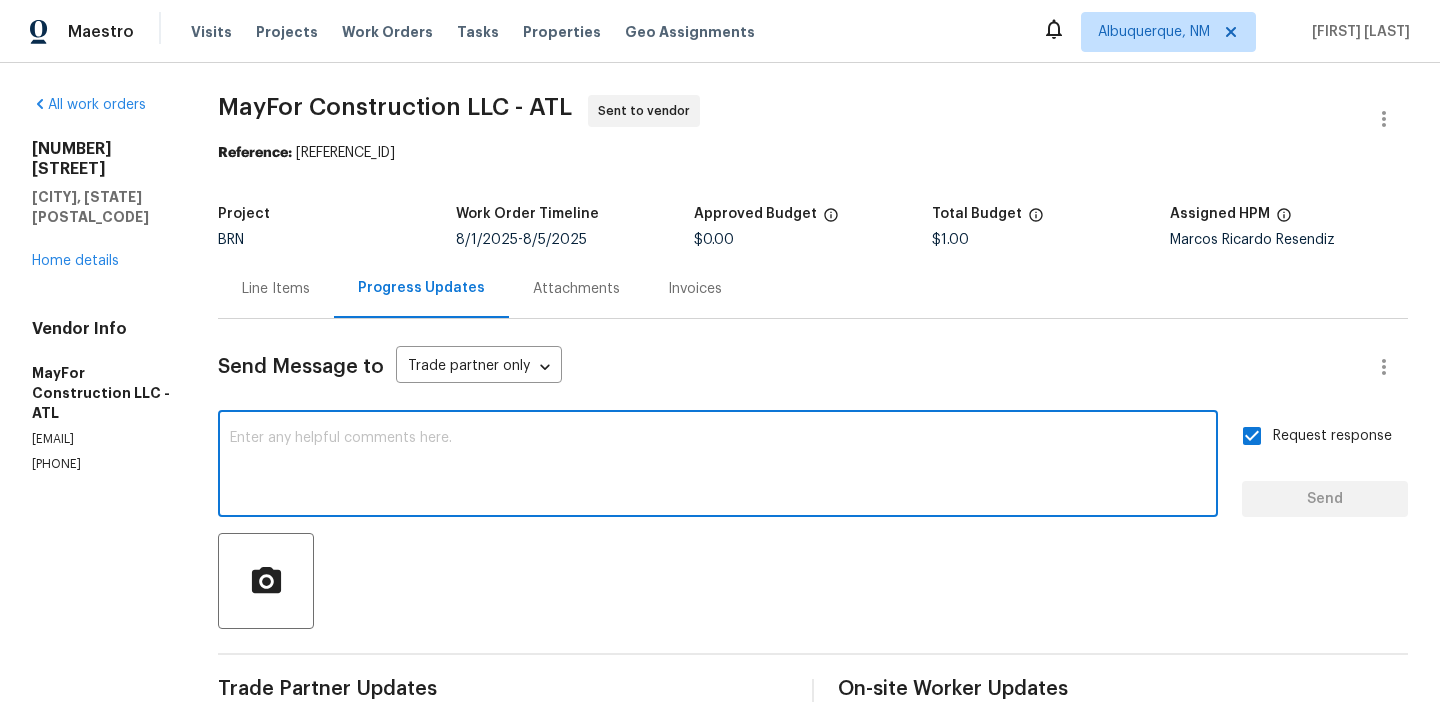 paste on "This work was already completed by your company on 5/9/2025. Now, this came as  a rework" 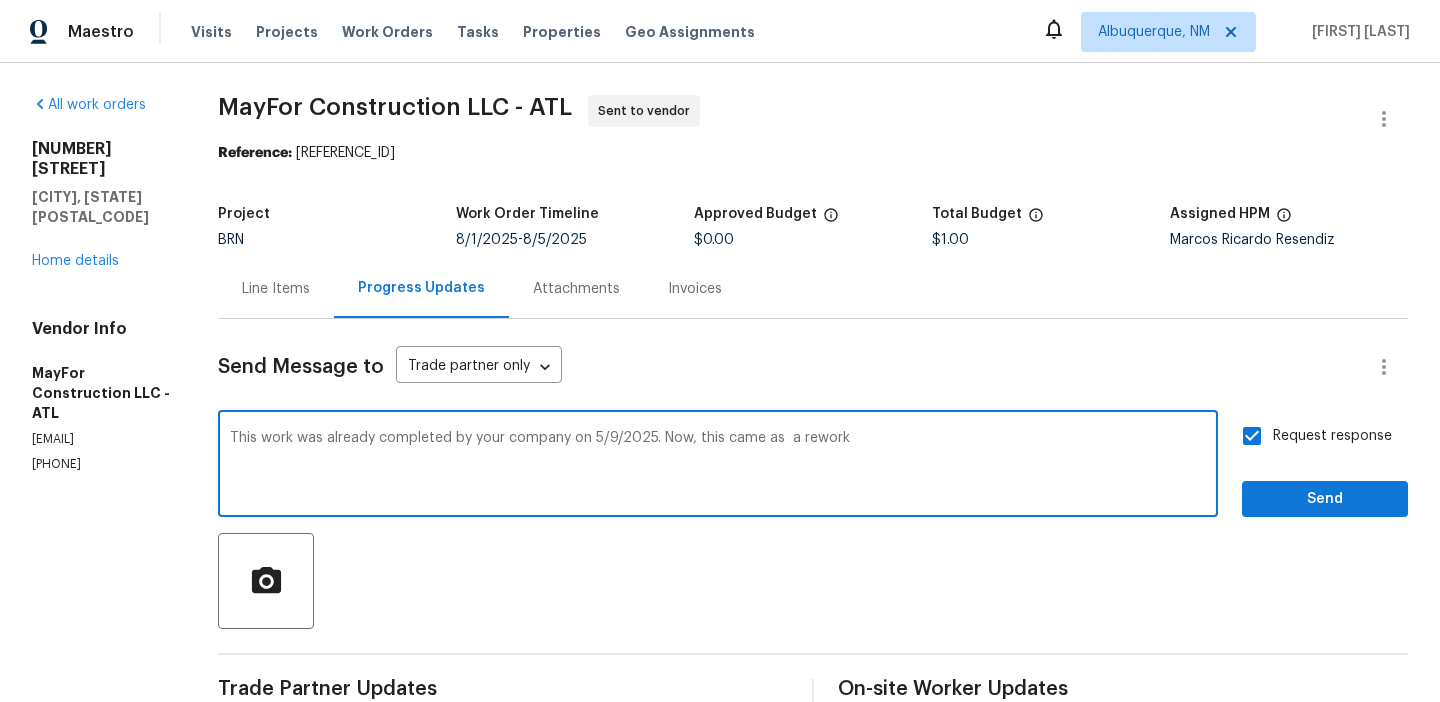 drag, startPoint x: 690, startPoint y: 436, endPoint x: 635, endPoint y: 436, distance: 55 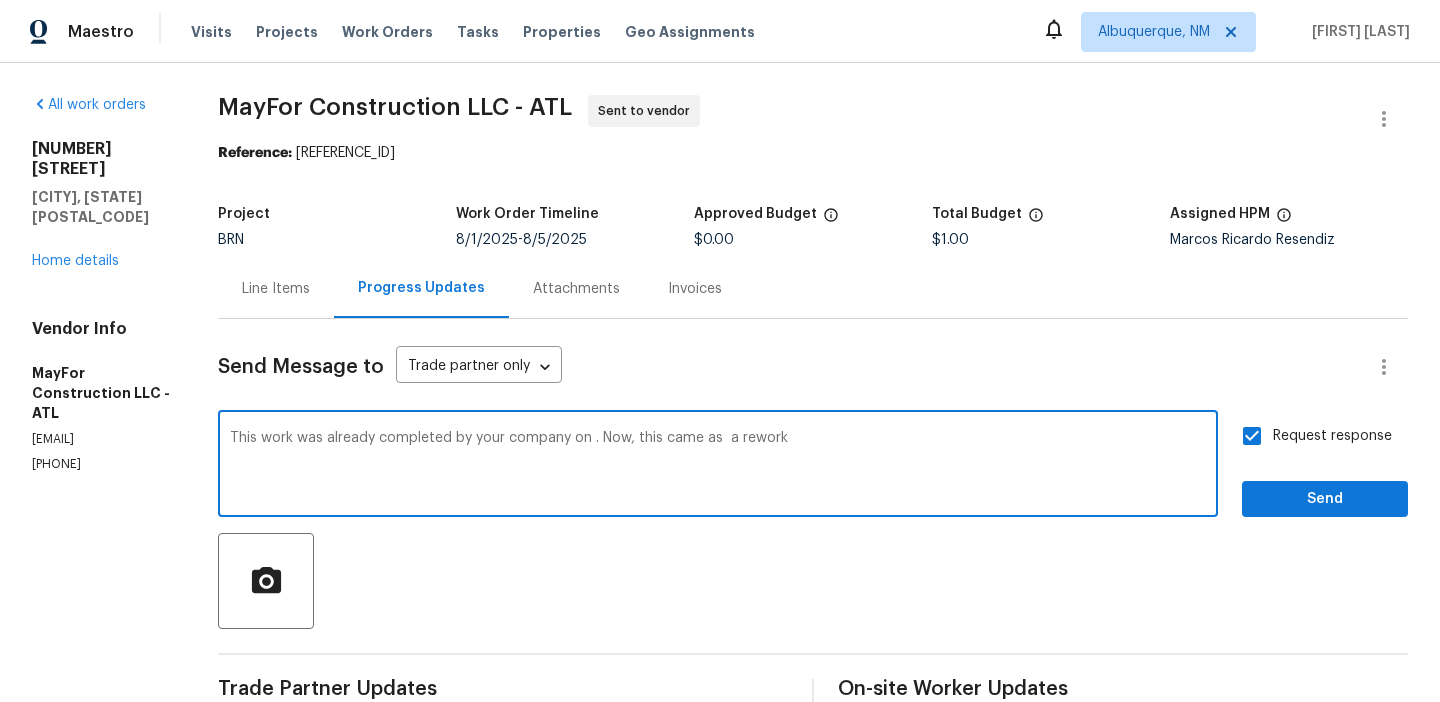 paste on "[DATE]" 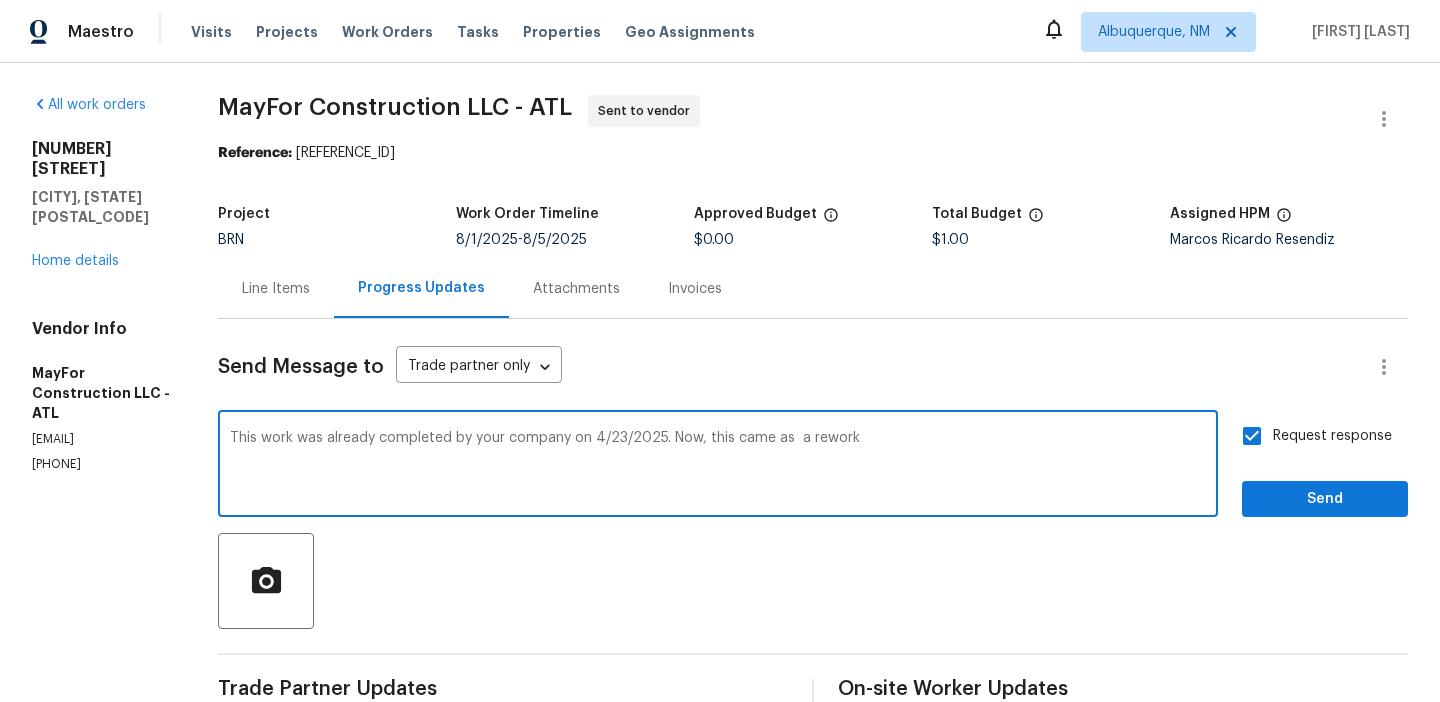 type on "This work was already completed by your company on 4/23/2025. Now, this came as  a rework" 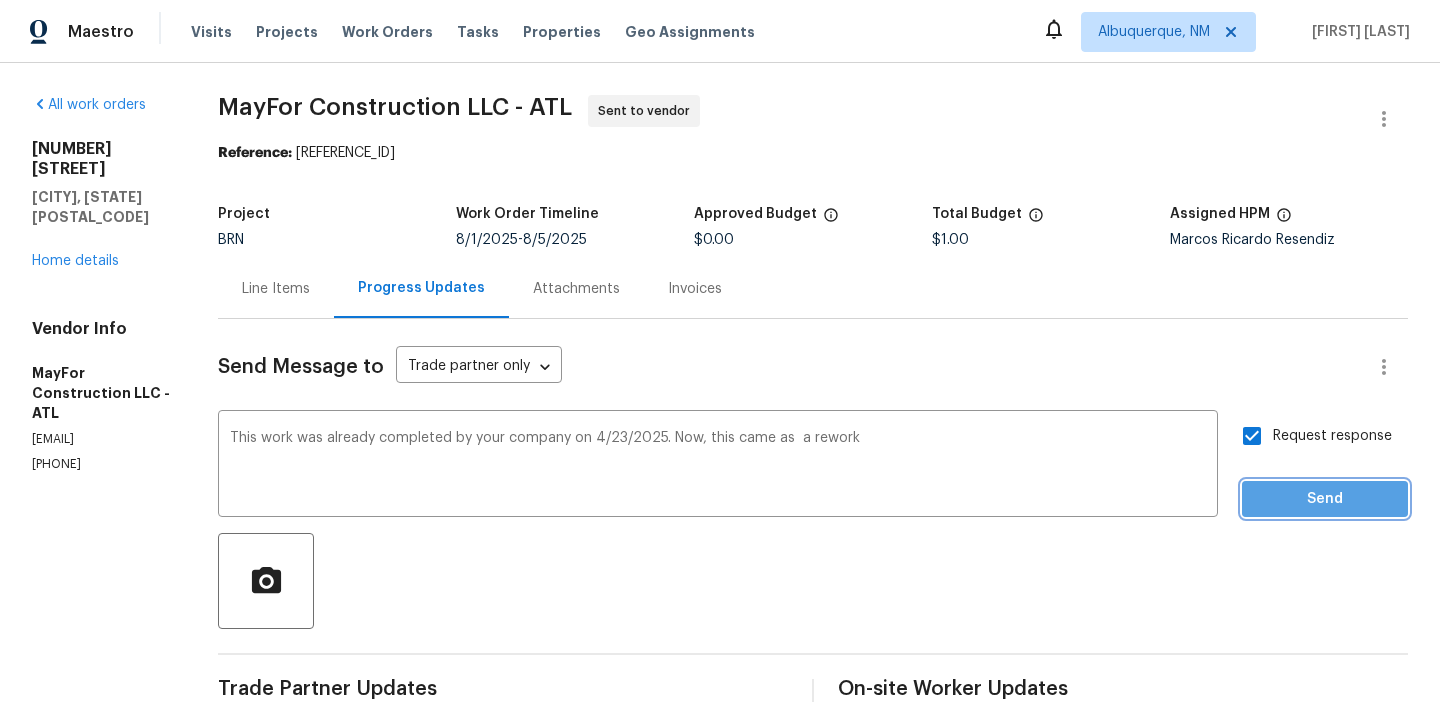 click on "Send" at bounding box center [1325, 499] 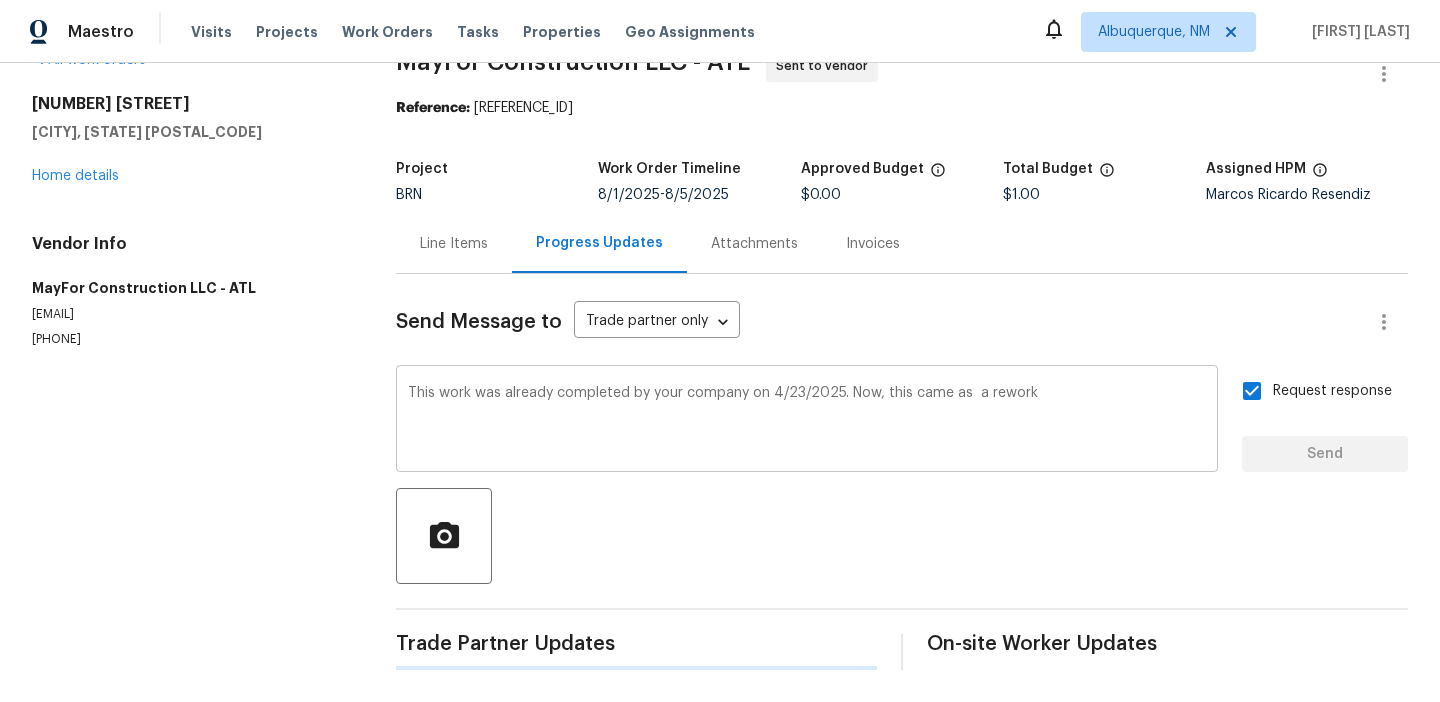 type 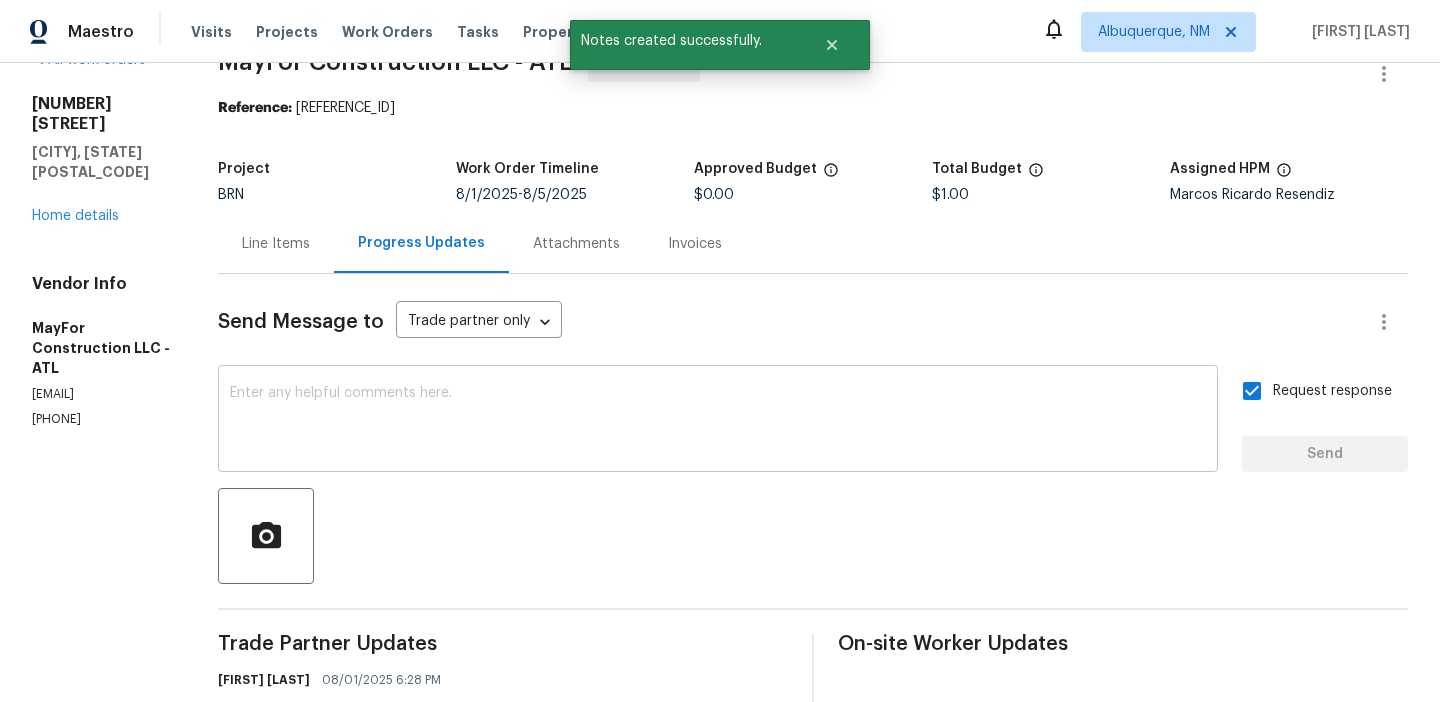 scroll, scrollTop: 199, scrollLeft: 0, axis: vertical 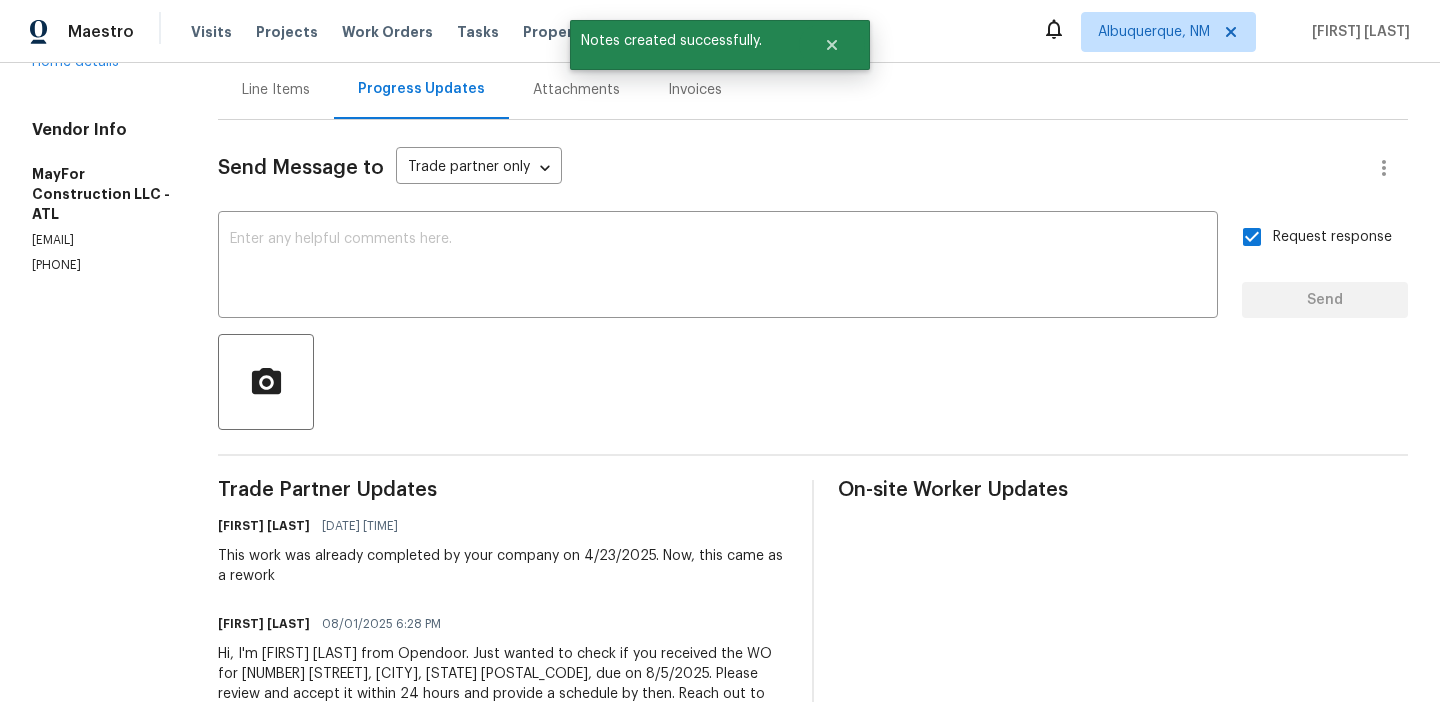 click on "Trade Partner Updates Ananthi Mahendran [DATE] [TIME] This work was already completed by your company on 4/23/2025. Now, this came as  a rework Ananthi Mahendran [DATE] [TIME] Hi, I'm [FIRST] [LAST] from Opendoor. Just wanted to check if you received the WO for [NUMBER] [STREET], [CITY], [STATE] [POSTAL_CODE], due on 8/5/2025. Please review and accept it within 24 hours and provide a schedule by then. Reach out to me via the portal or call/text at [PHONE] for any questions or additional details and change orders for this work order." at bounding box center [503, 624] 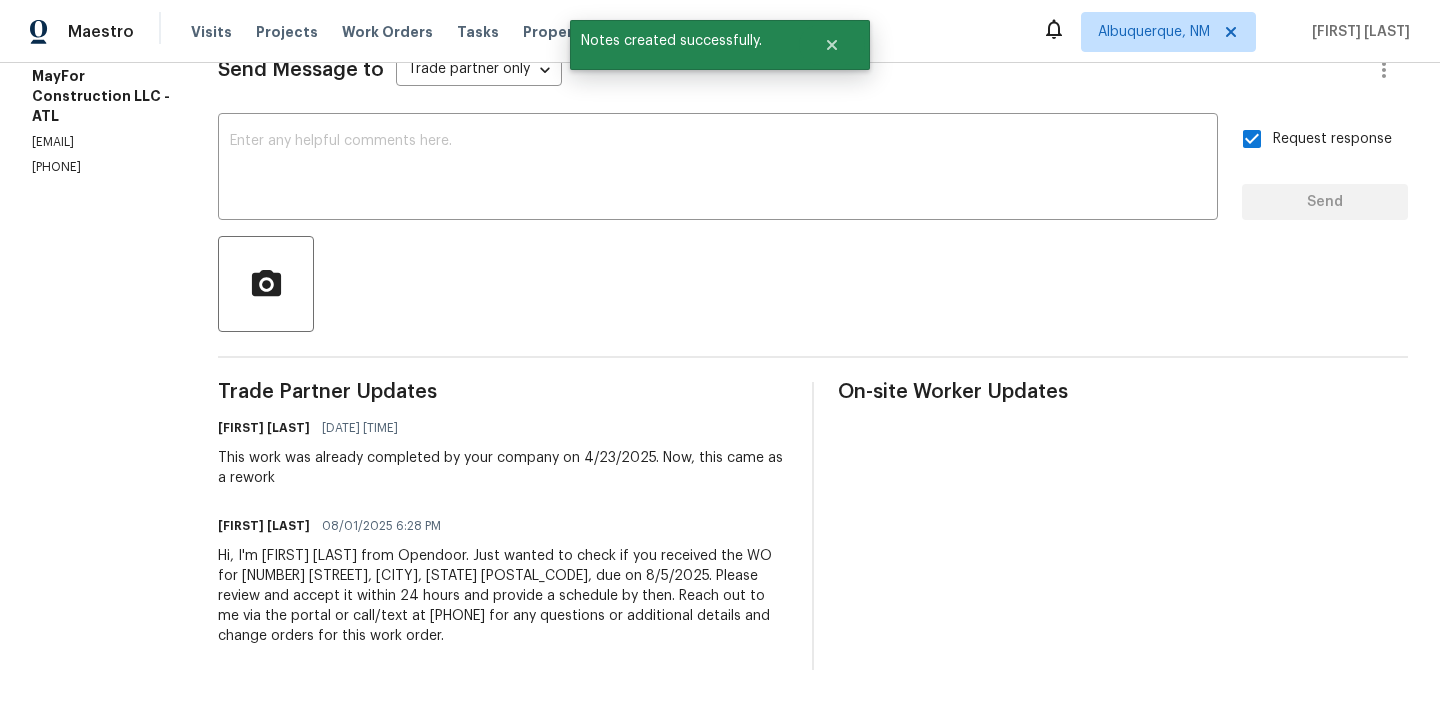 click on "Hi, I'm [FIRST] [LAST] from Opendoor. Just wanted to check if you received the WO for [NUMBER] [STREET], [CITY], [STATE] [POSTAL_CODE], due on 8/5/2025. Please review and accept it within 24 hours and provide a schedule by then. Reach out to me via the portal or call/text at [PHONE] for any questions or additional details and change orders for this work order." at bounding box center [503, 596] 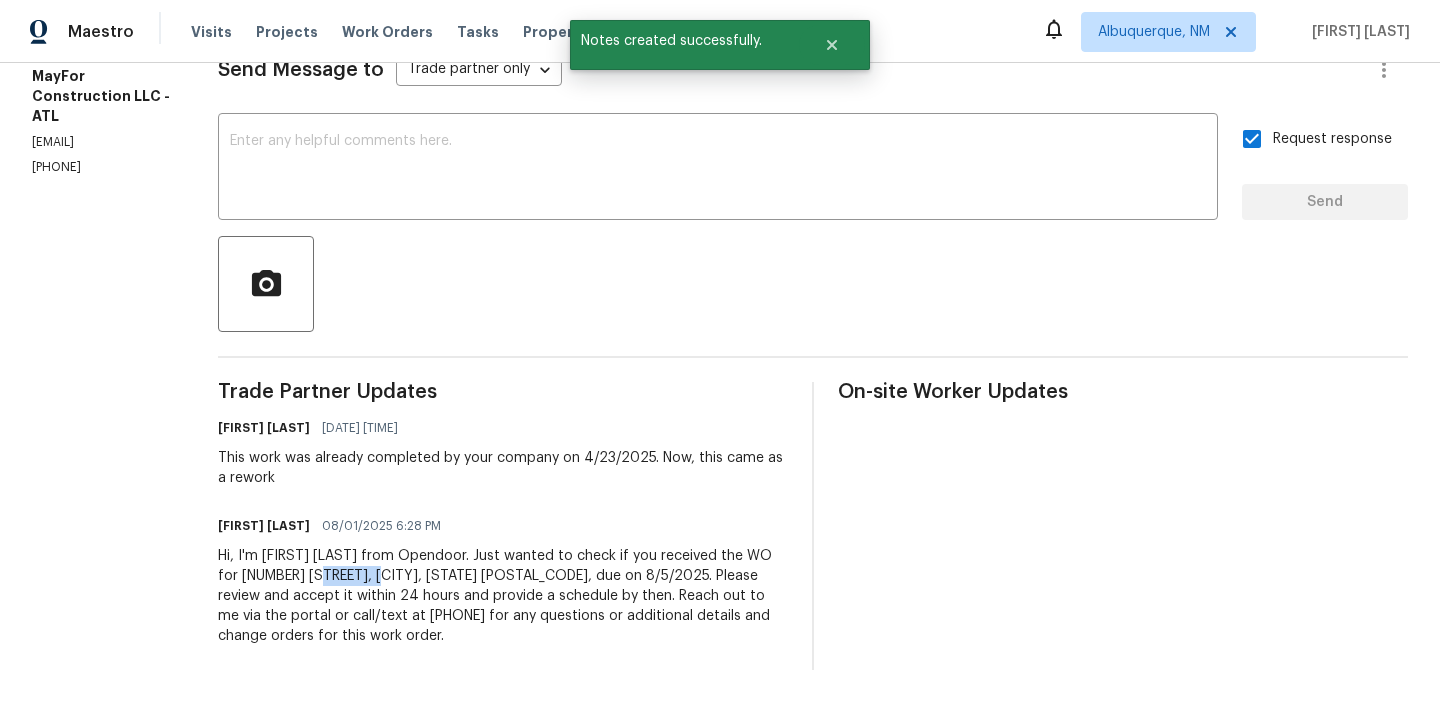 click on "Hi, I'm [FIRST] [LAST] from Opendoor. Just wanted to check if you received the WO for [NUMBER] [STREET], [CITY], [STATE] [POSTAL_CODE], due on 8/5/2025. Please review and accept it within 24 hours and provide a schedule by then. Reach out to me via the portal or call/text at [PHONE] for any questions or additional details and change orders for this work order." at bounding box center [503, 596] 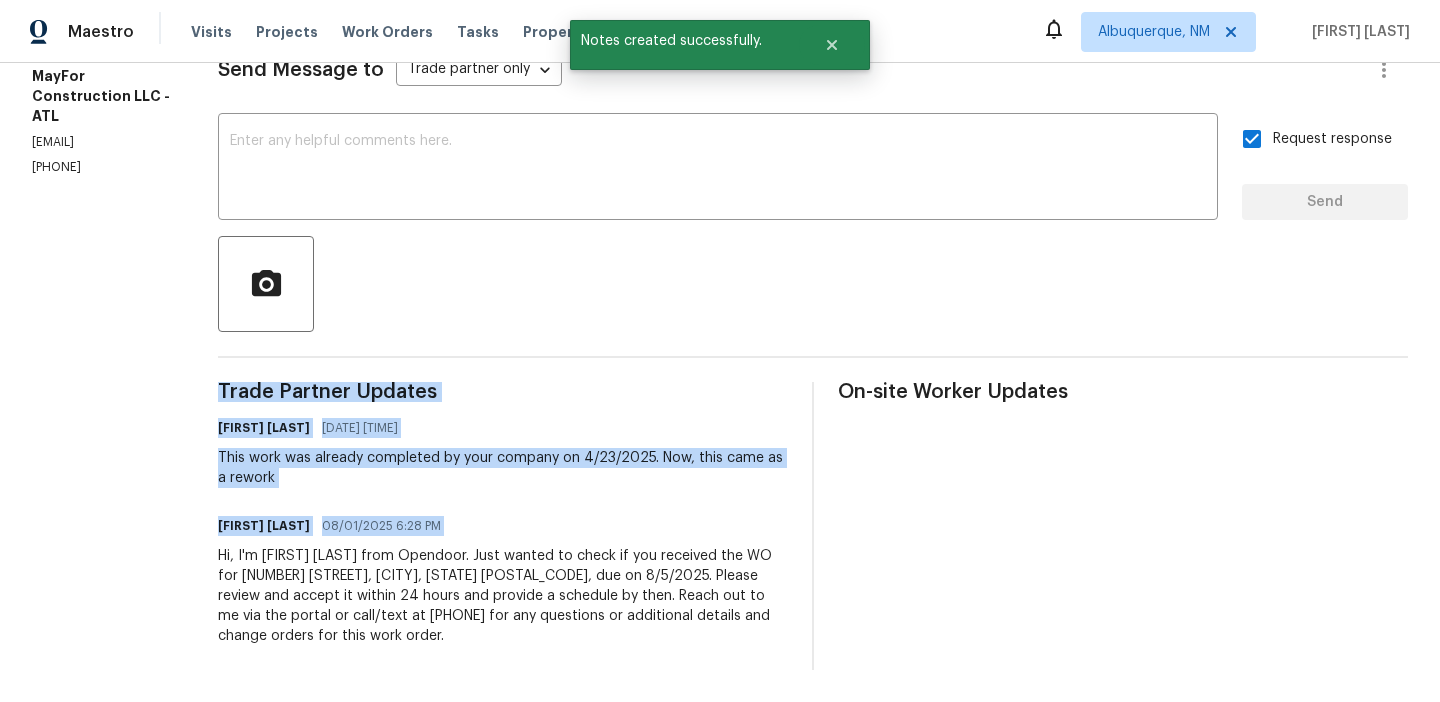click on "Hi, I'm [FIRST] [LAST] from Opendoor. Just wanted to check if you received the WO for [NUMBER] [STREET], [CITY], [STATE] [POSTAL_CODE], due on 8/5/2025. Please review and accept it within 24 hours and provide a schedule by then. Reach out to me via the portal or call/text at [PHONE] for any questions or additional details and change orders for this work order." at bounding box center [503, 596] 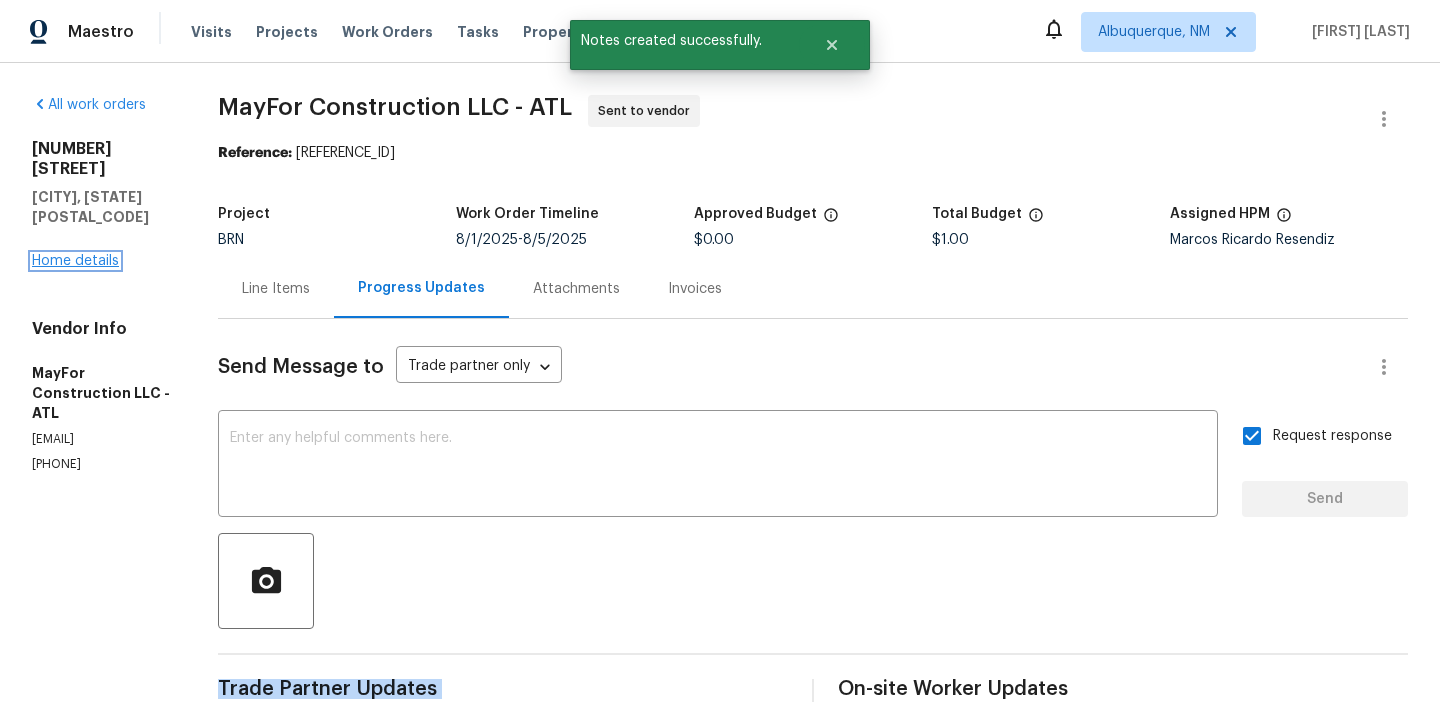 click on "Home details" at bounding box center (75, 261) 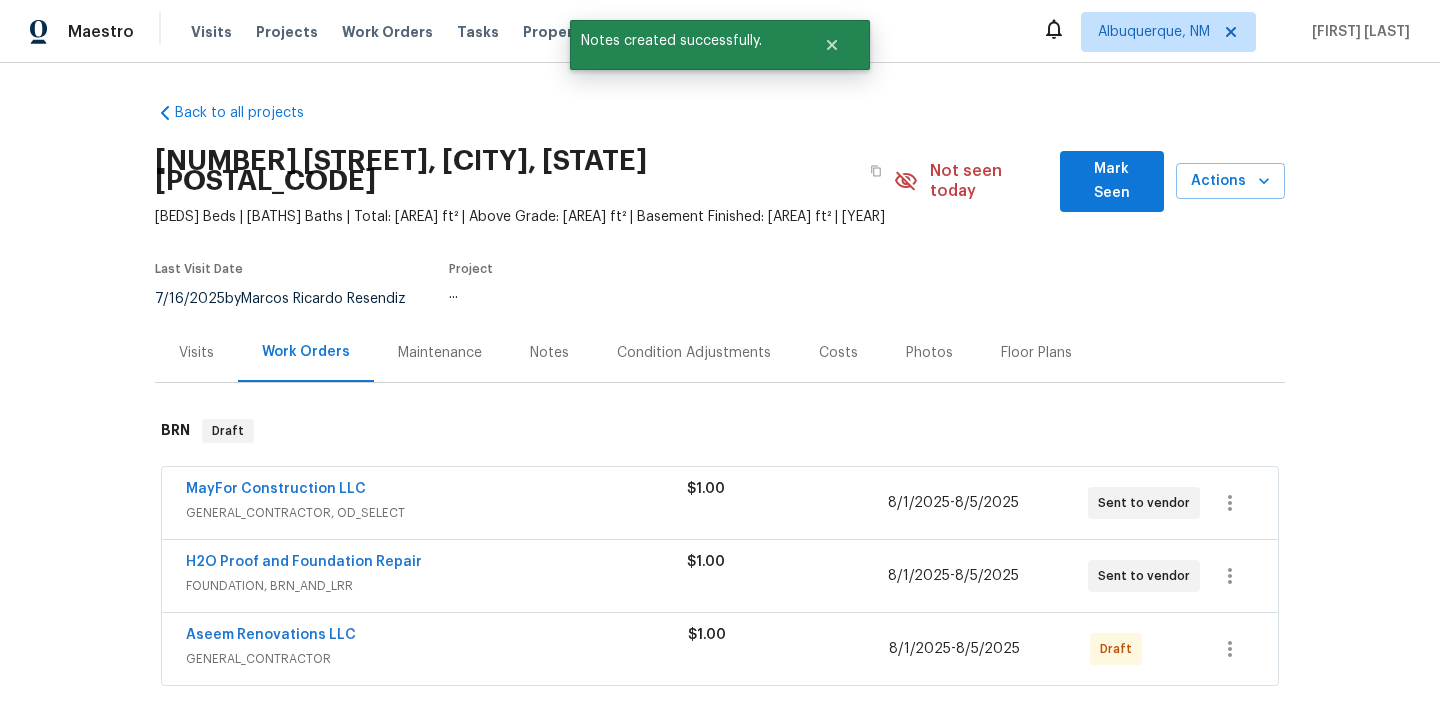 scroll, scrollTop: 121, scrollLeft: 0, axis: vertical 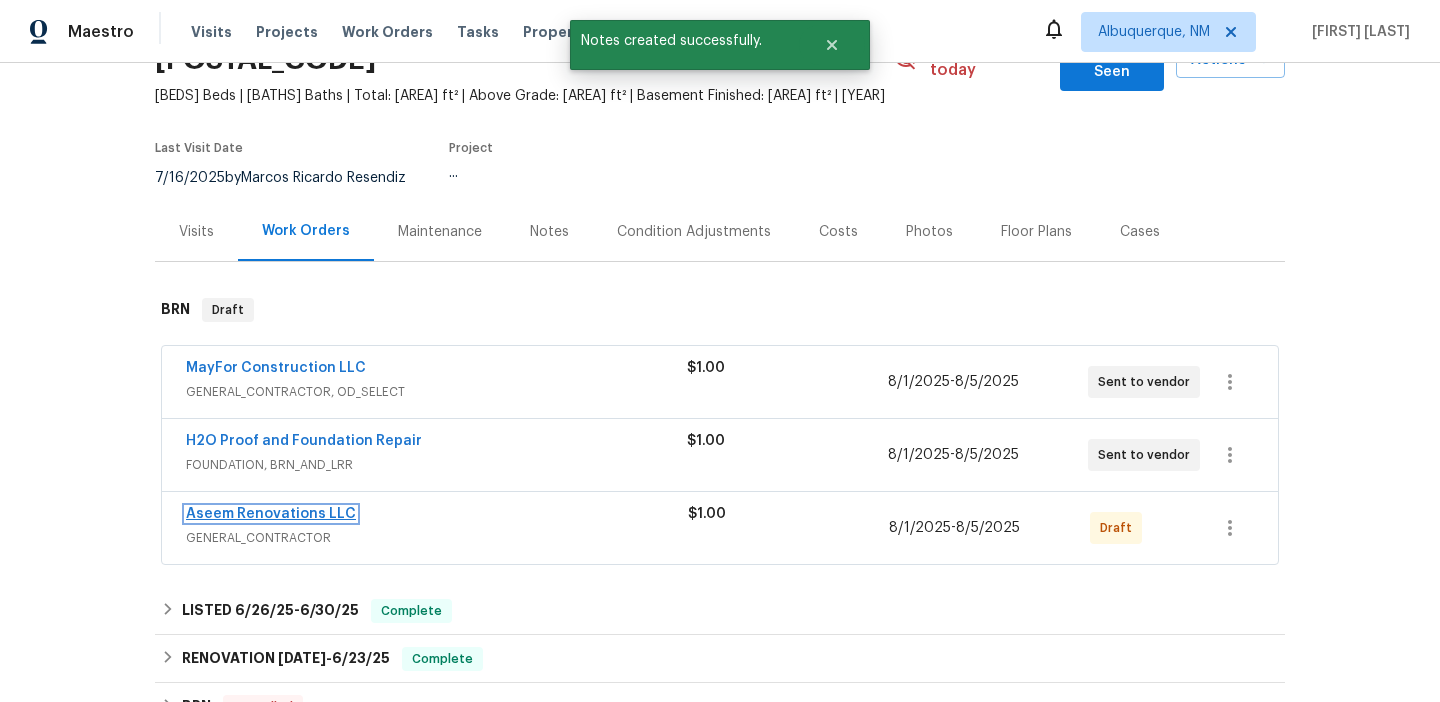 click on "Aseem Renovations LLC" at bounding box center (271, 514) 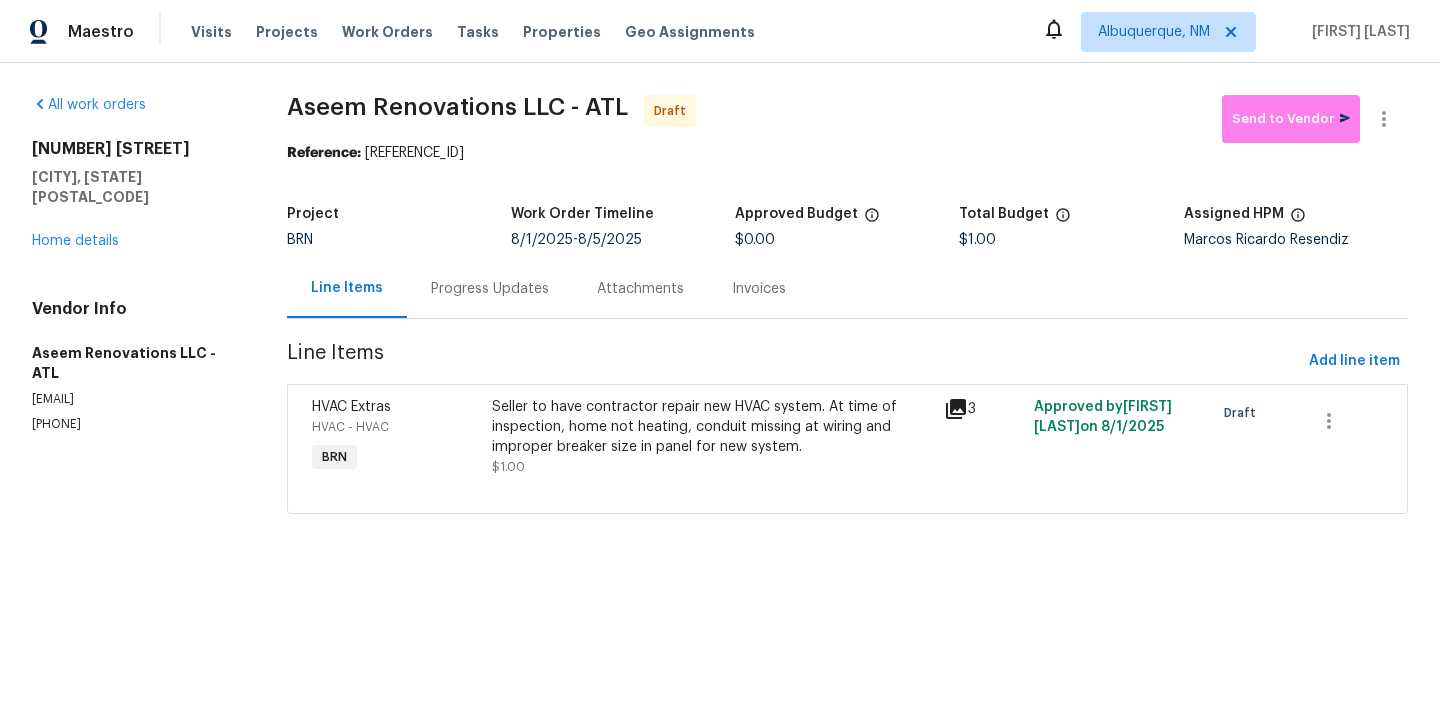 click on "Progress Updates" at bounding box center (490, 289) 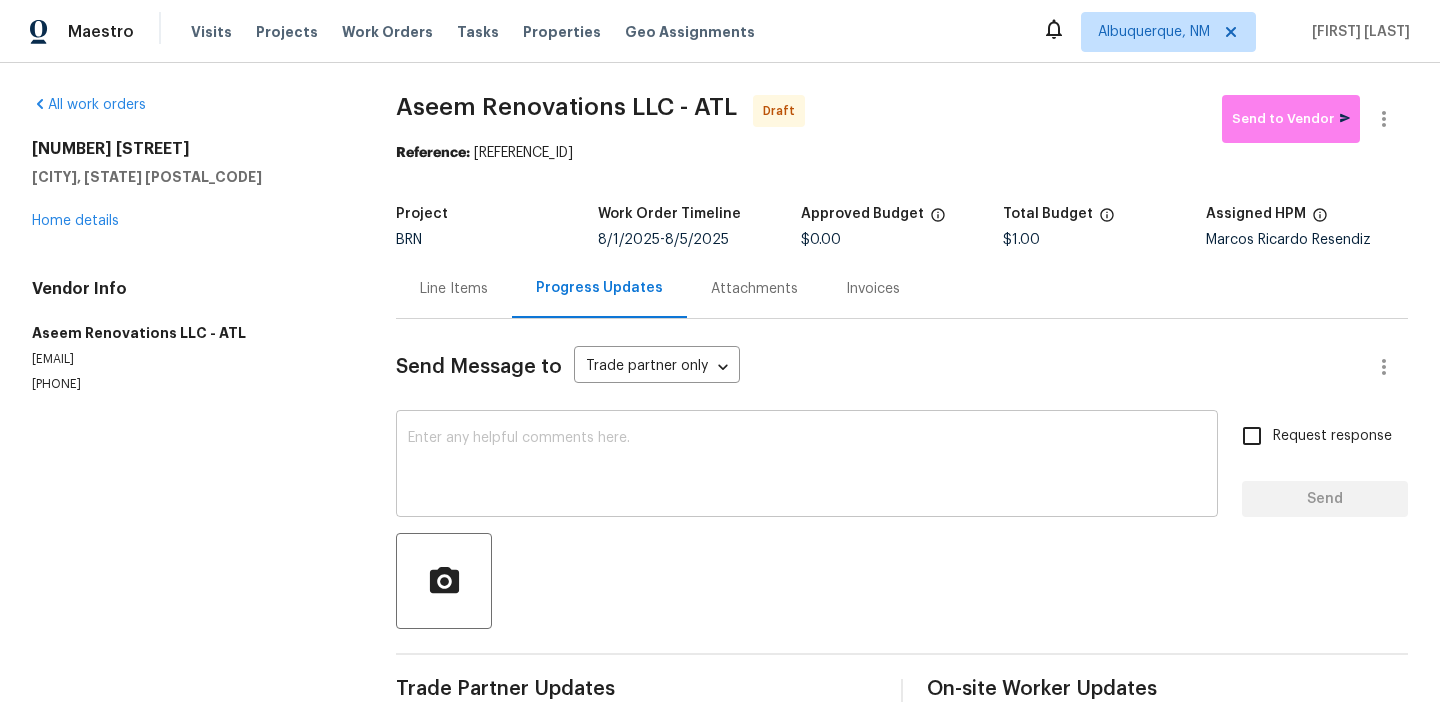 click on "x ​" at bounding box center (807, 466) 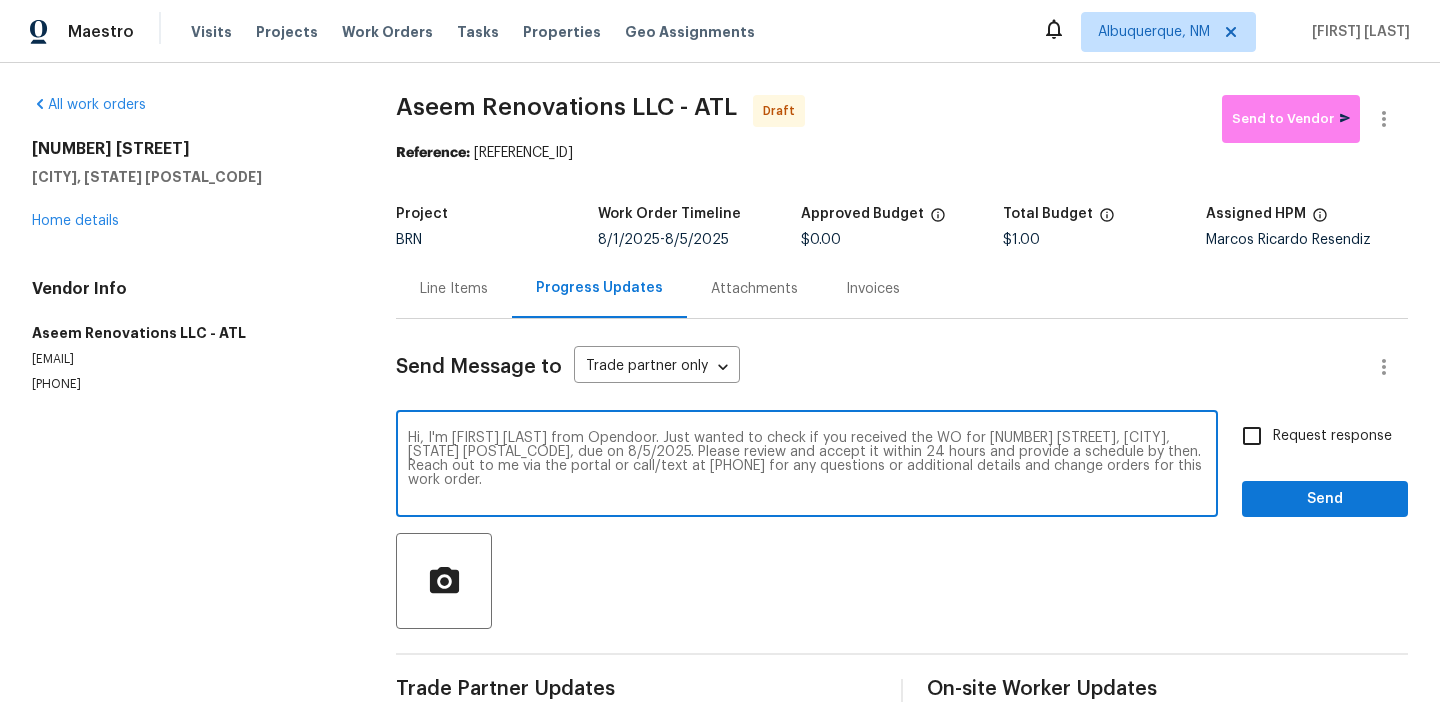 type on "Hi, I'm [FIRST] [LAST] from Opendoor. Just wanted to check if you received the WO for [NUMBER] [STREET], [CITY], [STATE] [POSTAL_CODE], due on 8/5/2025. Please review and accept it within 24 hours and provide a schedule by then. Reach out to me via the portal or call/text at [PHONE] for any questions or additional details and change orders for this work order." 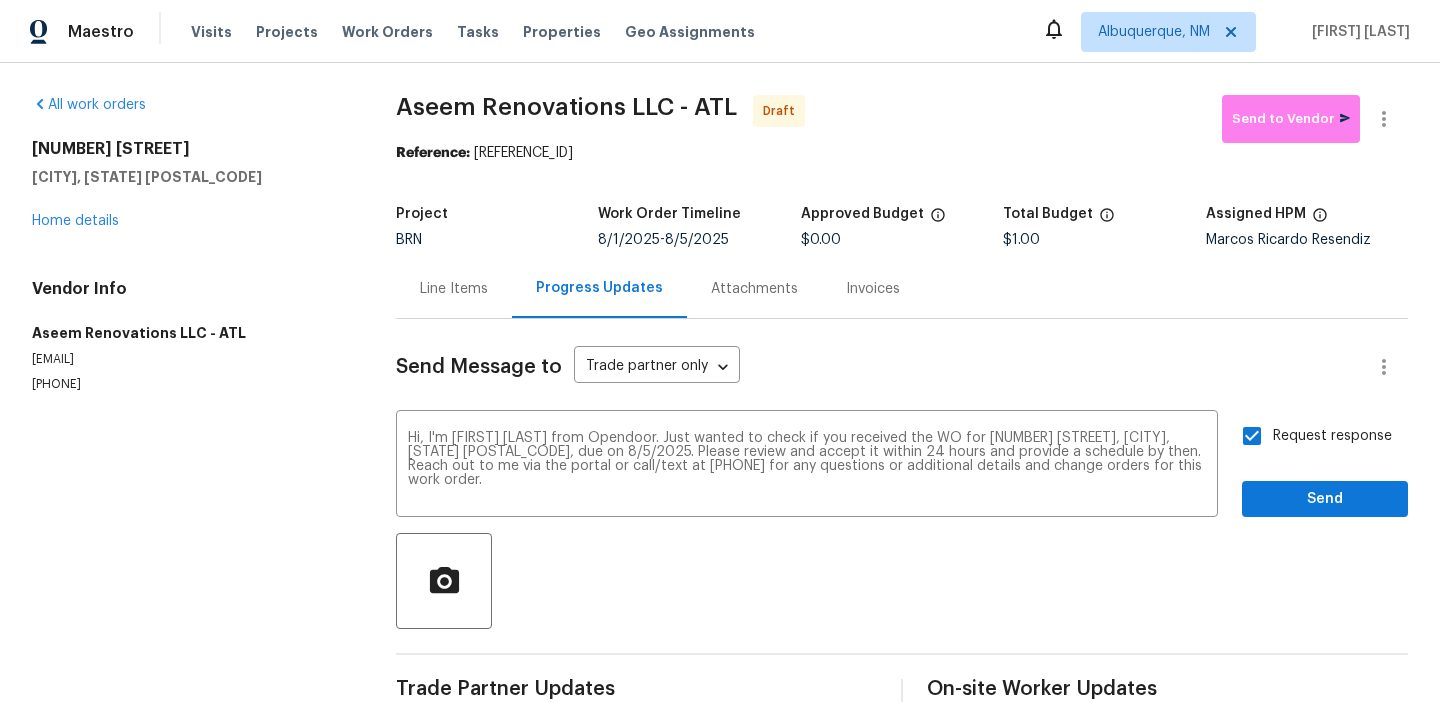click on "Send Message to Trade partner only Trade partner only ​ Hi, I'm [FIRST] [LAST] from Opendoor. Just wanted to check if you received the WO for [NUMBER] [STREET], [CITY], [STATE] [POSTAL_CODE], due on 8/5/2025. Please review and accept it within 24 hours and provide a schedule by then. Reach out to me via the portal or call/text at [PHONE] for any questions or additional details and change orders for this work order.
x ​ Request response Send Trade Partner Updates On-site Worker Updates" at bounding box center (902, 515) 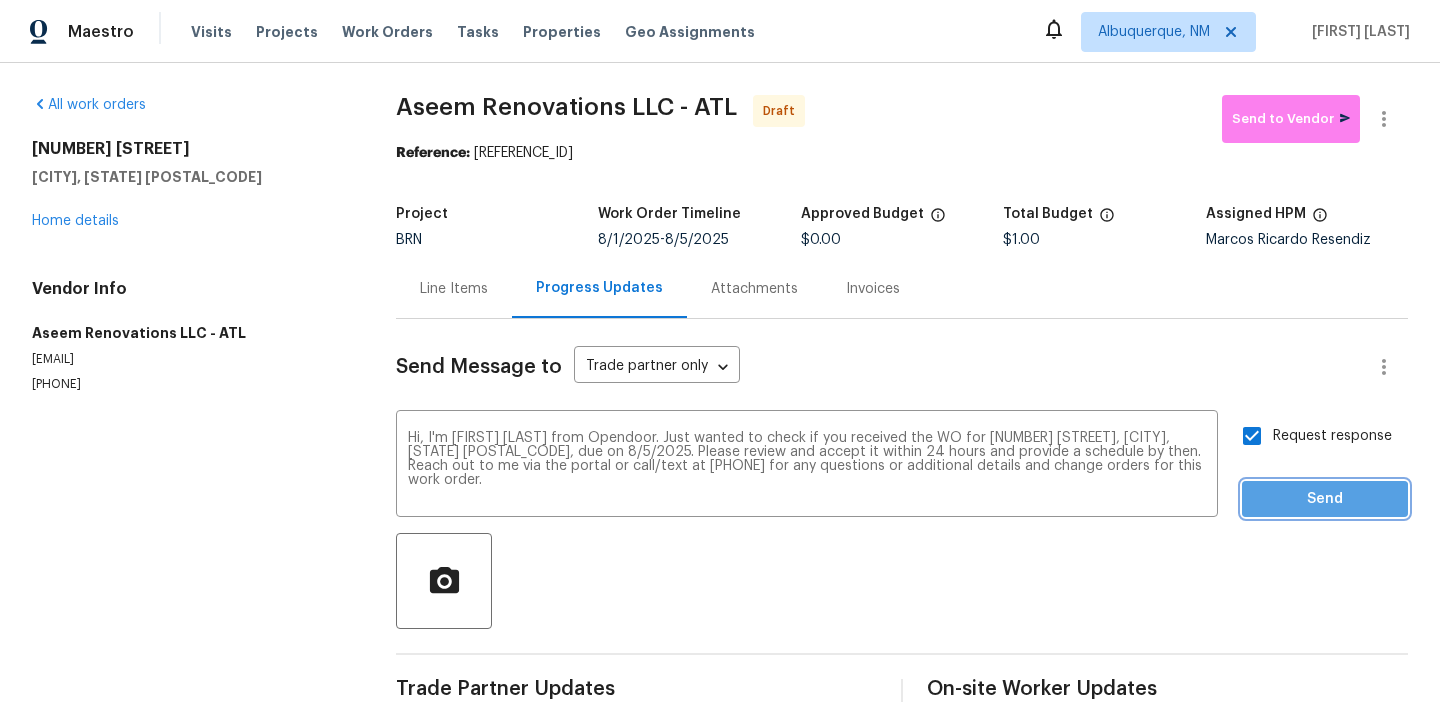 click on "Send" at bounding box center (1325, 499) 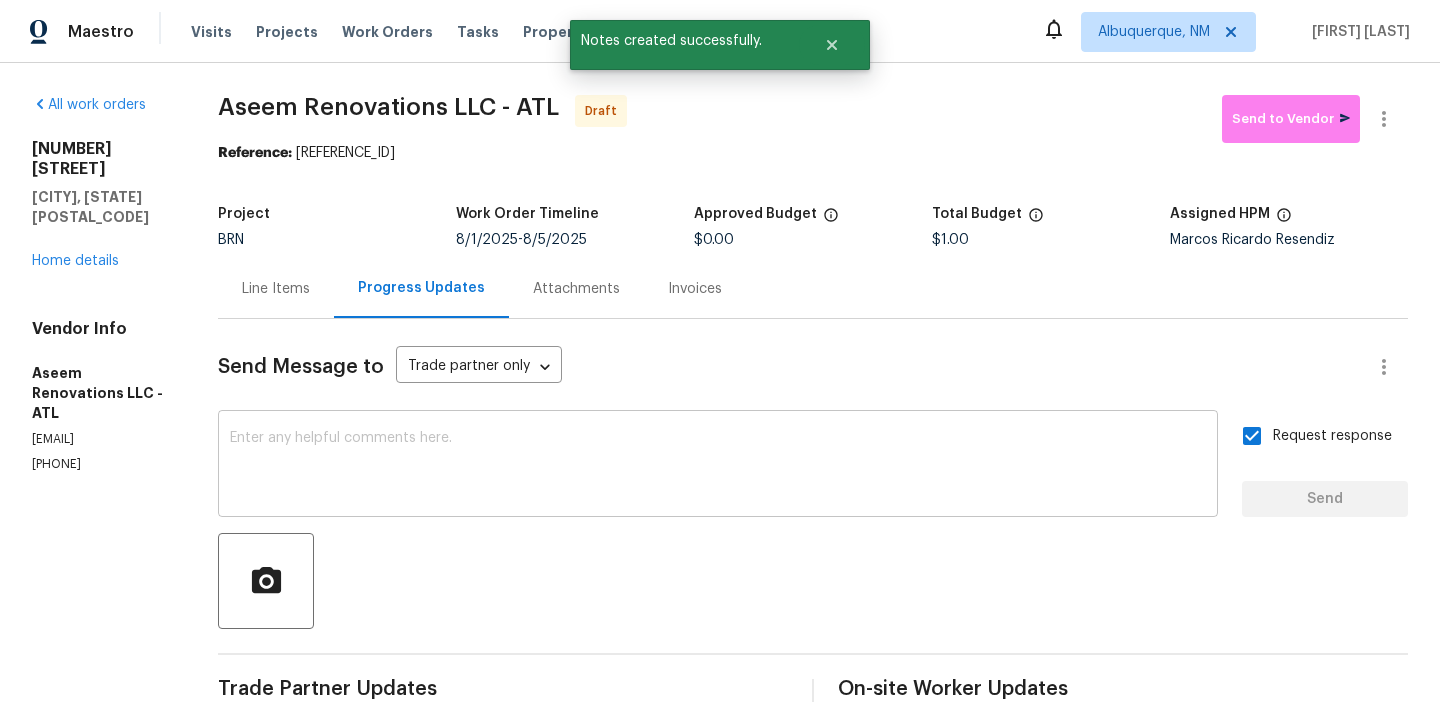 click at bounding box center [718, 466] 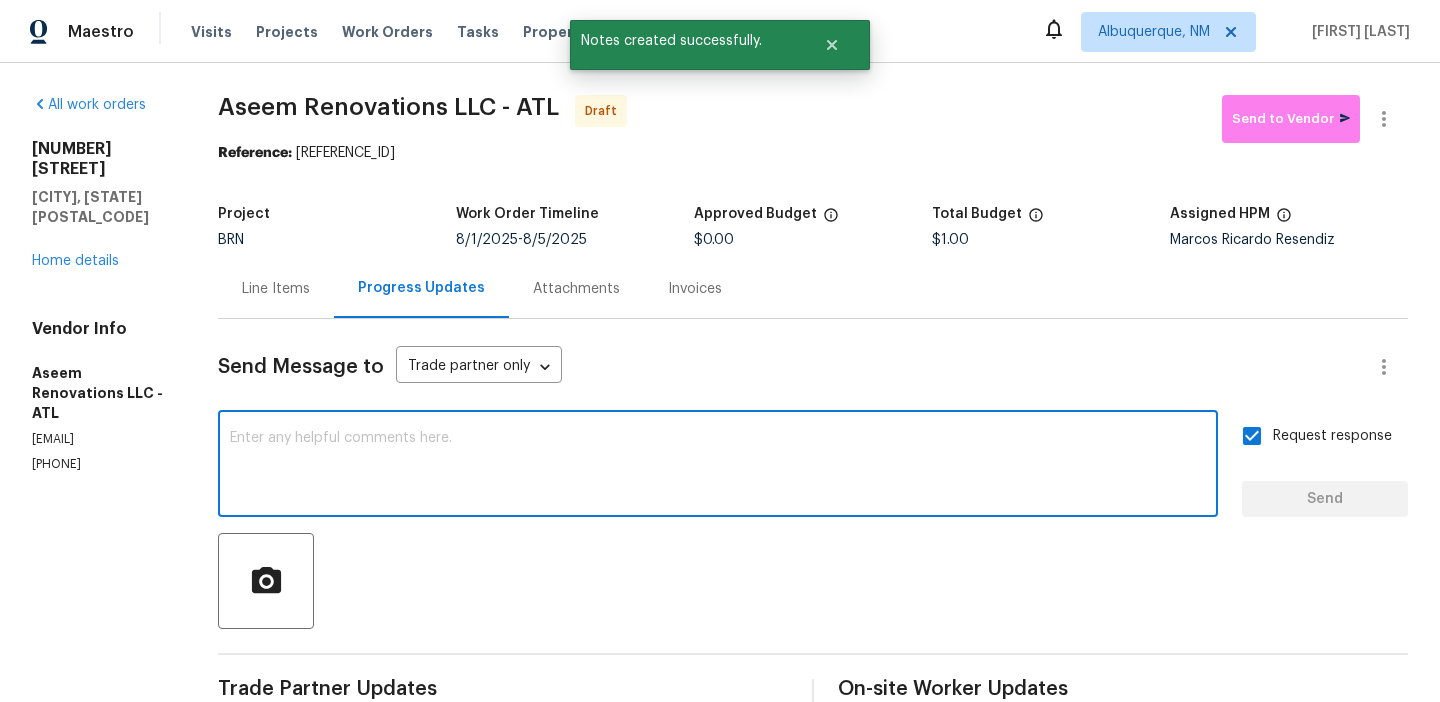 paste on "This work was already completed by your company on 5/9/2025. Now, this came as  a rework" 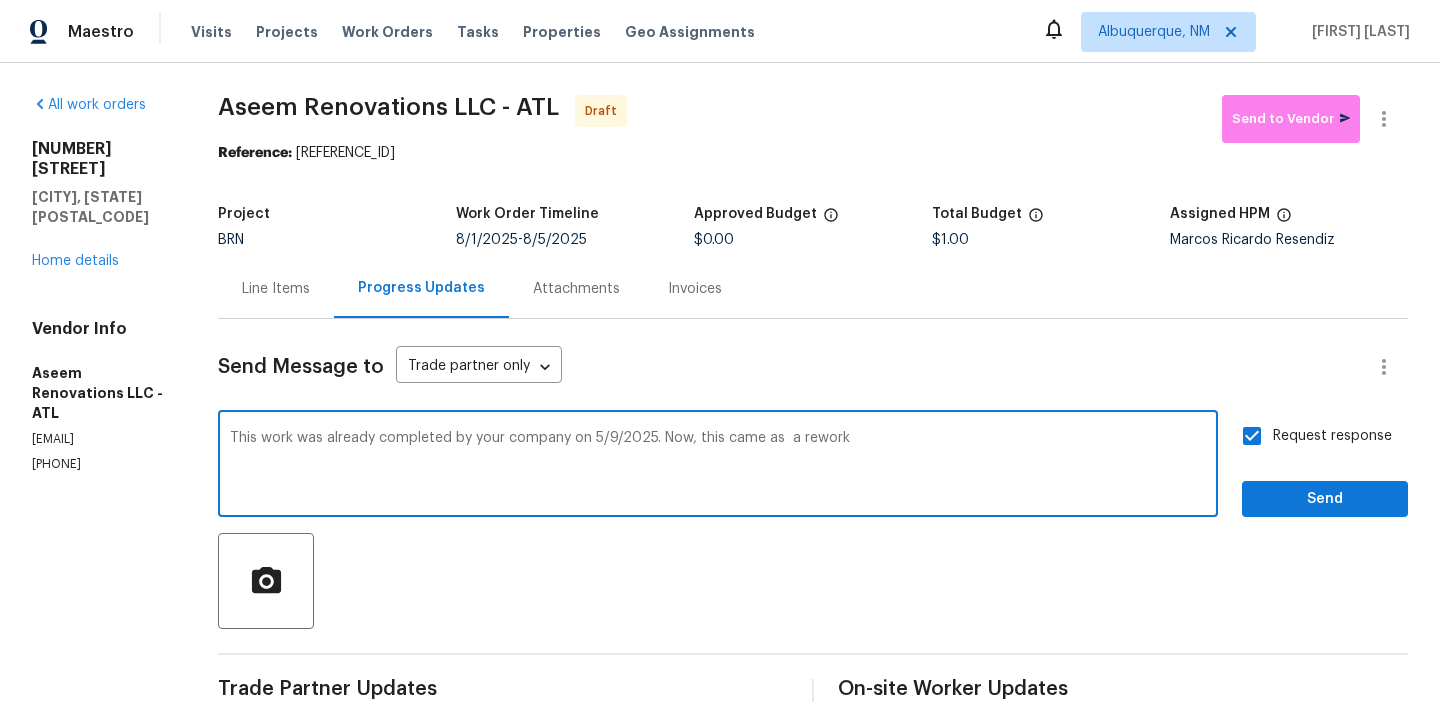 drag, startPoint x: 684, startPoint y: 439, endPoint x: 626, endPoint y: 433, distance: 58.30952 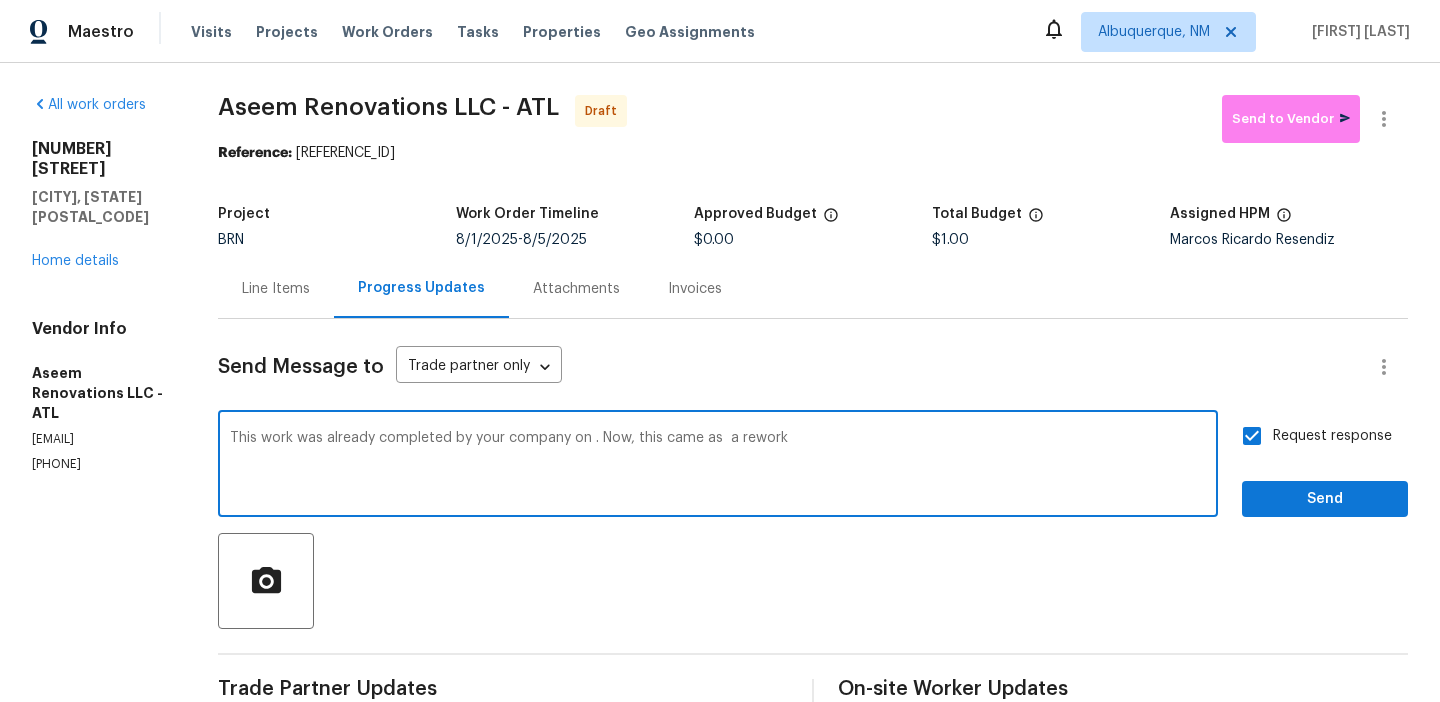 paste on "5/9/2025" 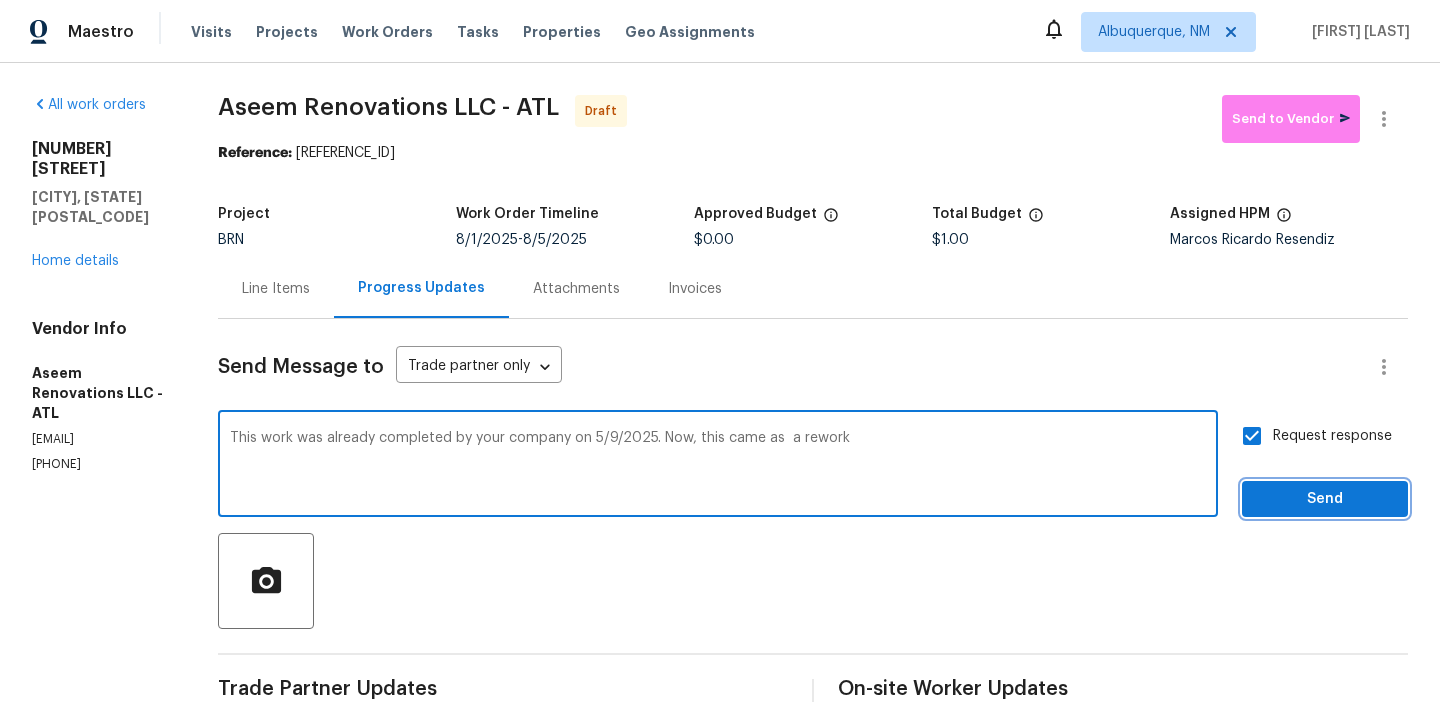 click on "Send" at bounding box center (1325, 499) 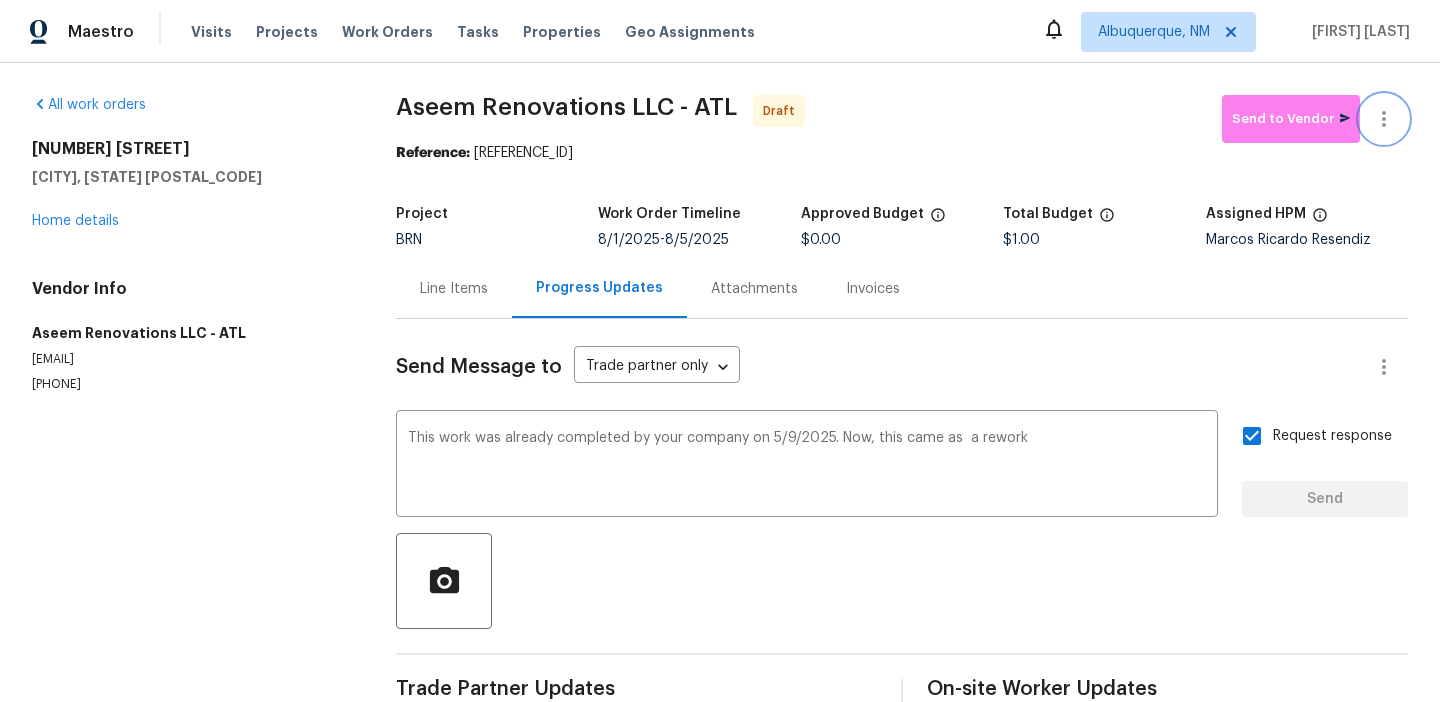 click at bounding box center (1384, 119) 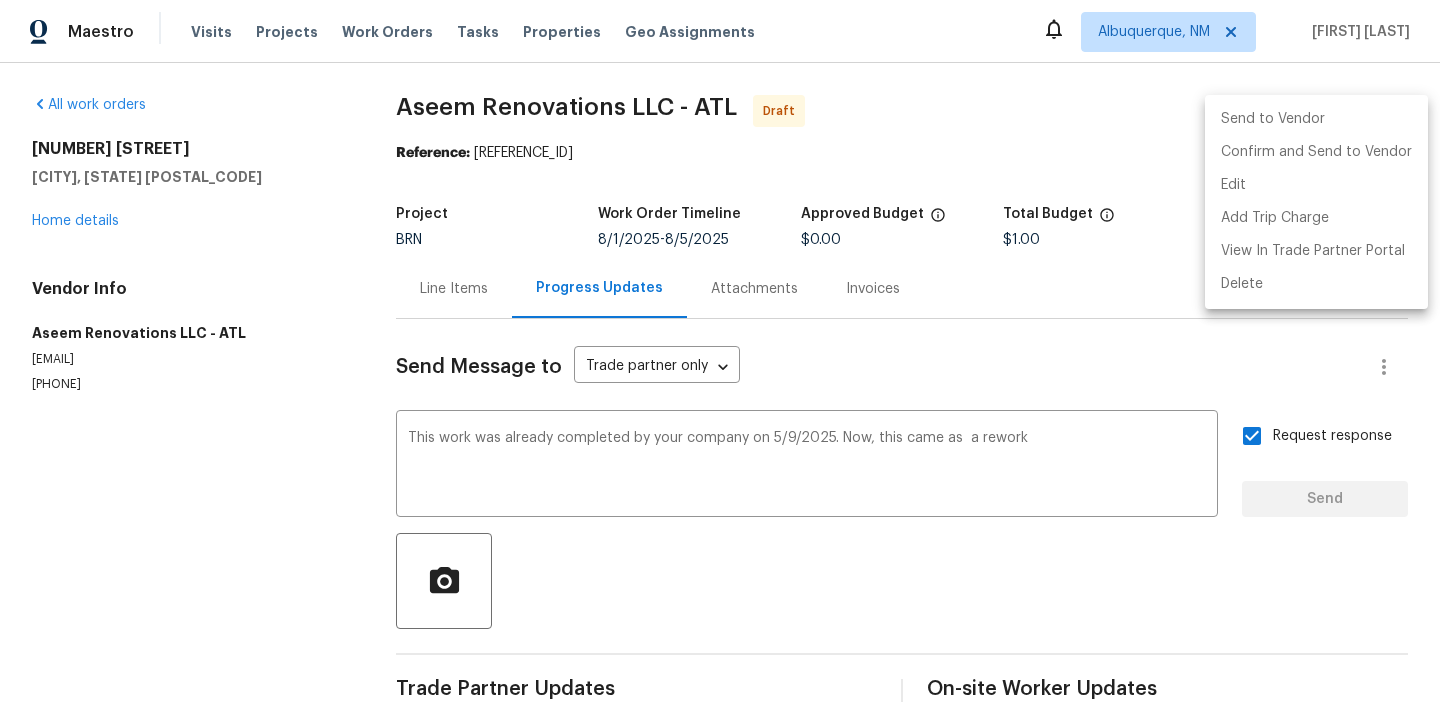 type 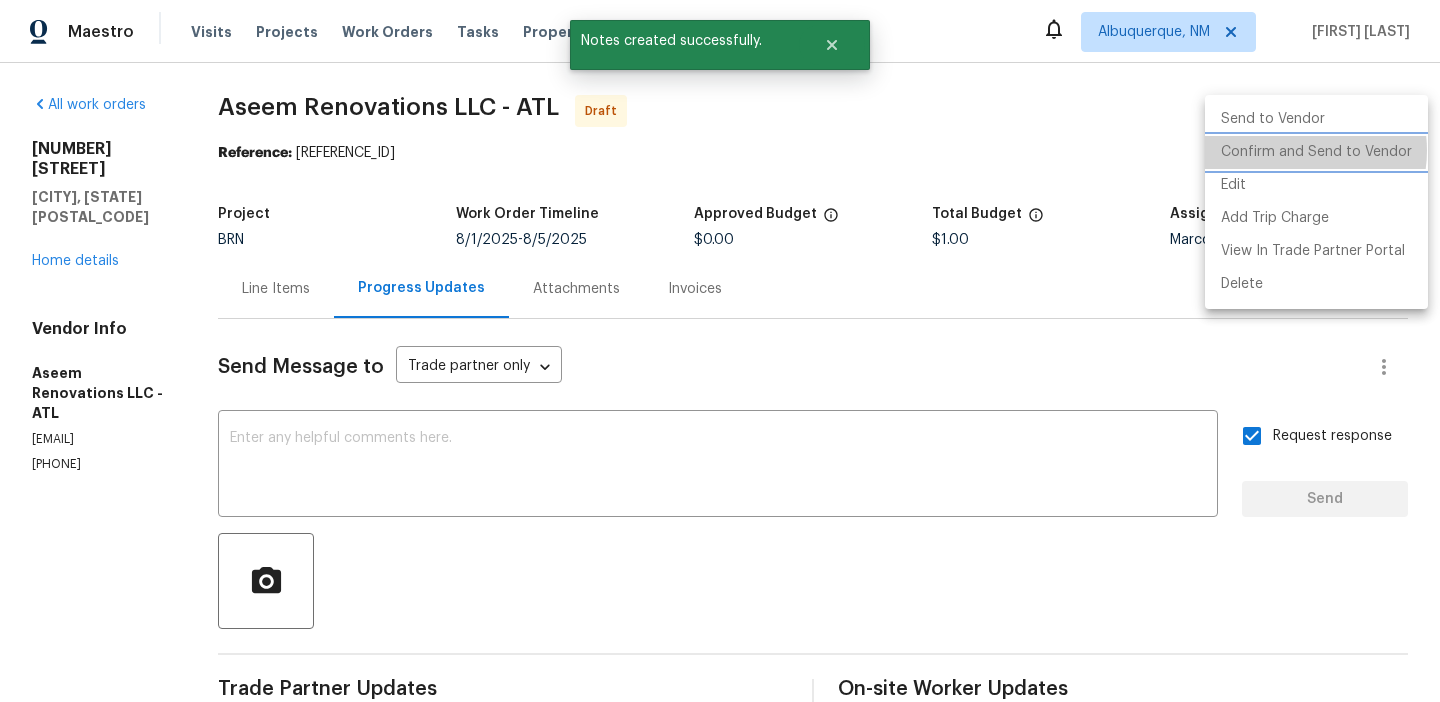click on "Confirm and Send to Vendor" at bounding box center [1316, 152] 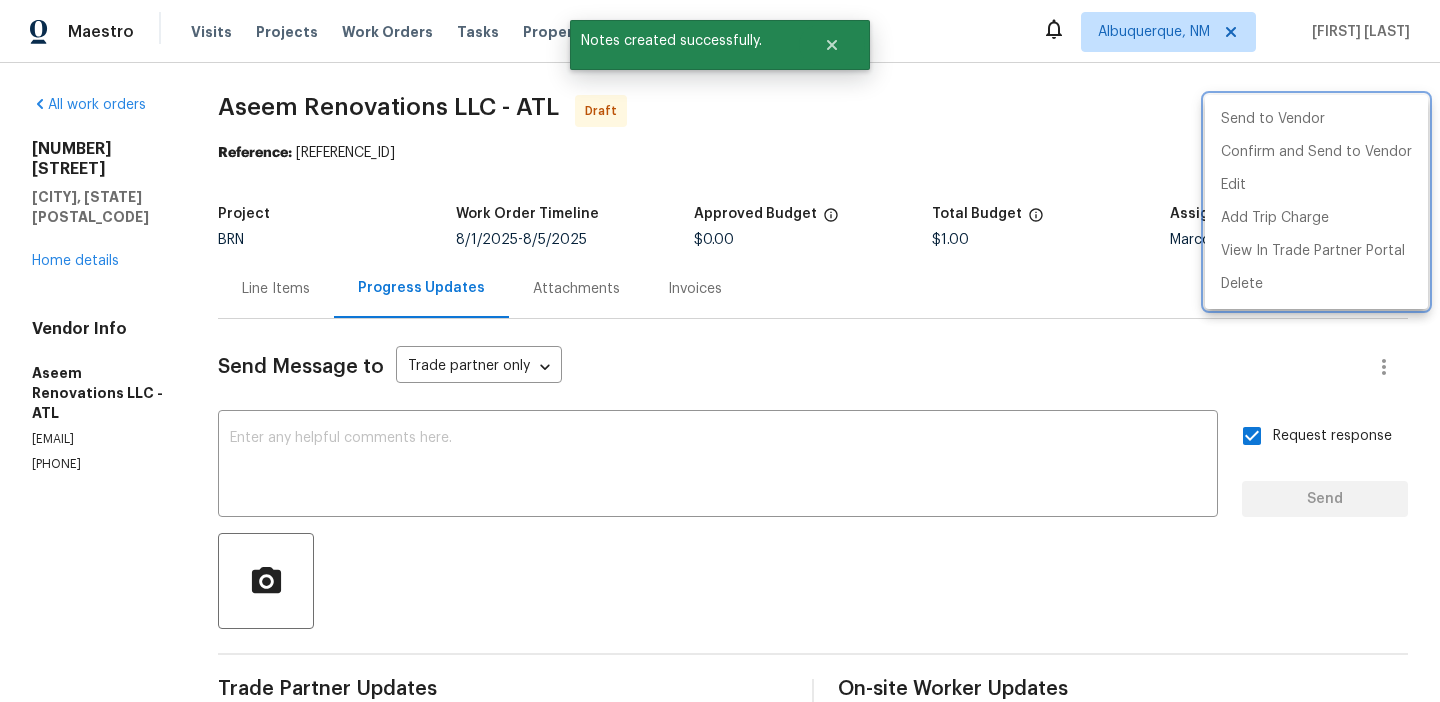 click at bounding box center [720, 351] 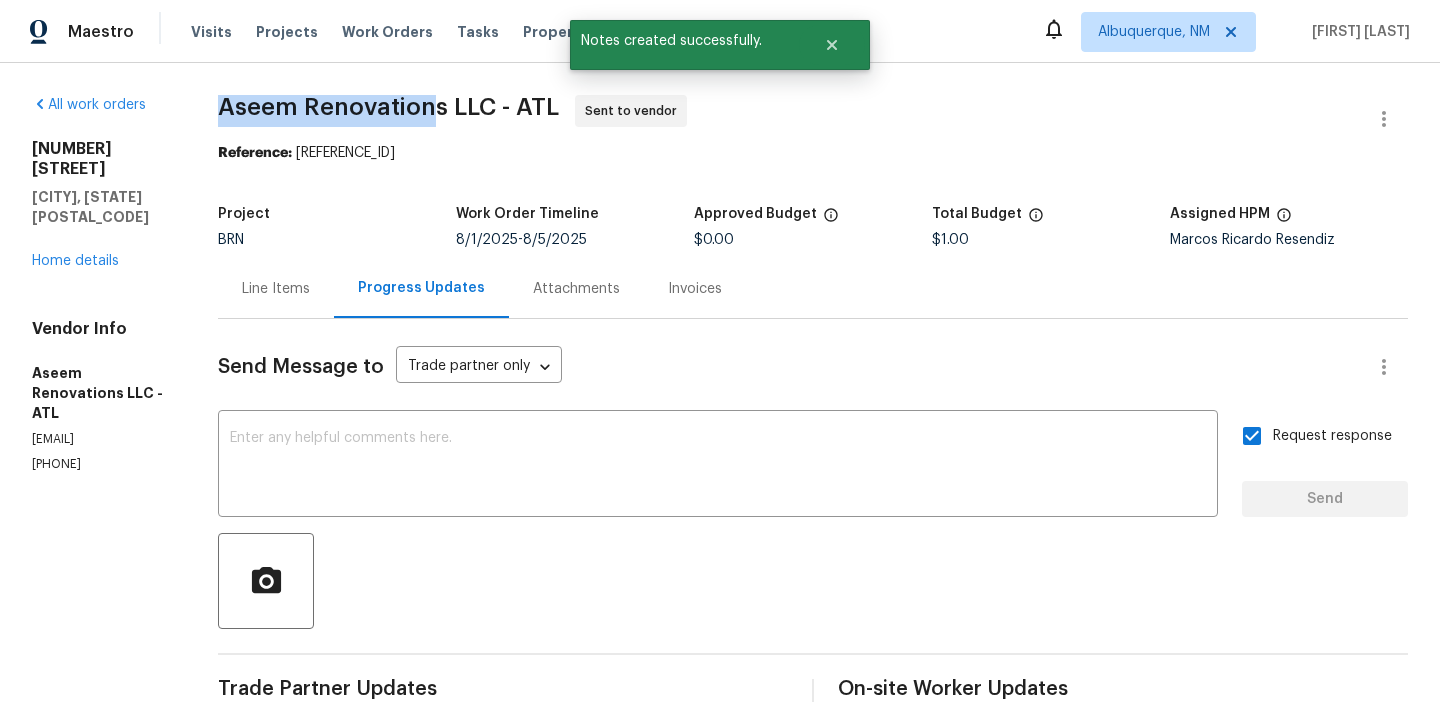 drag, startPoint x: 251, startPoint y: 109, endPoint x: 476, endPoint y: 108, distance: 225.00223 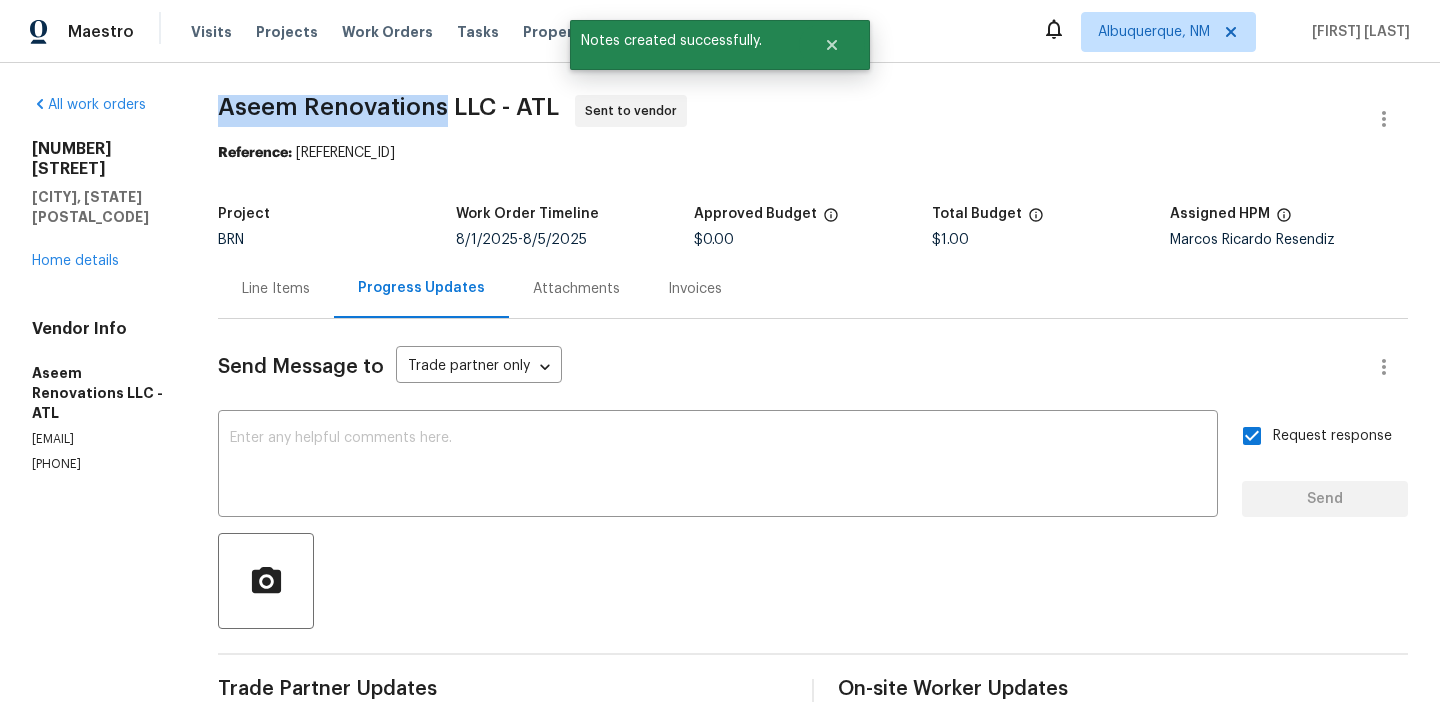 copy on "Aseem Renovations" 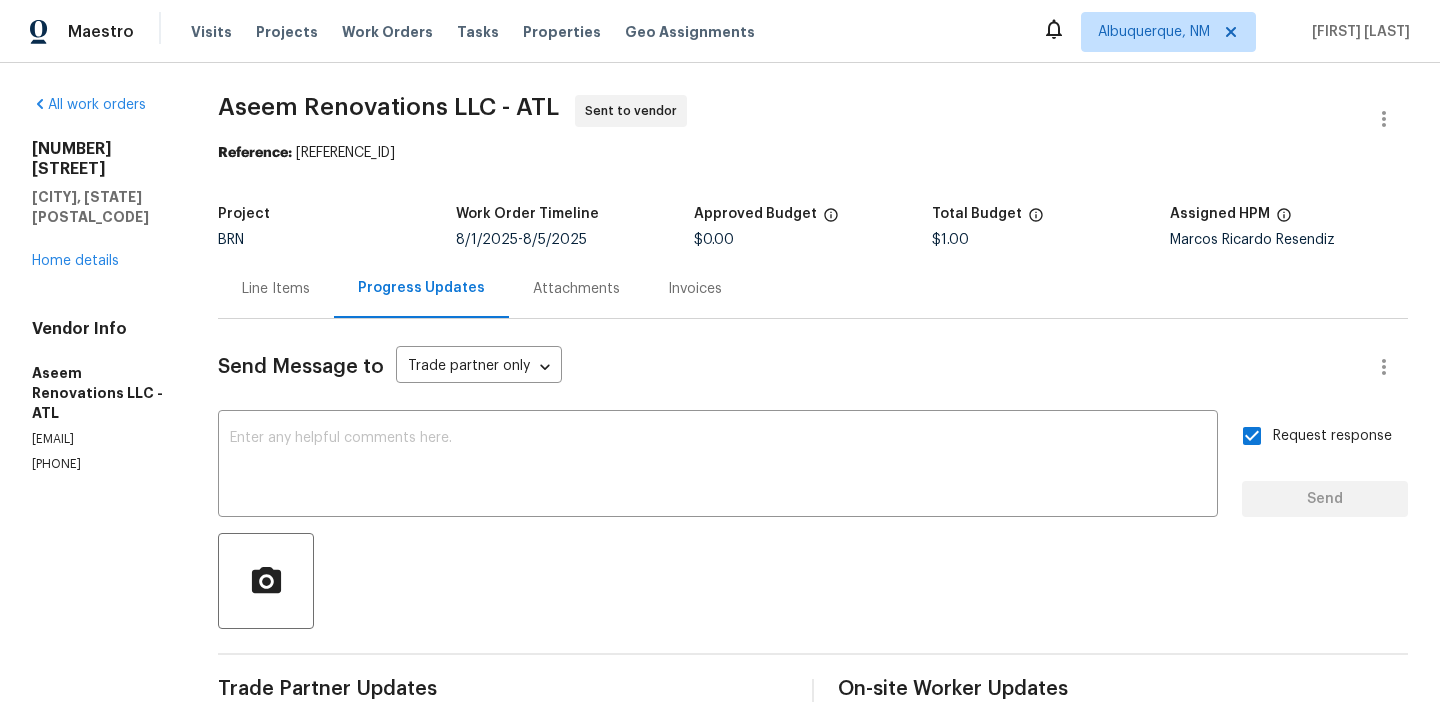 click on "Aseem Renovations LLC - ATL Sent to vendor" at bounding box center [789, 119] 